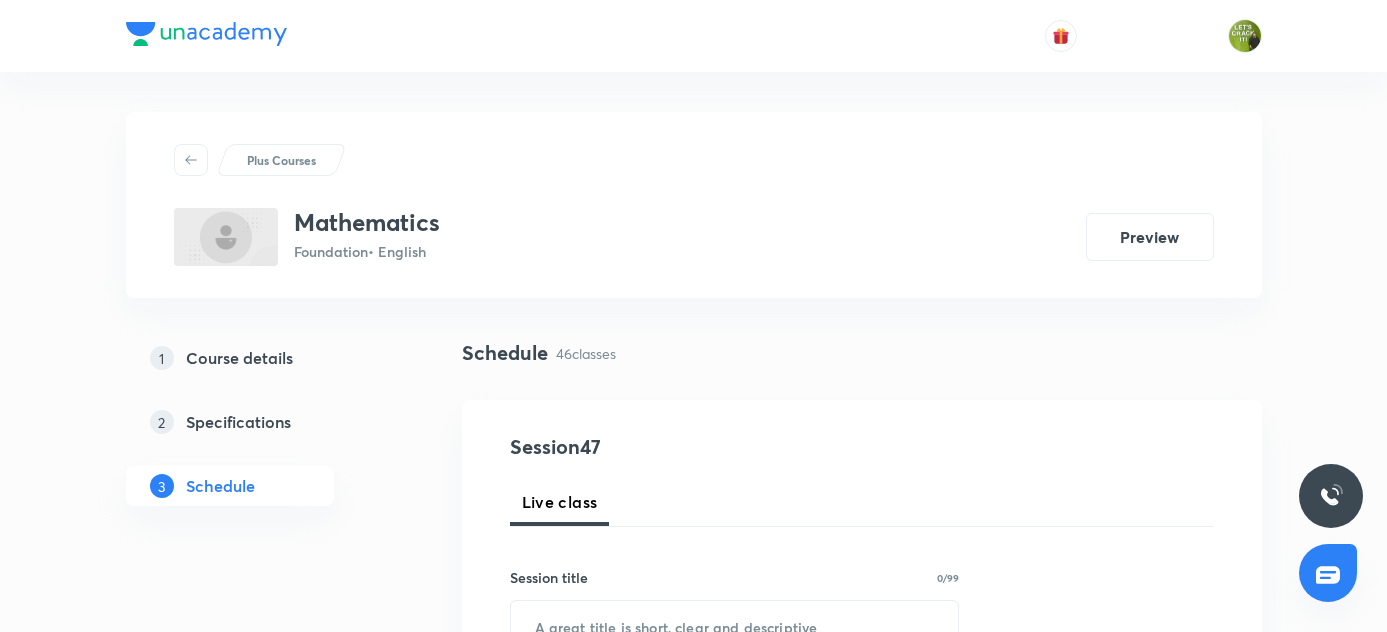 scroll, scrollTop: 2765, scrollLeft: 0, axis: vertical 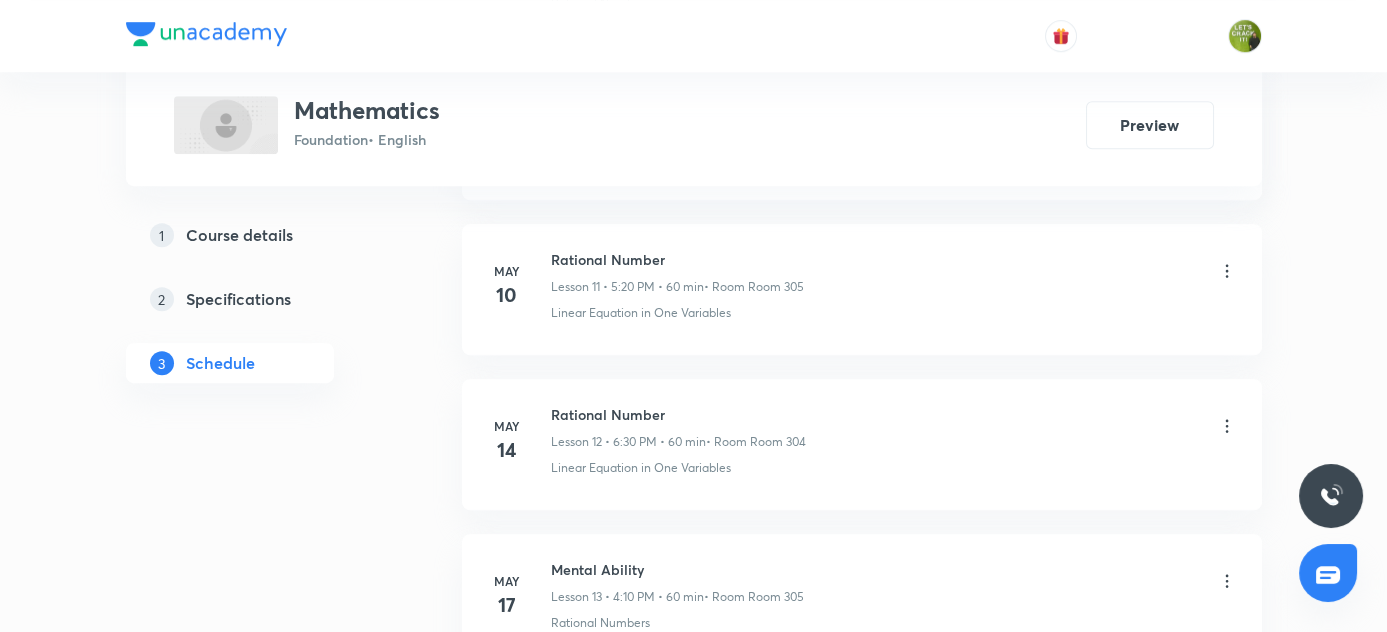 click on "Plus Courses Mathematics Foundation  • English Preview 1 Course details 2 Specifications 3 Schedule Schedule 46  classes Session  47 Live class Session title 0/99 ​ Schedule for Aug 2, 2025, 12:35 PM ​ Duration (in minutes) ​   Session type Online Offline Room Select centre room Sub-concepts Select concepts that wil be covered in this session Add Cancel Apr 9 Rational Number Lesson 1 • 6:30 PM • 60 min  • Room Room 305 Rational Numbers Apr 12 Mental Ability Lesson 2 • 4:10 PM • 60 min  • Room Room 305 Rational Numbers Apr 12 Rational Number Lesson 3 • 5:20 PM • 60 min  • Room Room 305 Rational Numbers Apr 16 Rational Number Lesson 4 • 6:30 PM • 60 min  • Room Room 305 Rational Numbers Apr 19 Rational Number Lesson 5 • 4:10 PM • 60 min  • Room Room 305 Rational Numbers Apr 19 Rational Number Lesson 6 • 5:20 PM • 60 min  • Room Room 305 Rational Numbers Apr 23 Rational Number Lesson 7 • 5:20 PM • 60 min  • Room Room 305 Rational Numbers Apr 30 May 7 May 2" at bounding box center [693, 1601] 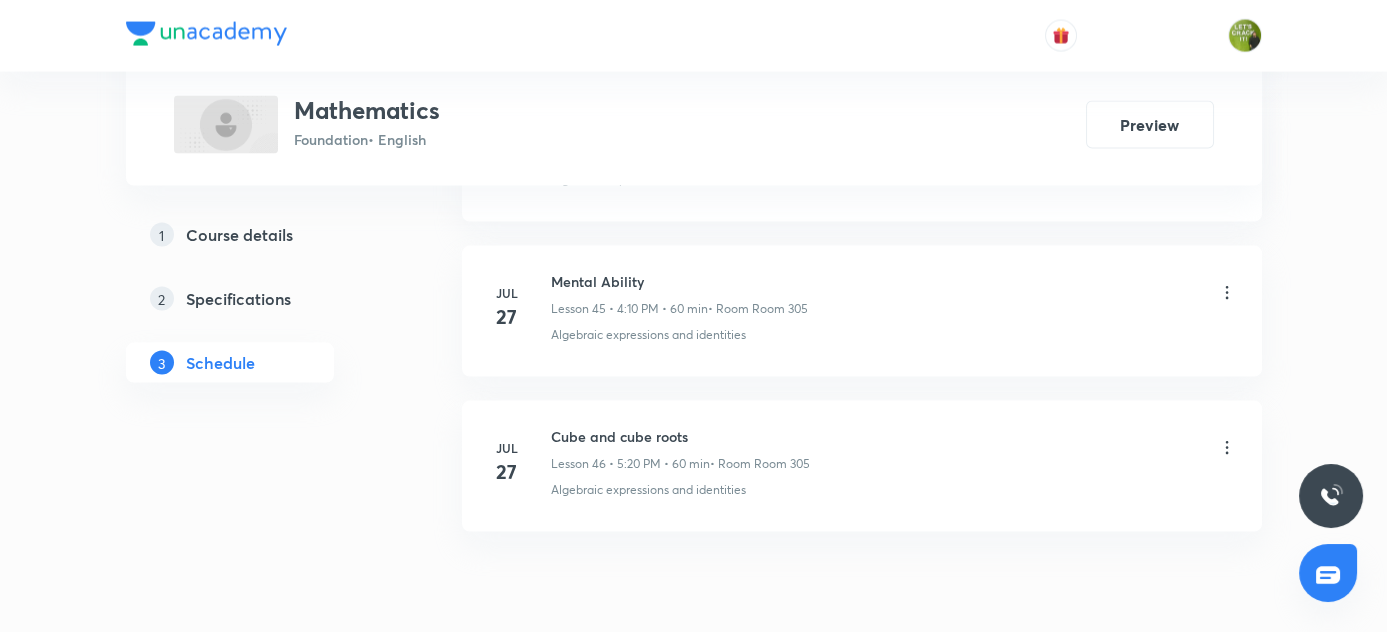 scroll, scrollTop: 7982, scrollLeft: 0, axis: vertical 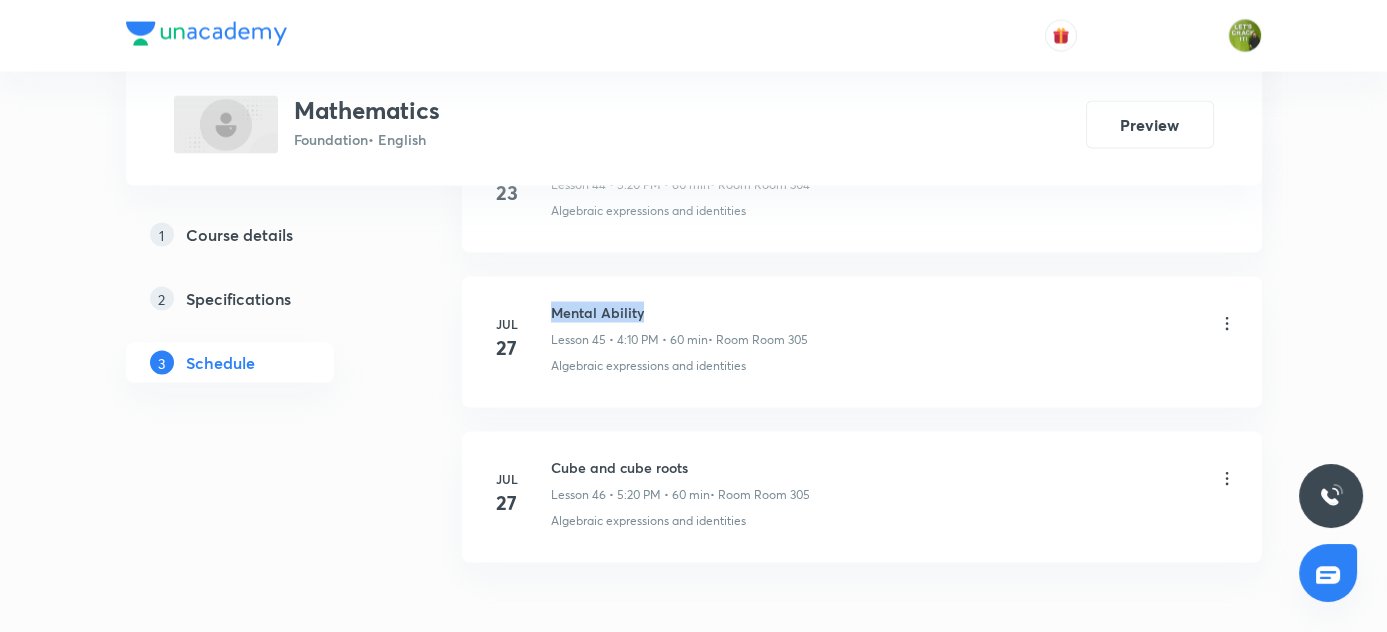drag, startPoint x: 551, startPoint y: 281, endPoint x: 645, endPoint y: 292, distance: 94.641426 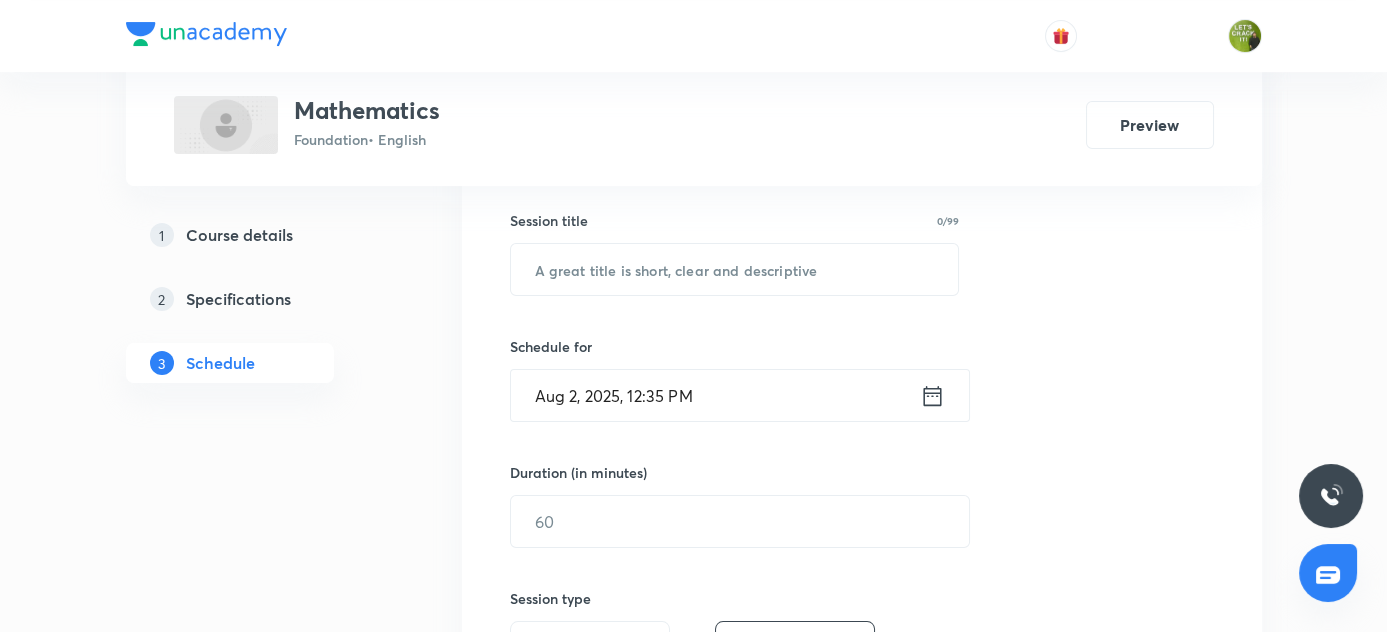 scroll, scrollTop: 248, scrollLeft: 0, axis: vertical 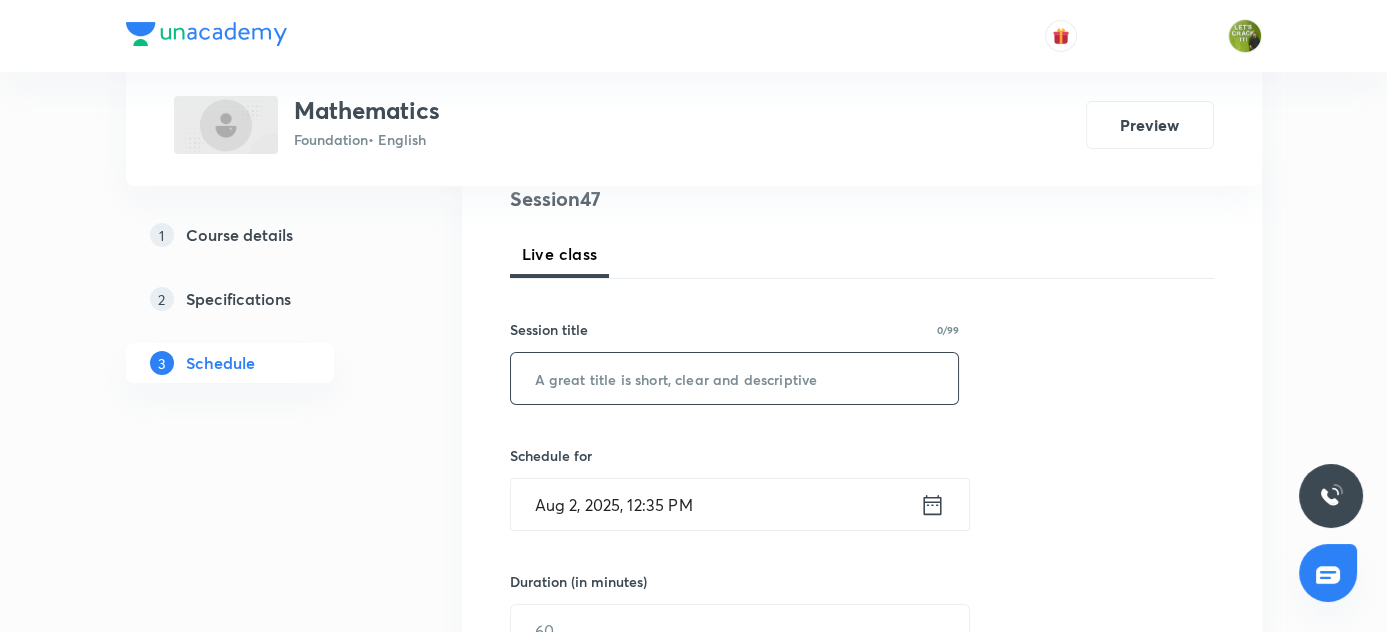 click at bounding box center (735, 378) 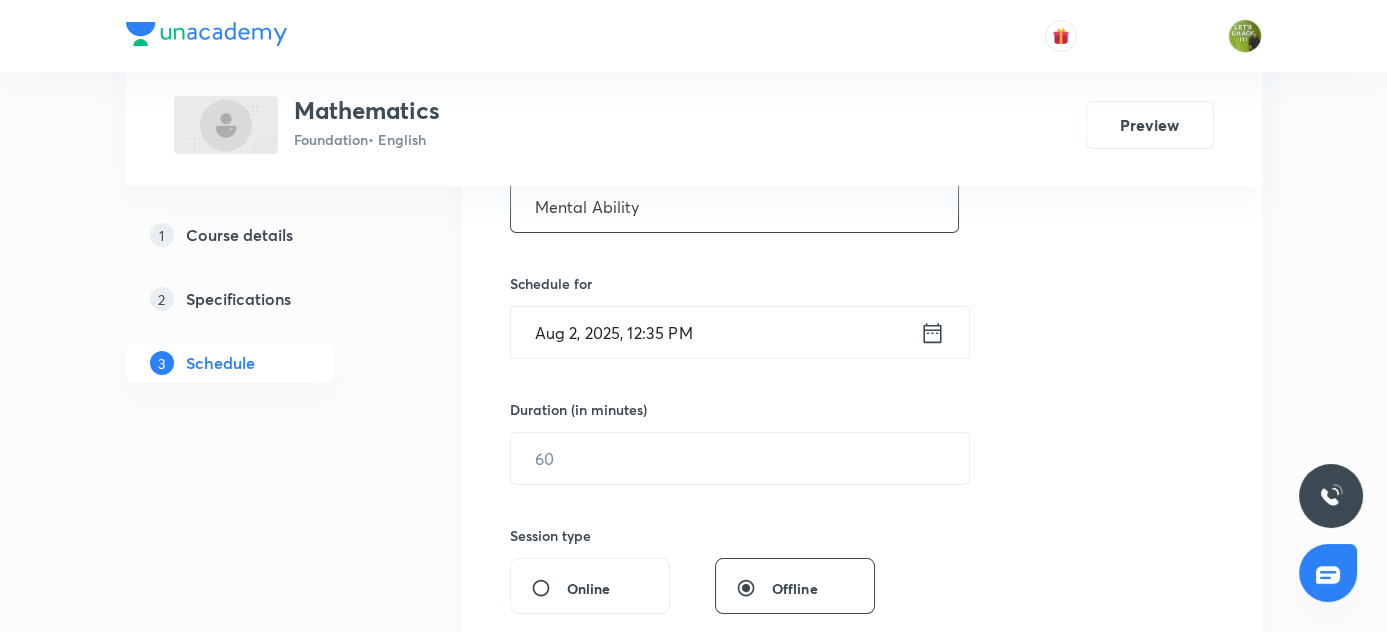 scroll, scrollTop: 429, scrollLeft: 0, axis: vertical 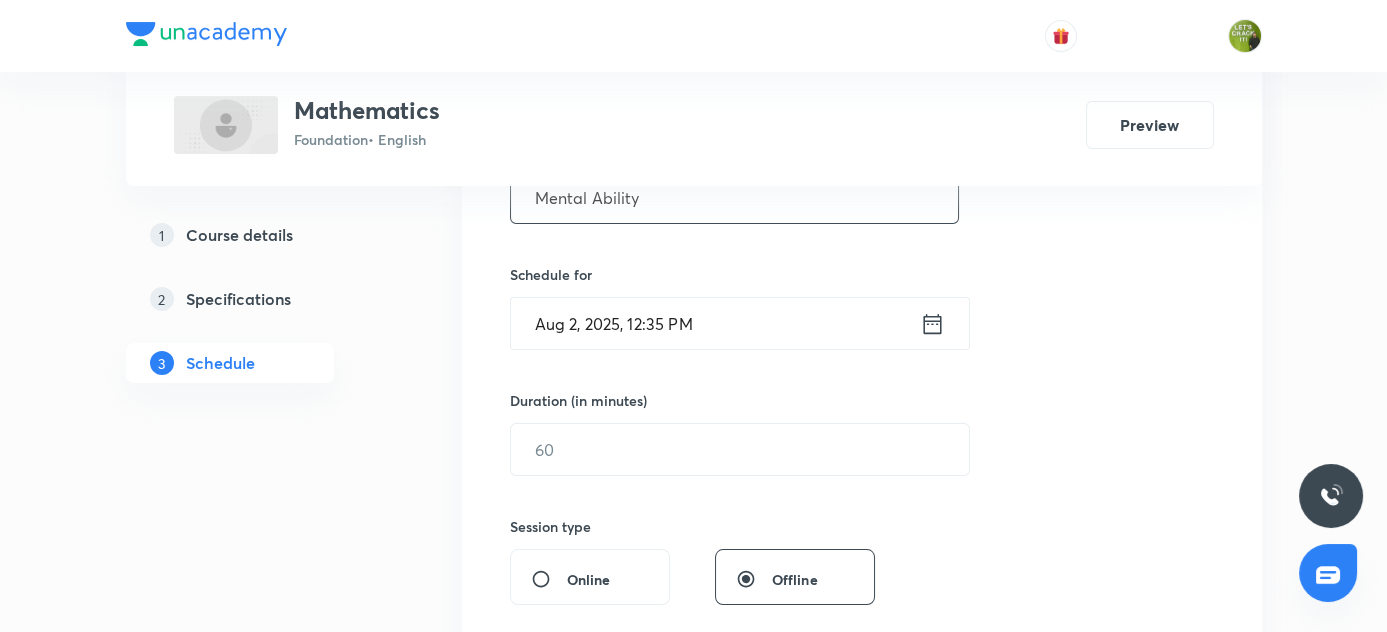type on "Mental Ability" 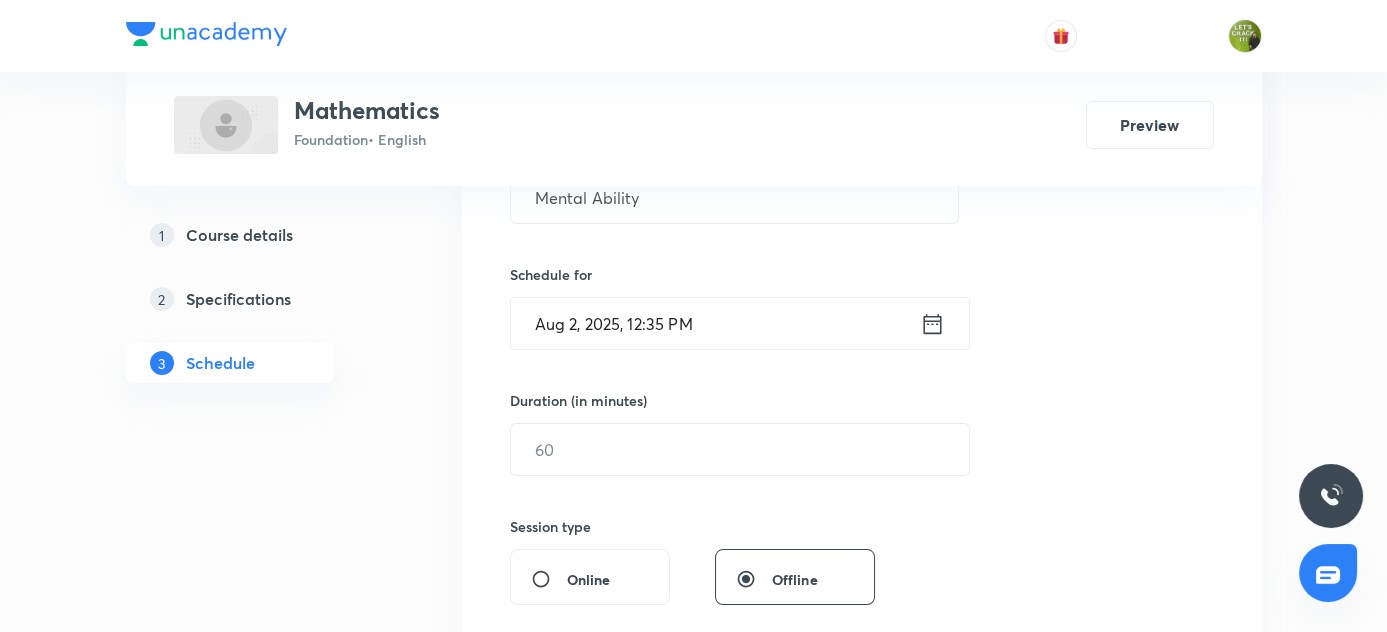 click 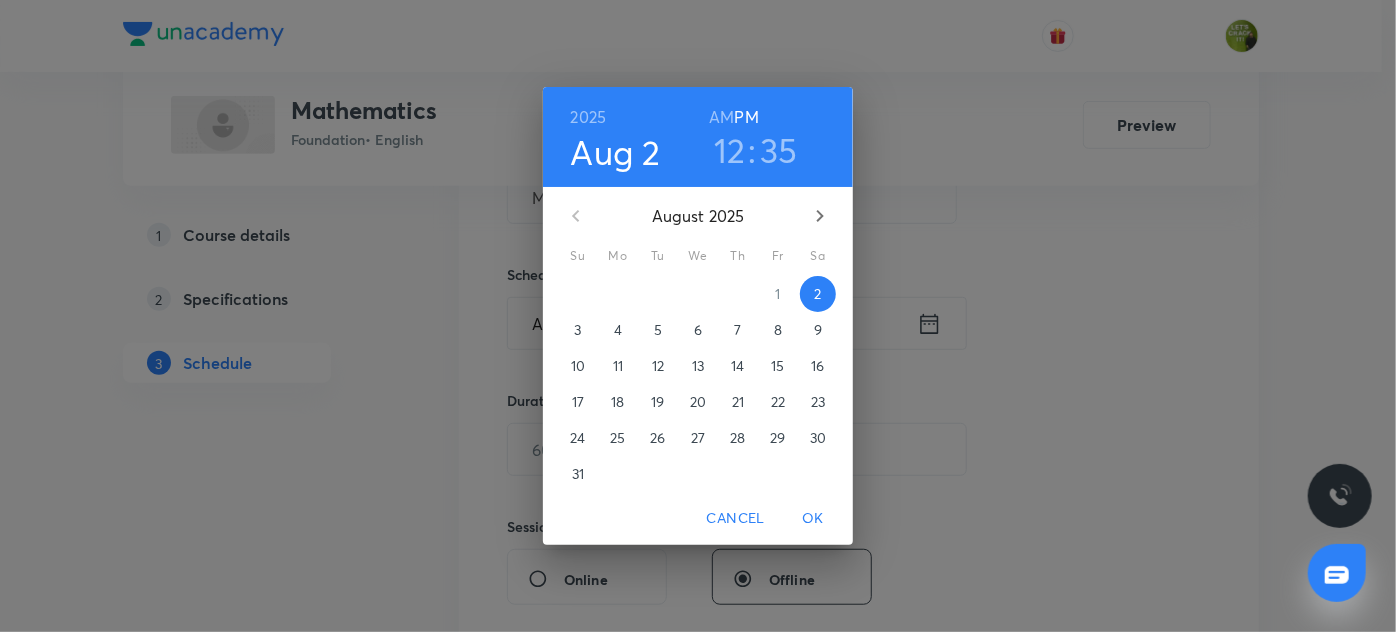 click on "12" at bounding box center (730, 150) 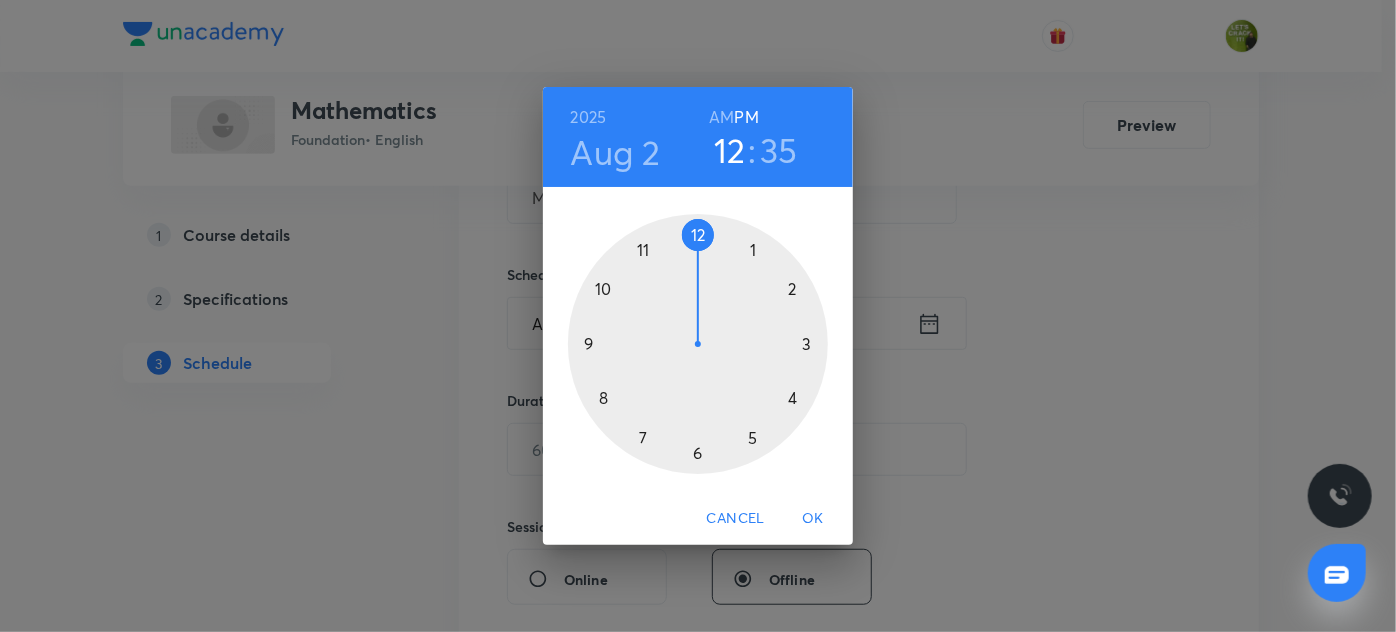 click at bounding box center [698, 344] 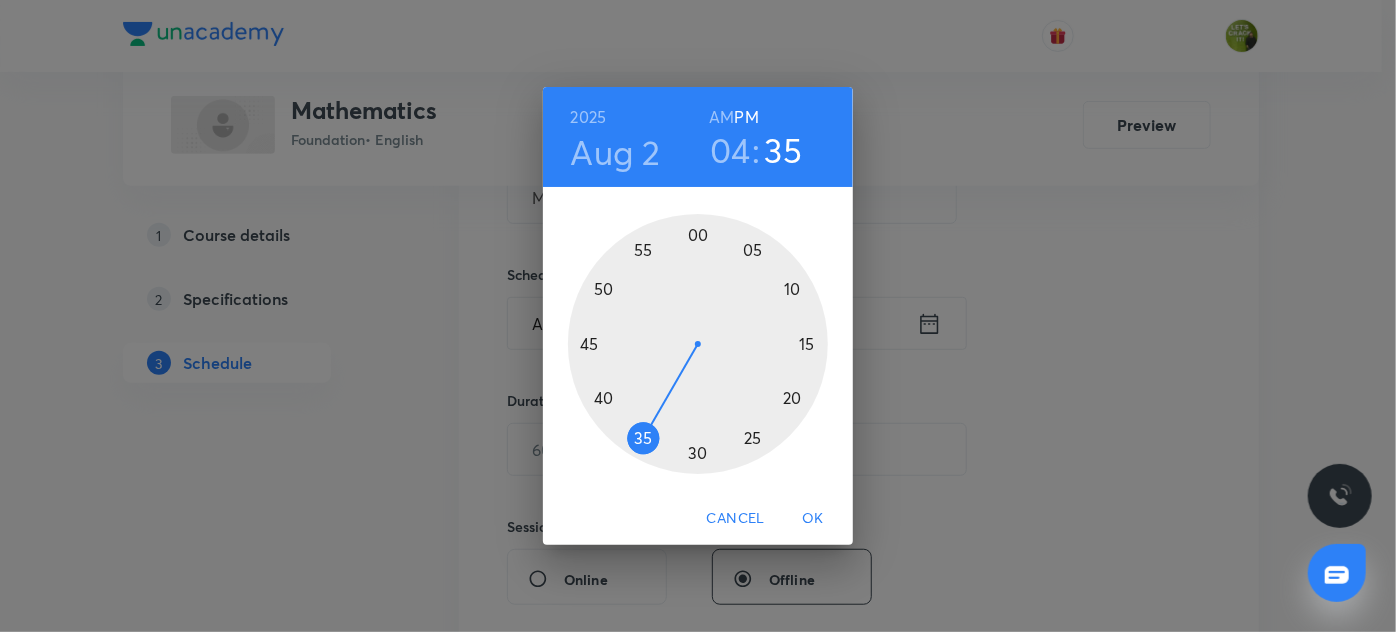 click at bounding box center (698, 344) 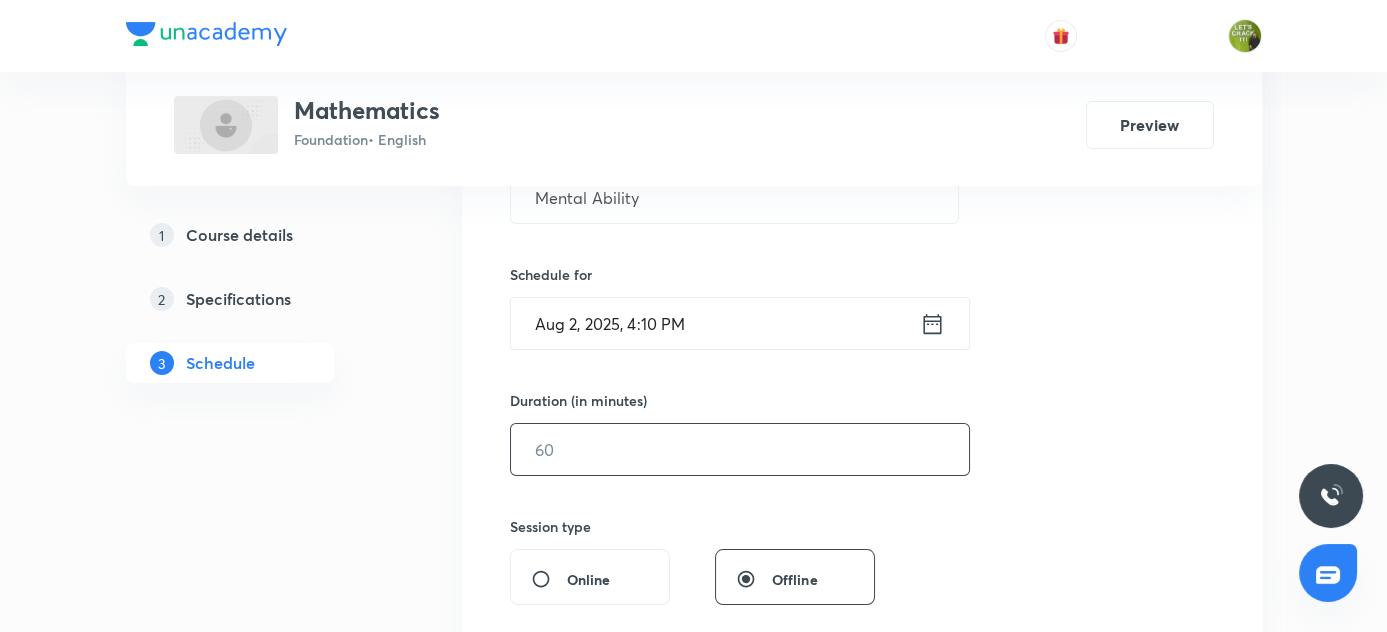click at bounding box center (740, 449) 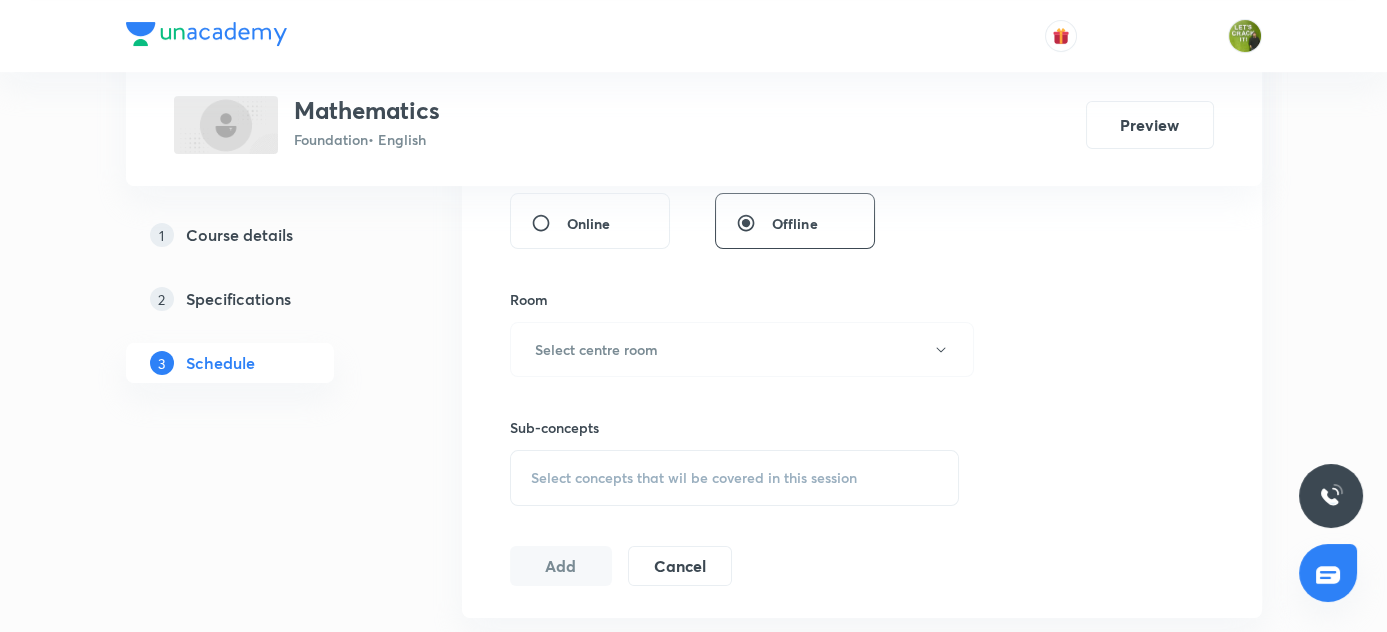 scroll, scrollTop: 793, scrollLeft: 0, axis: vertical 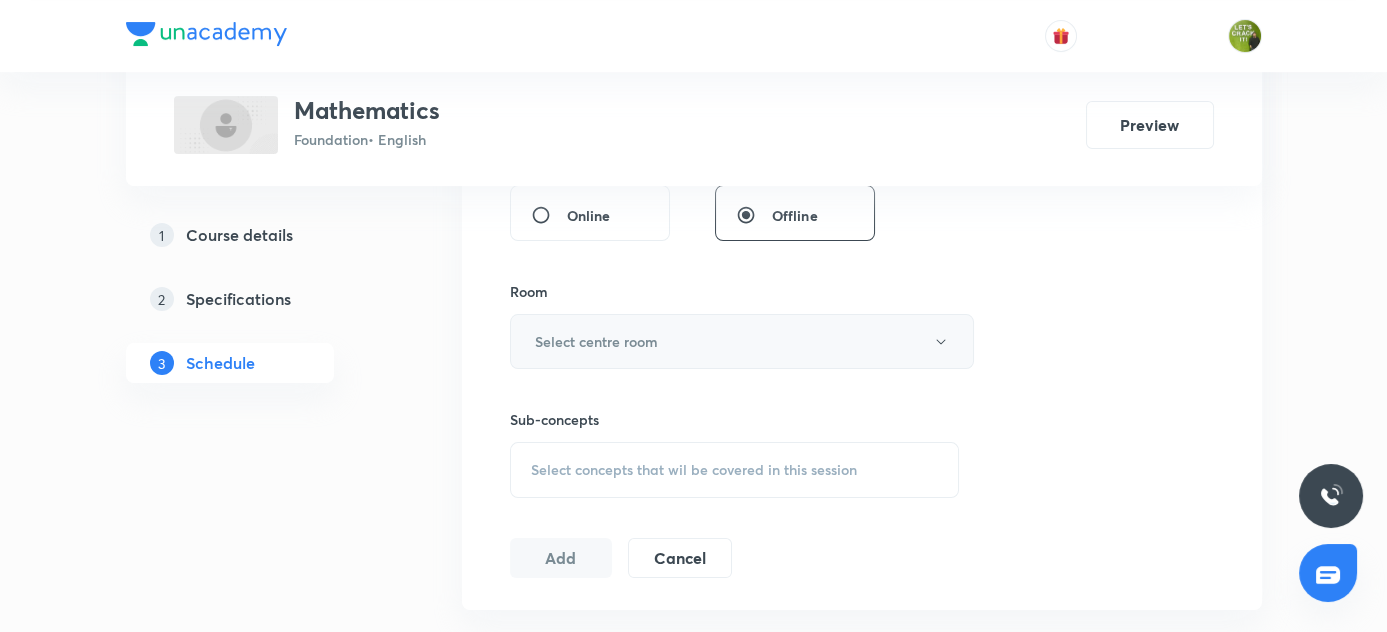 type on "60" 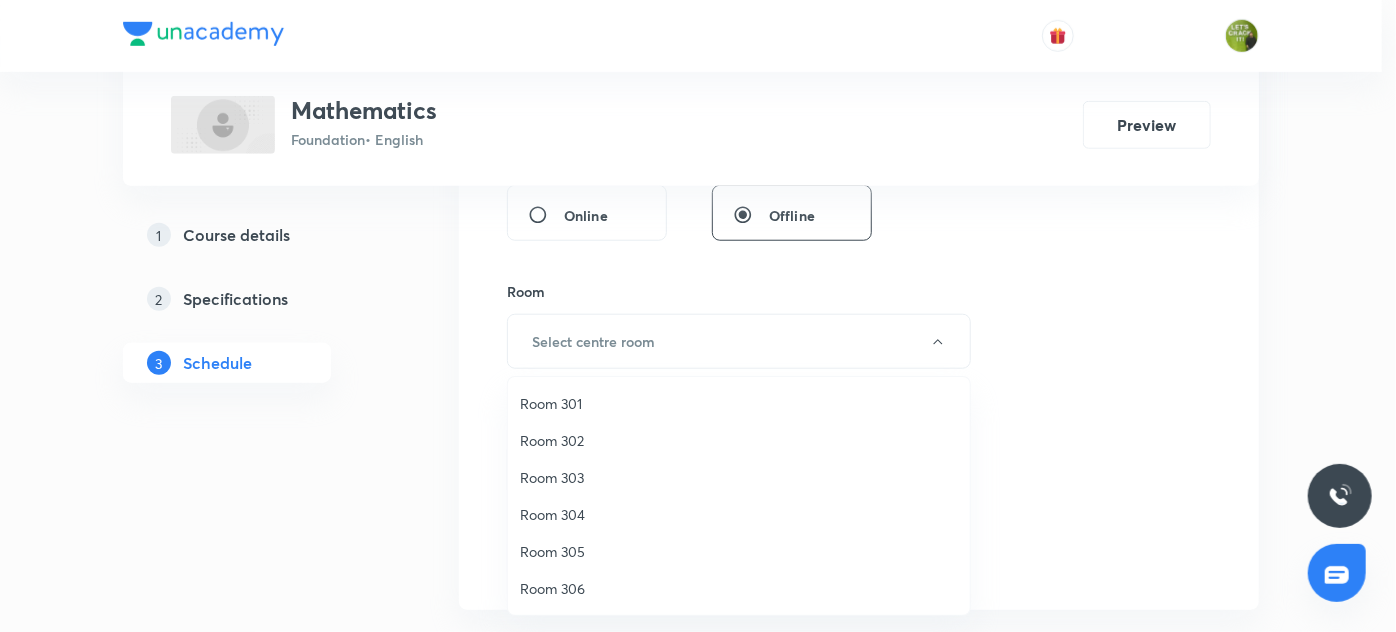 click on "Room 305" at bounding box center [739, 551] 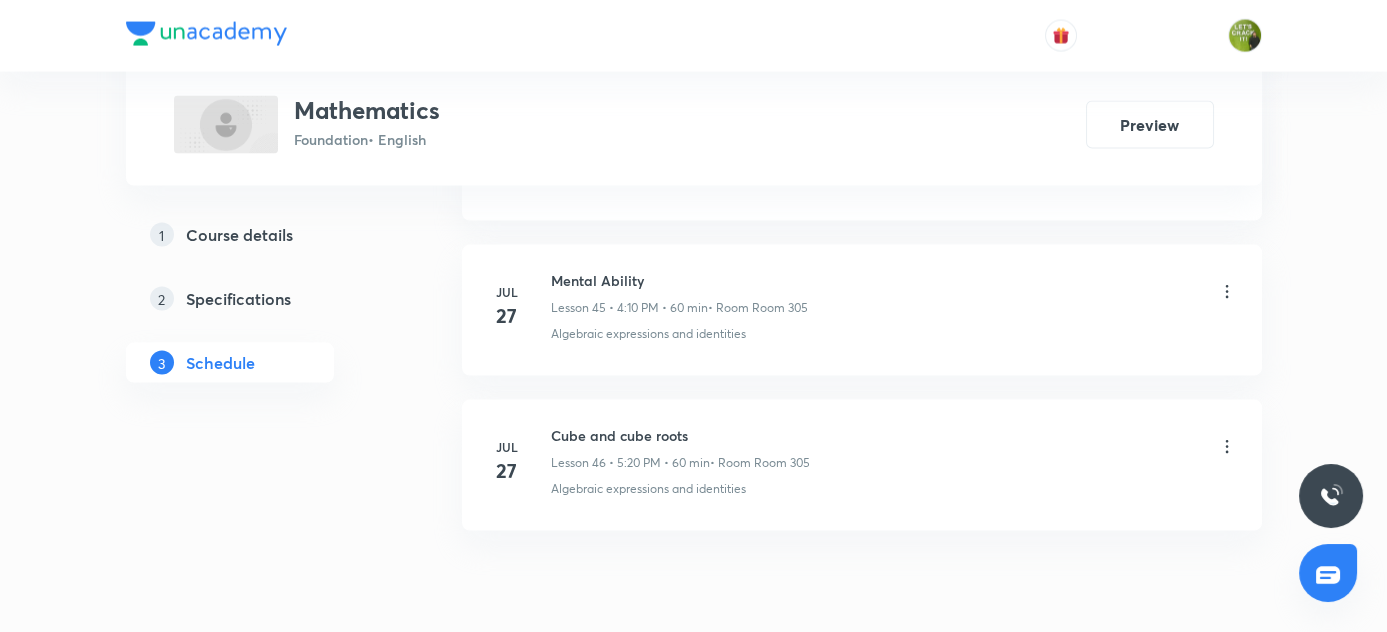scroll, scrollTop: 7982, scrollLeft: 0, axis: vertical 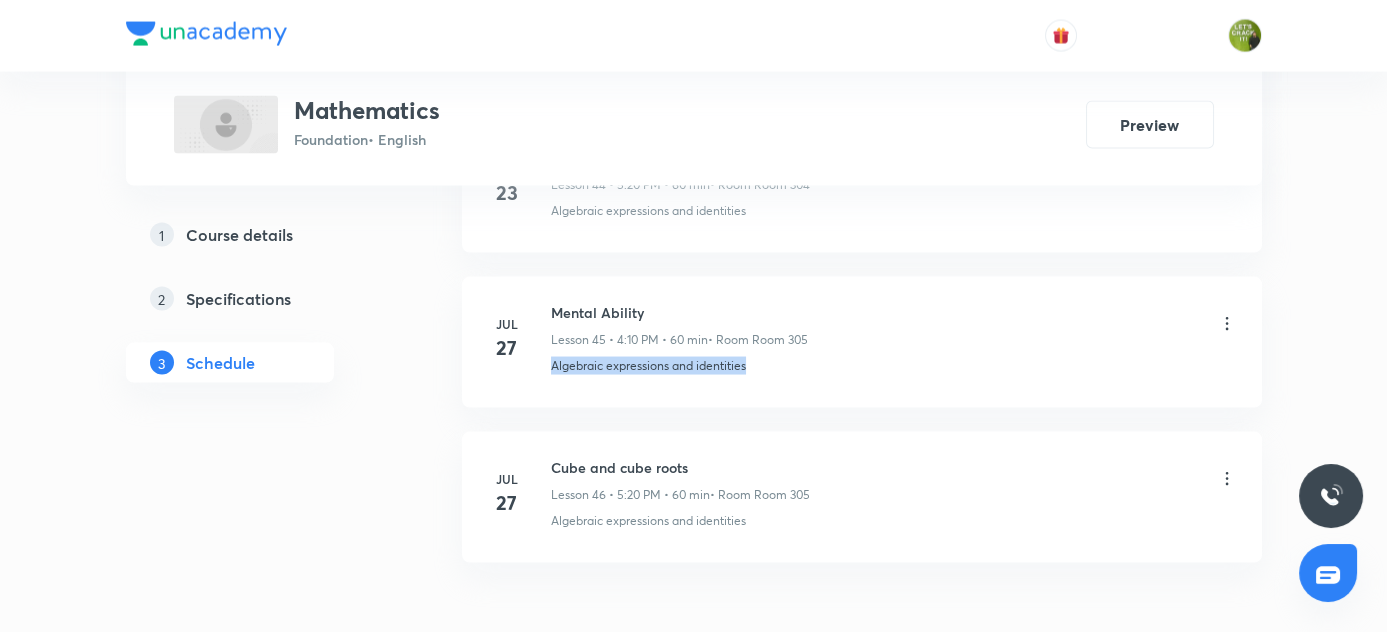 drag, startPoint x: 552, startPoint y: 338, endPoint x: 787, endPoint y: 342, distance: 235.03404 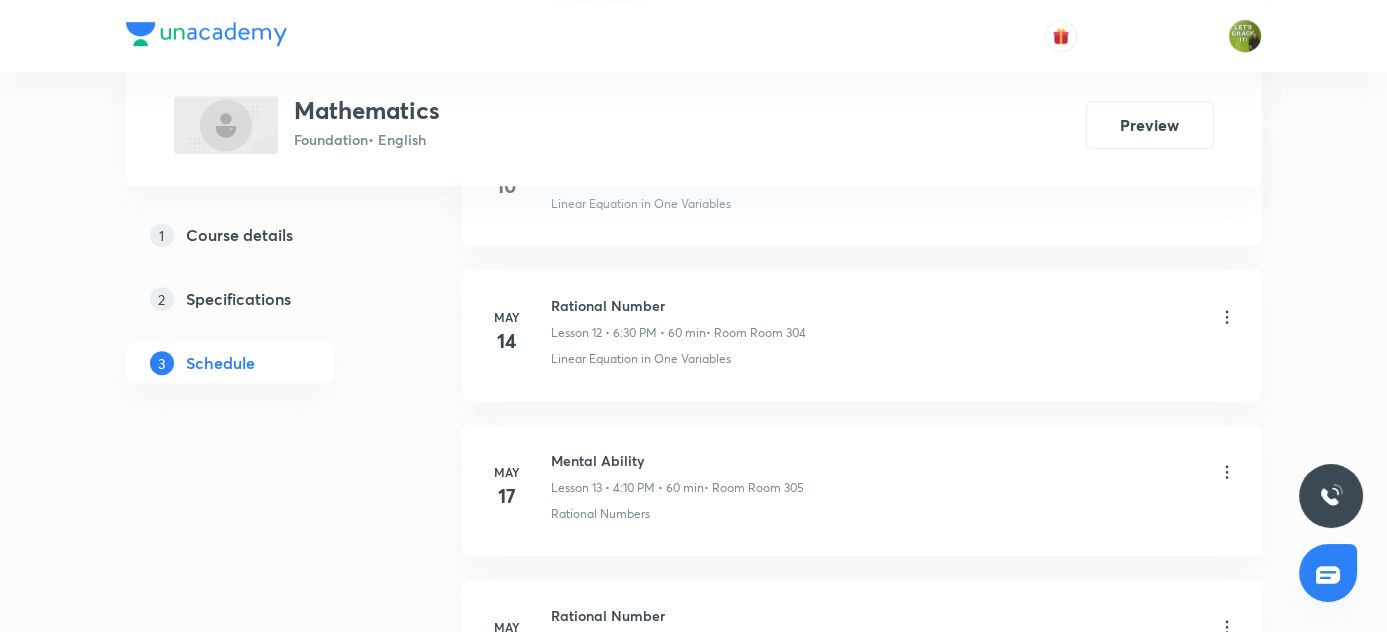 scroll, scrollTop: 1899, scrollLeft: 0, axis: vertical 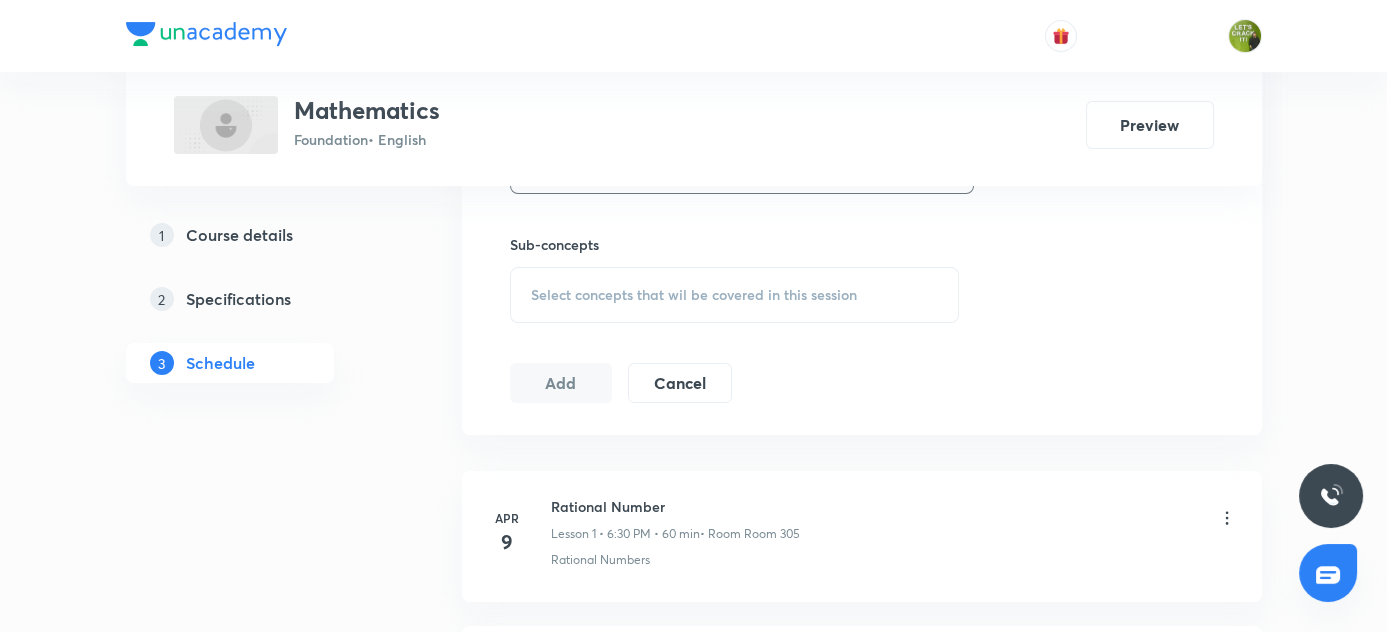 click on "Select concepts that wil be covered in this session" at bounding box center [694, 295] 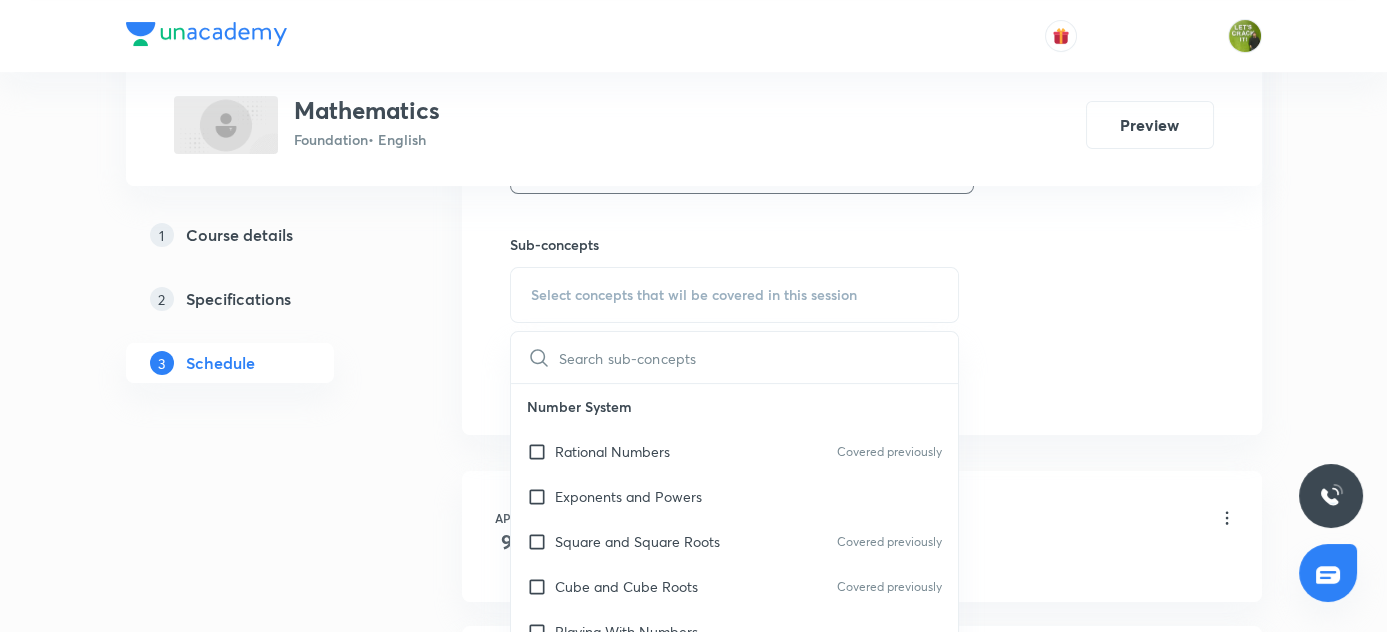 click at bounding box center [759, 357] 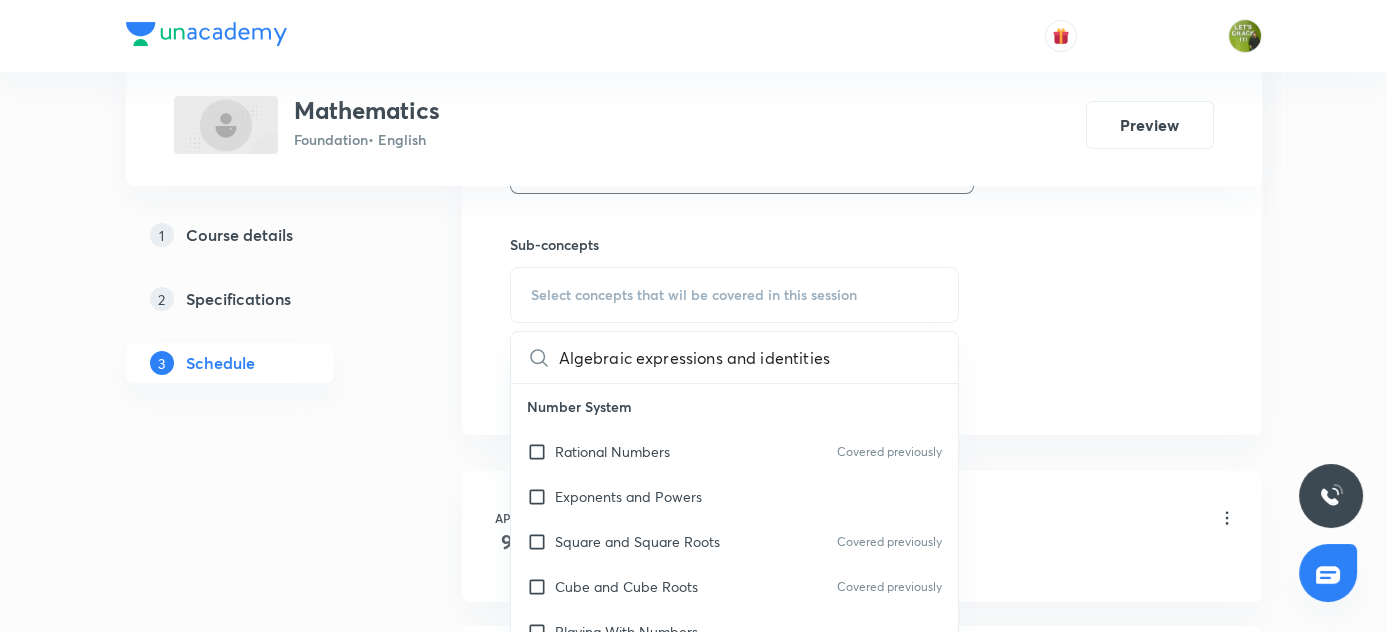 scroll, scrollTop: 0, scrollLeft: 37, axis: horizontal 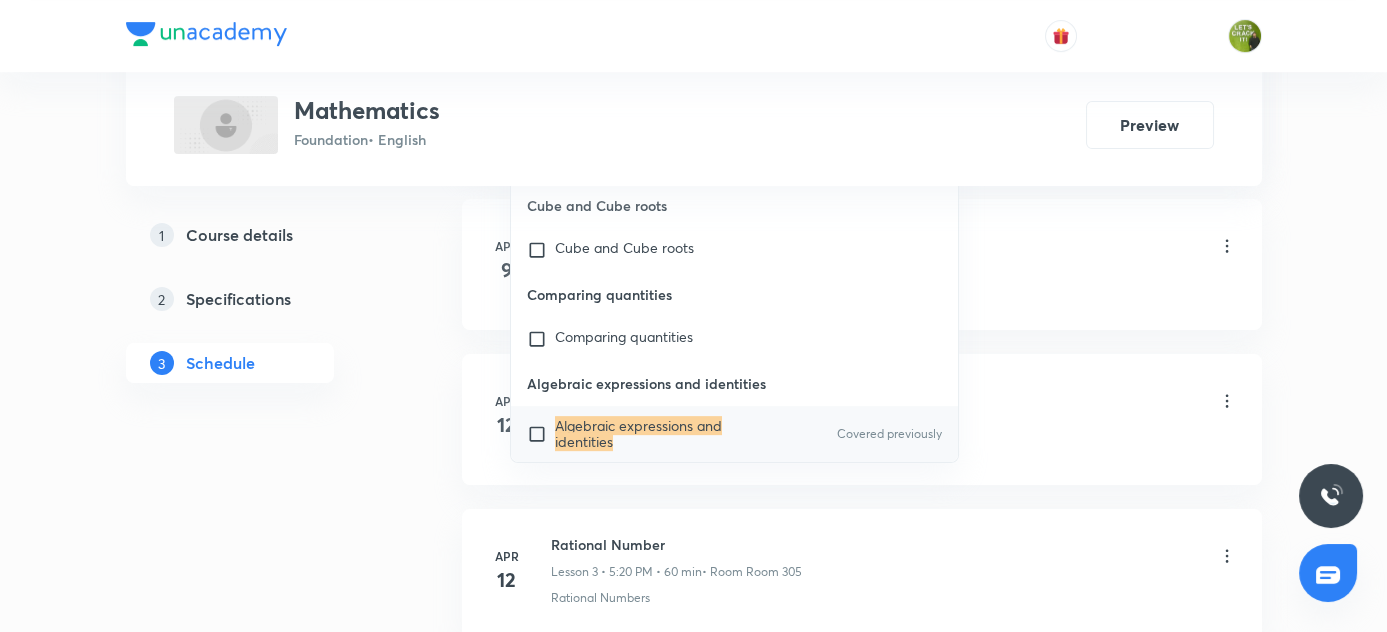 type on "Algebraic expressions and identities" 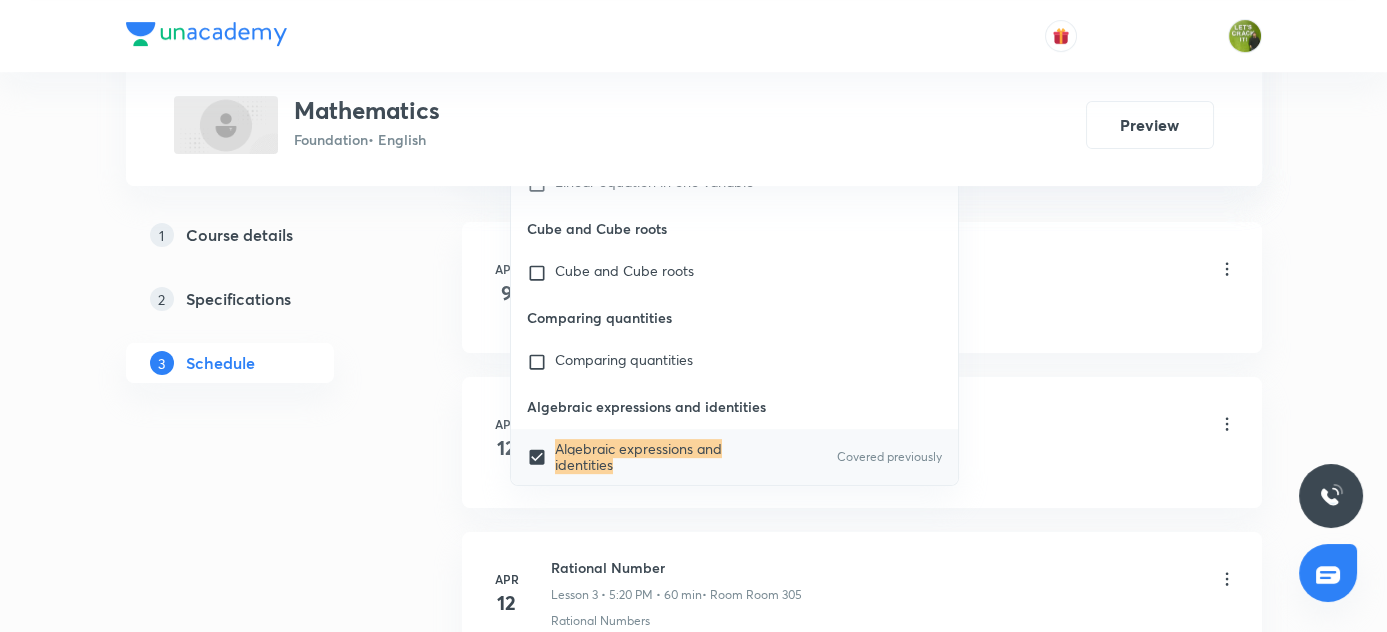 click on "Plus Courses Mathematics Foundation  • English Preview 1 Course details 2 Specifications 3 Schedule Schedule 46  classes Session  47 Live class Session title 14/99 Mental Ability ​ Schedule for Aug 2, 2025, 4:10 PM ​ Duration (in minutes) 60 ​   Session type Online Offline Room Room 305 Sub-concepts Algebraic expressions and identities CLEAR Algebraic expressions and identities 1 / 1 ​ Number System Rational Numbers Covered previously Exponents and Powers Square and Square Roots Covered previously Cube and Cube Roots Covered previously Playing With Numbers Number System Algebra Linear Equation in One Variables Covered previously Algebraic Expression Factorization Direct and Inverse Proportion Direct Proportion Inverse Proportion Proportional Increase or Decrease of Given Quantities Geometry Understanding Quadrilaterals Practical Geometry Visualizing Solid Shapes Volume and Surface Area Area of Trapezium and Polygon Concept of Surface Area Concept of Volume Commercial Mathematics Ratio Proportion Add" at bounding box center (694, 3176) 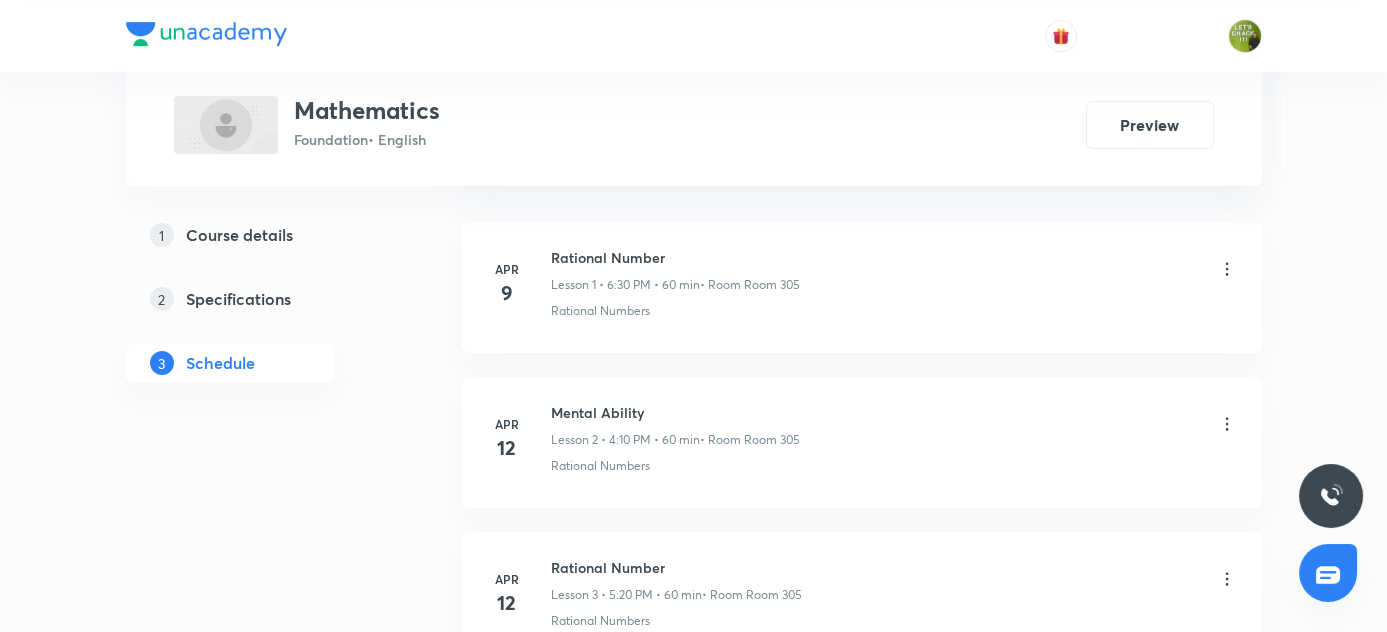 scroll, scrollTop: 968, scrollLeft: 0, axis: vertical 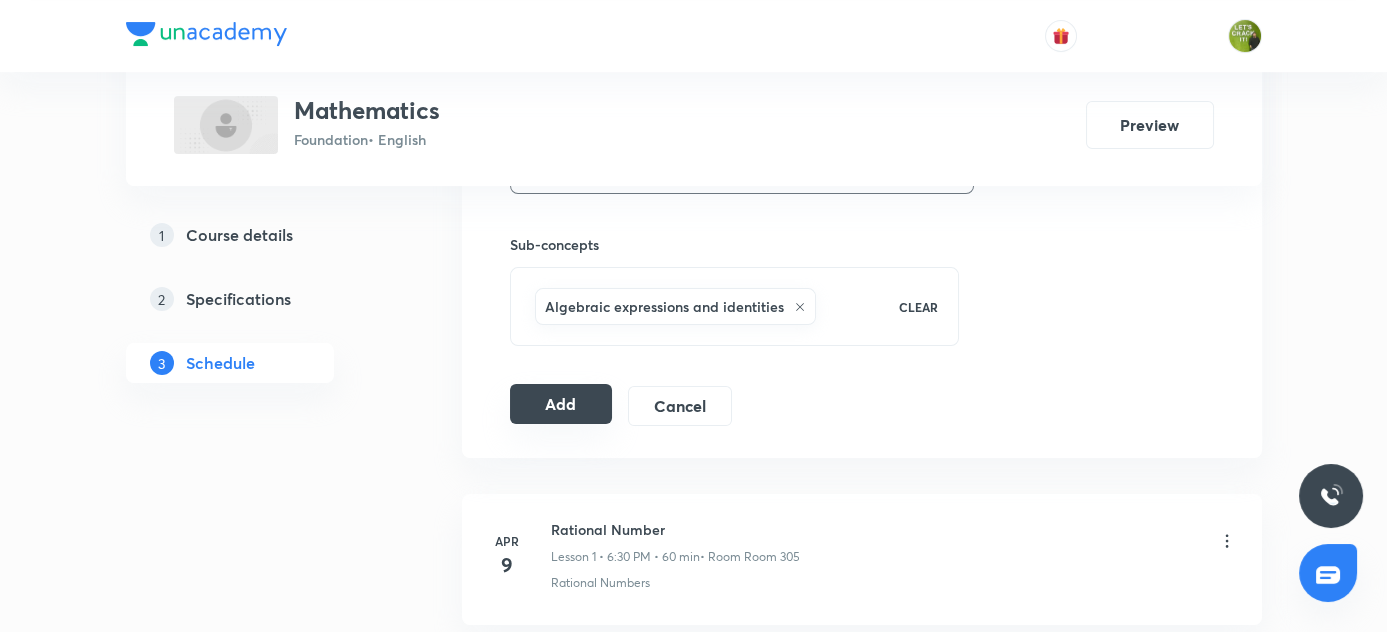click on "Add" at bounding box center (561, 404) 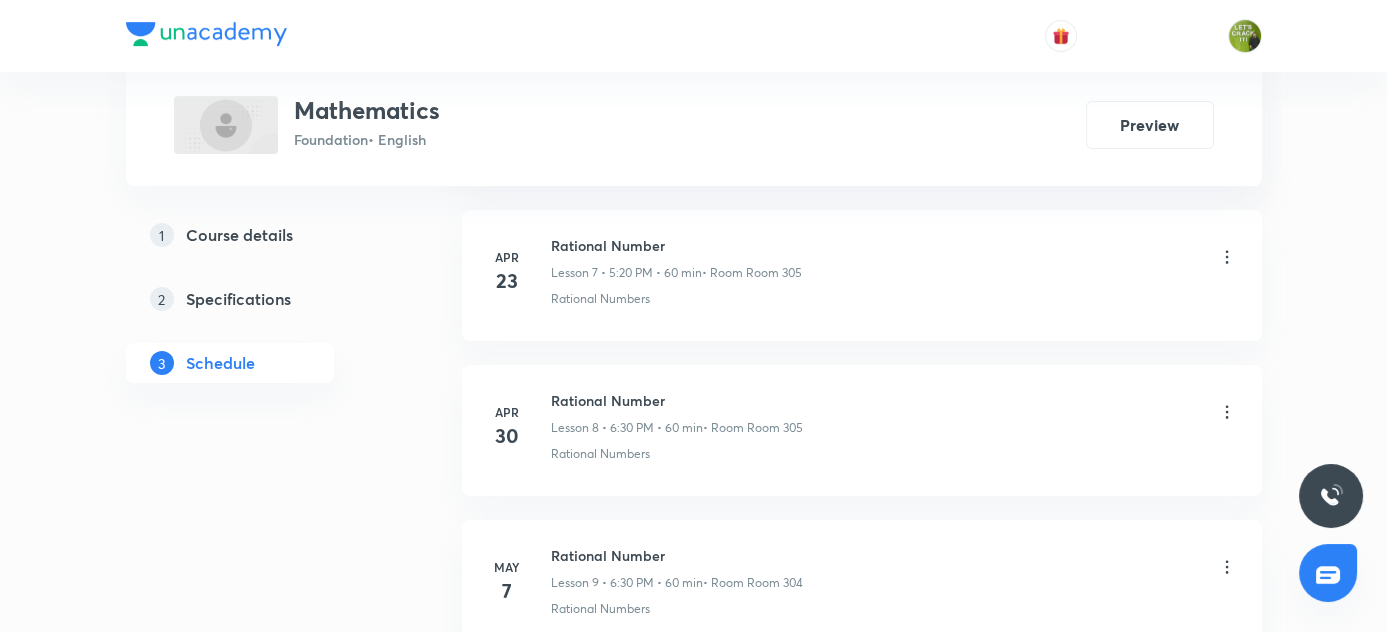 scroll, scrollTop: 1240, scrollLeft: 0, axis: vertical 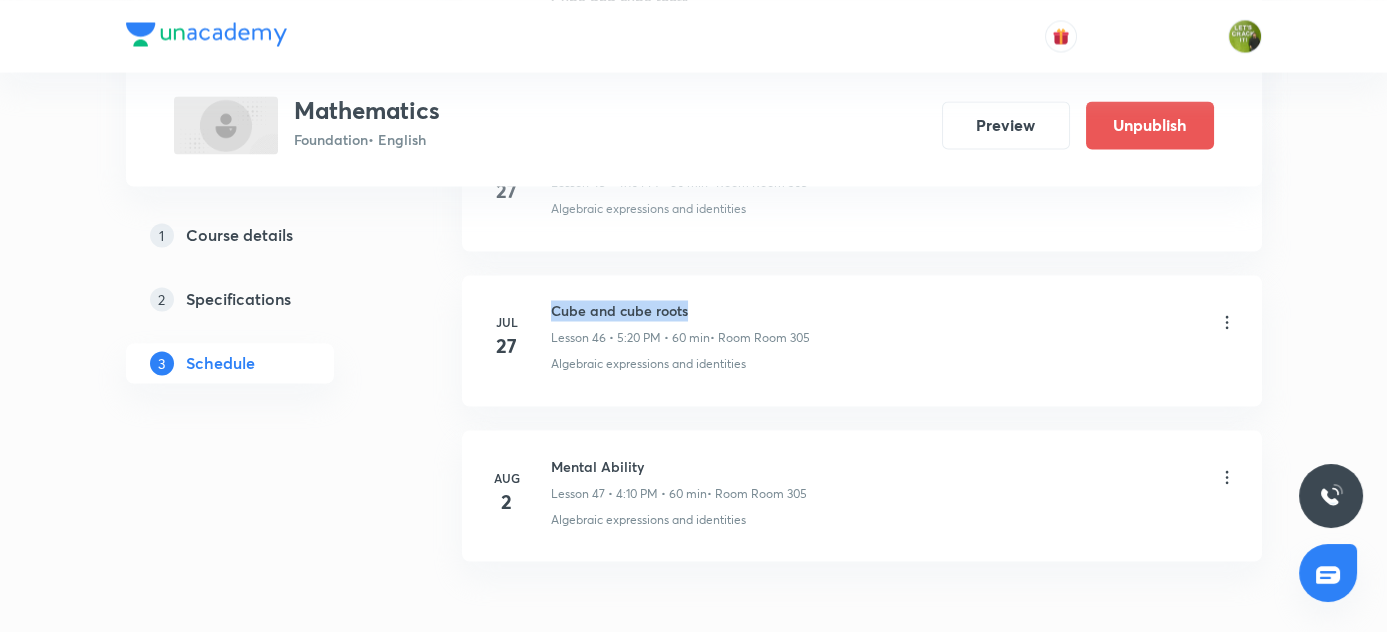 drag, startPoint x: 550, startPoint y: 284, endPoint x: 730, endPoint y: 285, distance: 180.00278 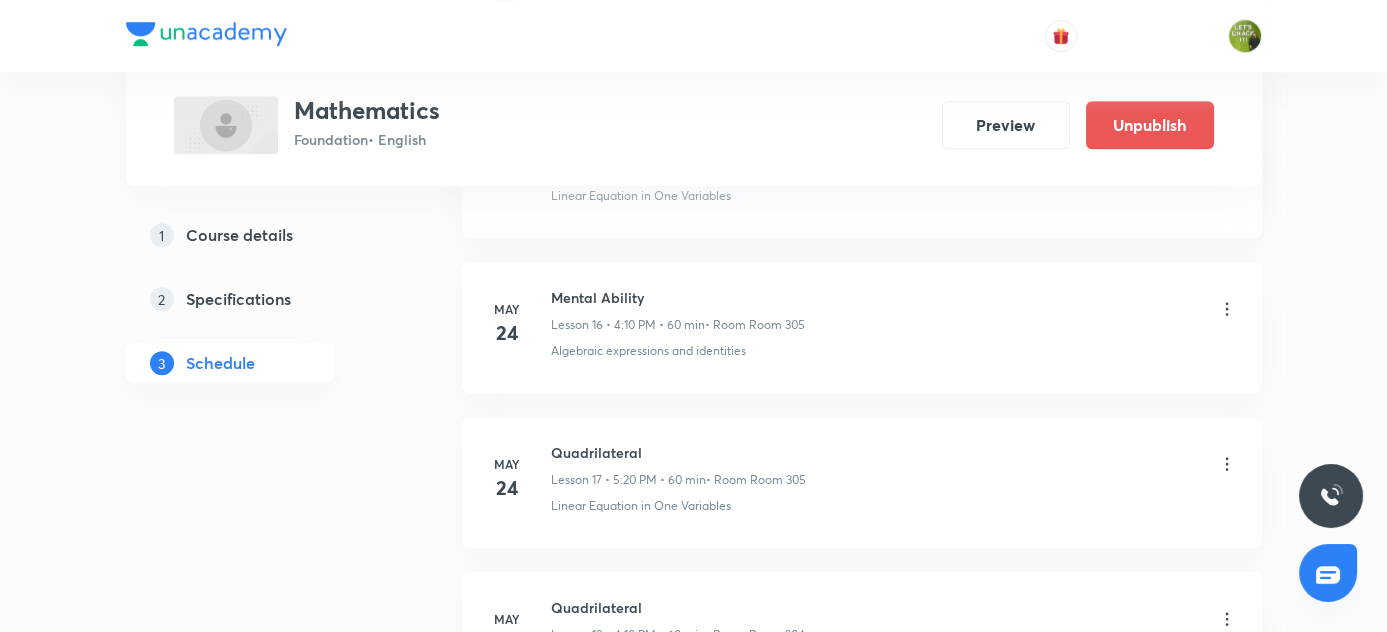 scroll, scrollTop: 584, scrollLeft: 0, axis: vertical 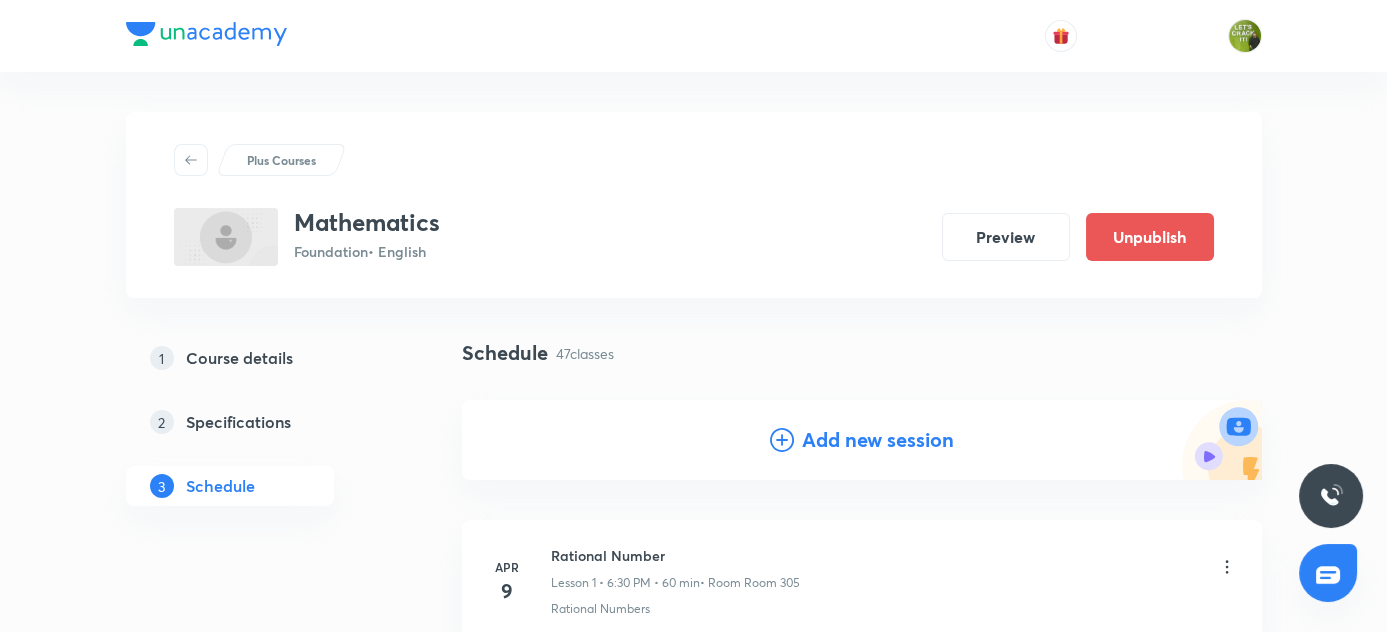 click 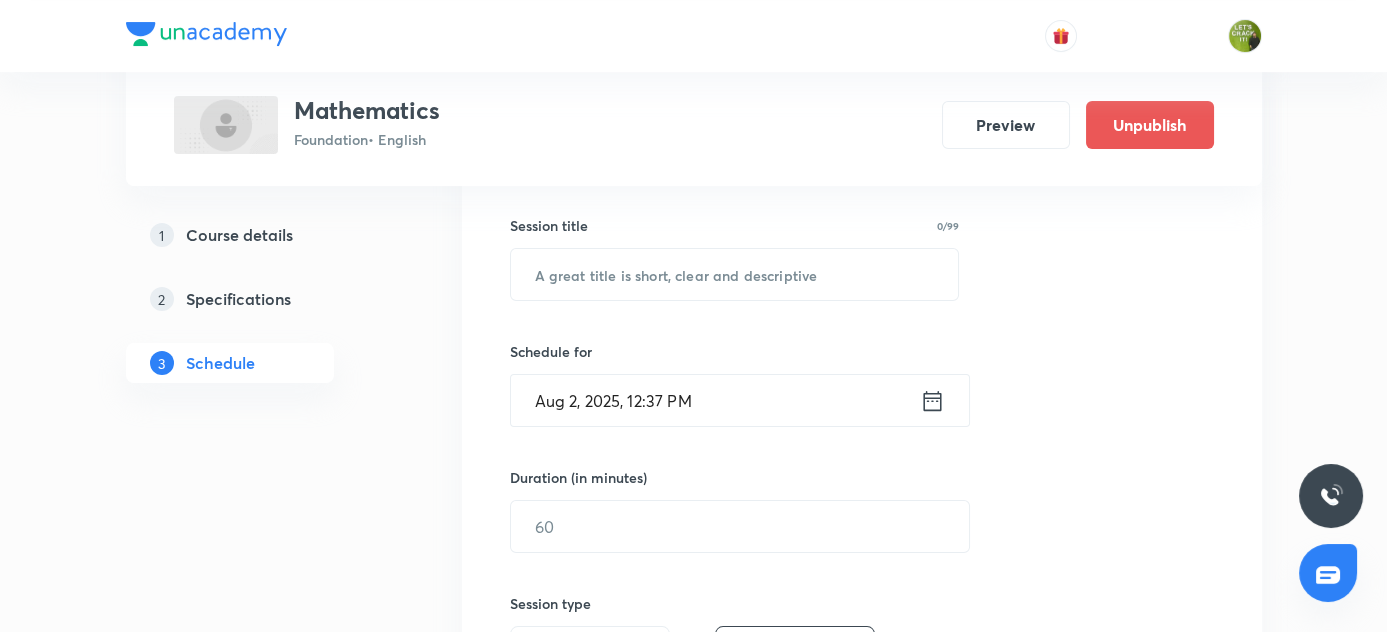 scroll, scrollTop: 363, scrollLeft: 0, axis: vertical 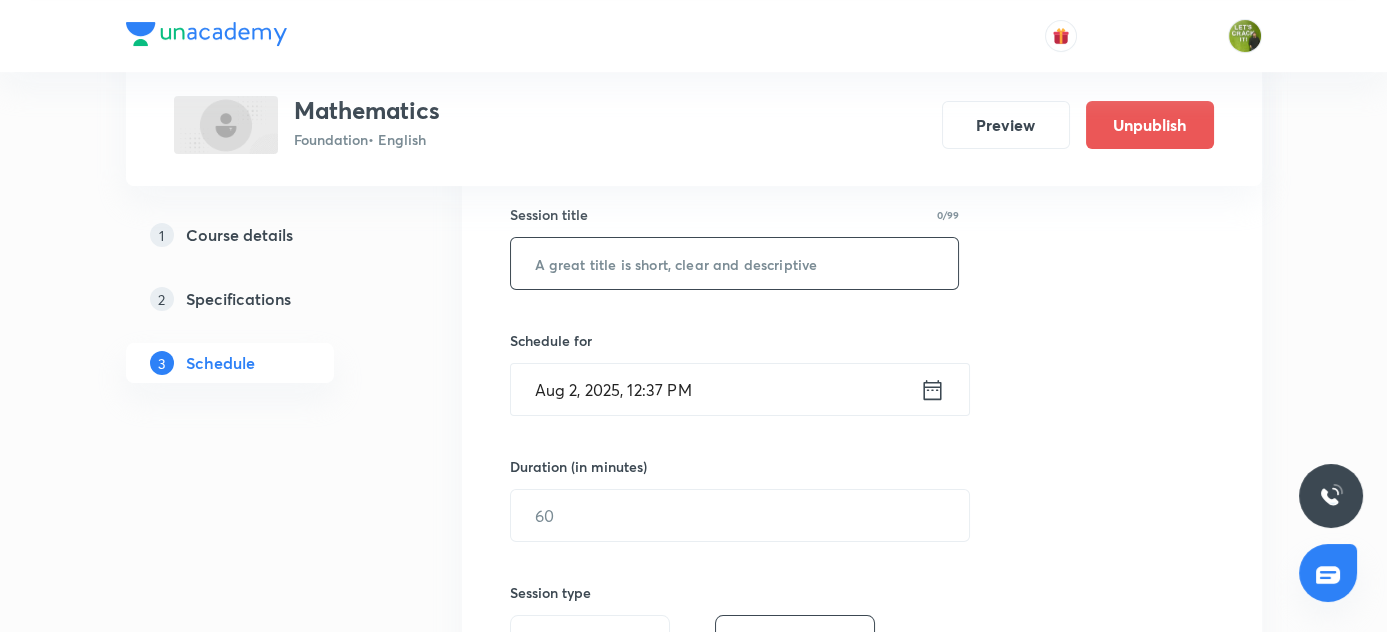 click at bounding box center (735, 263) 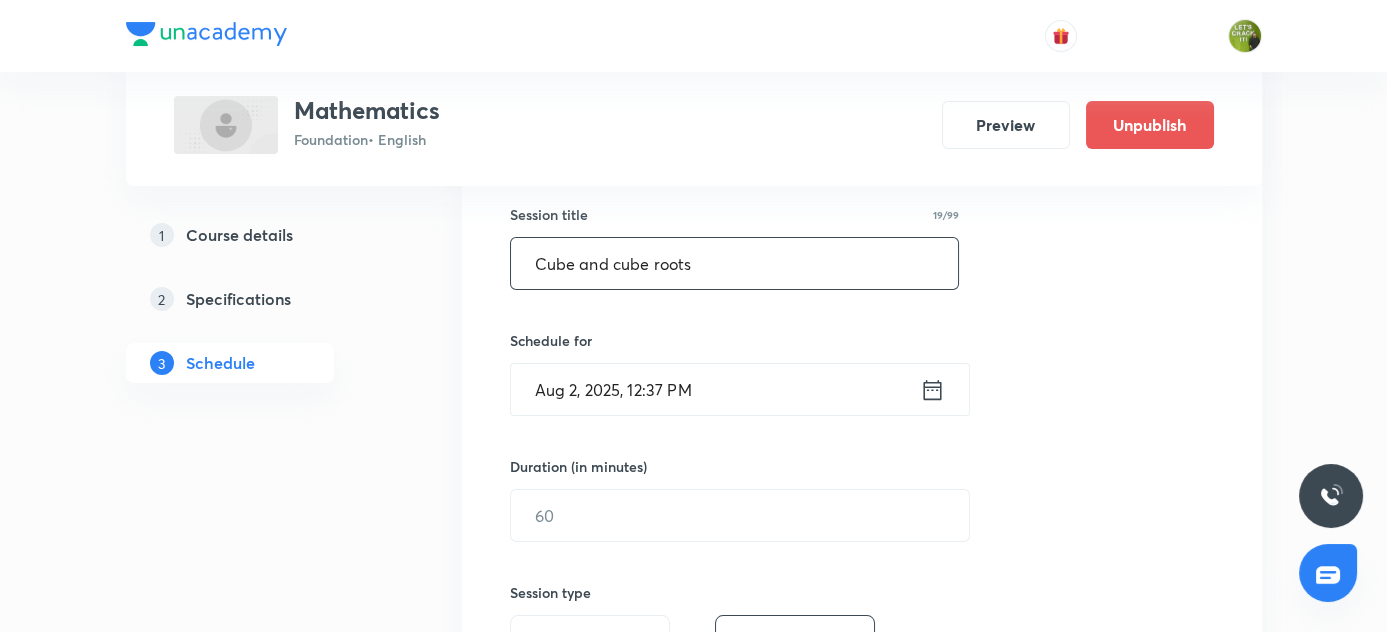 type on "Cube and cube roots" 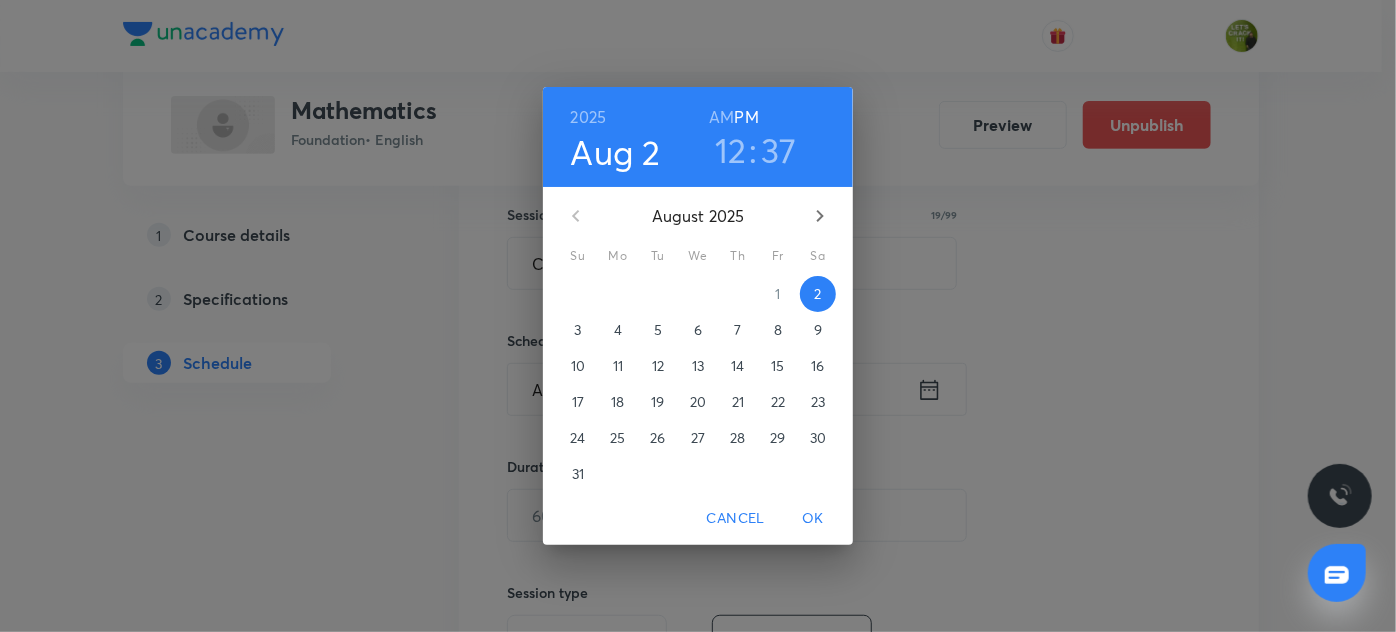 click on "12" at bounding box center [731, 150] 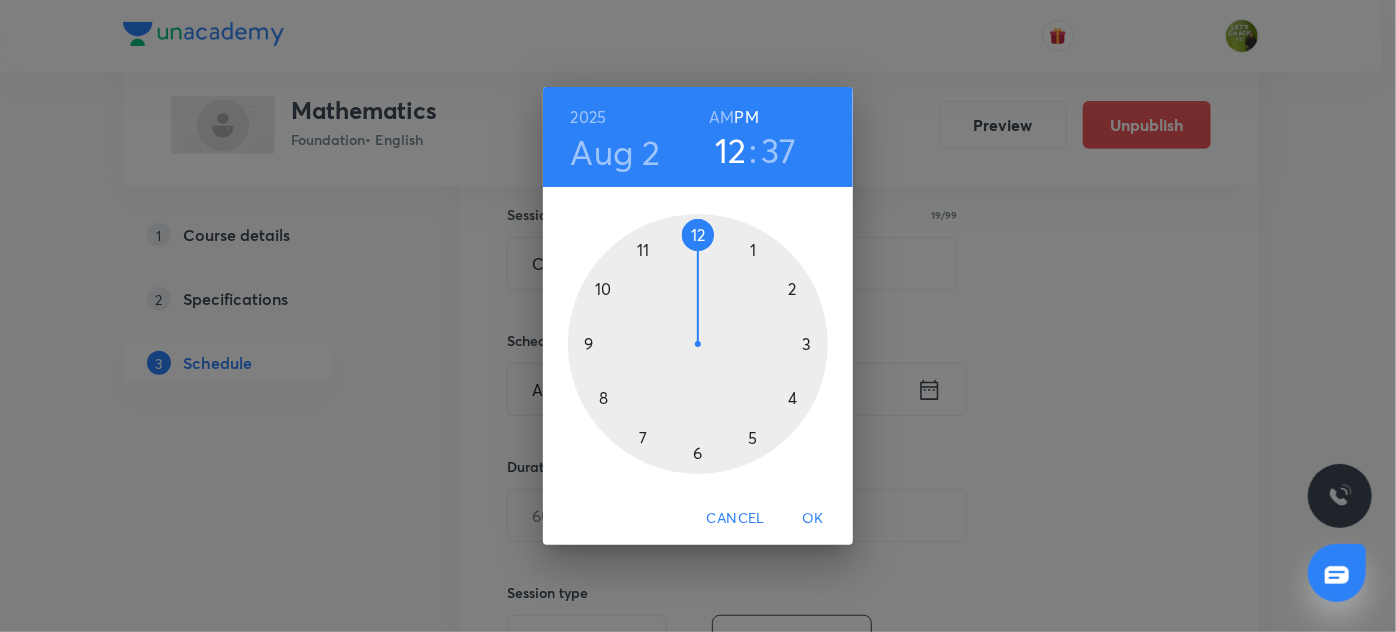 click at bounding box center [698, 344] 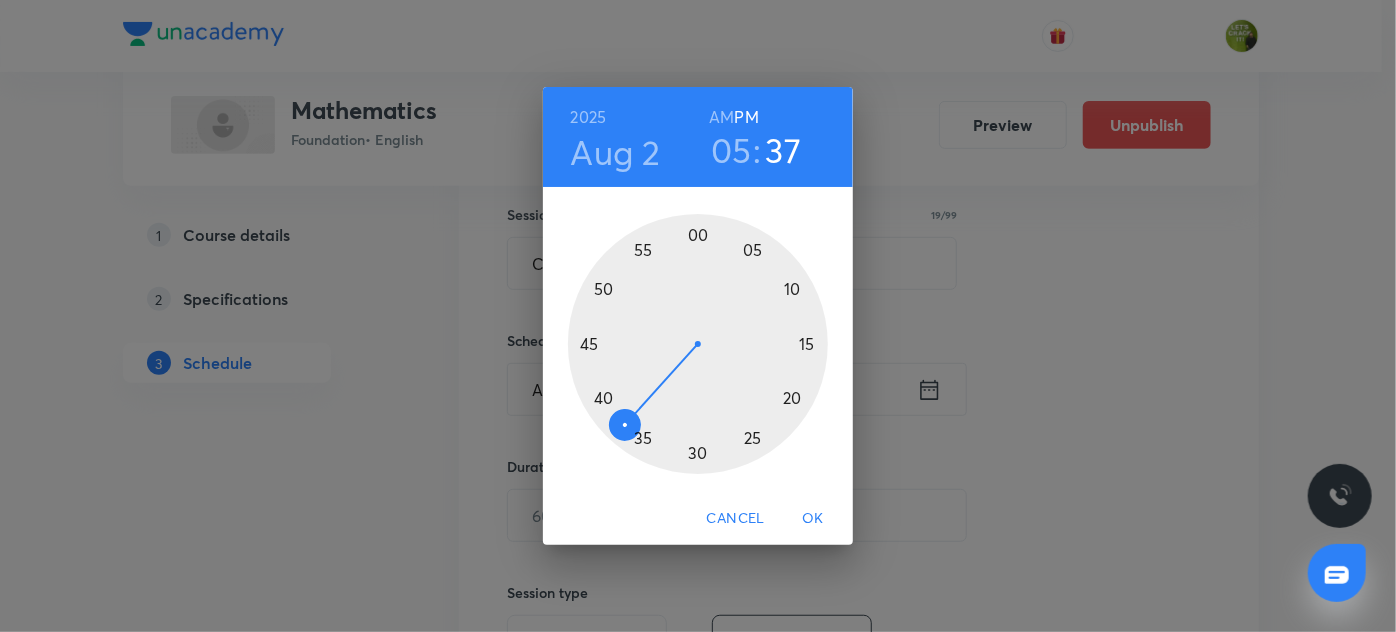 click at bounding box center [698, 344] 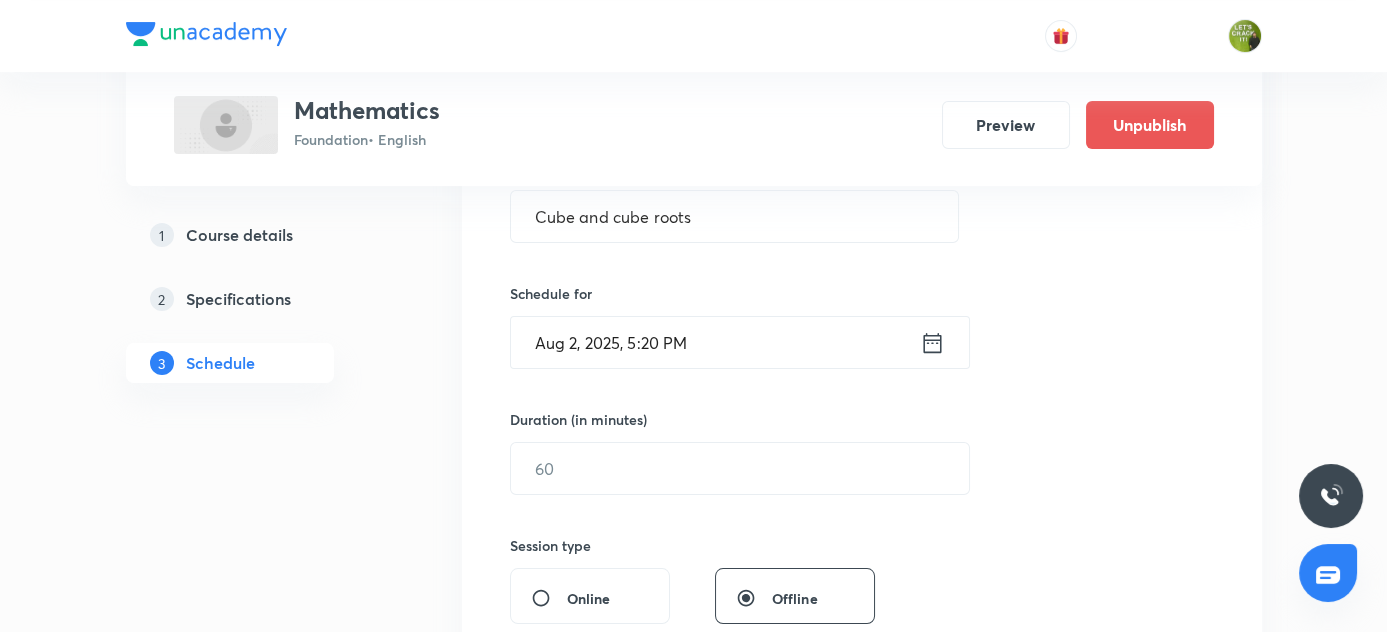 scroll, scrollTop: 454, scrollLeft: 0, axis: vertical 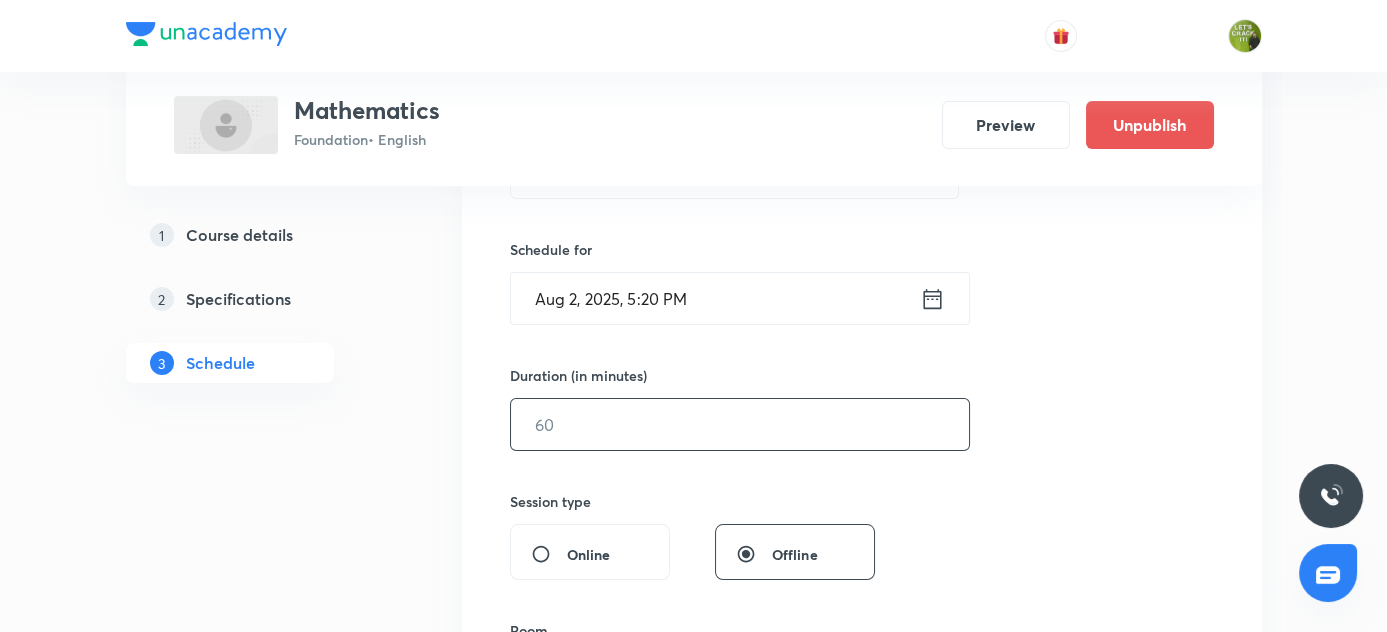 click at bounding box center (740, 424) 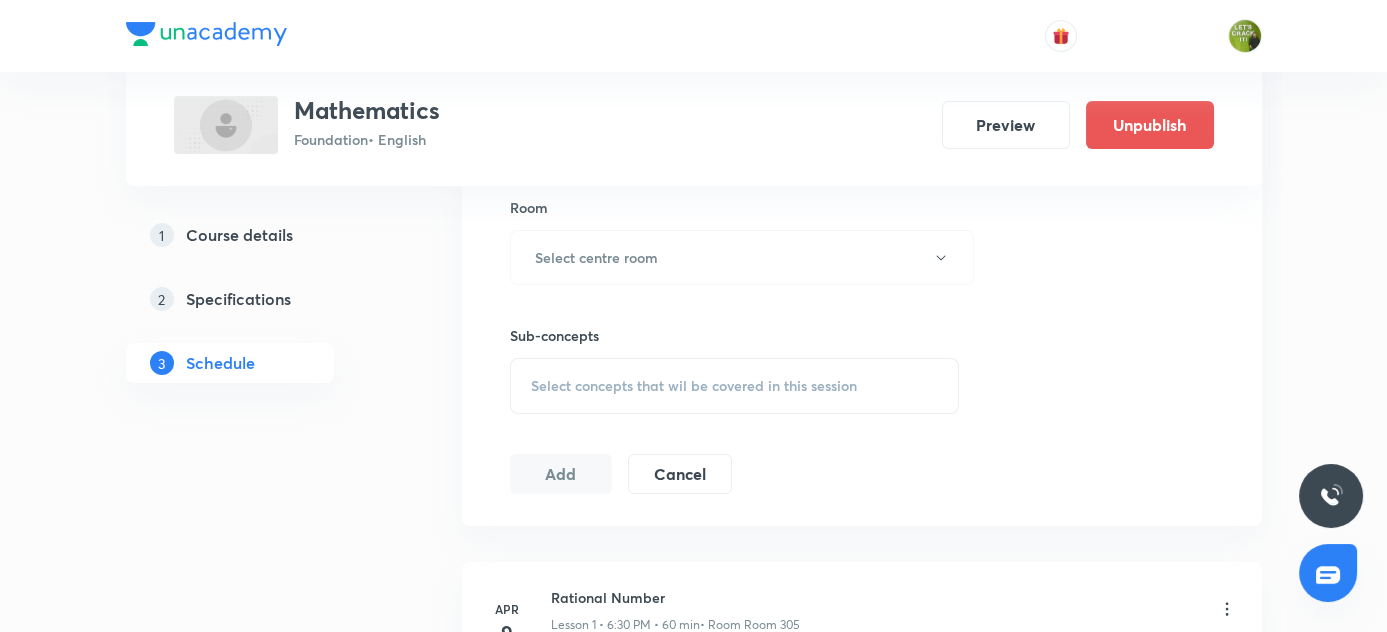 scroll, scrollTop: 909, scrollLeft: 0, axis: vertical 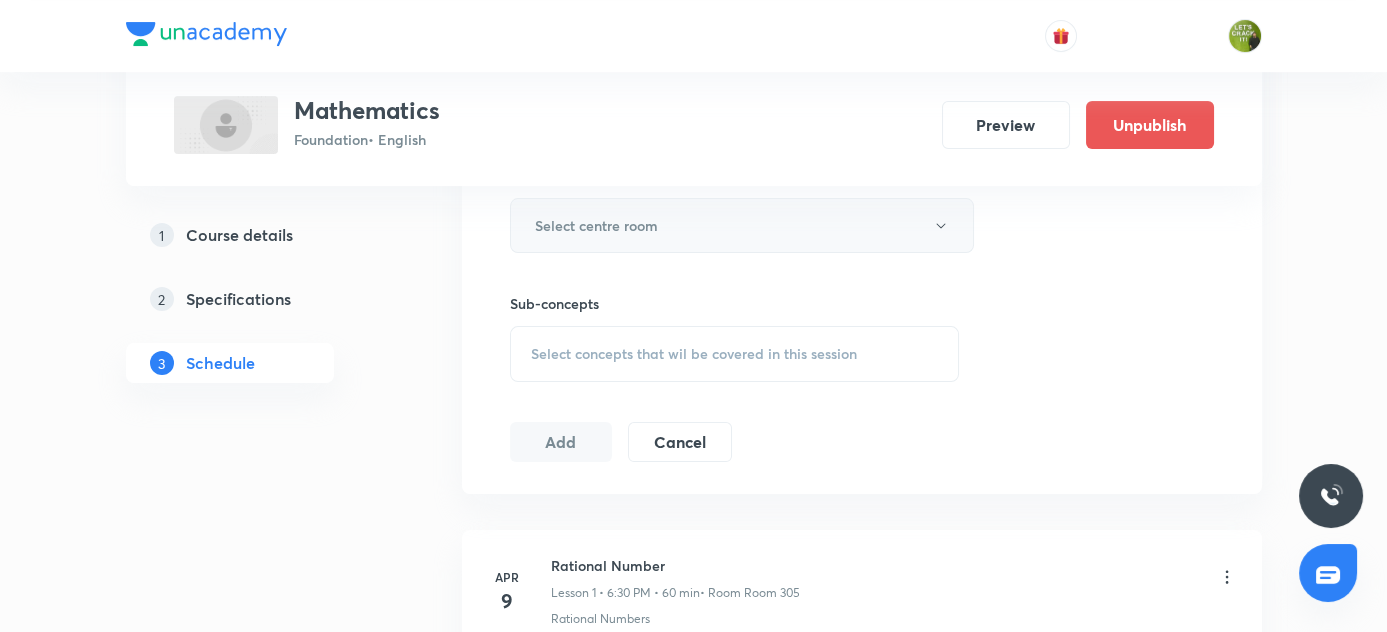 type on "60" 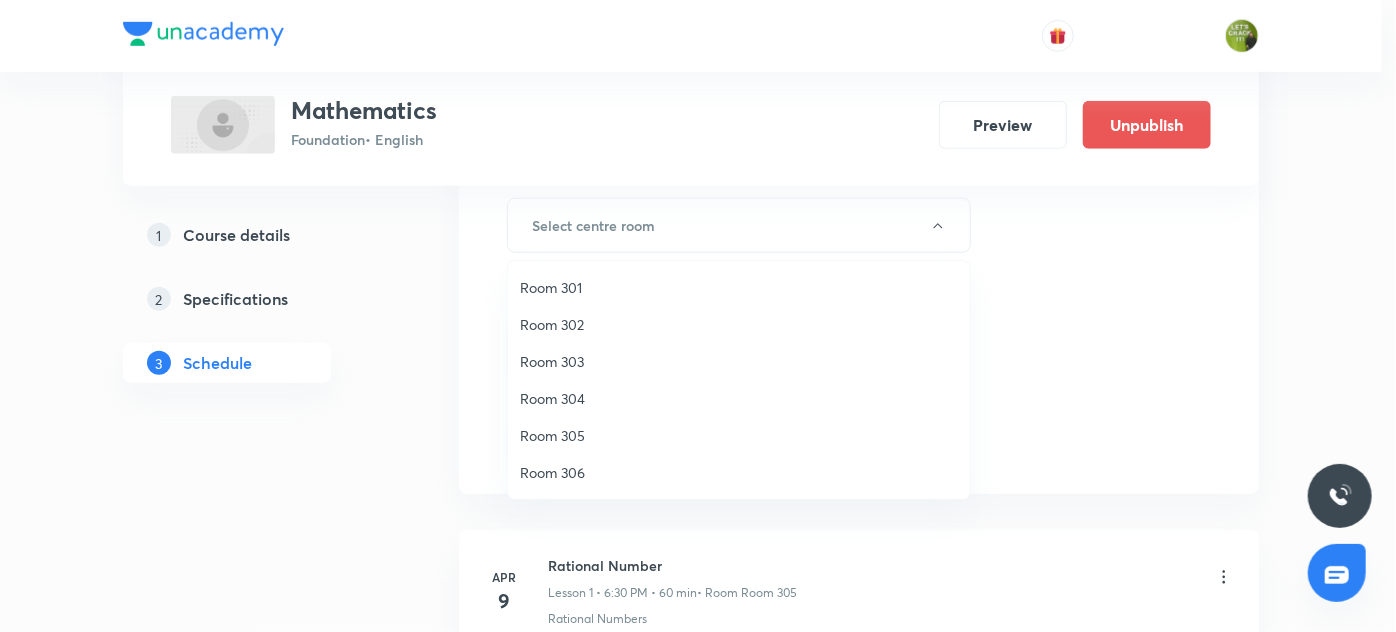 drag, startPoint x: 245, startPoint y: 458, endPoint x: 248, endPoint y: 439, distance: 19.235384 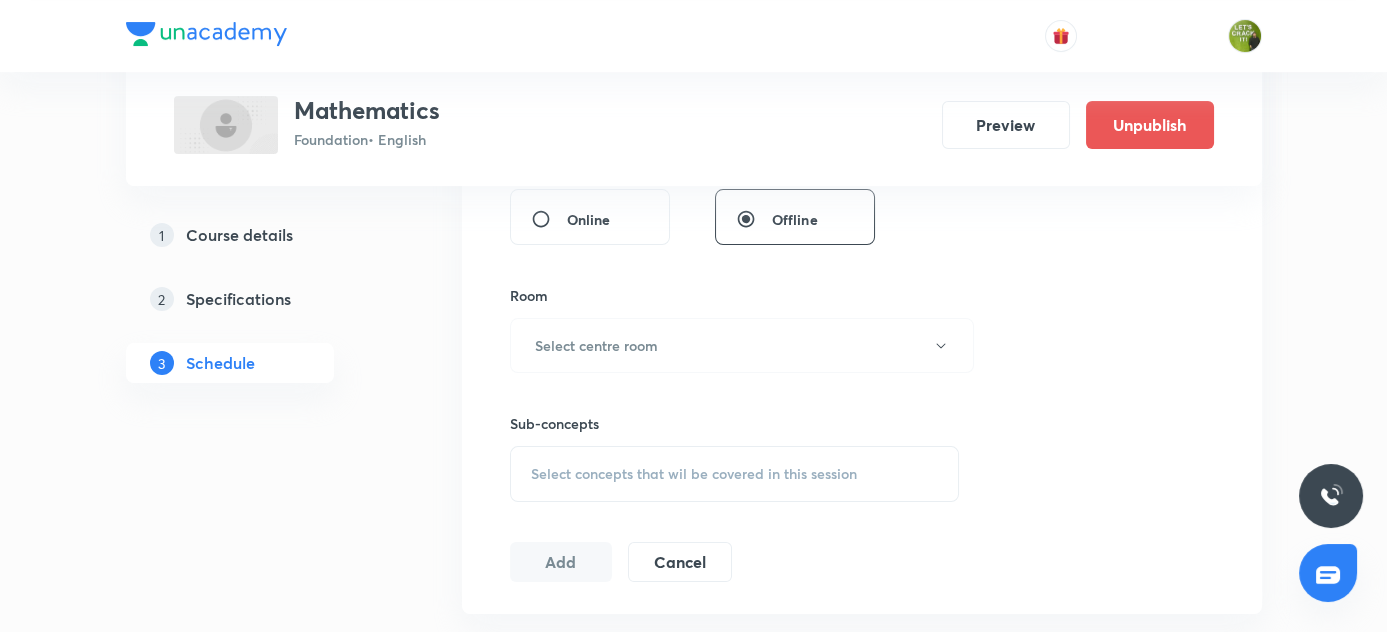 scroll, scrollTop: 909, scrollLeft: 0, axis: vertical 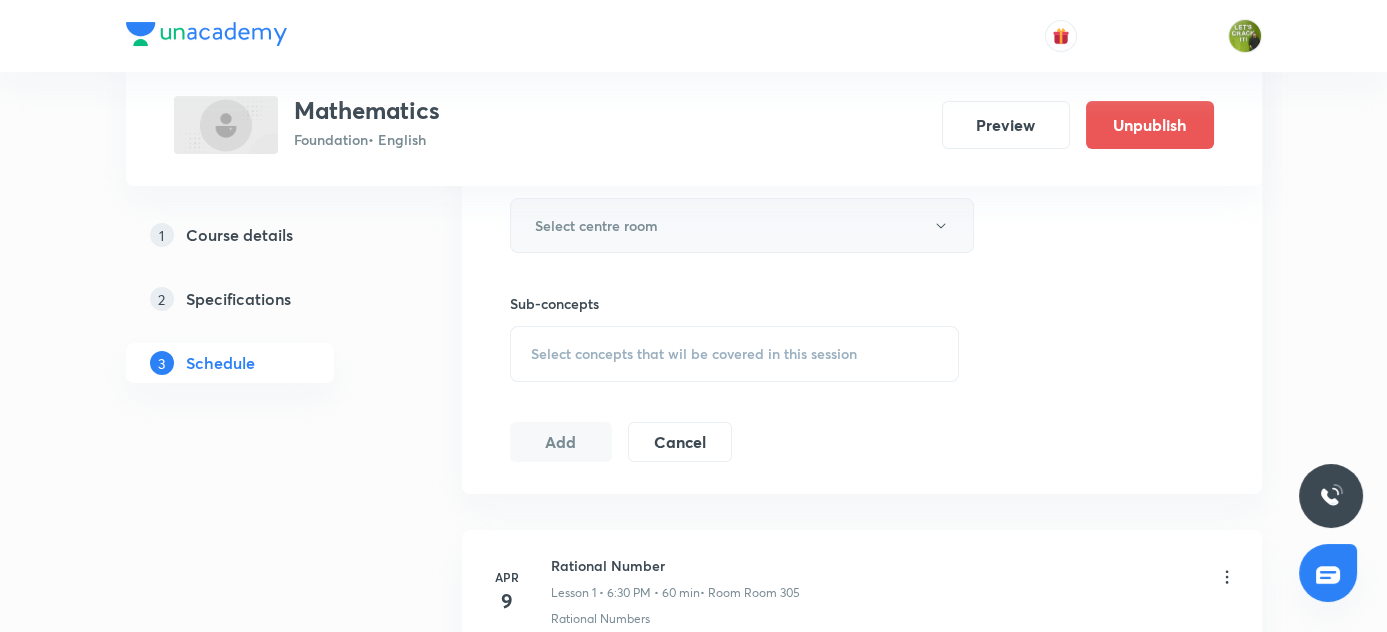 click 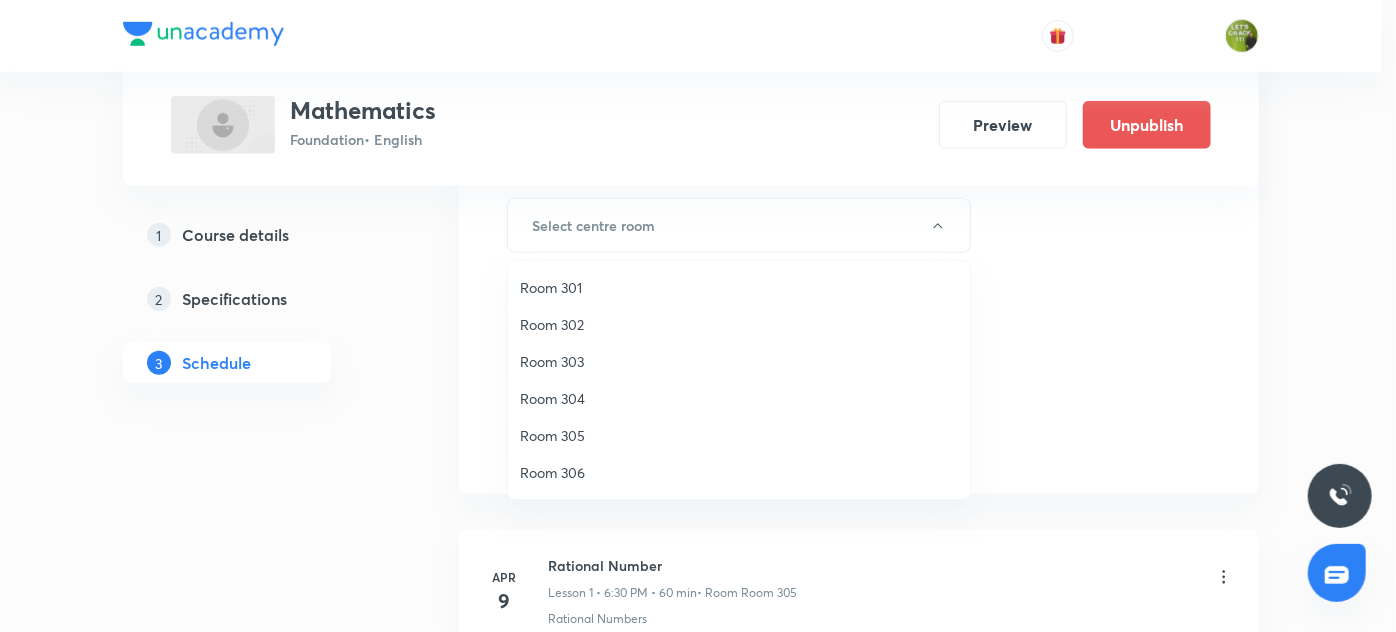click on "Room 305" at bounding box center (739, 435) 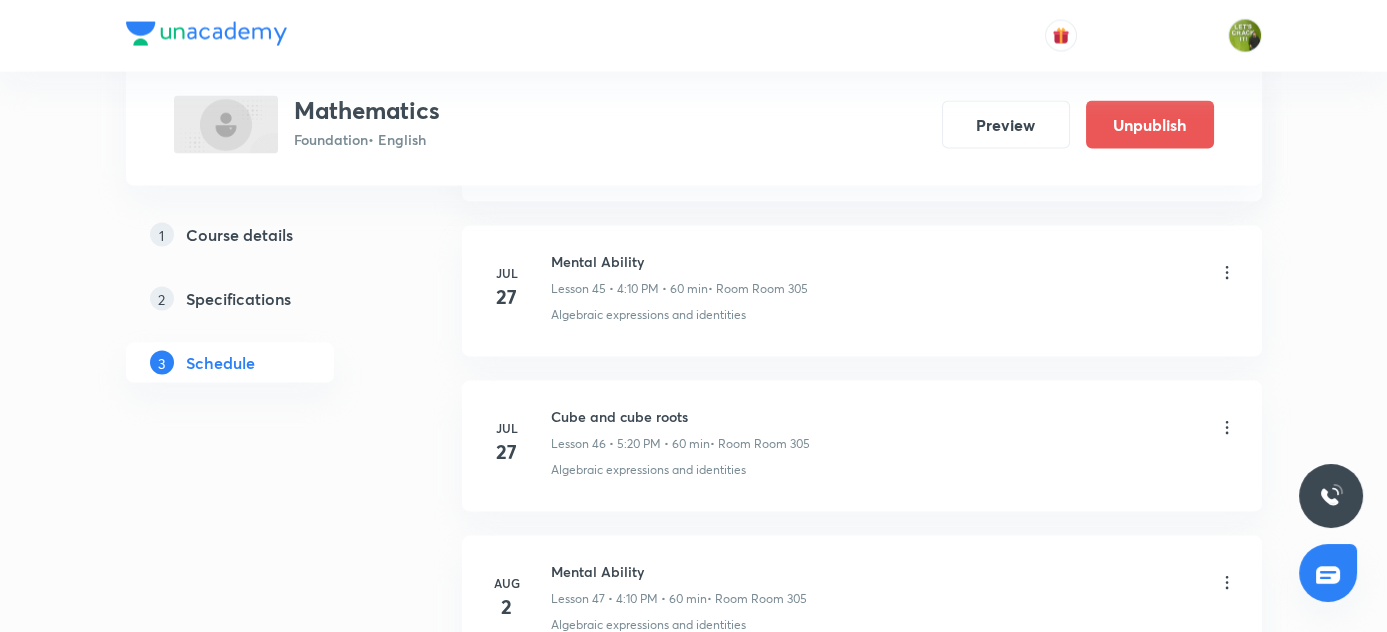 scroll, scrollTop: 7954, scrollLeft: 0, axis: vertical 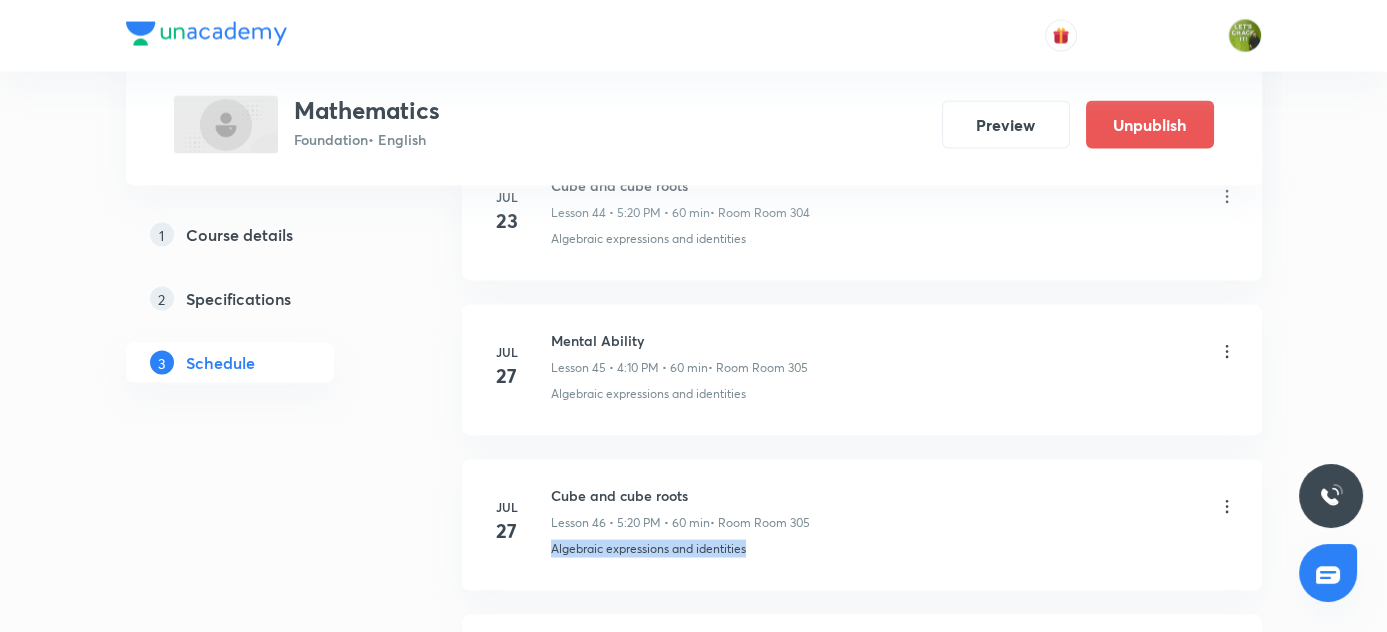 drag, startPoint x: 550, startPoint y: 519, endPoint x: 763, endPoint y: 519, distance: 213 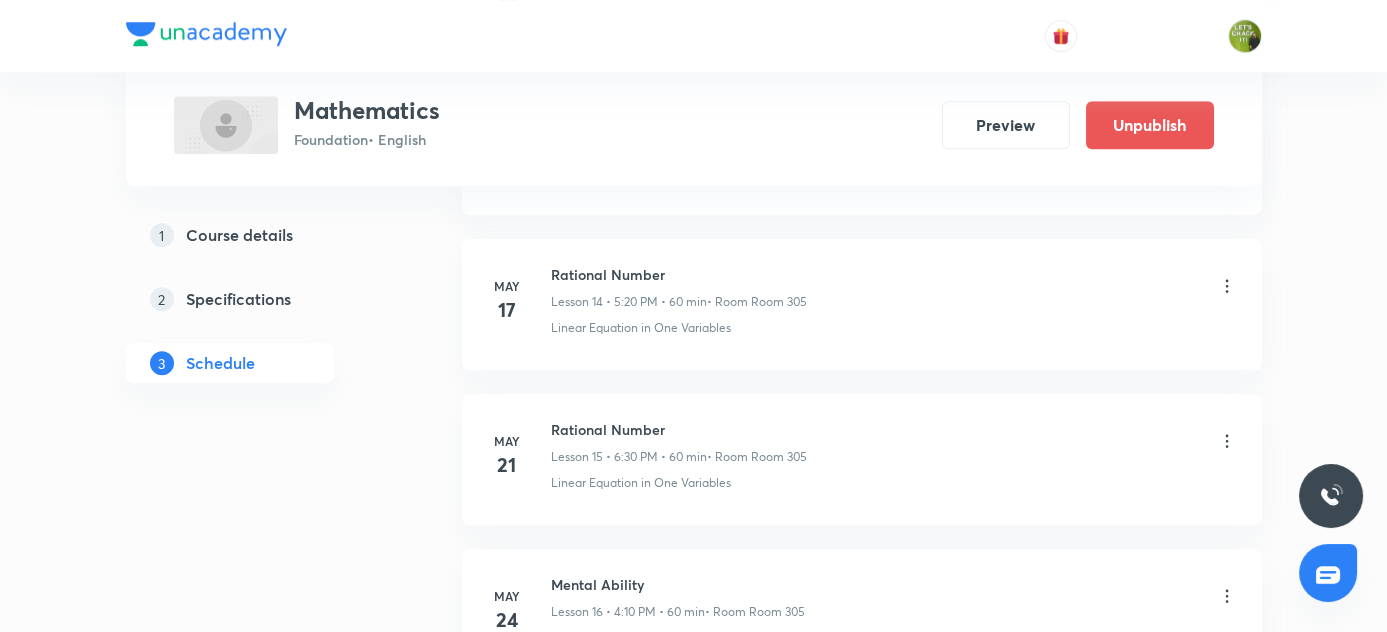 scroll, scrollTop: 2978, scrollLeft: 0, axis: vertical 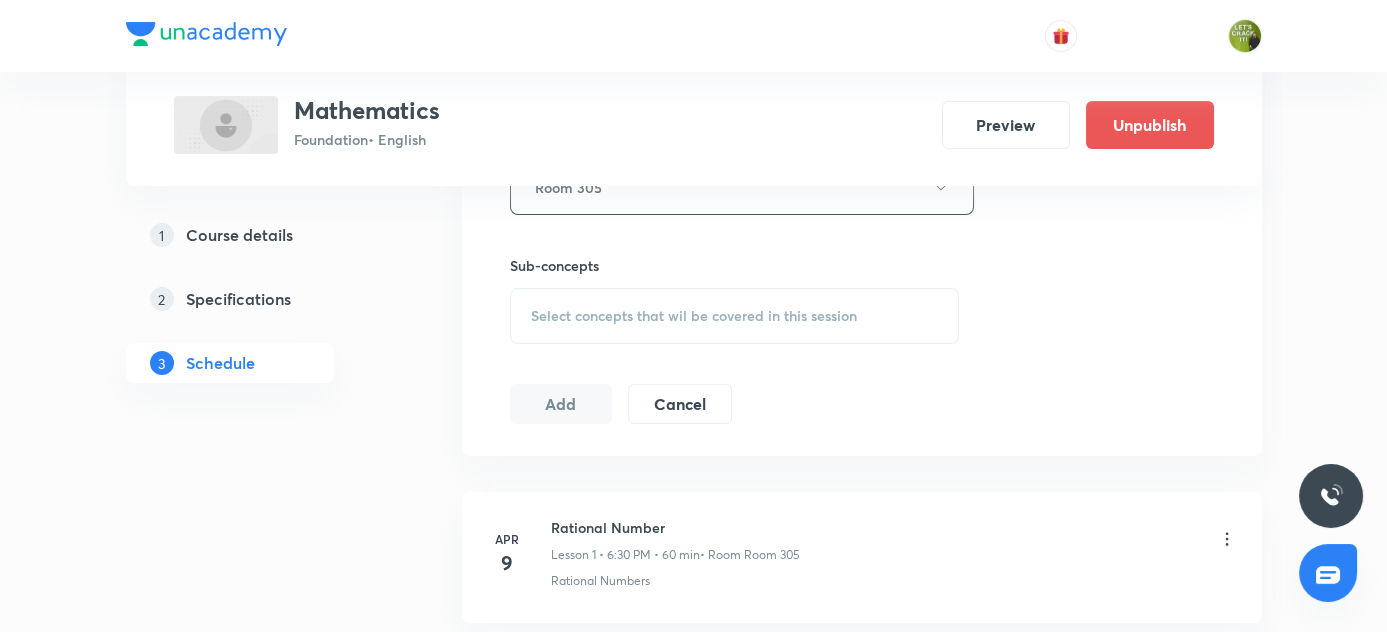 click on "Select concepts that wil be covered in this session" at bounding box center (694, 316) 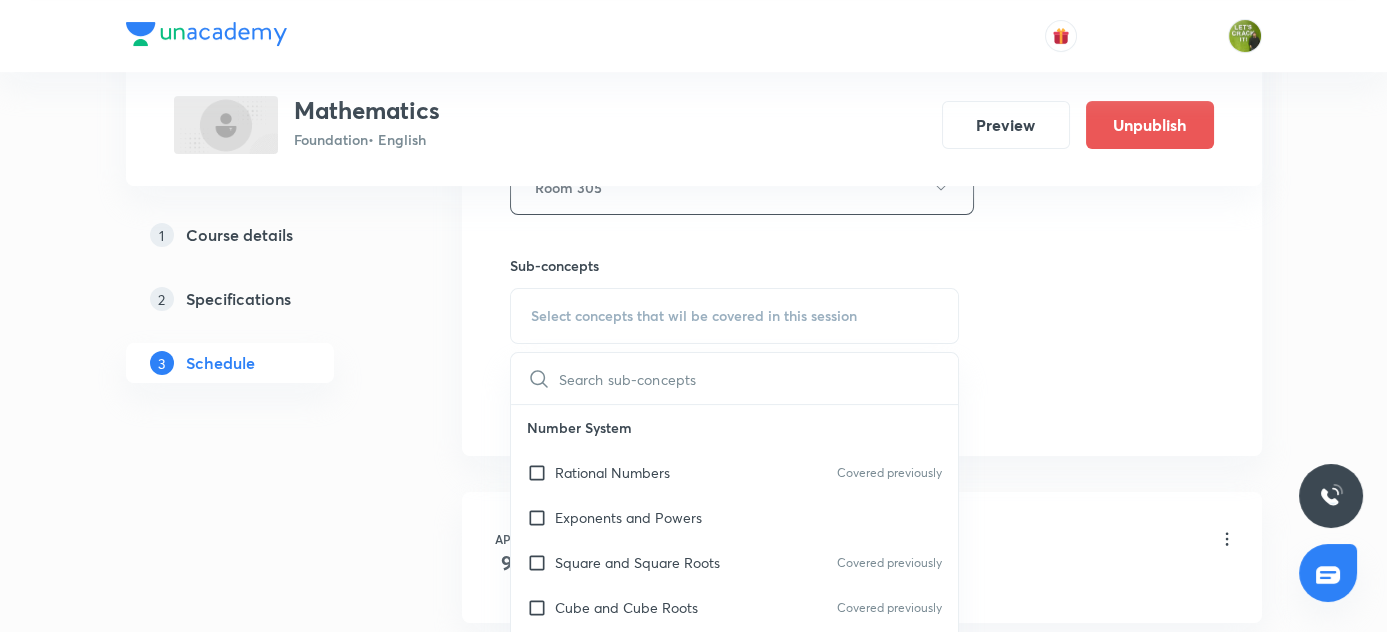 click at bounding box center (759, 378) 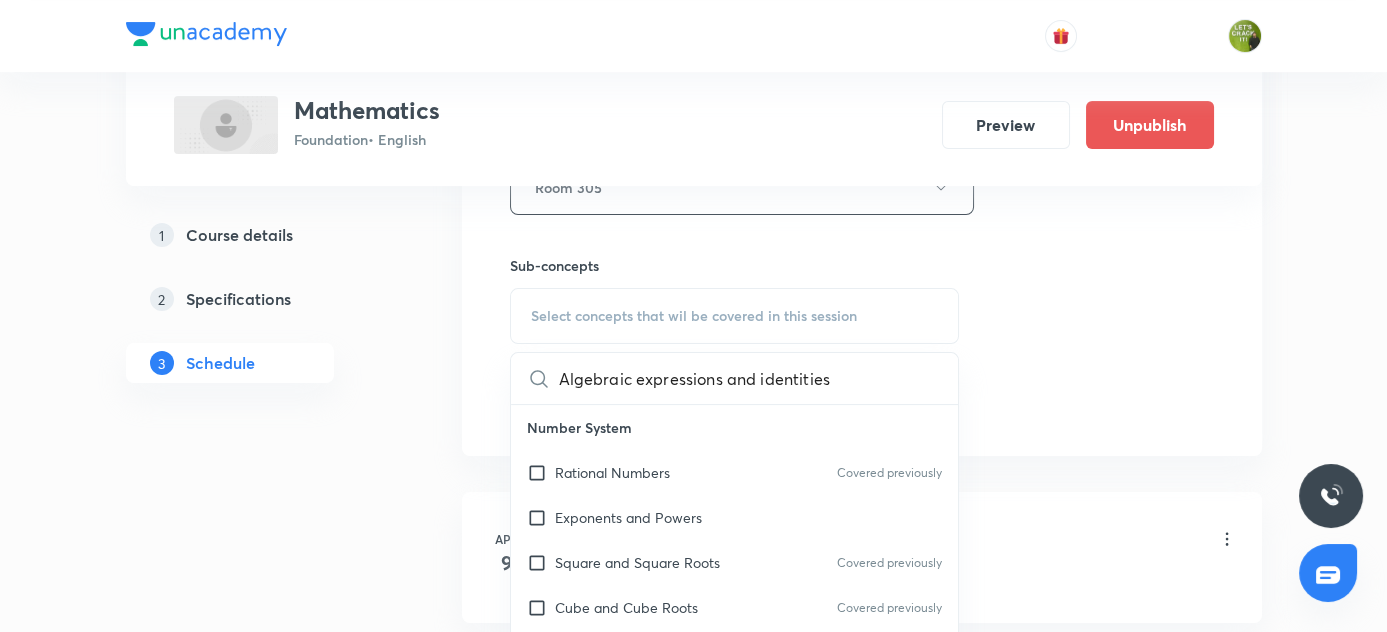 scroll, scrollTop: 0, scrollLeft: 37, axis: horizontal 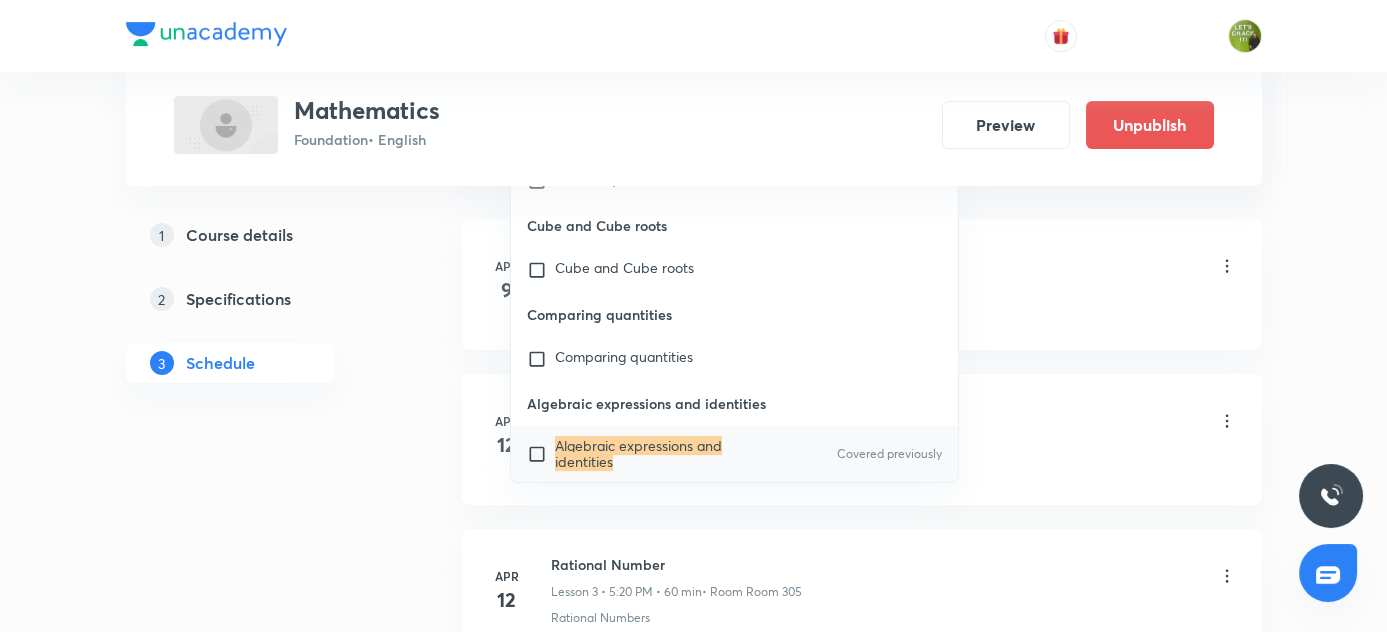 type on "Algebraic expressions and identities" 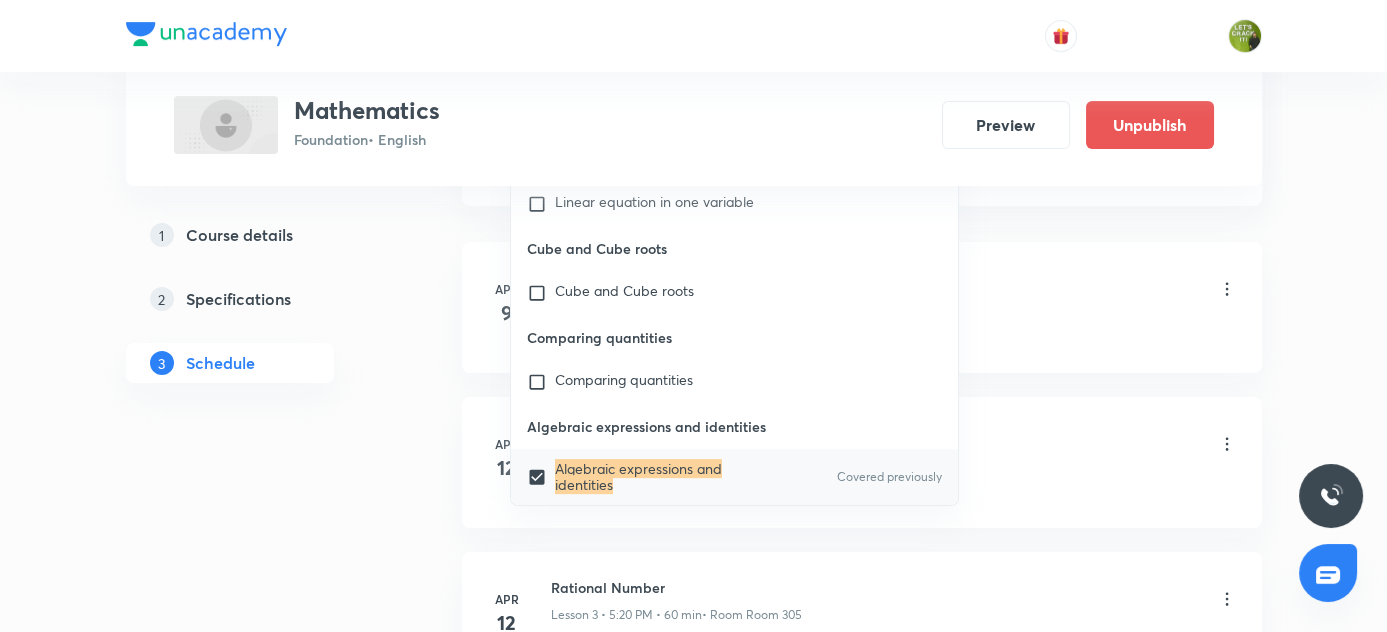 click on "Plus Courses Mathematics Foundation  • English Preview Unpublish 1 Course details 2 Specifications 3 Schedule Schedule 47  classes Session  48 Live class Session title 19/99 Cube and cube roots ​ Schedule for Aug 2, 2025, 5:20 PM ​ Duration (in minutes) 60 ​   Session type Online Offline Room Room 305 Sub-concepts Algebraic expressions and identities CLEAR Algebraic expressions and identities 1 / 1 ​ Number System Rational Numbers Covered previously Exponents and Powers Square and Square Roots Covered previously Cube and Cube Roots Covered previously Playing With Numbers Number System Algebra Linear Equation in One Variables Covered previously Algebraic Expression Factorization Direct and Inverse Proportion Direct Proportion Inverse Proportion Proportional Increase or Decrease of Given Quantities Geometry Understanding Quadrilaterals Practical Geometry Visualizing Solid Shapes Volume and Surface Area Area of Trapezium and Polygon Concept of Surface Area Concept of Volume Commercial Mathematics Axis" at bounding box center (694, 3273) 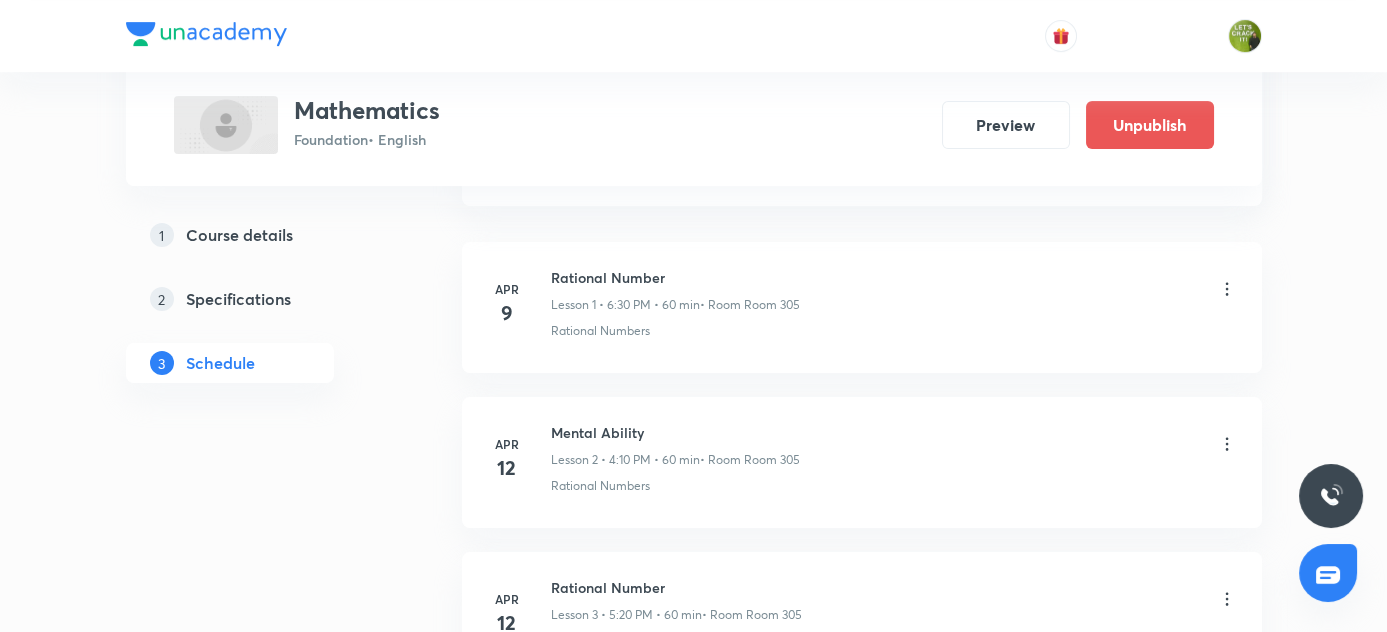 scroll, scrollTop: 947, scrollLeft: 0, axis: vertical 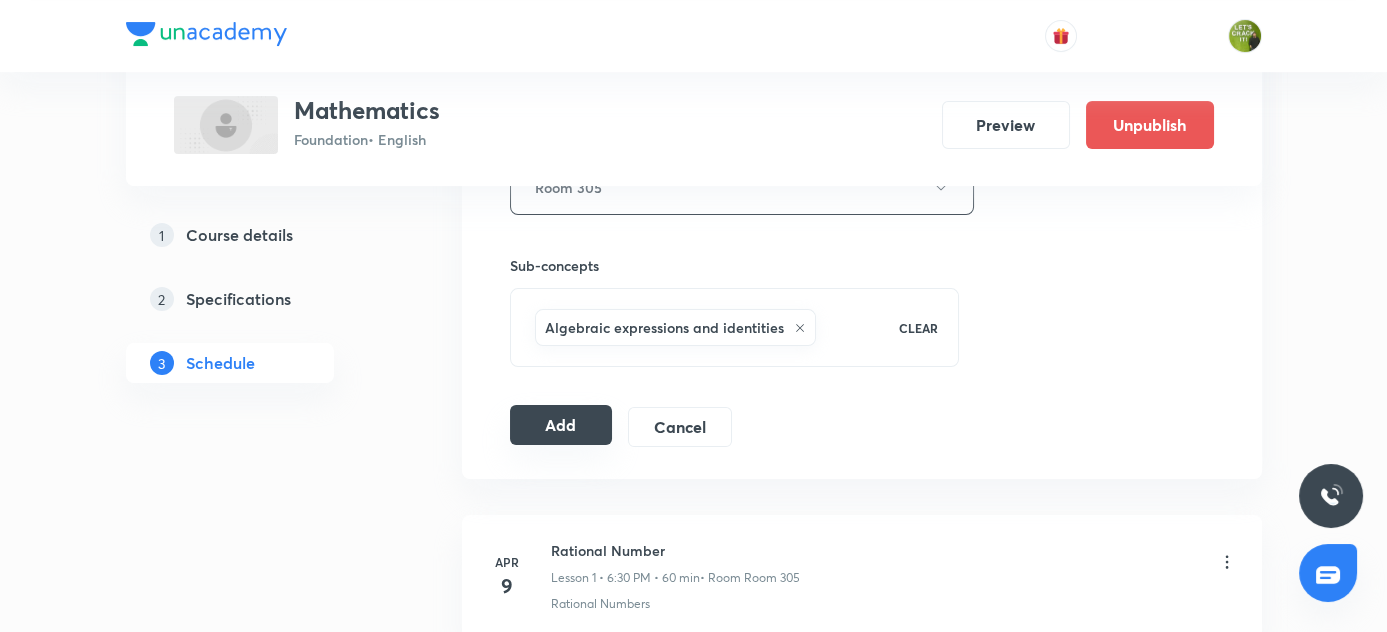 click on "Add" at bounding box center (561, 425) 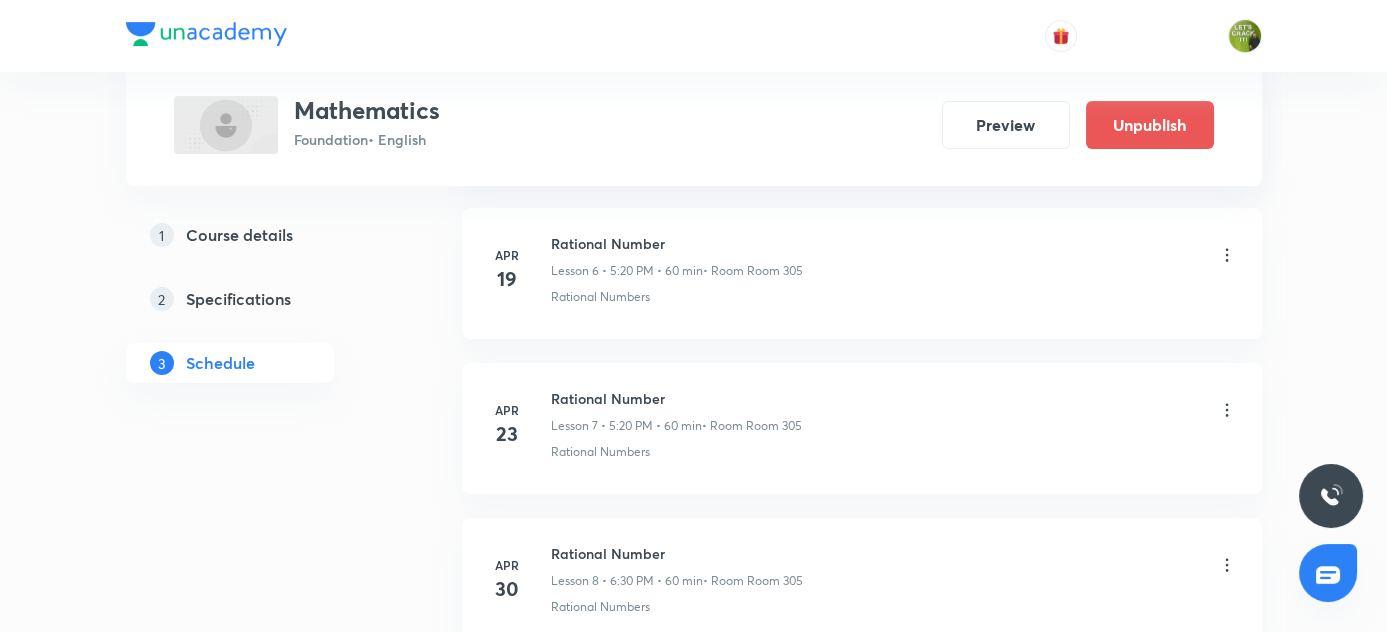 scroll, scrollTop: 1220, scrollLeft: 0, axis: vertical 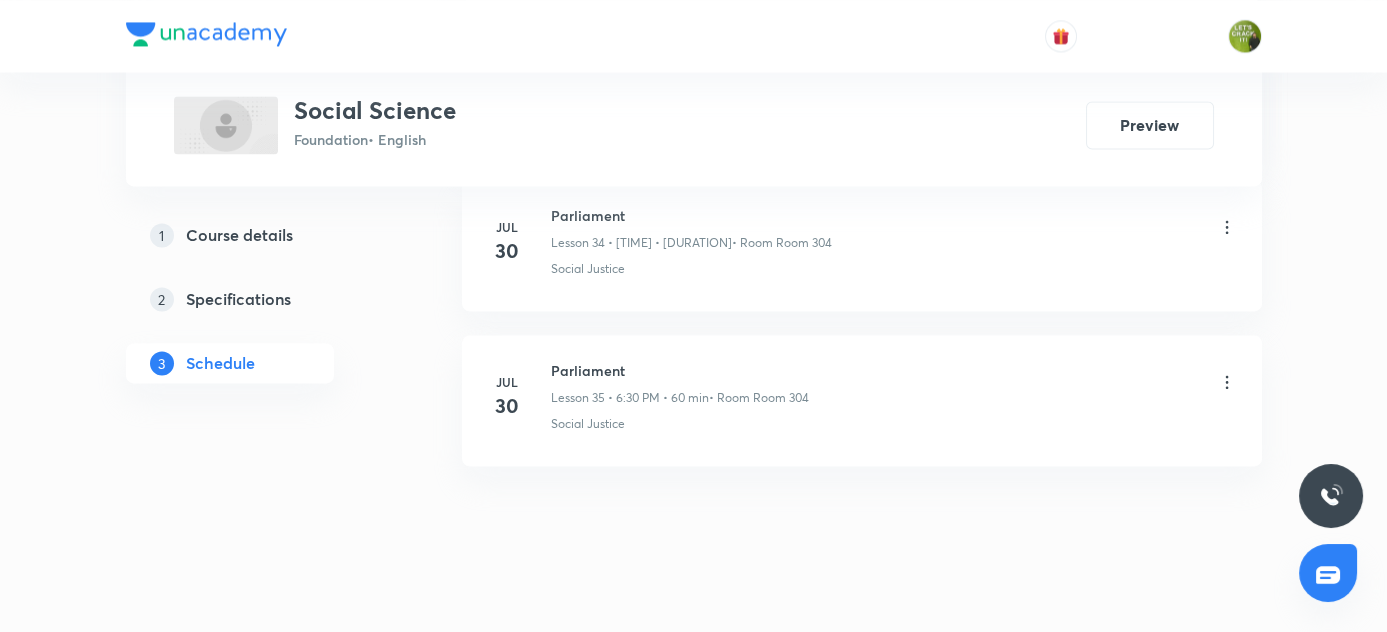 click on "Parliament" at bounding box center [680, 370] 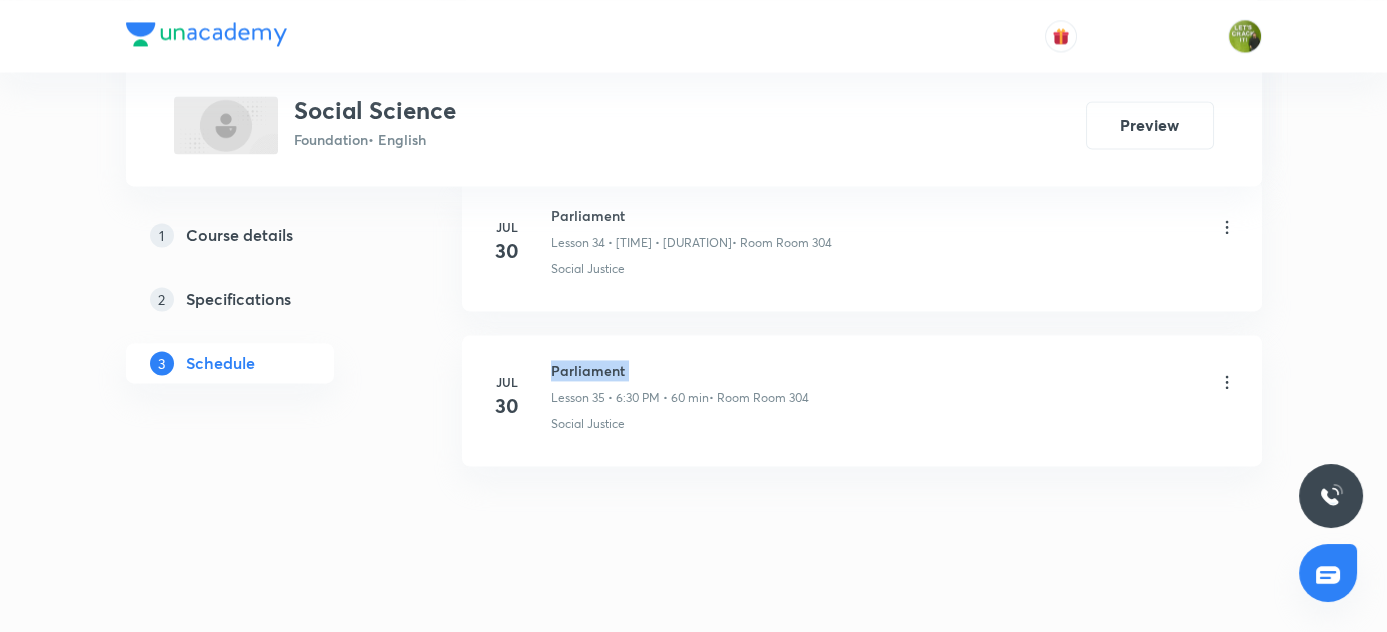 drag, startPoint x: 553, startPoint y: 344, endPoint x: 622, endPoint y: 348, distance: 69.115845 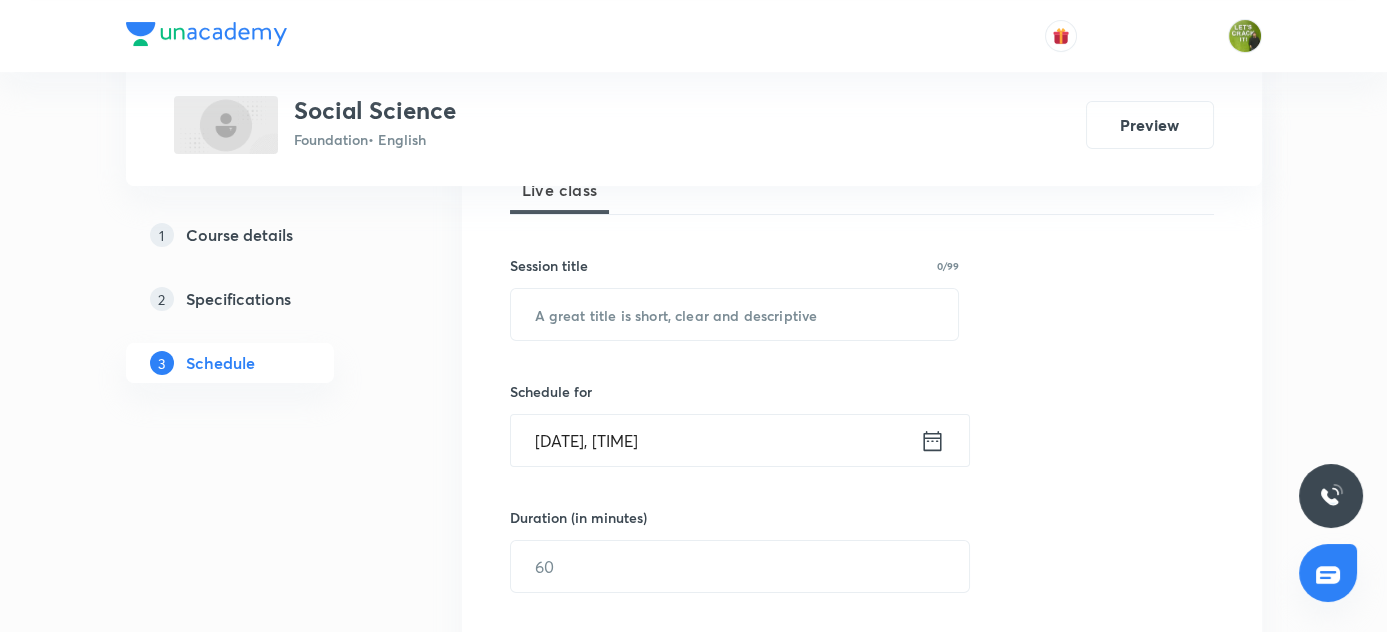scroll, scrollTop: 291, scrollLeft: 0, axis: vertical 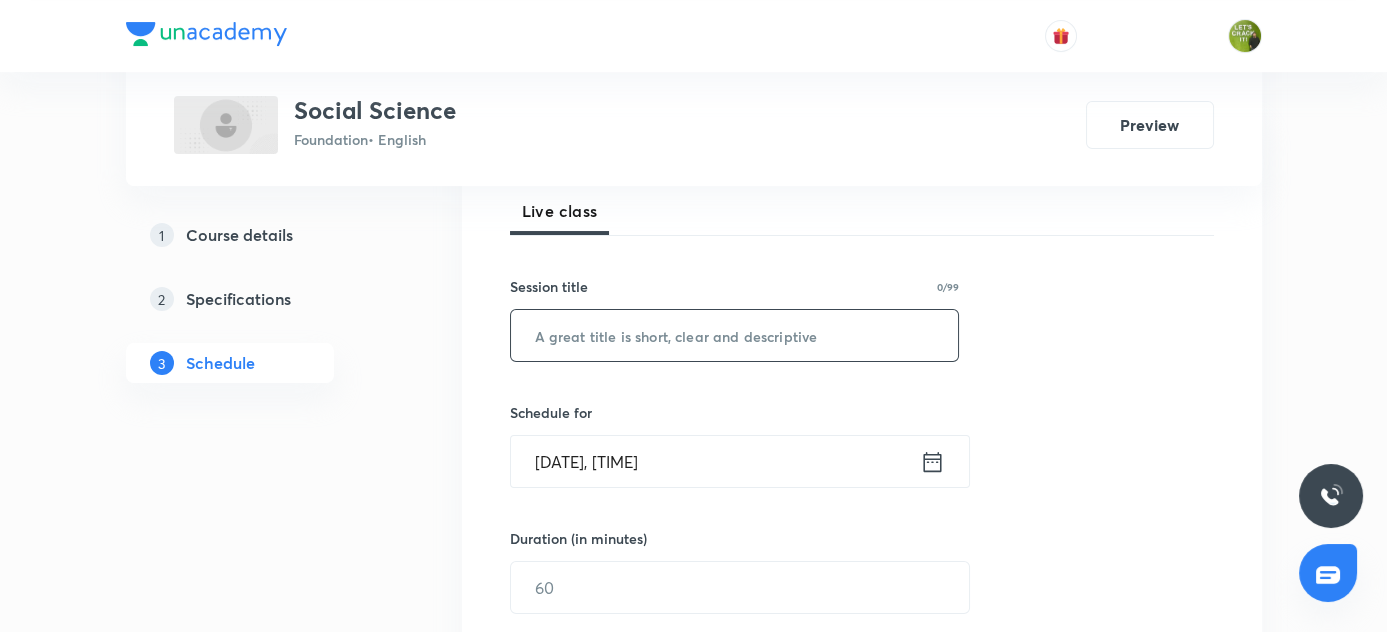 click at bounding box center (735, 335) 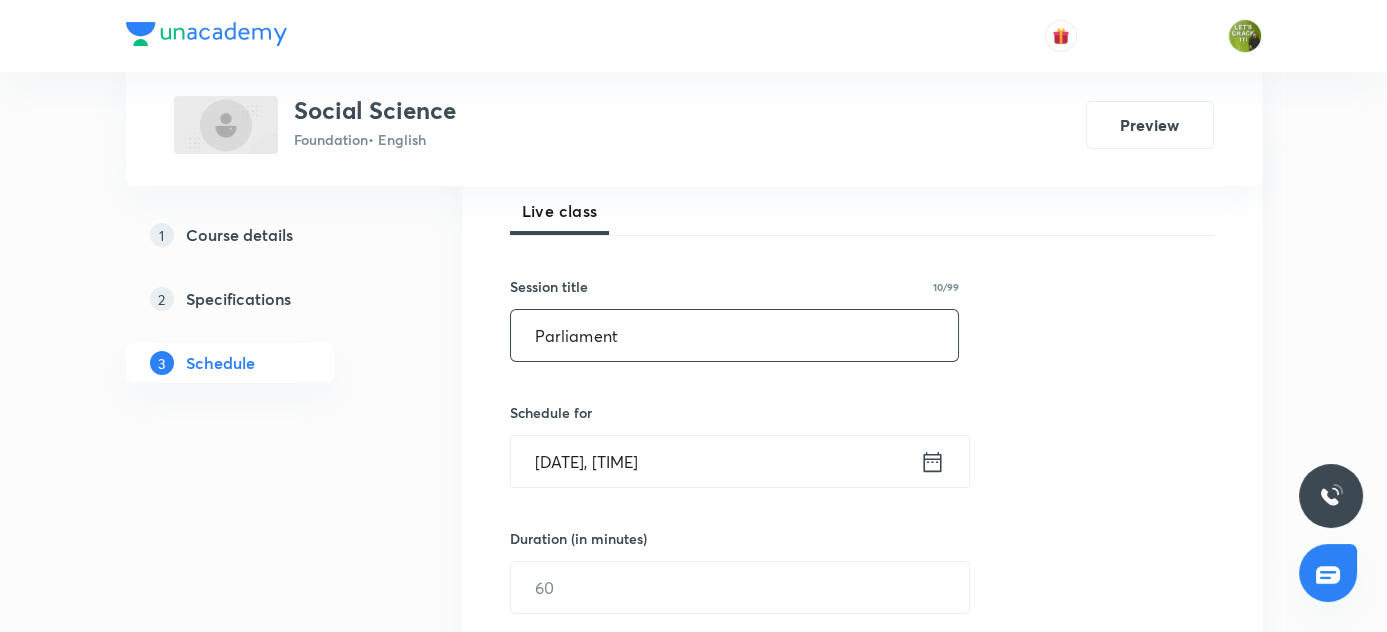 type on "Parliament" 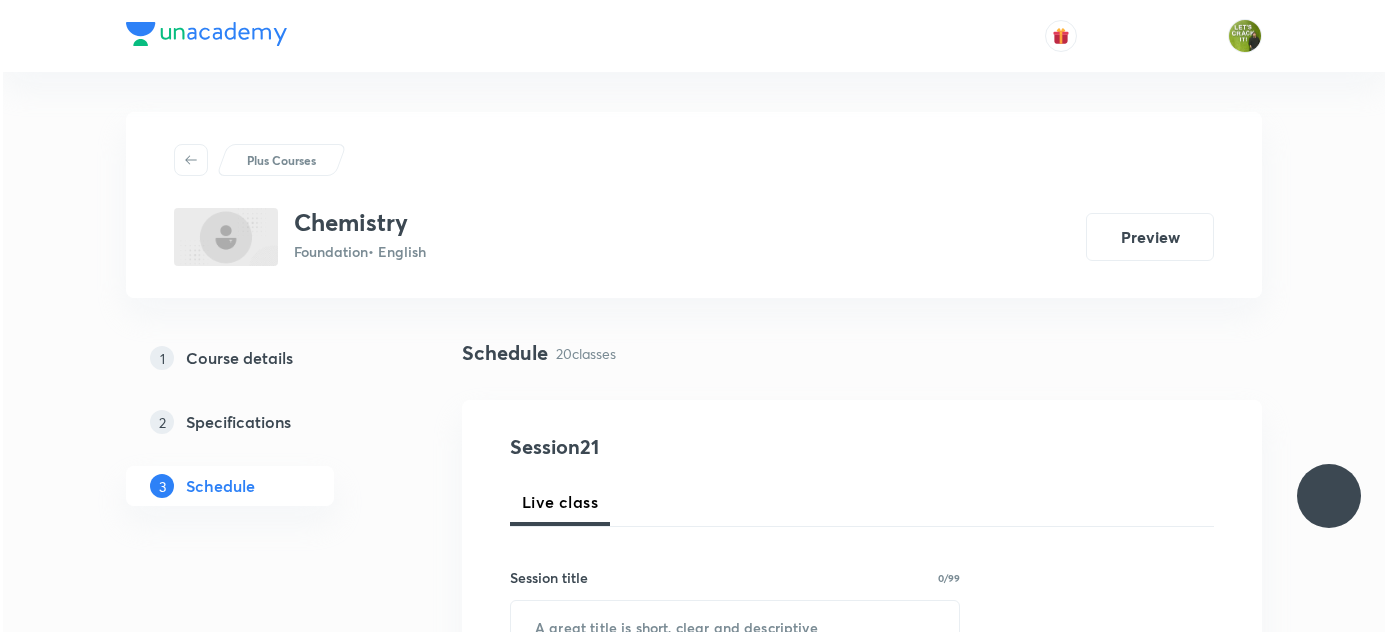 scroll, scrollTop: 0, scrollLeft: 0, axis: both 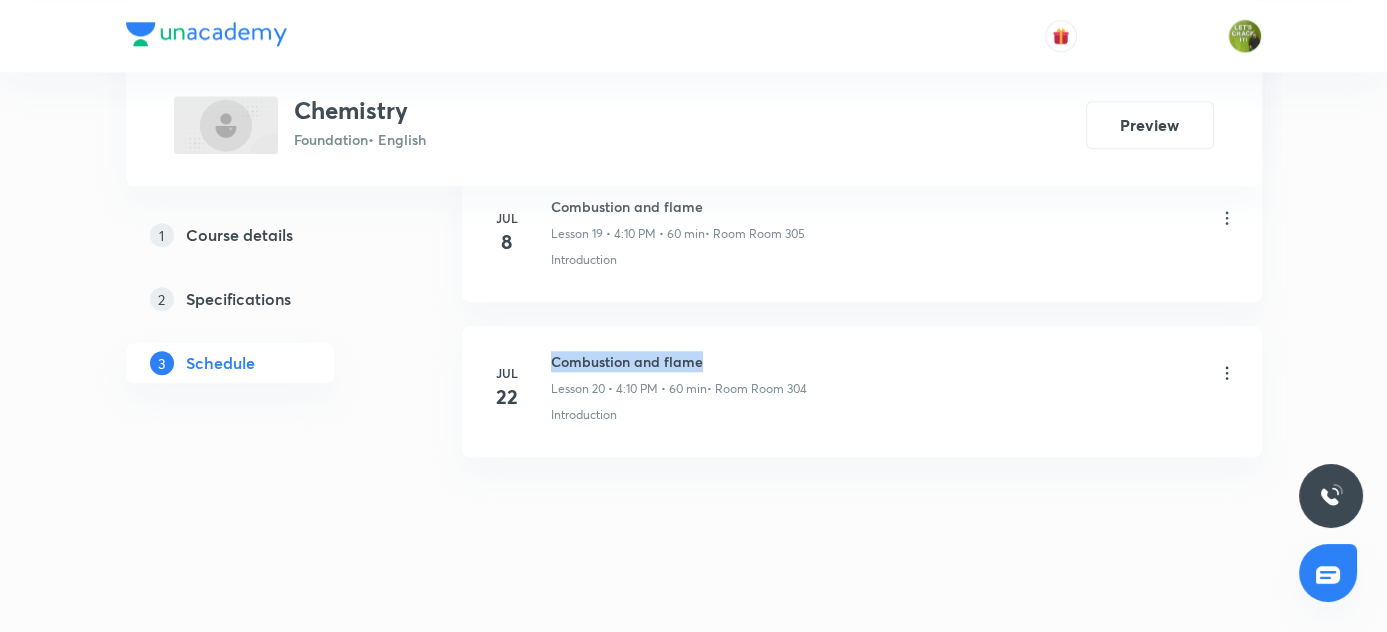 drag, startPoint x: 551, startPoint y: 347, endPoint x: 743, endPoint y: 356, distance: 192.21082 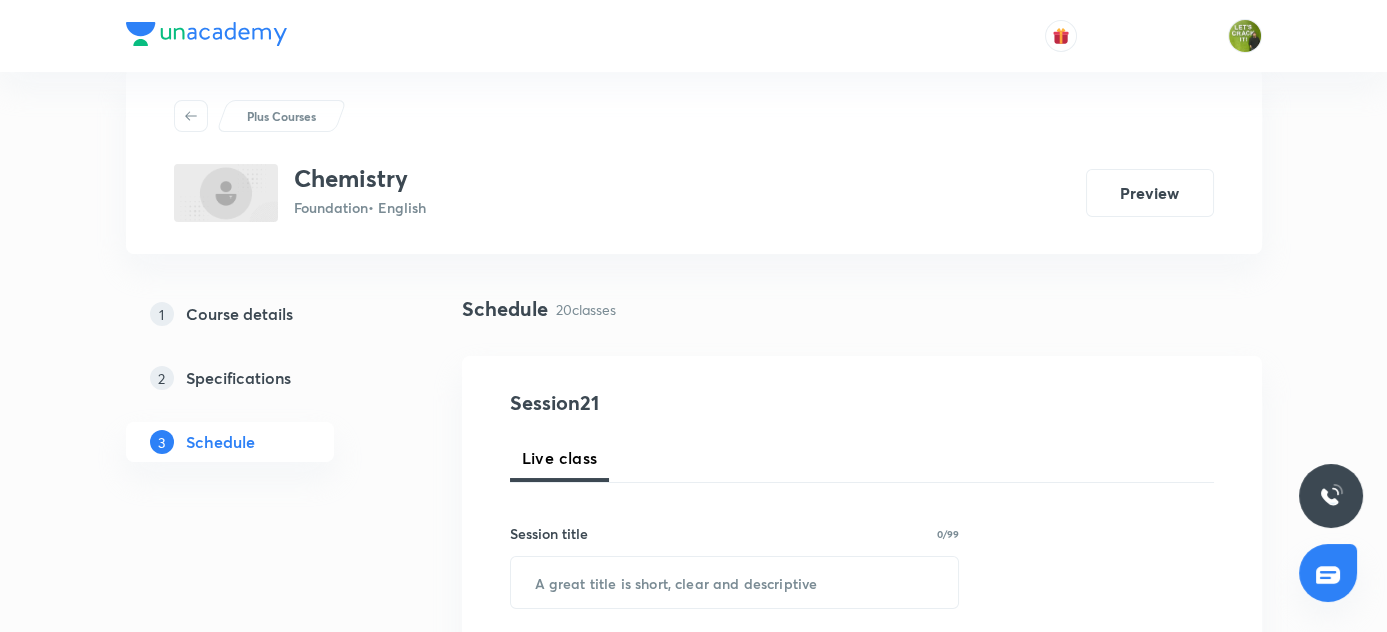 scroll, scrollTop: 0, scrollLeft: 0, axis: both 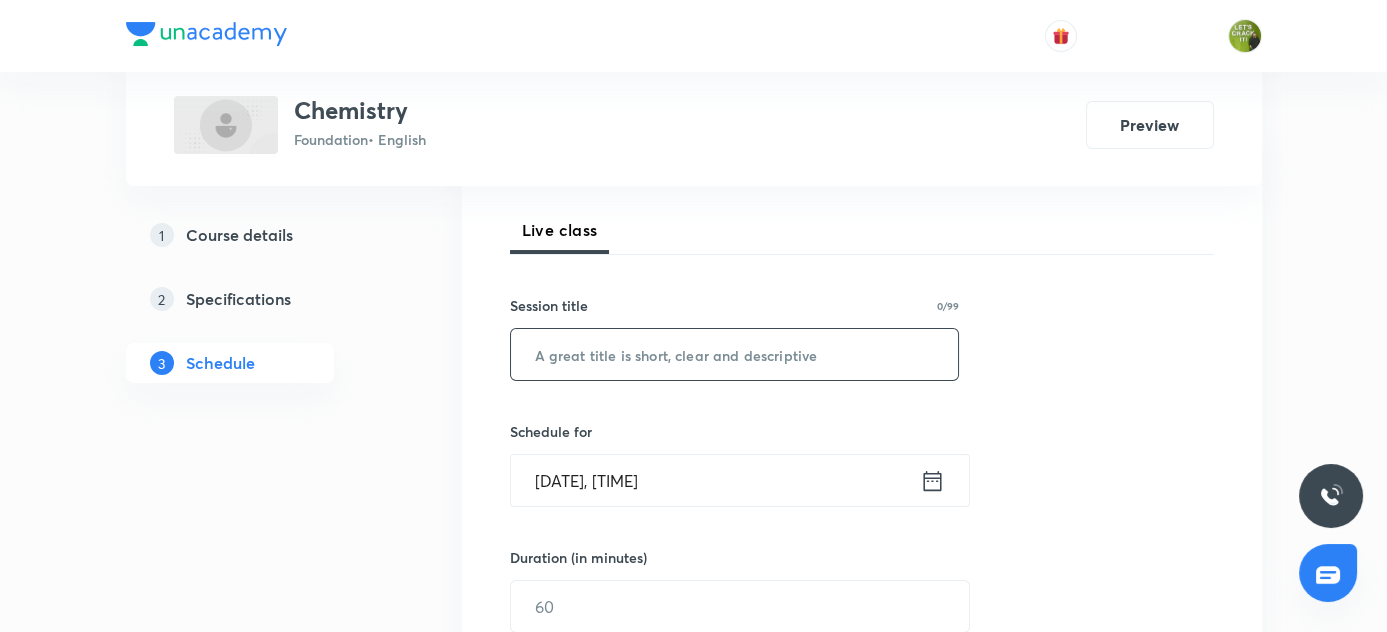 click at bounding box center (735, 354) 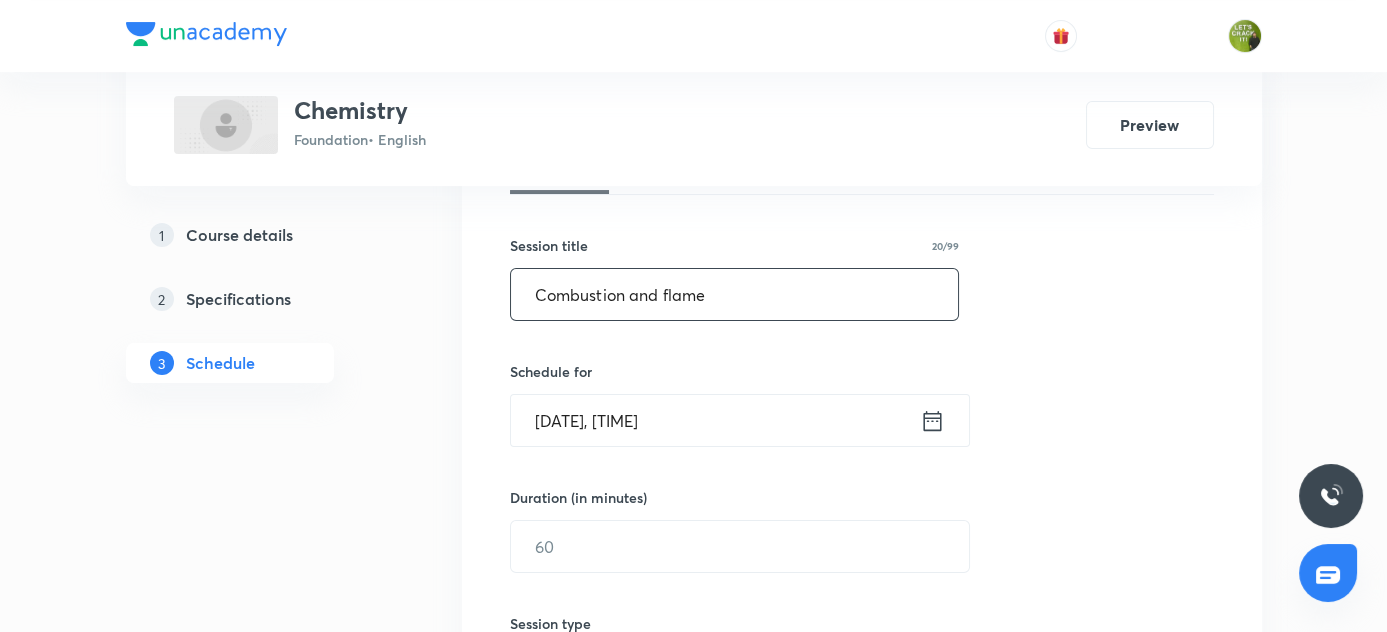 scroll, scrollTop: 363, scrollLeft: 0, axis: vertical 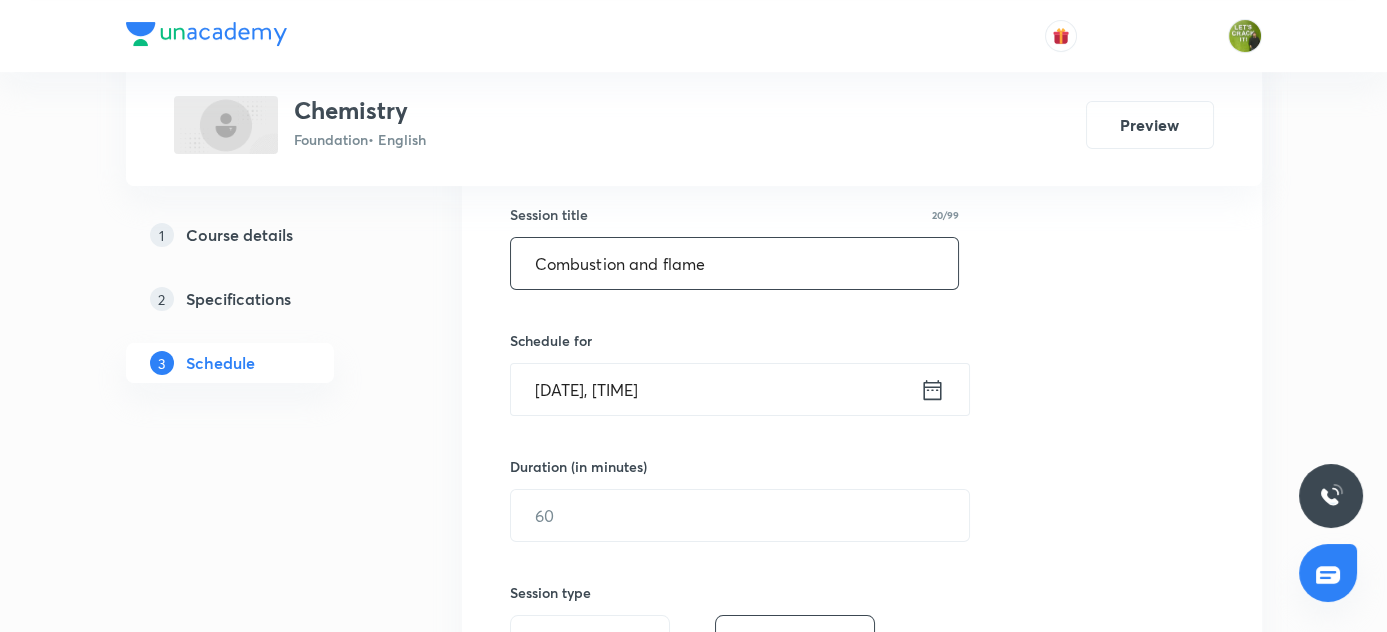 type on "Combustion and flame" 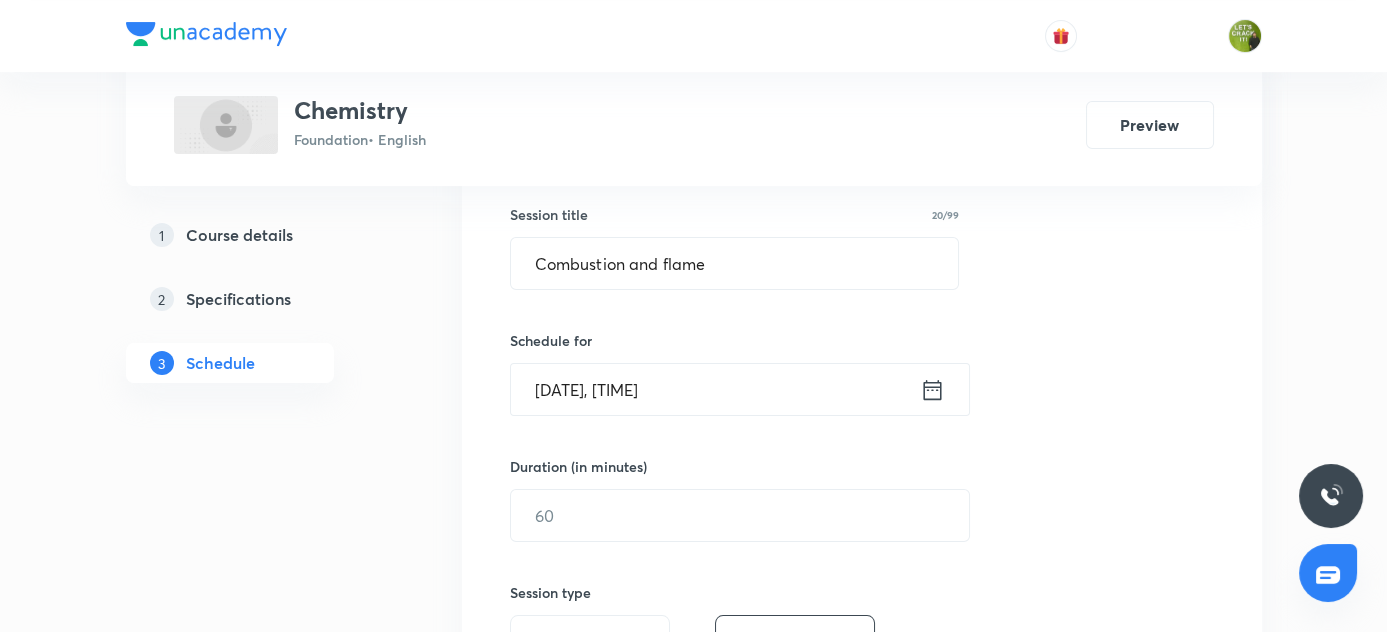 click 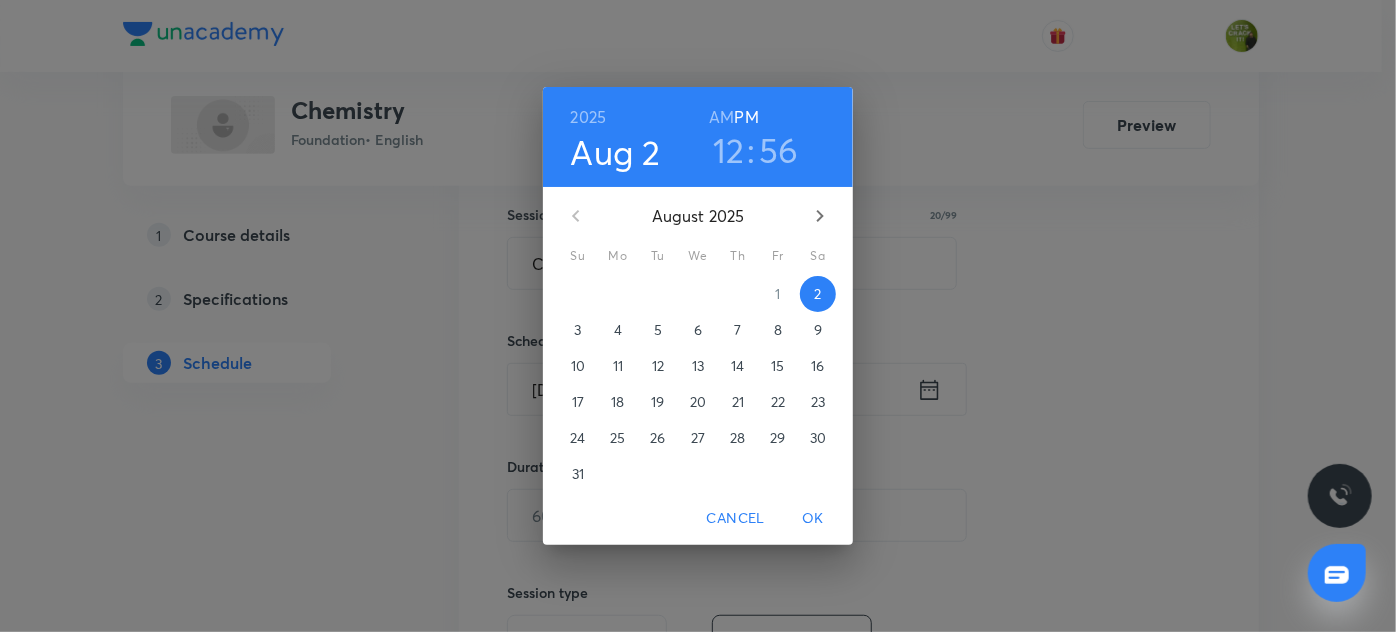 click on "12" at bounding box center [729, 150] 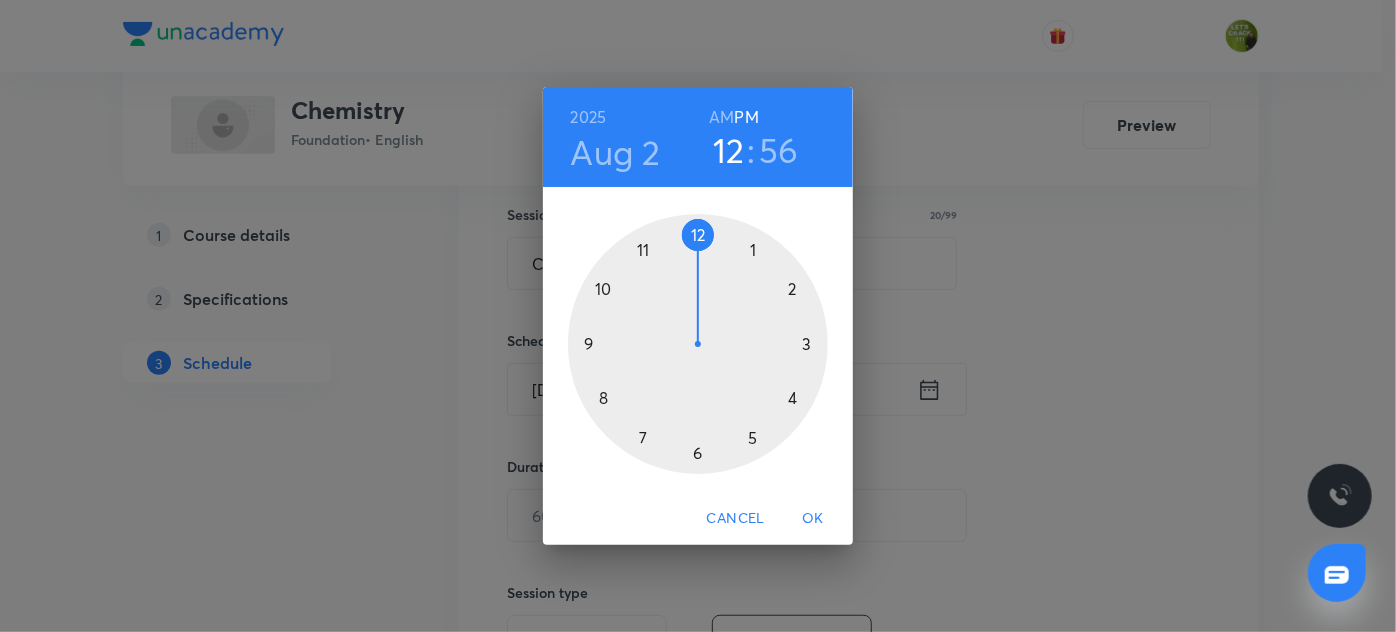 click at bounding box center [698, 344] 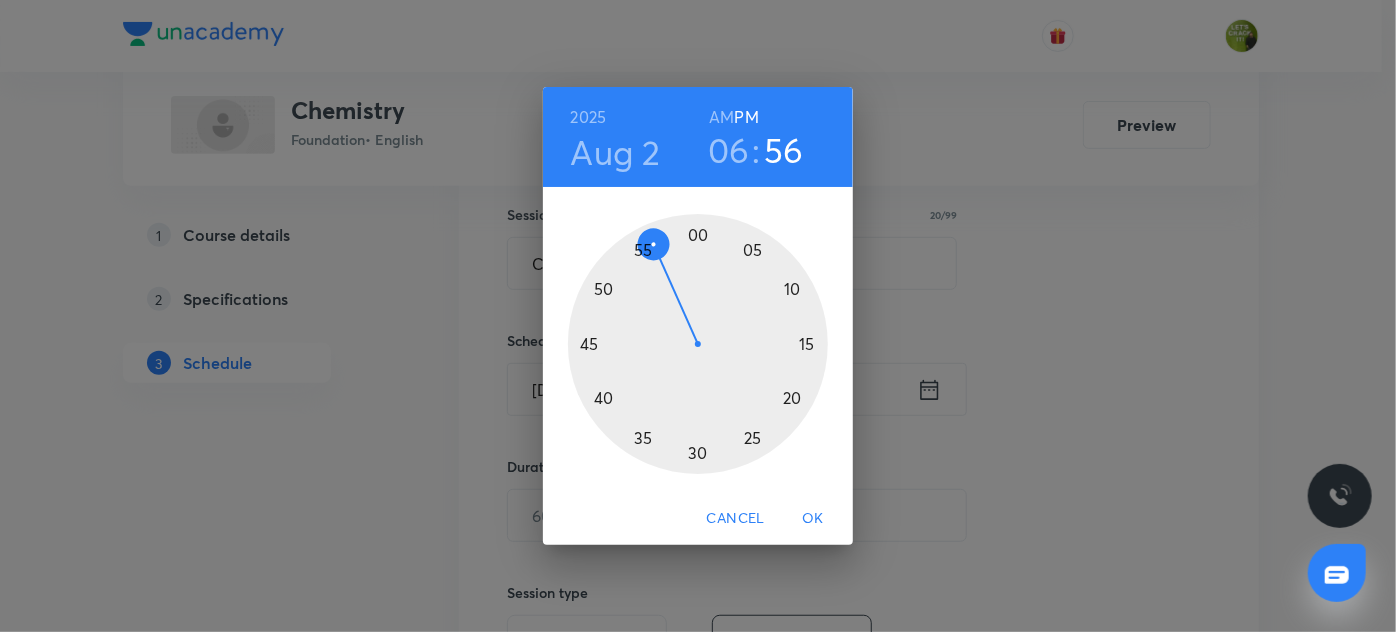 click at bounding box center (698, 344) 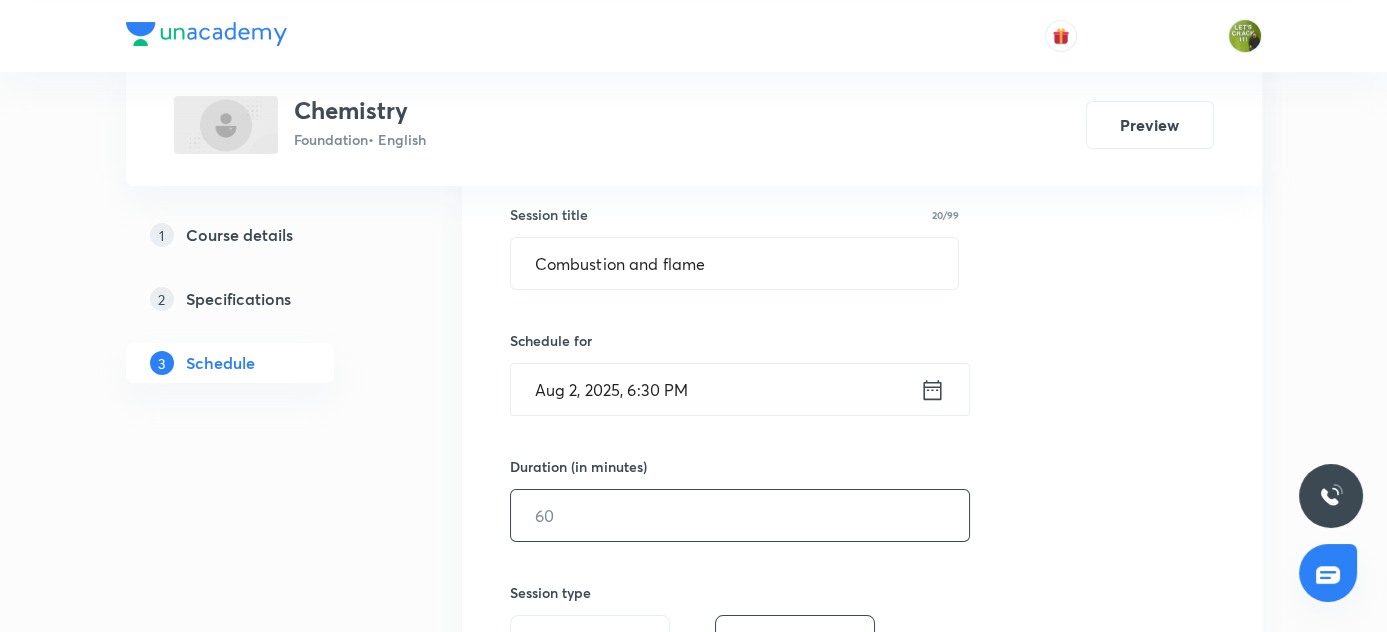 click at bounding box center [740, 515] 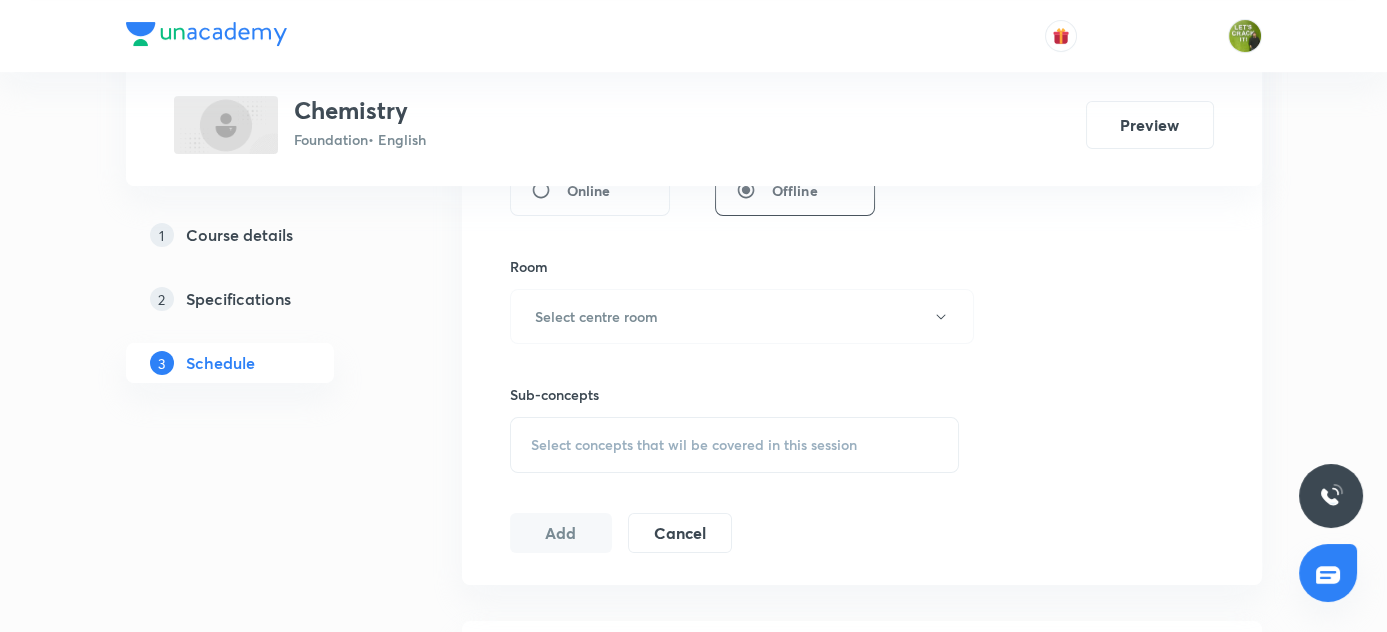 scroll, scrollTop: 909, scrollLeft: 0, axis: vertical 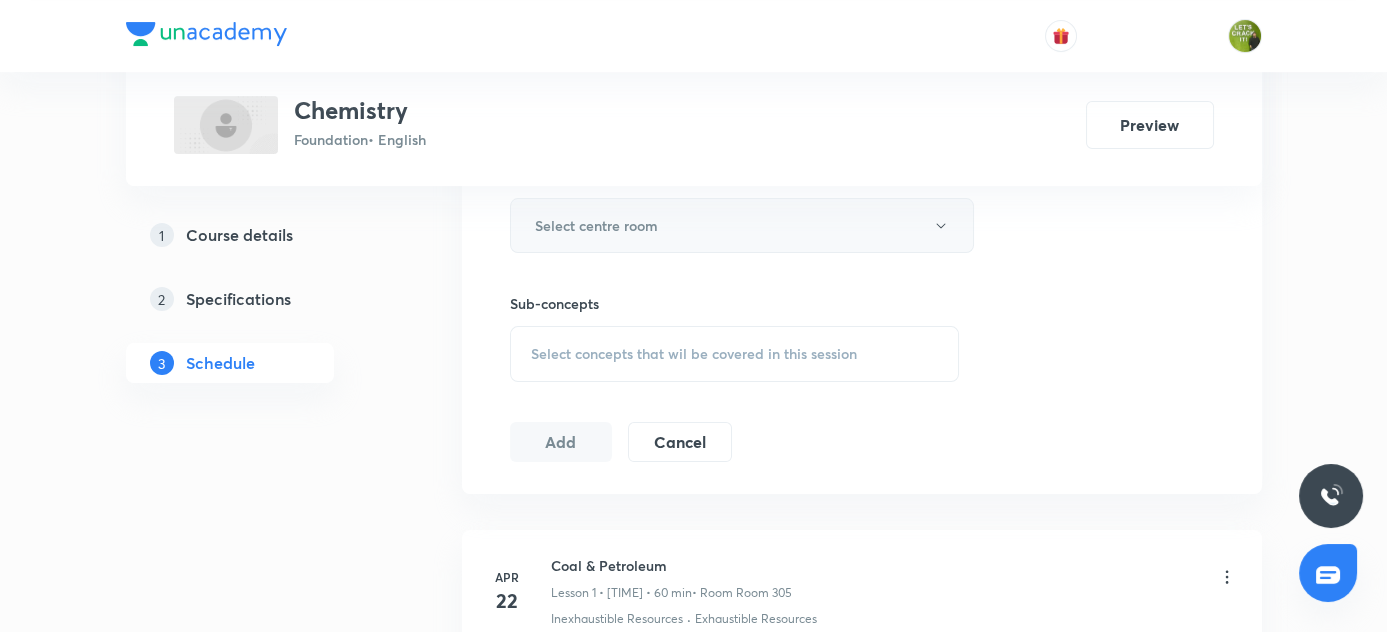 type on "60" 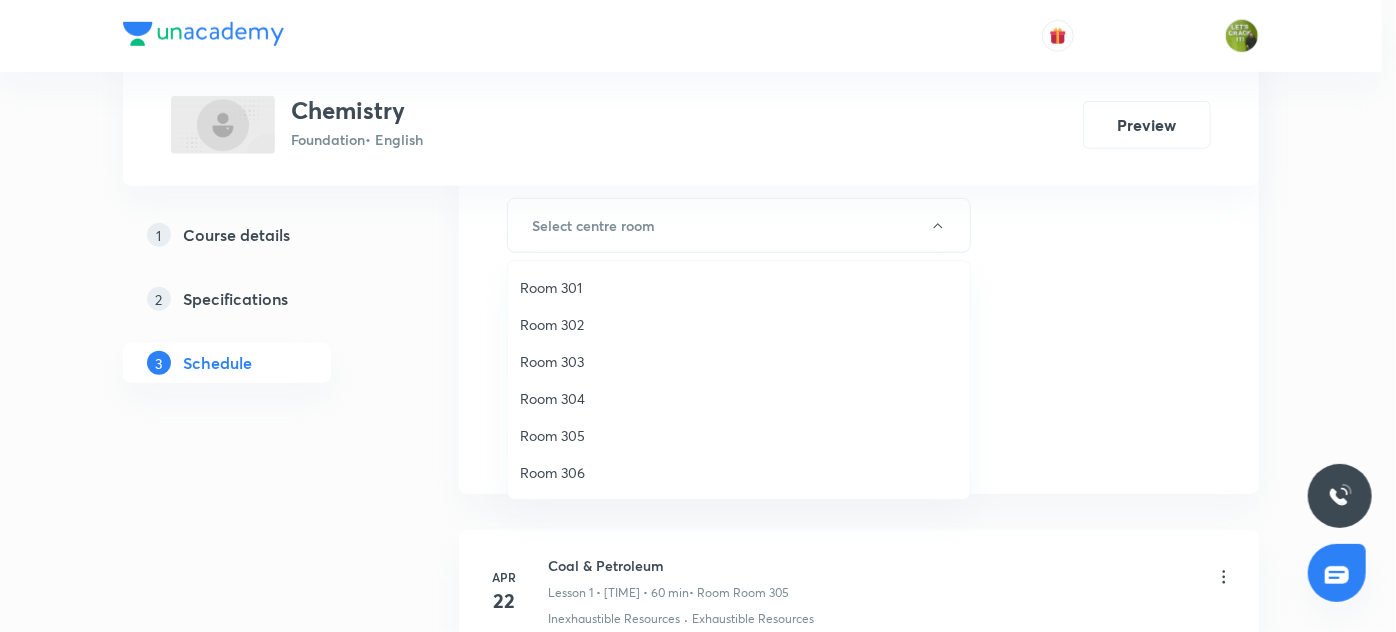 click on "Room 305" at bounding box center (739, 435) 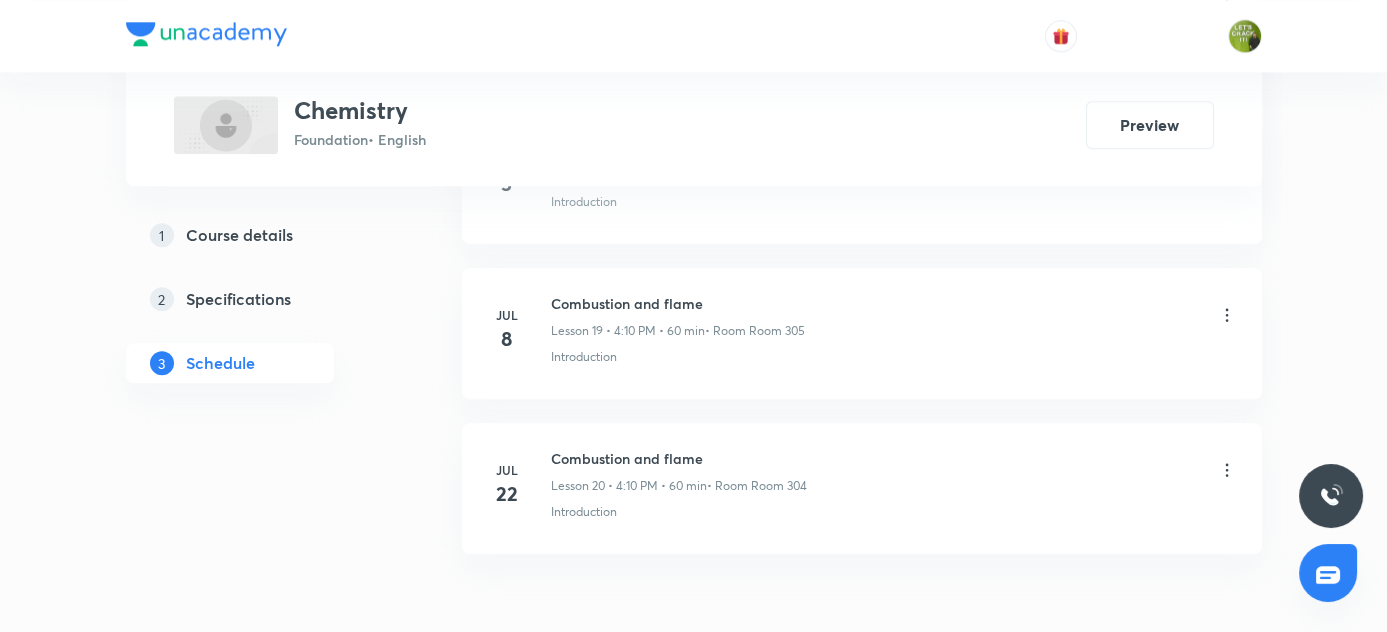 scroll, scrollTop: 4058, scrollLeft: 0, axis: vertical 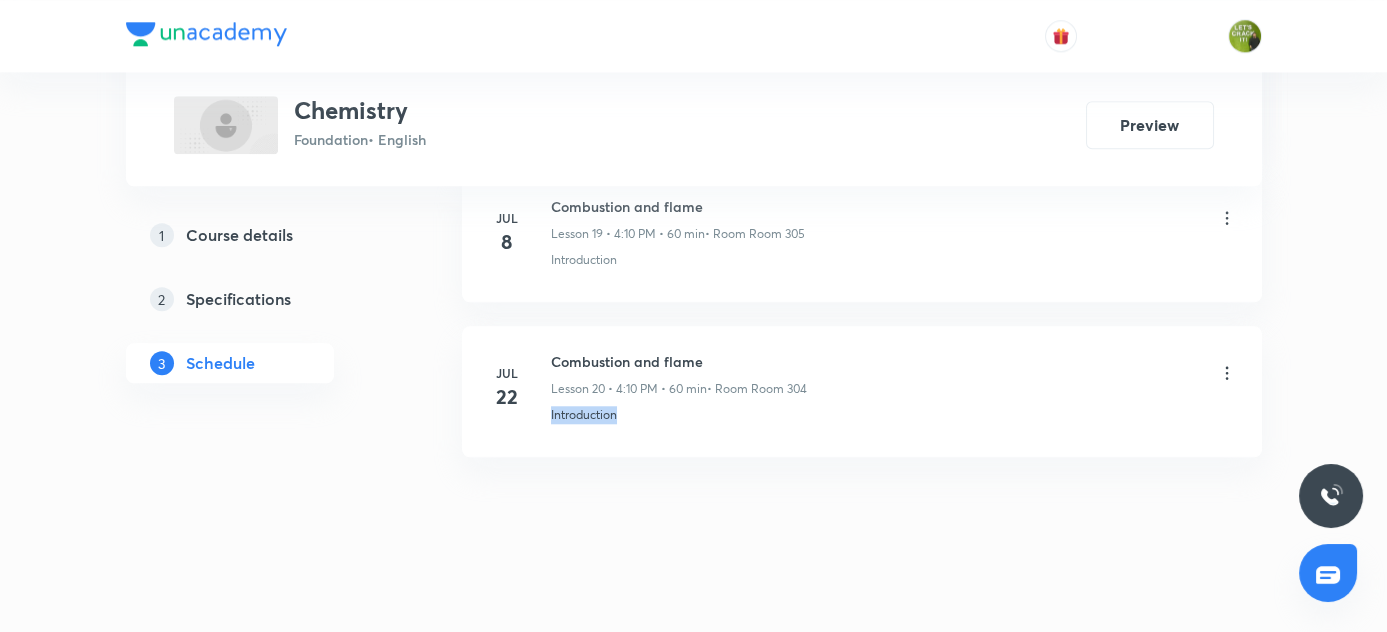 drag, startPoint x: 551, startPoint y: 400, endPoint x: 627, endPoint y: 399, distance: 76.00658 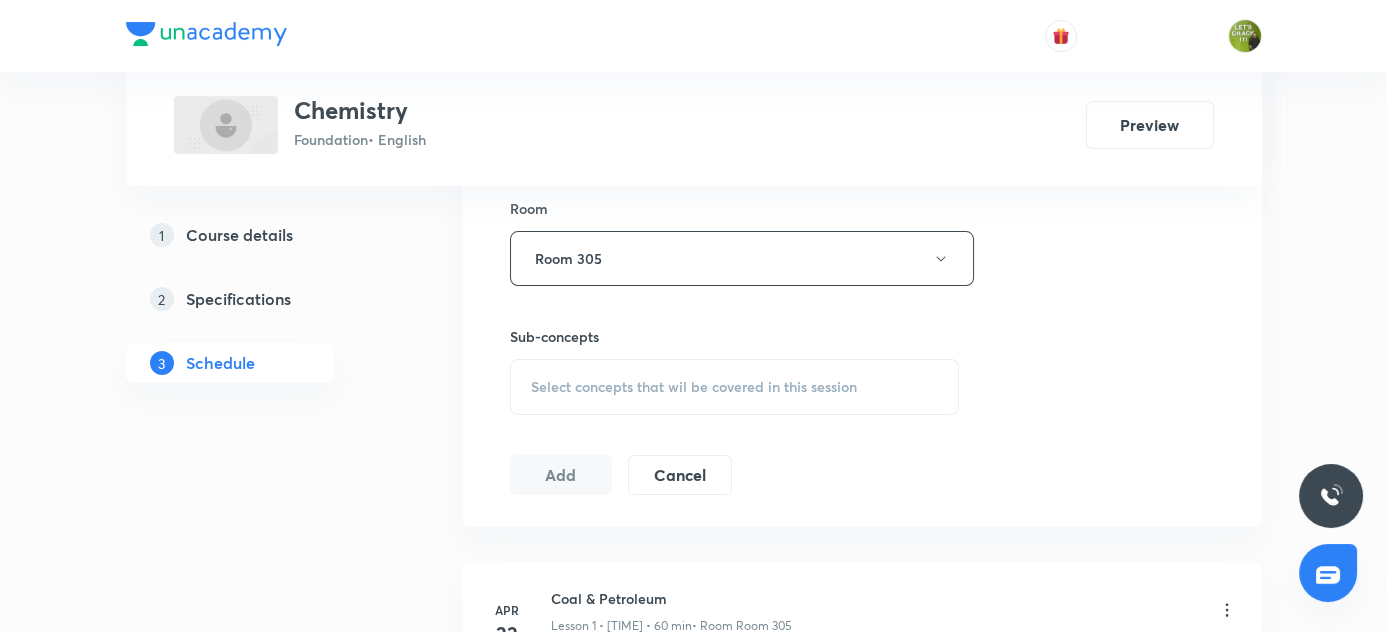 scroll, scrollTop: 967, scrollLeft: 0, axis: vertical 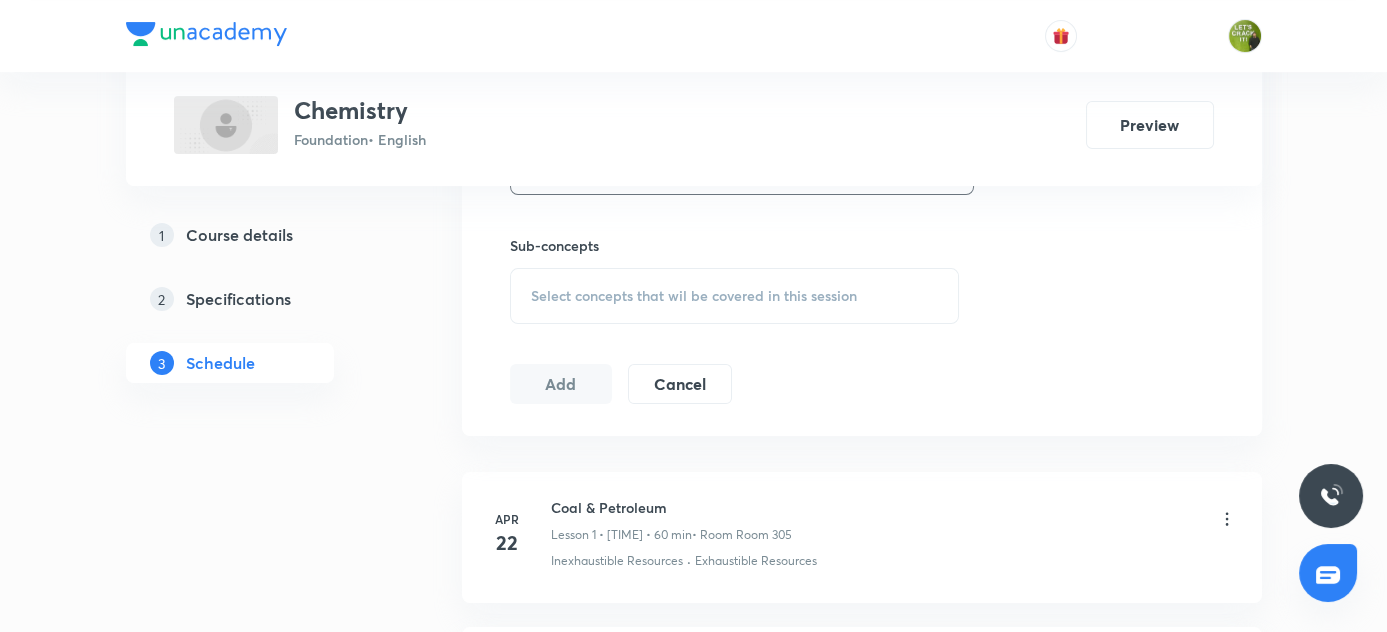 click on "Select concepts that wil be covered in this session" at bounding box center [694, 296] 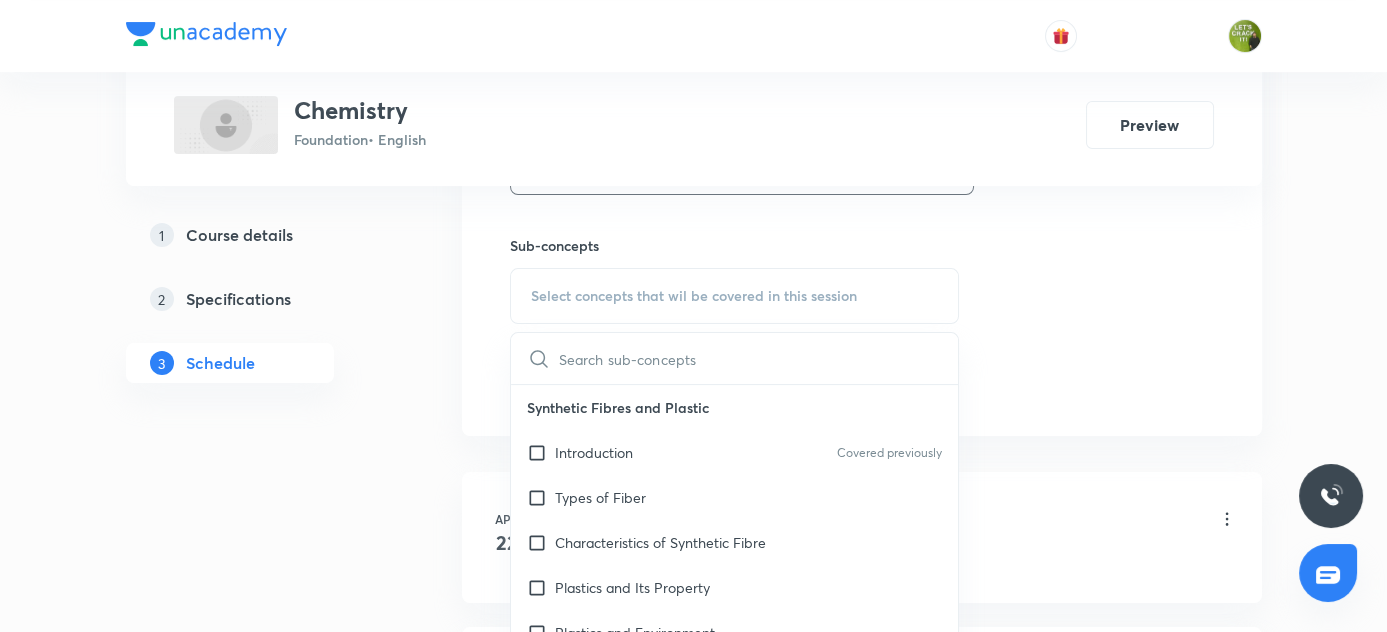 click at bounding box center (759, 358) 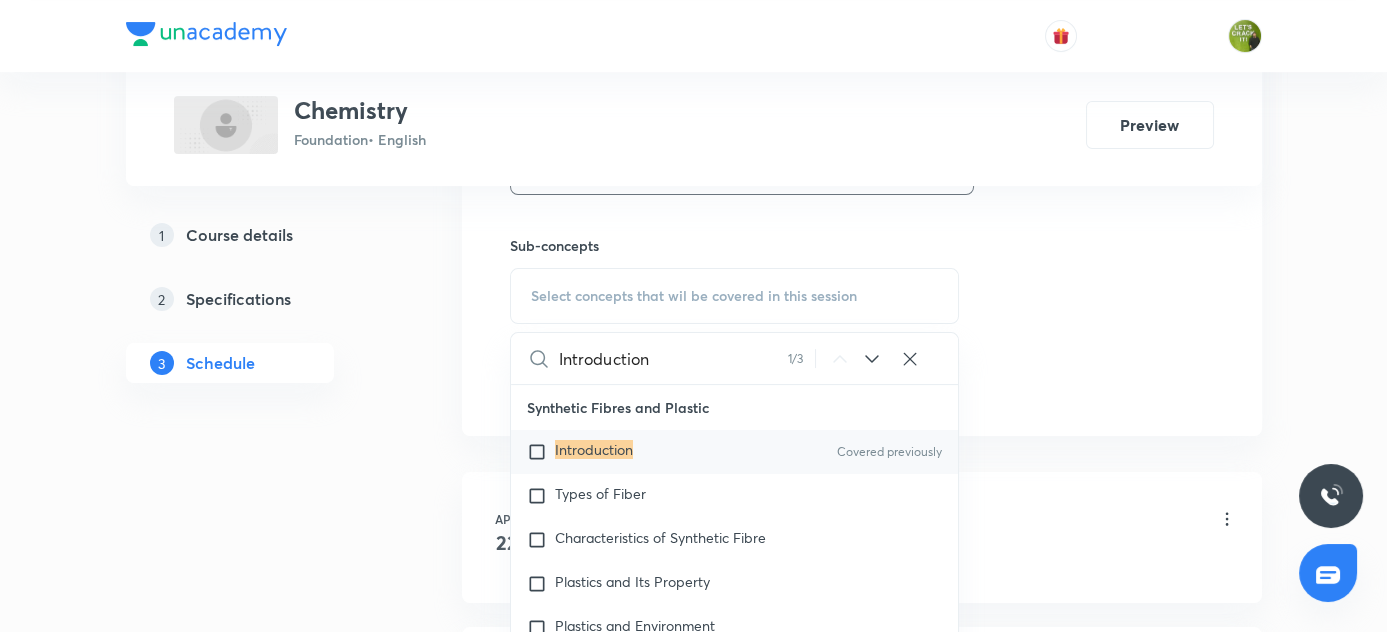 type on "Introduction" 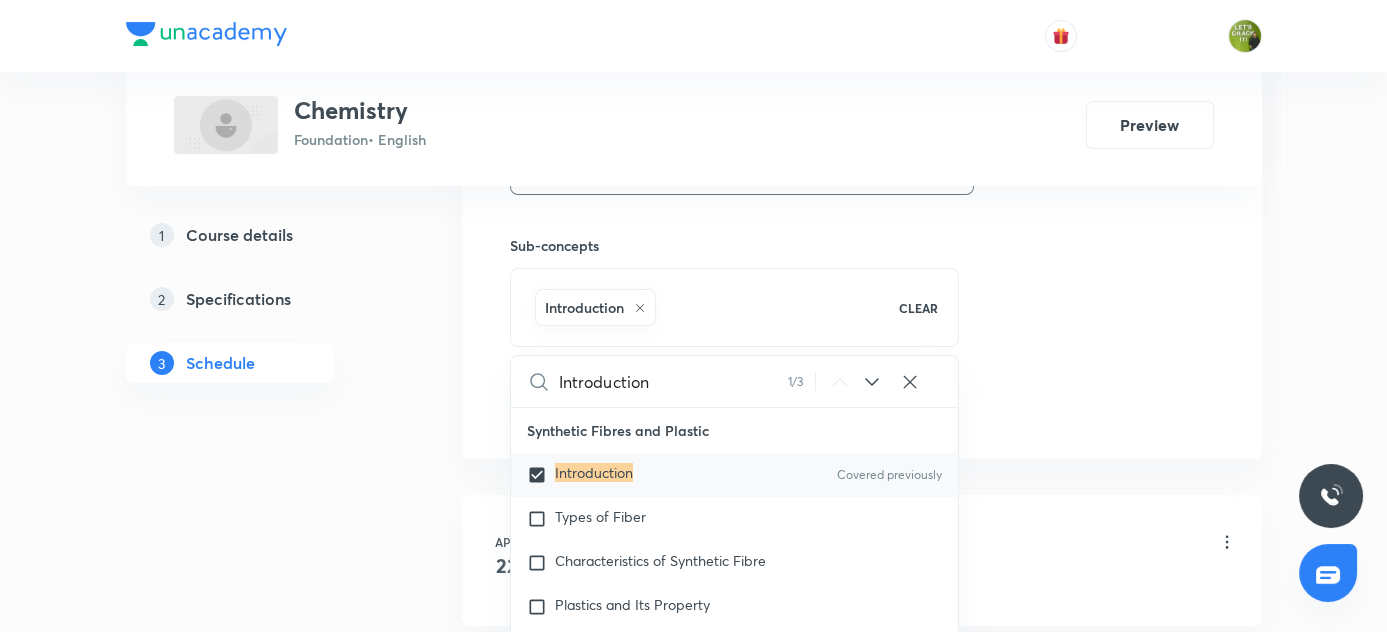 click on "Plus Courses Chemistry Foundation  • English Preview 1 Course details 2 Specifications 3 Schedule Schedule 20  classes Session  21 Live class Session title 20/99 Combustion and flame ​ Schedule for Aug 2, 2025, 6:30 PM ​ Duration (in minutes) 60 ​   Session type Online Offline Room Room 305 Sub-concepts Introduction CLEAR Introduction 1 / 3 ​ Synthetic Fibres and Plastic Introduction Covered previously Types of Fiber Characteristics of Synthetic Fibre Plastics and Its Property Plastics and Environment Materials Metals and Non Metals Physical Properties Chemical Properties Uses of Metal and Non Metals Coal and Petroleum Exhaustible Resources Covered previously Inexhaustible Resources Covered previously Combustion and Flame Introduction Types of Combustion Flame Fuel Effects of Electric Current Introduction Conductivity in Liquids Electrolysis Electroplating Coal and Petroleum Class 8 Coal and Petroleum Class 8 Add Cancel Apr 22 Coal & Petroleum Lesson 1 • 4:10 PM • 60 min  • Room Room 305 · 6" at bounding box center [694, 1434] 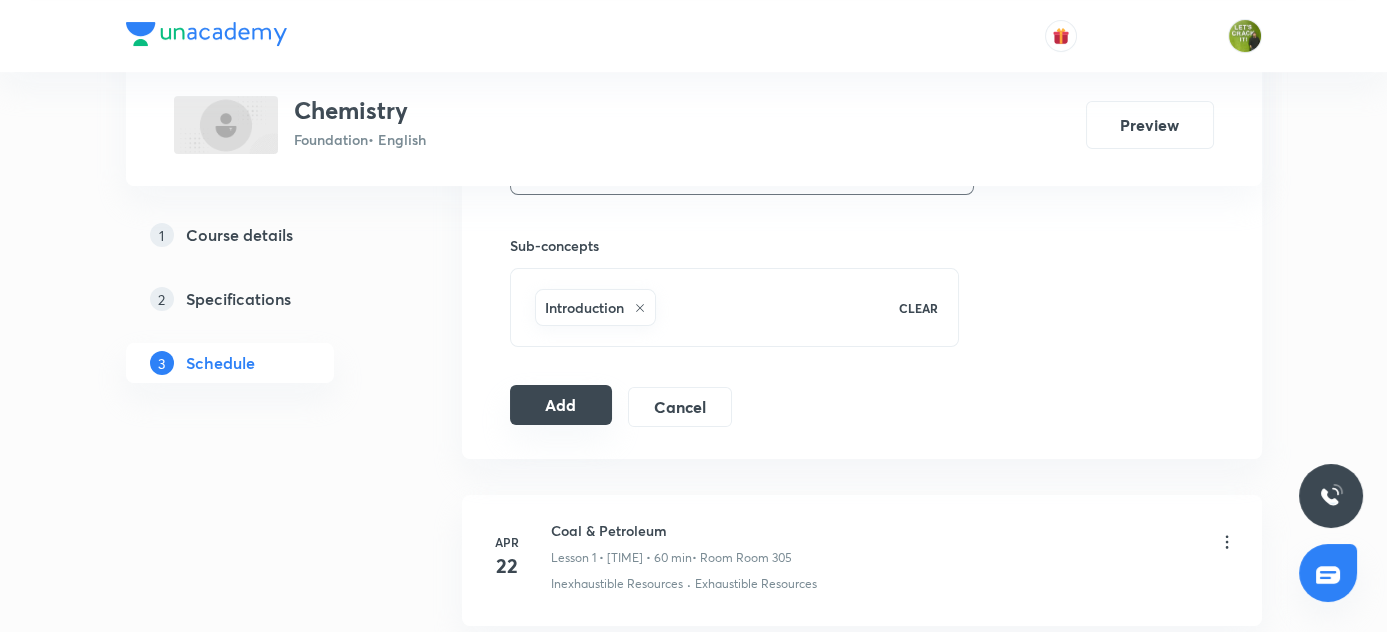 click on "Add" at bounding box center (561, 405) 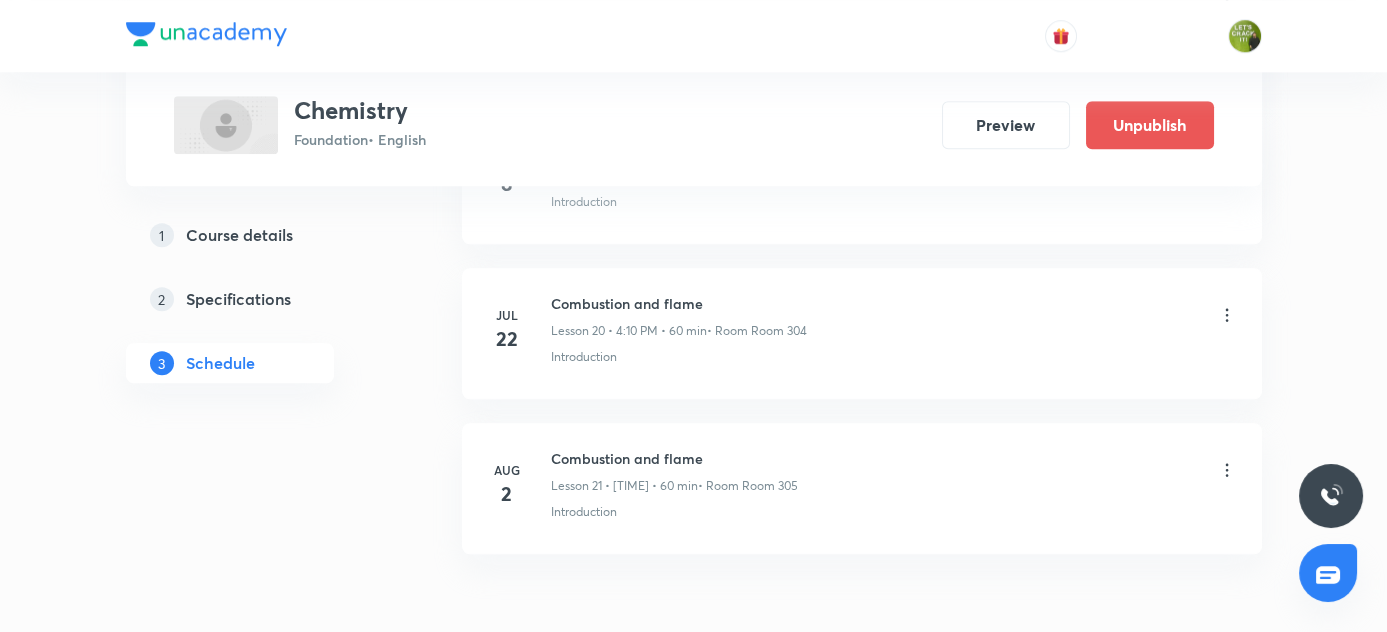 scroll, scrollTop: 3296, scrollLeft: 0, axis: vertical 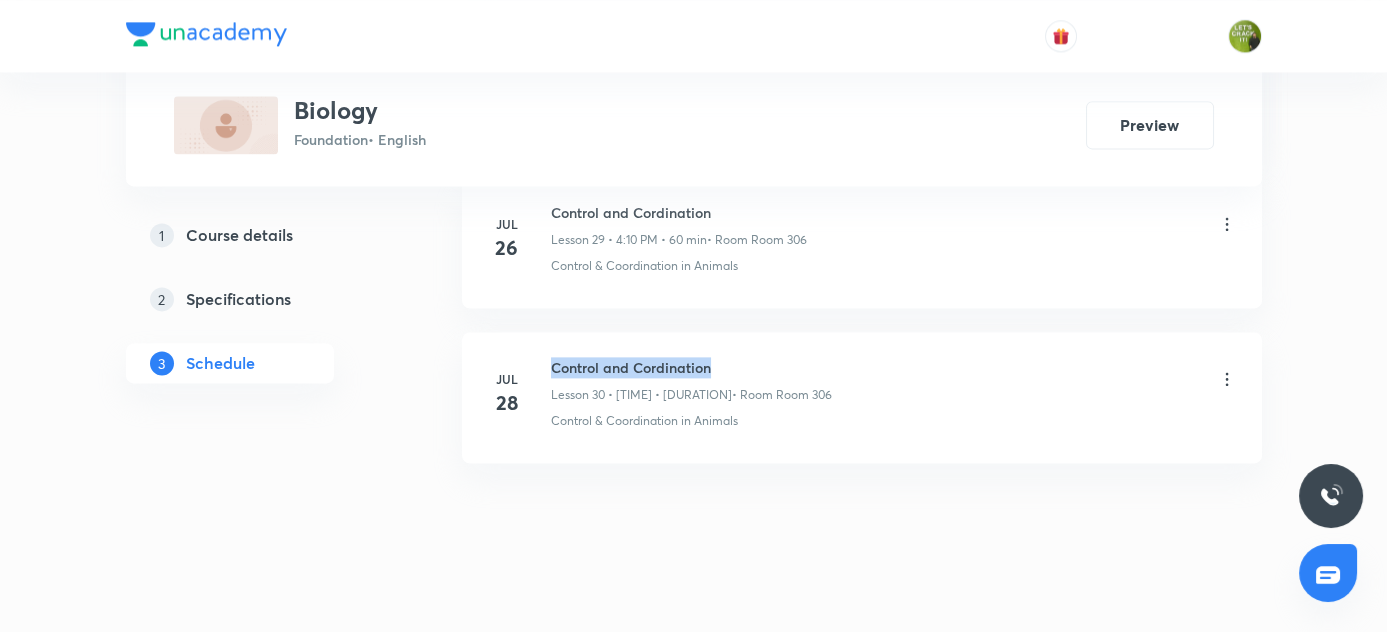 drag, startPoint x: 552, startPoint y: 346, endPoint x: 736, endPoint y: 346, distance: 184 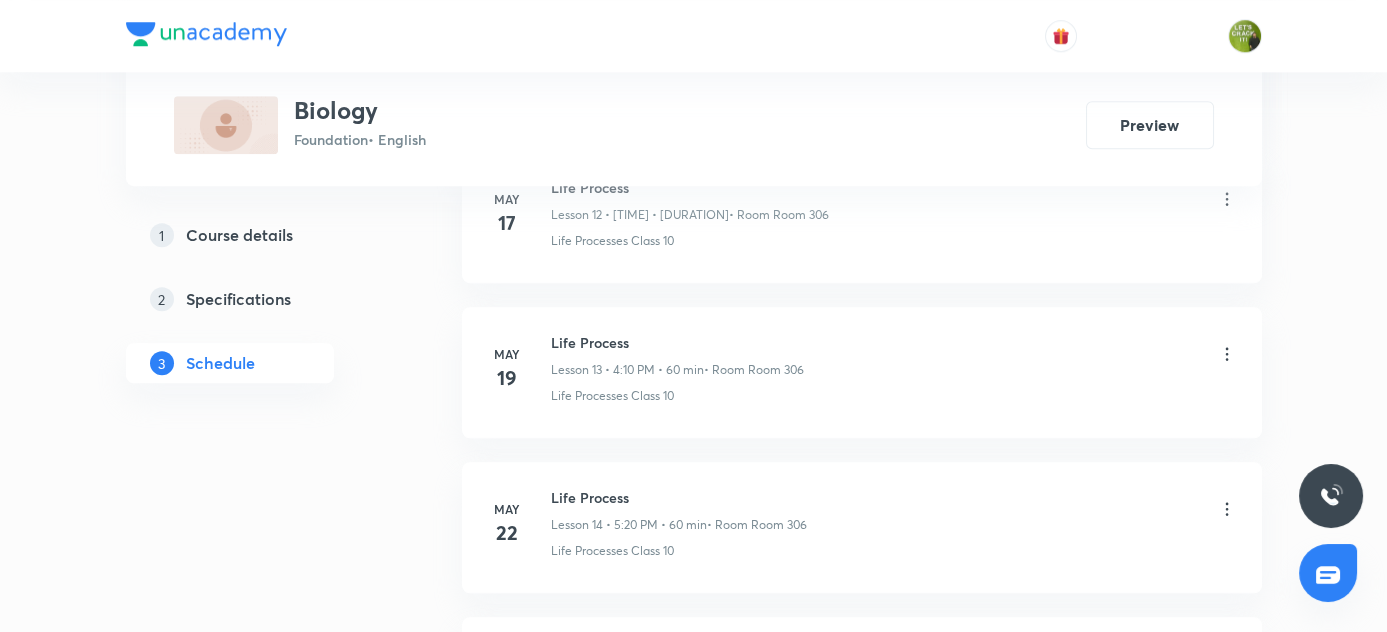 scroll, scrollTop: 1731, scrollLeft: 0, axis: vertical 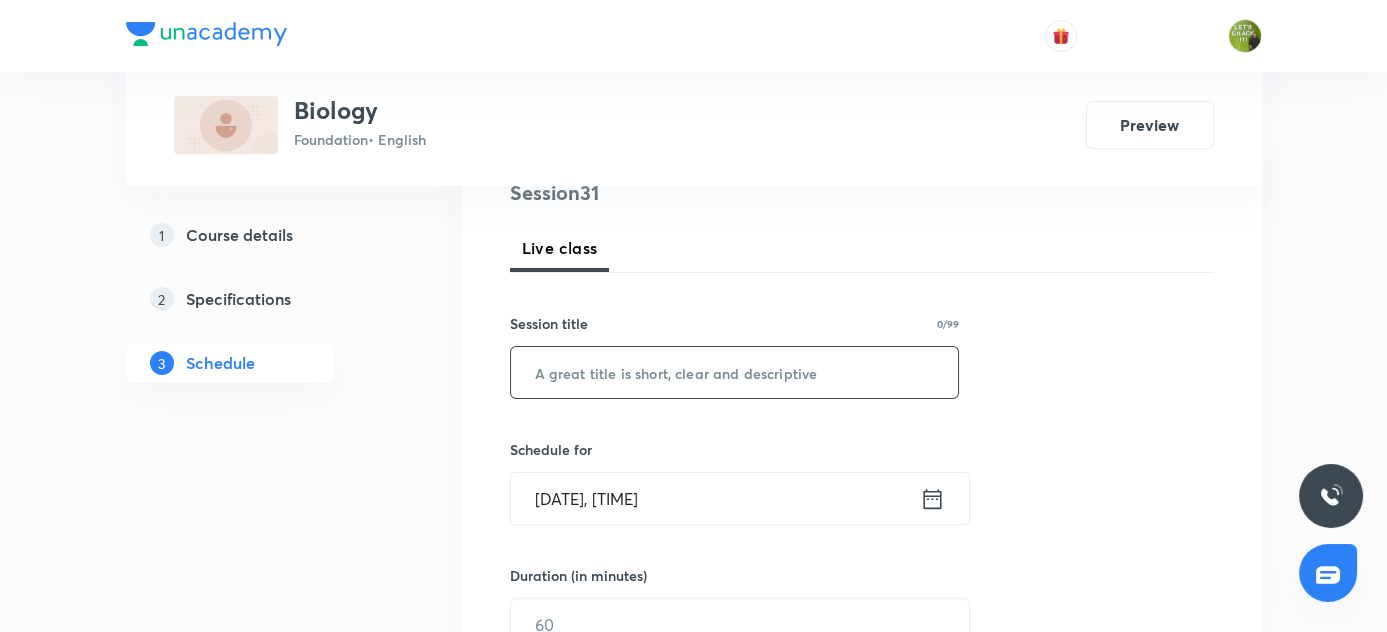click at bounding box center [735, 372] 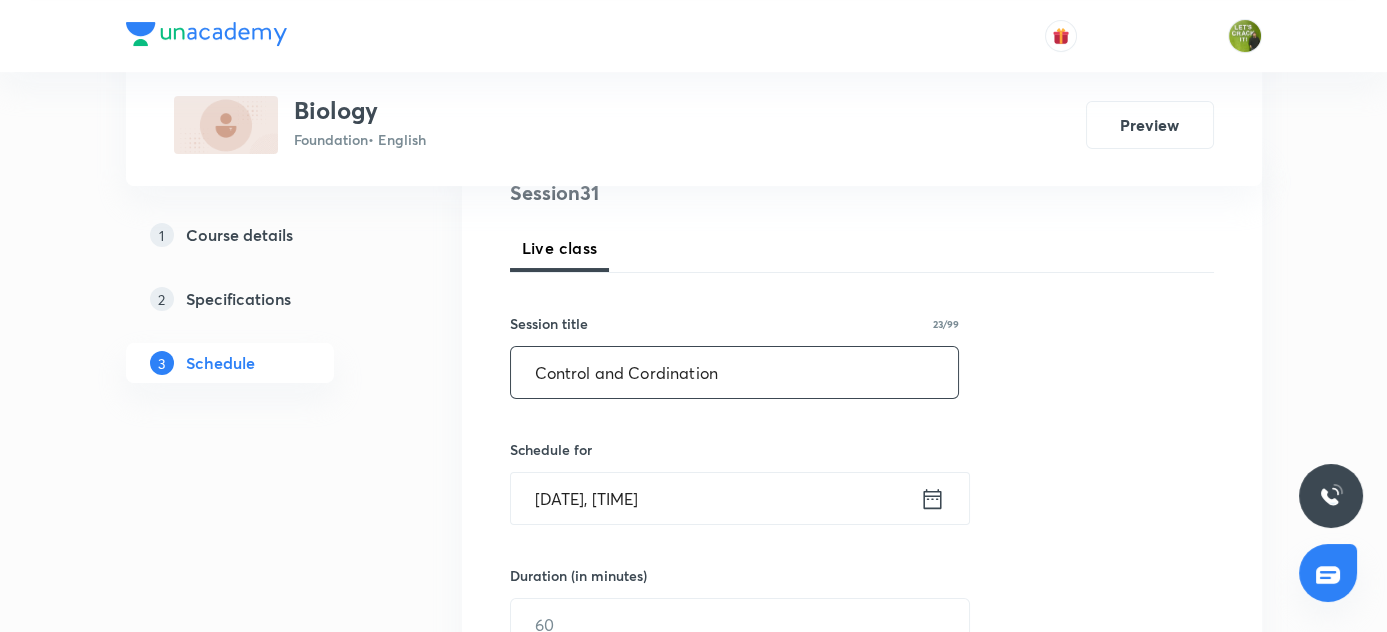scroll, scrollTop: 345, scrollLeft: 0, axis: vertical 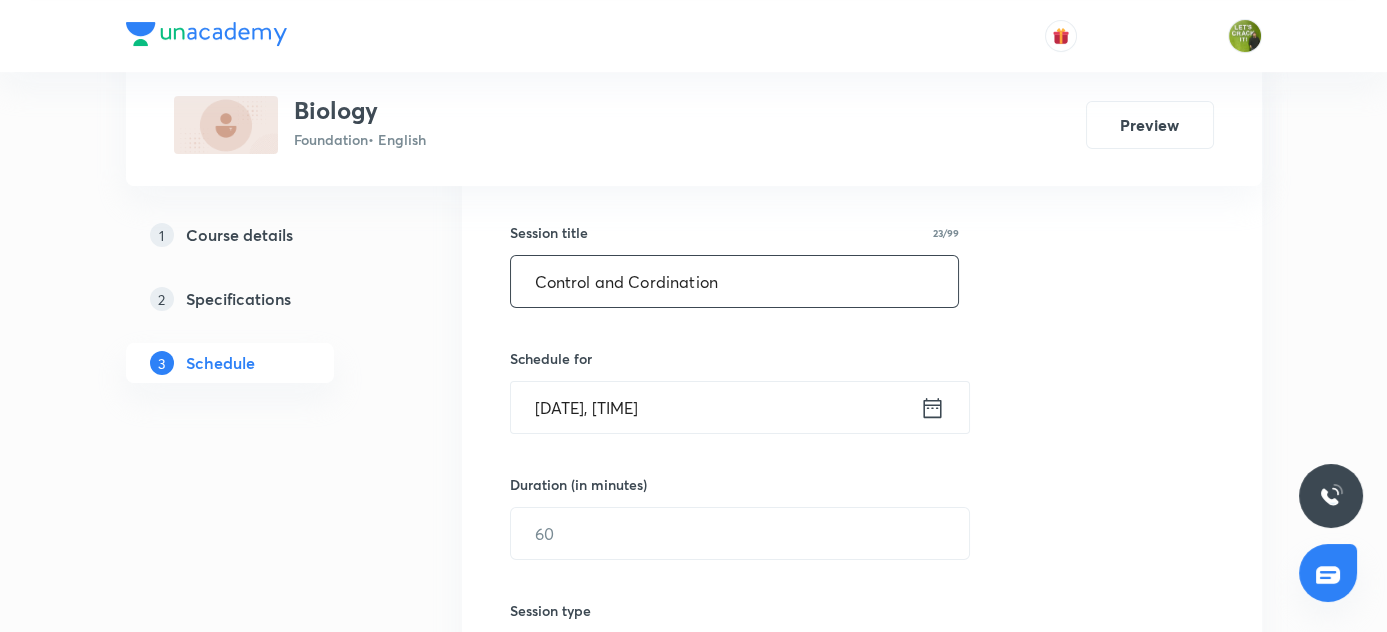 type on "Control and Cordination" 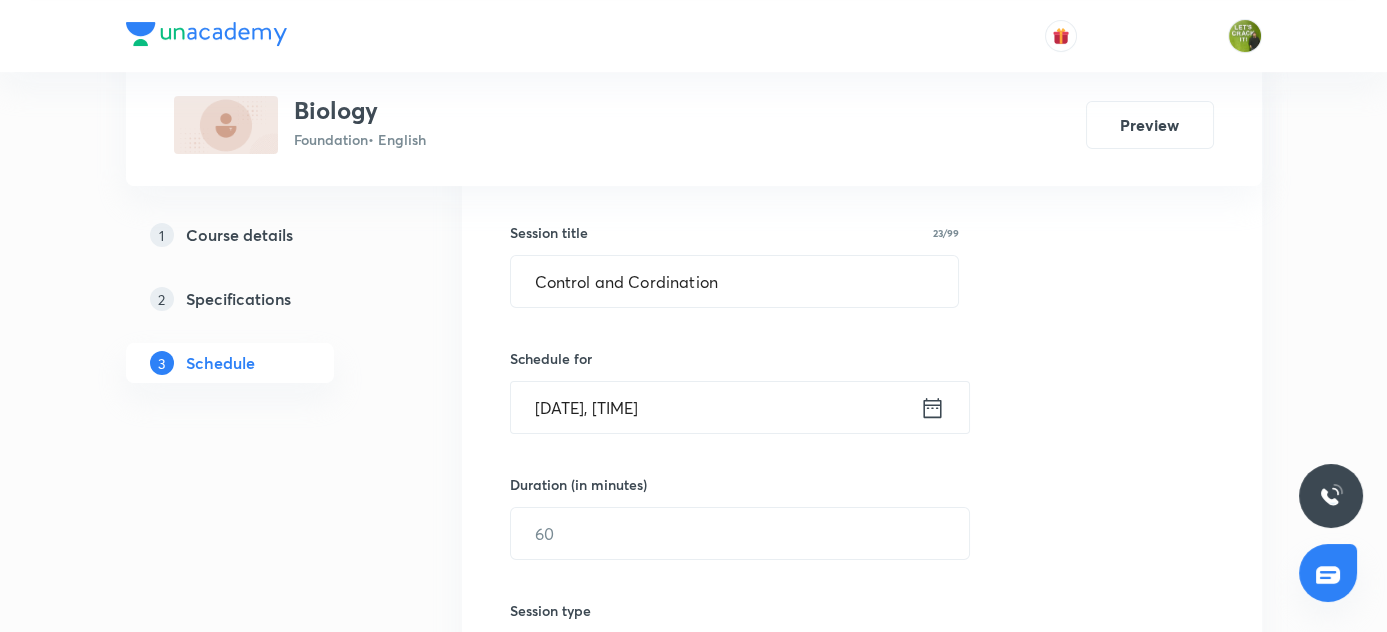 click 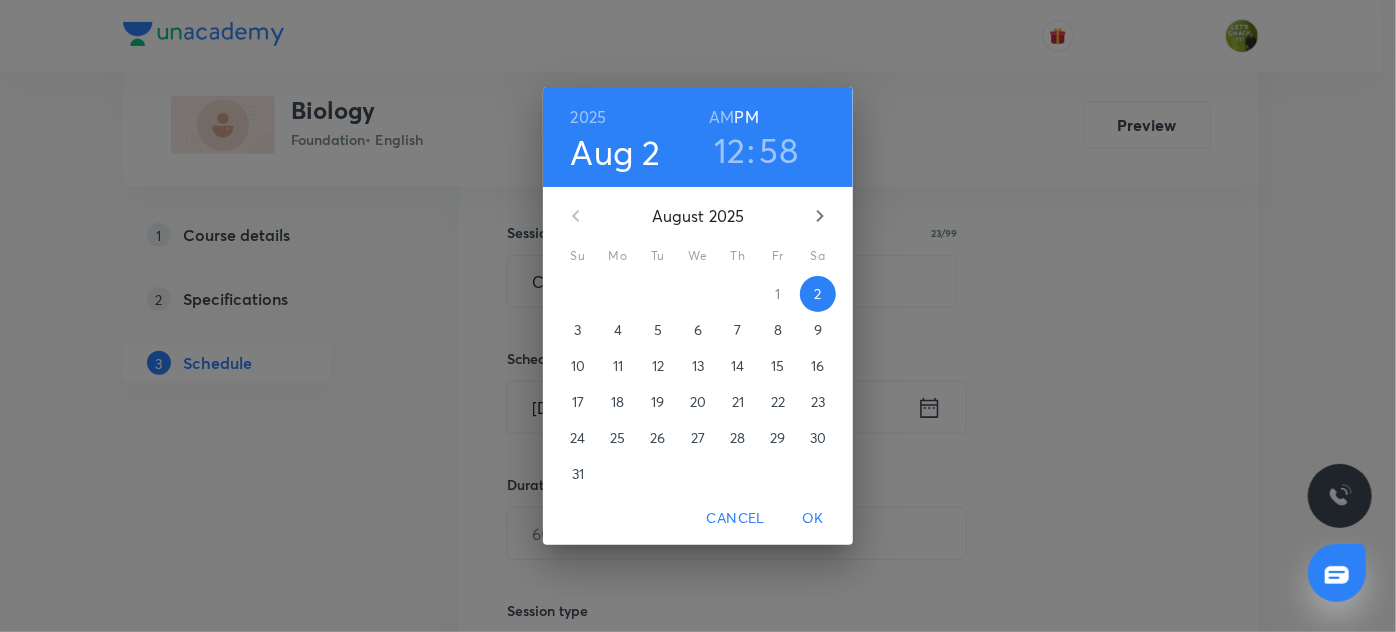 click on "12" at bounding box center (730, 150) 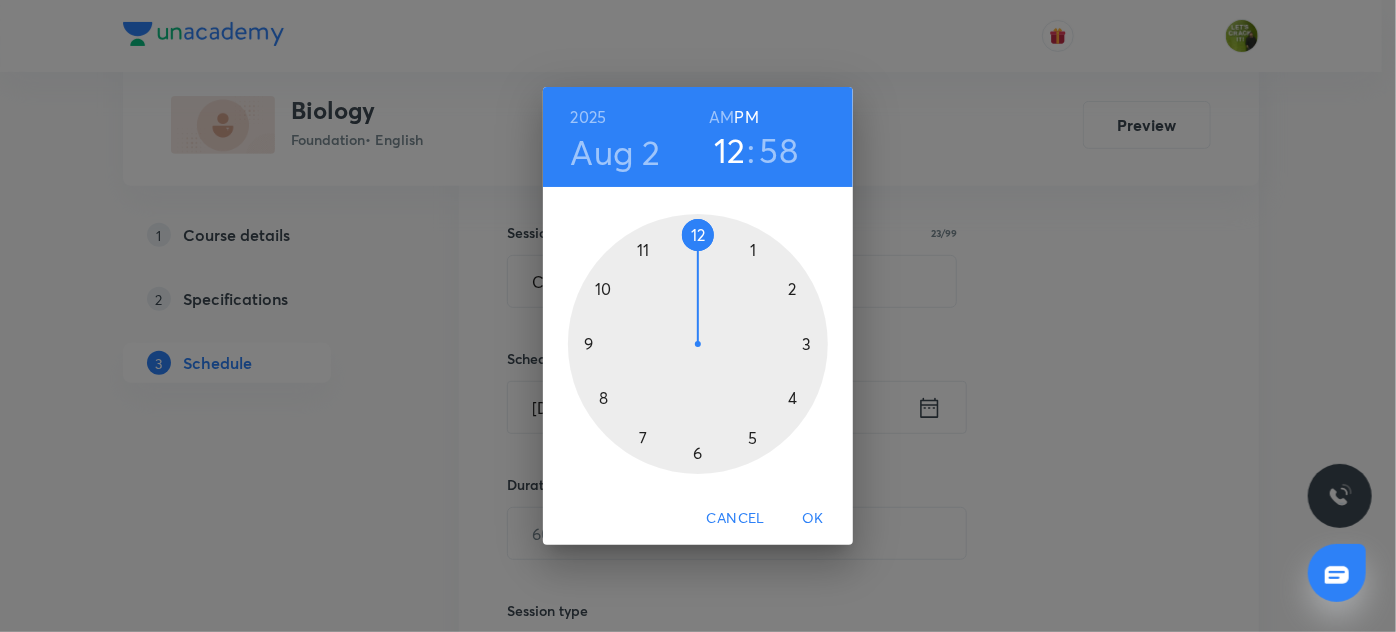click at bounding box center [698, 344] 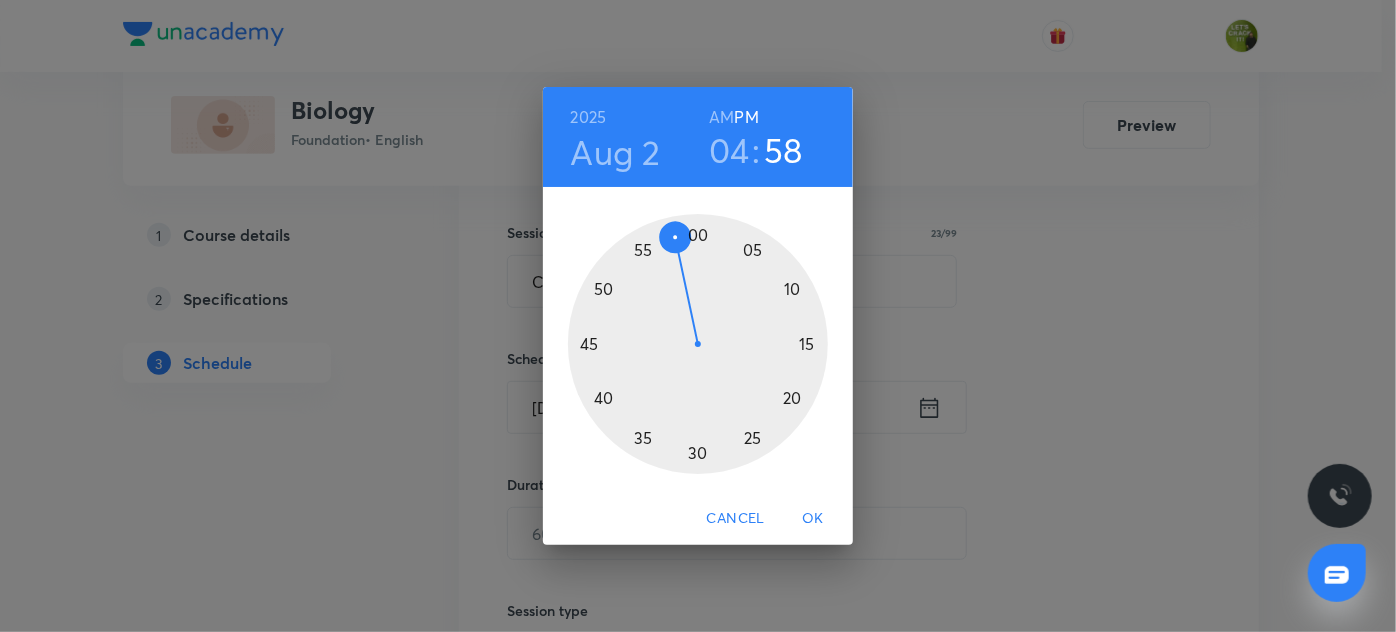 click at bounding box center [698, 344] 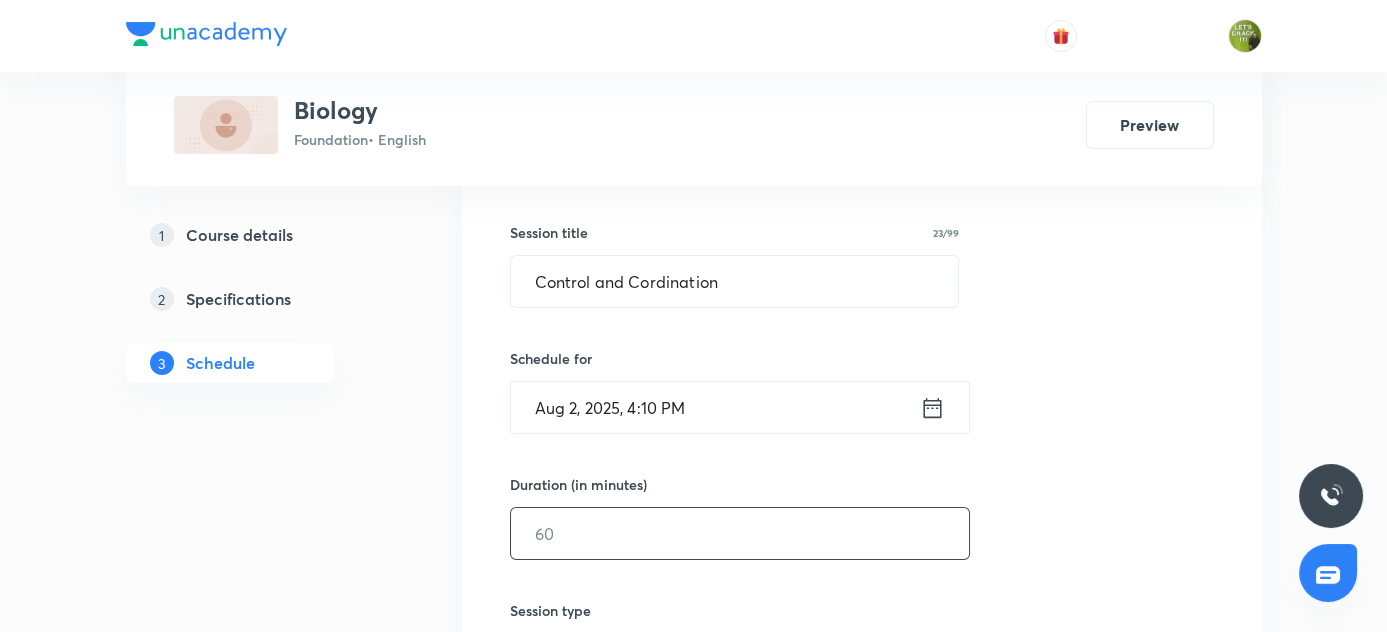 click at bounding box center [740, 533] 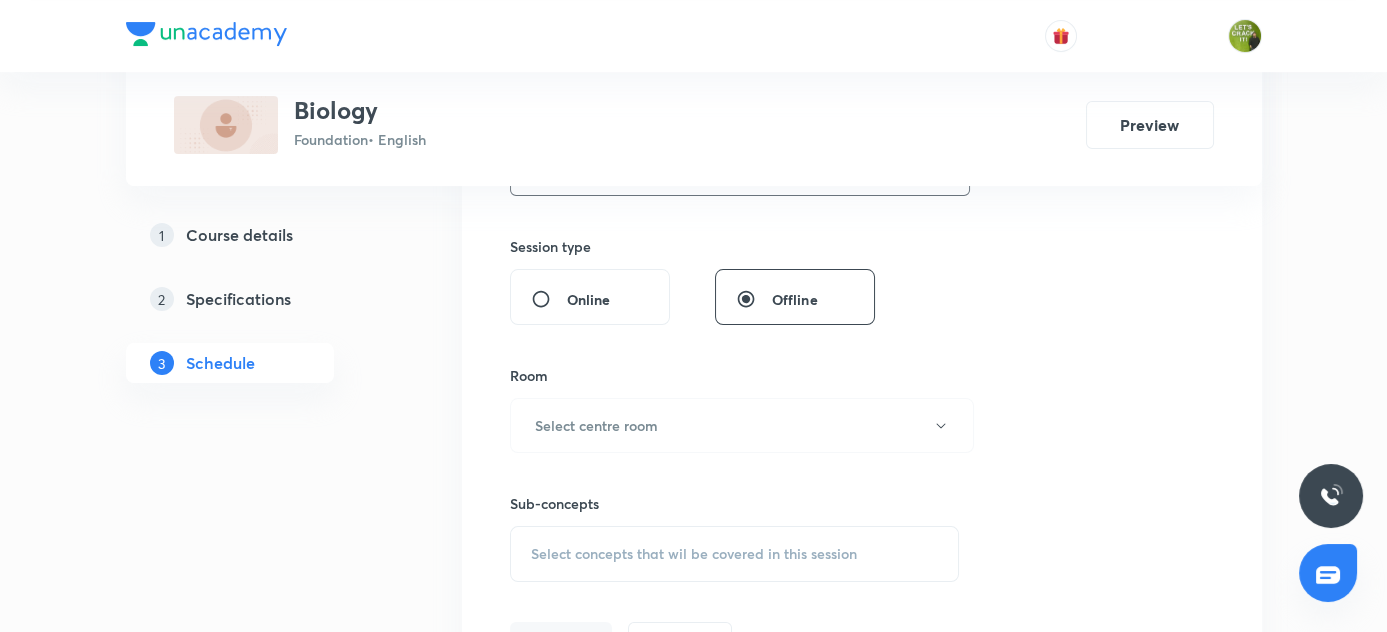 scroll, scrollTop: 800, scrollLeft: 0, axis: vertical 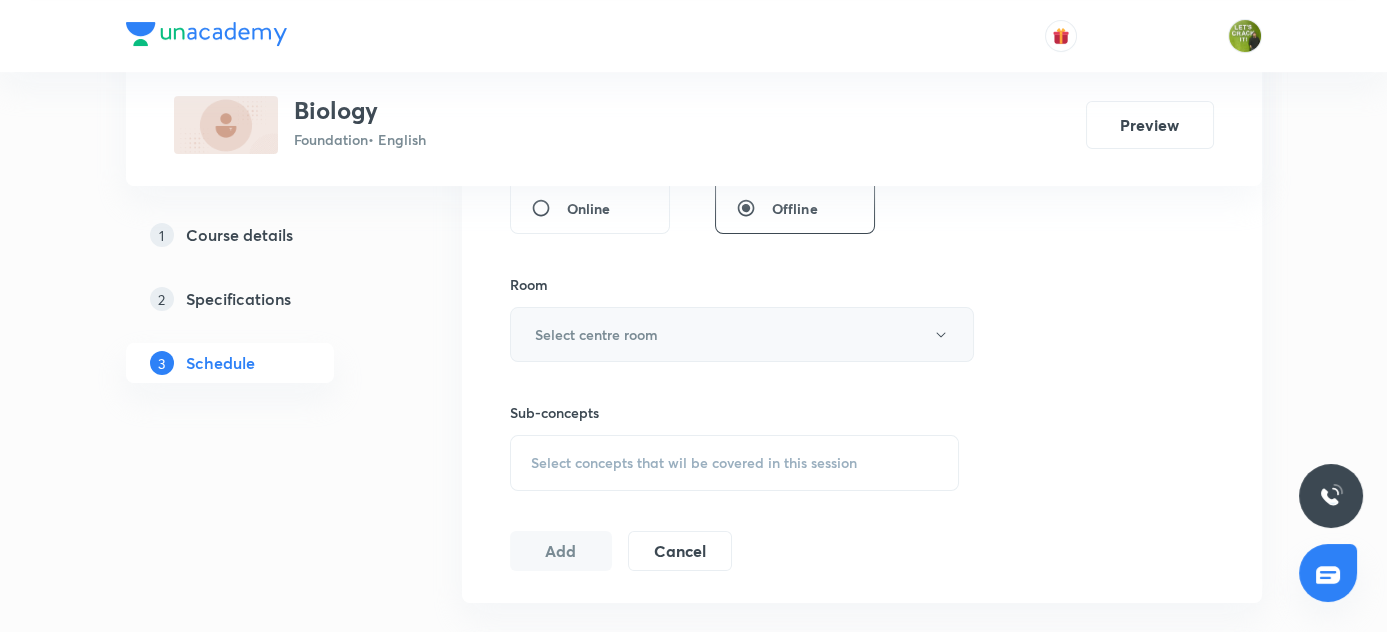 type on "60" 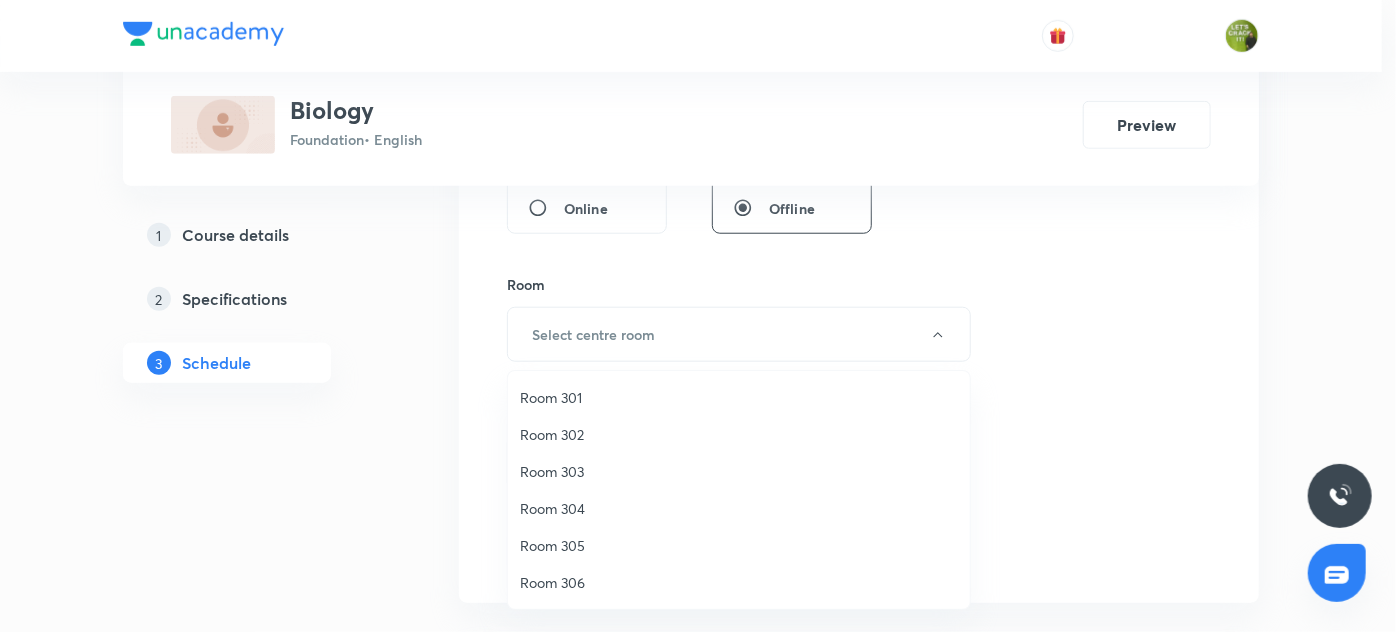 click on "Room 306" at bounding box center [739, 582] 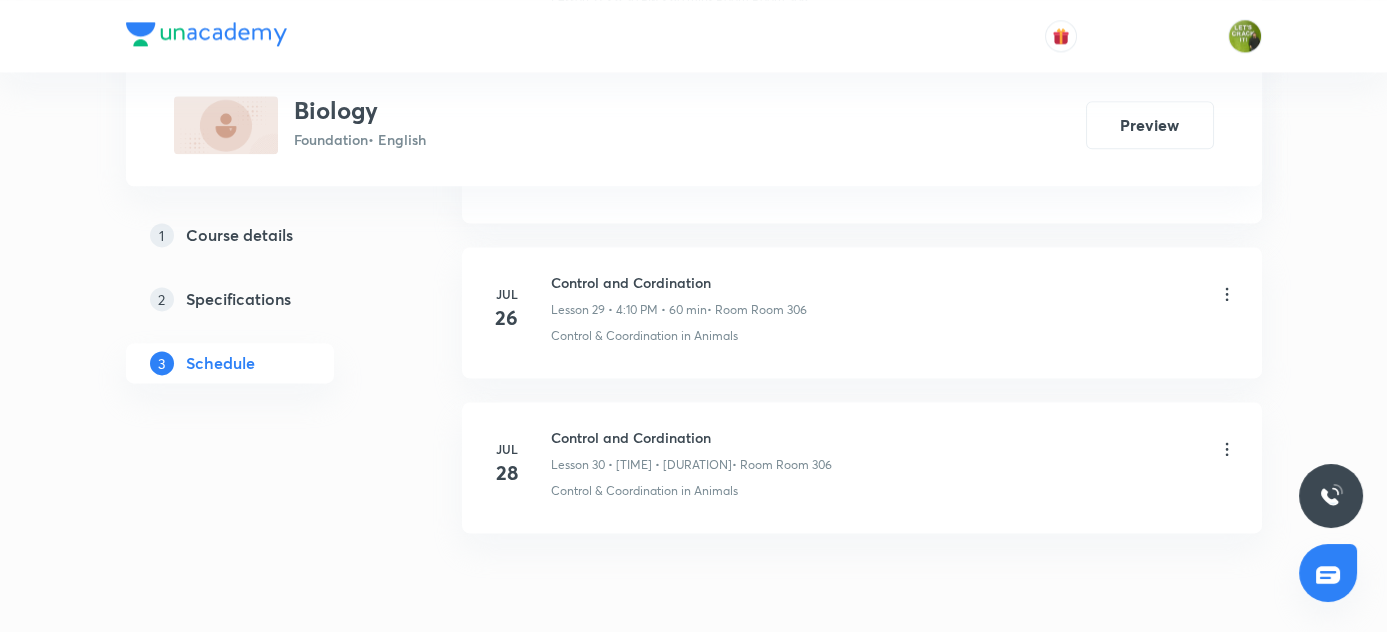 scroll, scrollTop: 5602, scrollLeft: 0, axis: vertical 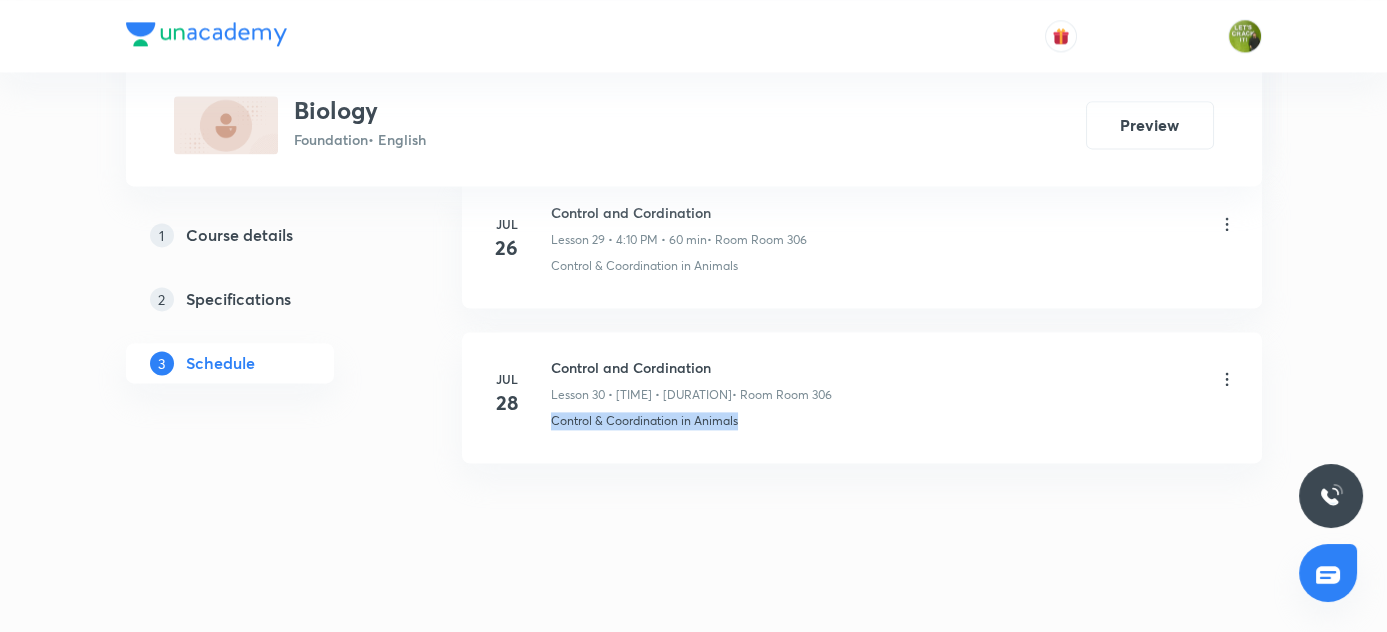drag, startPoint x: 552, startPoint y: 401, endPoint x: 757, endPoint y: 394, distance: 205.11948 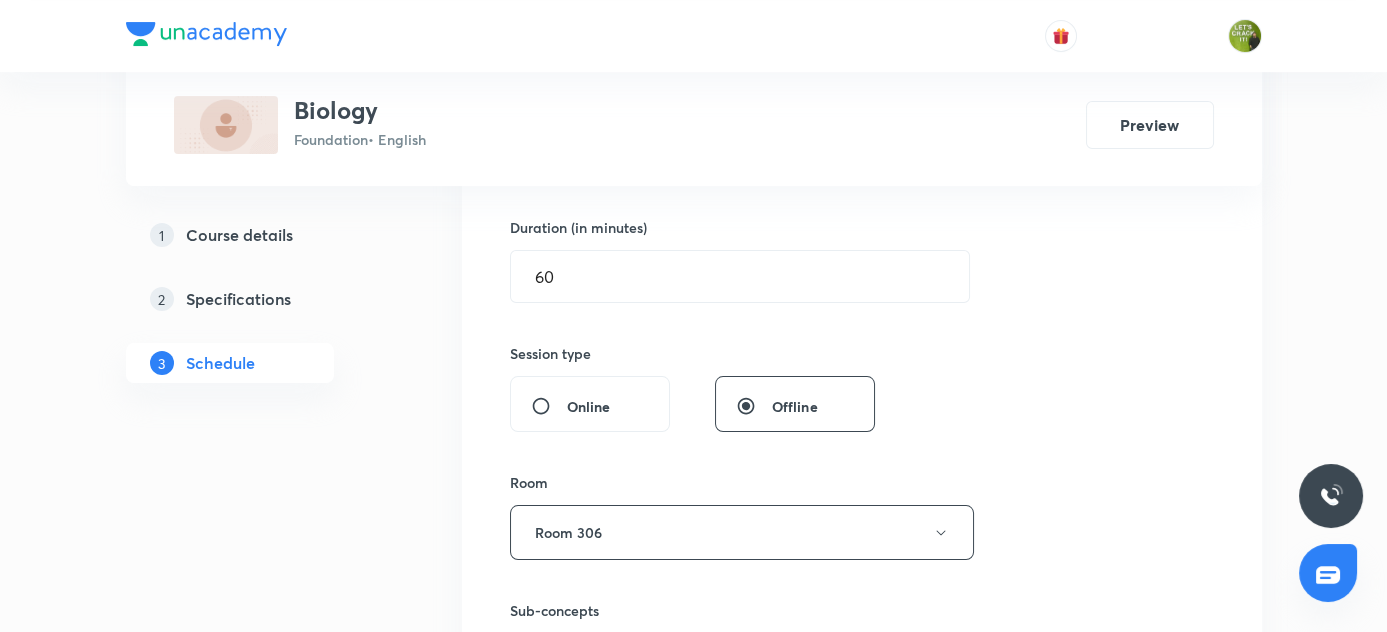 scroll, scrollTop: 966, scrollLeft: 0, axis: vertical 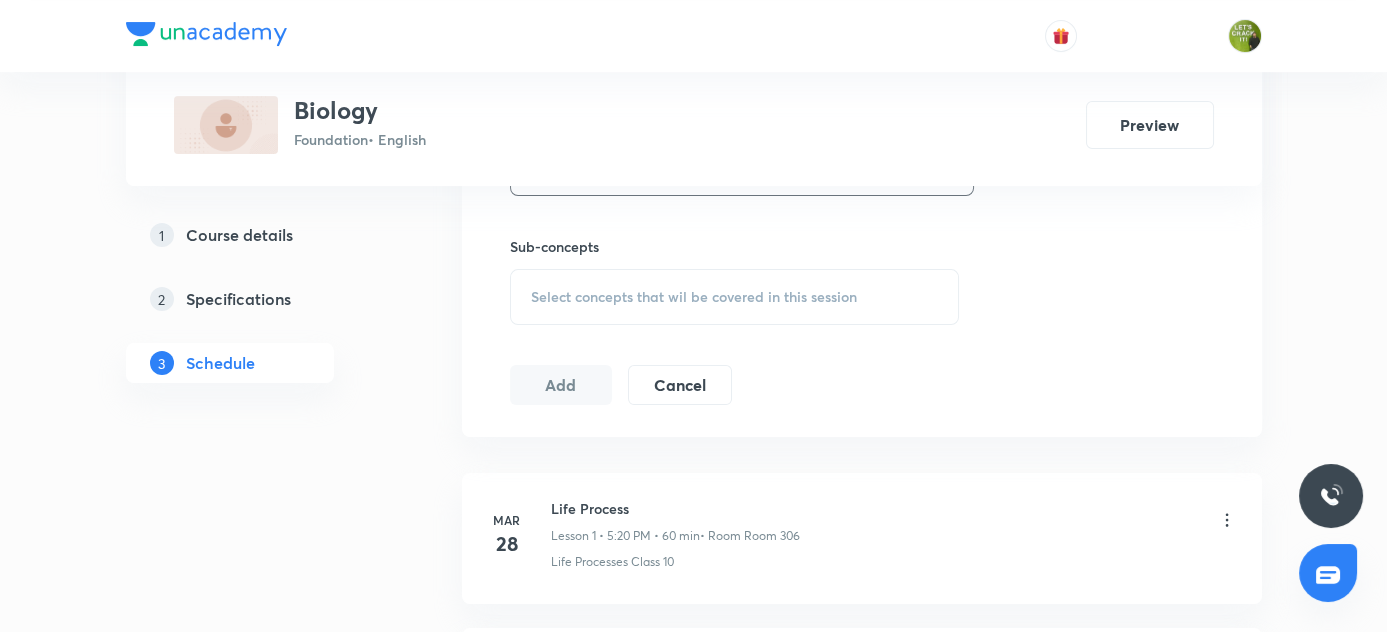 click on "Select concepts that wil be covered in this session" at bounding box center (694, 297) 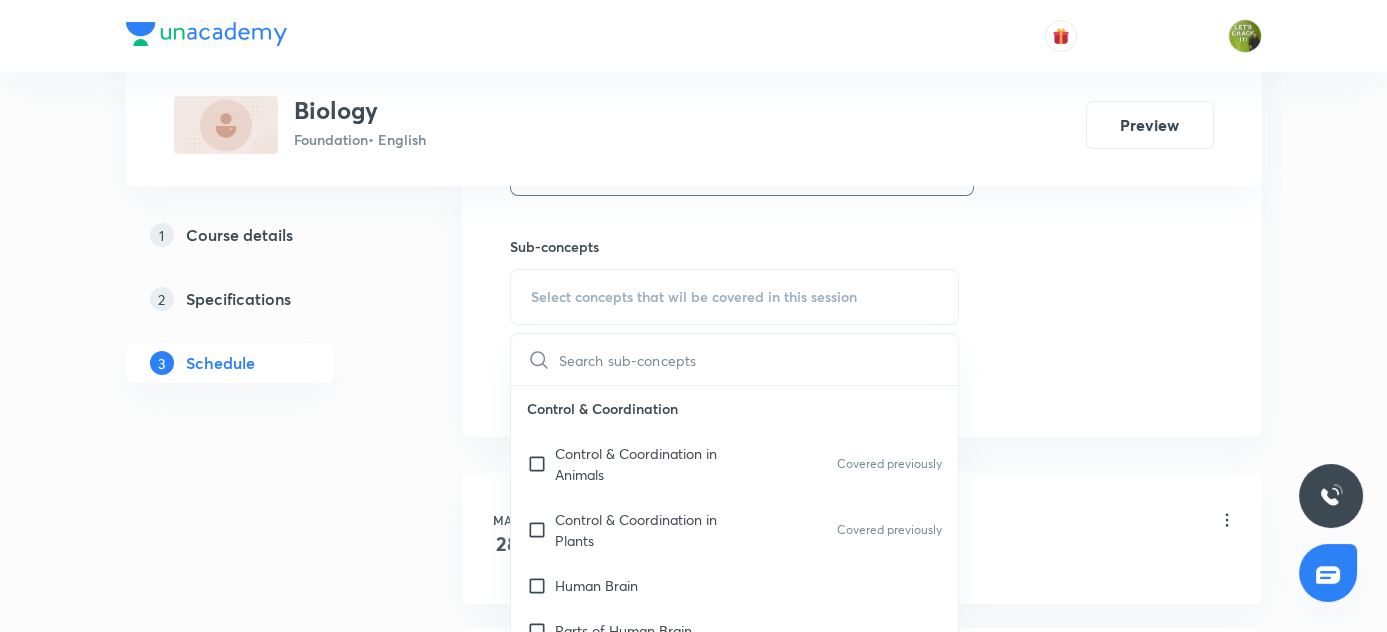 click at bounding box center (759, 359) 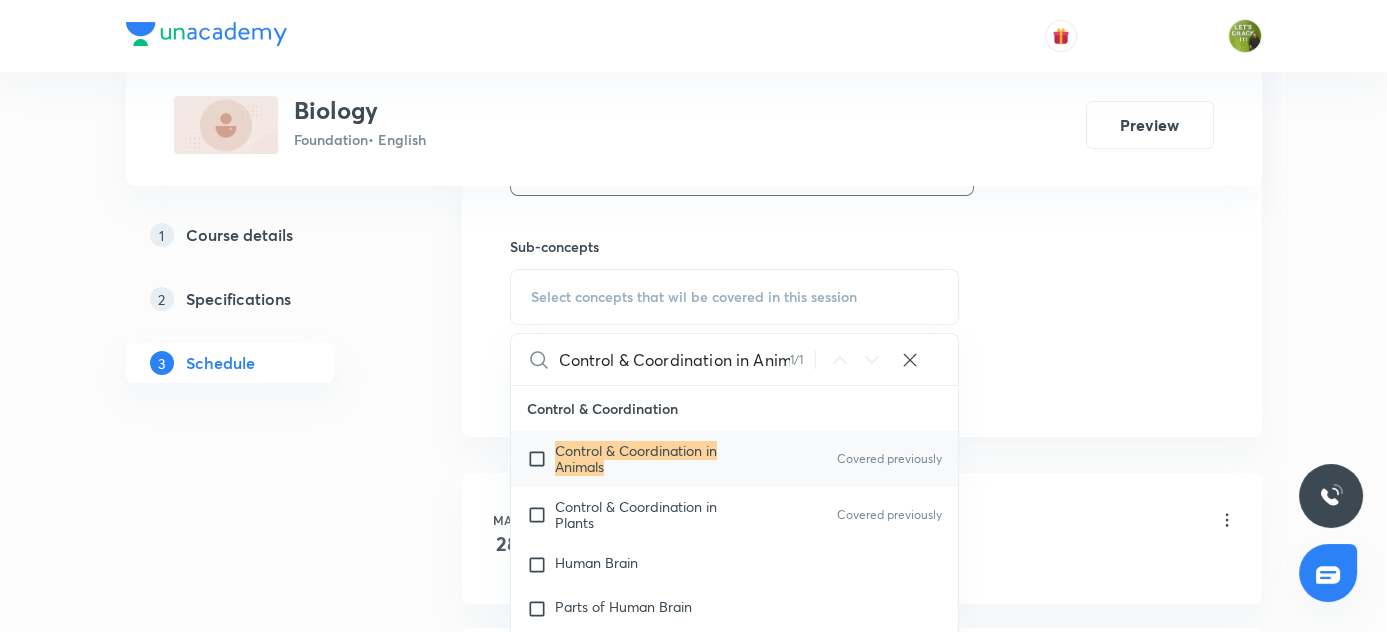 scroll, scrollTop: 0, scrollLeft: 24, axis: horizontal 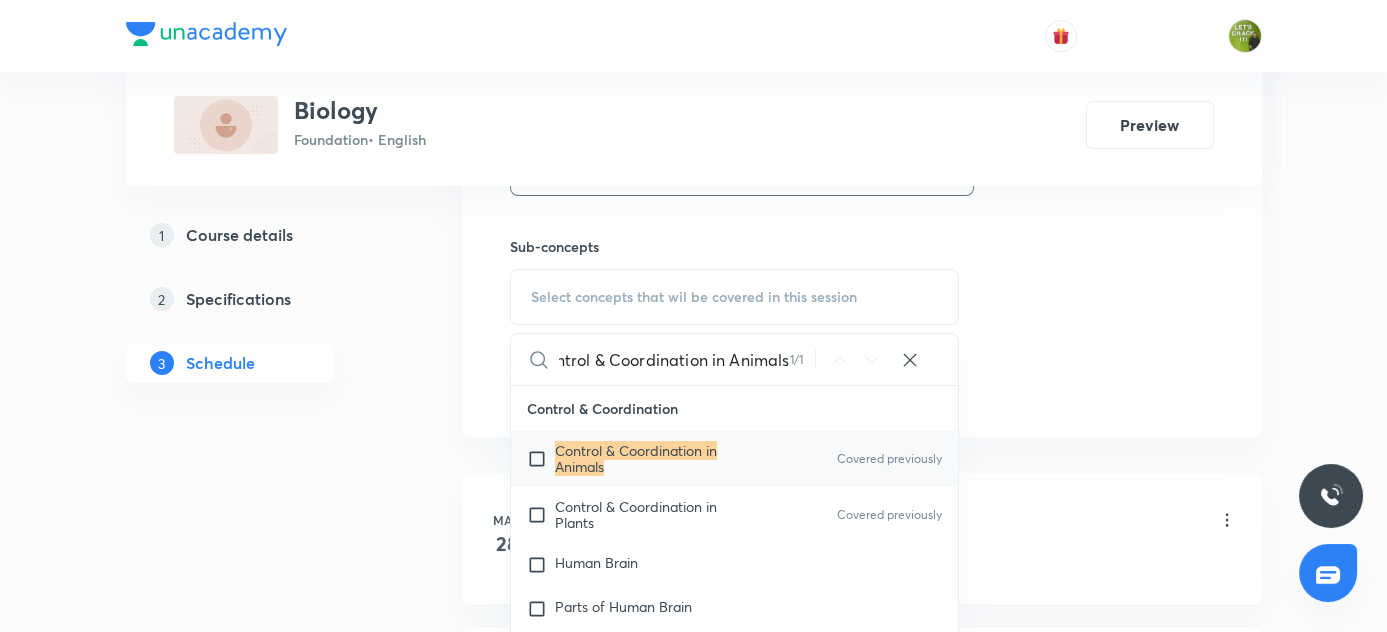 type on "Control & Coordination in Animals" 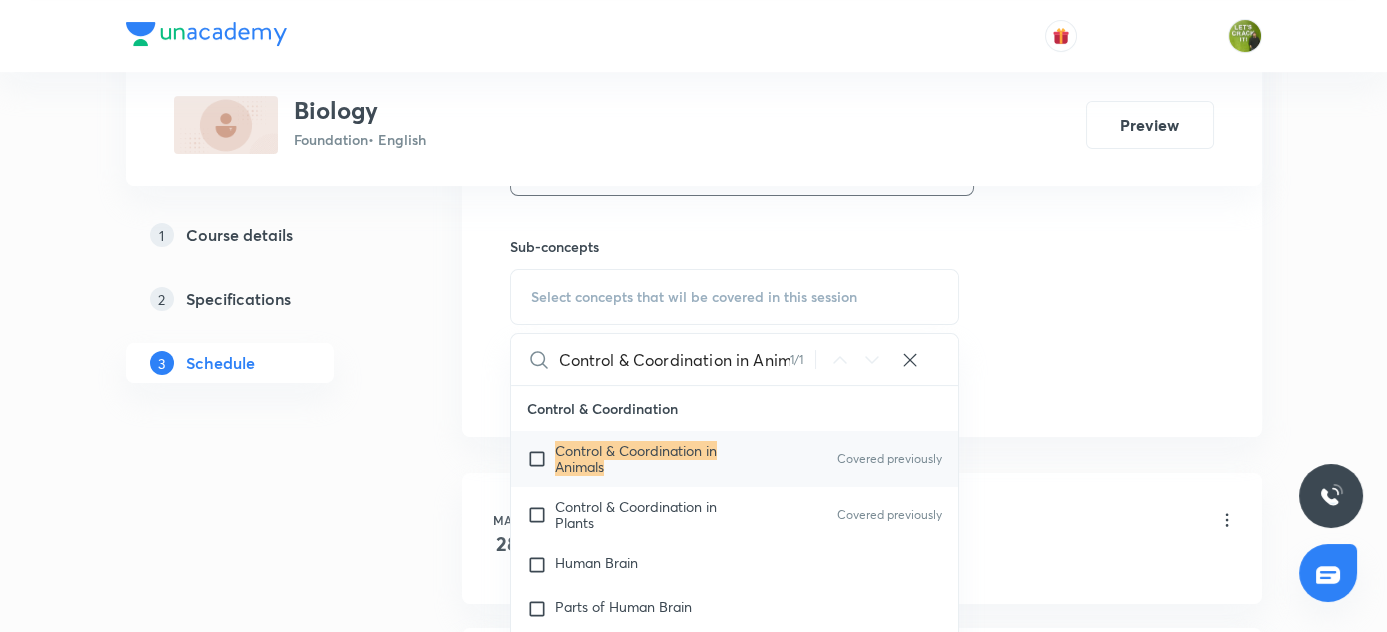 click at bounding box center (541, 459) 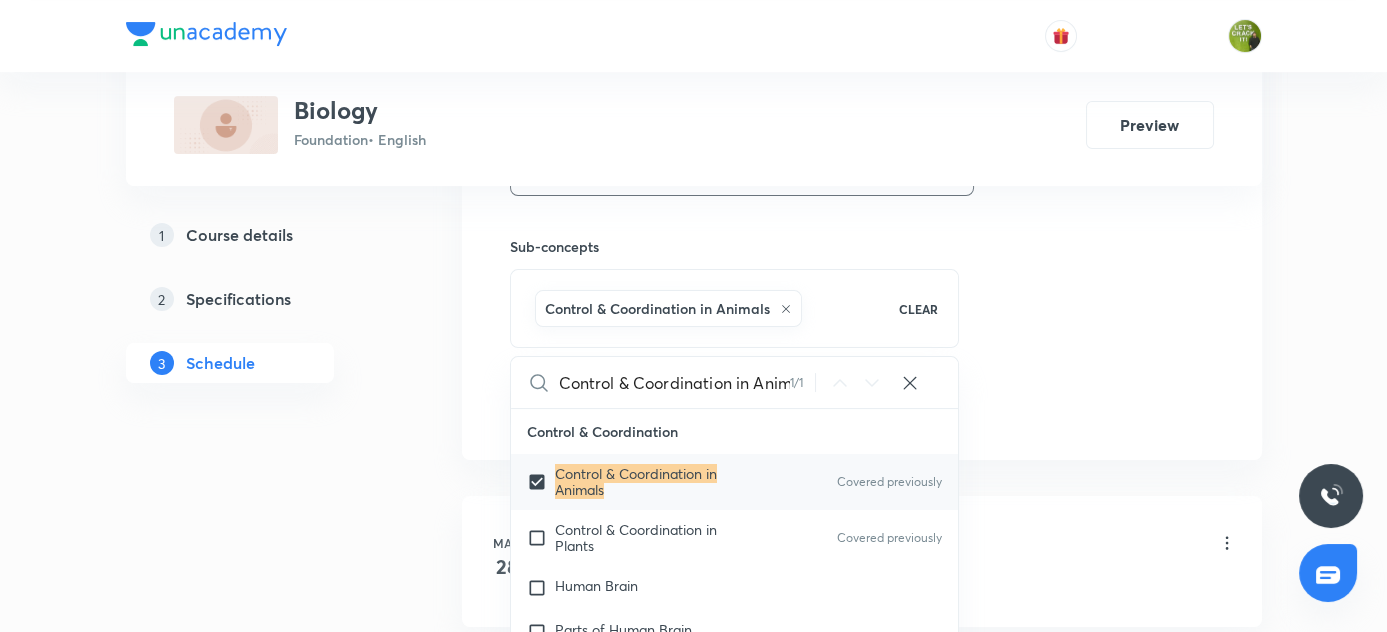 click on "1 Course details 2 Specifications 3 Schedule" at bounding box center [262, 2323] 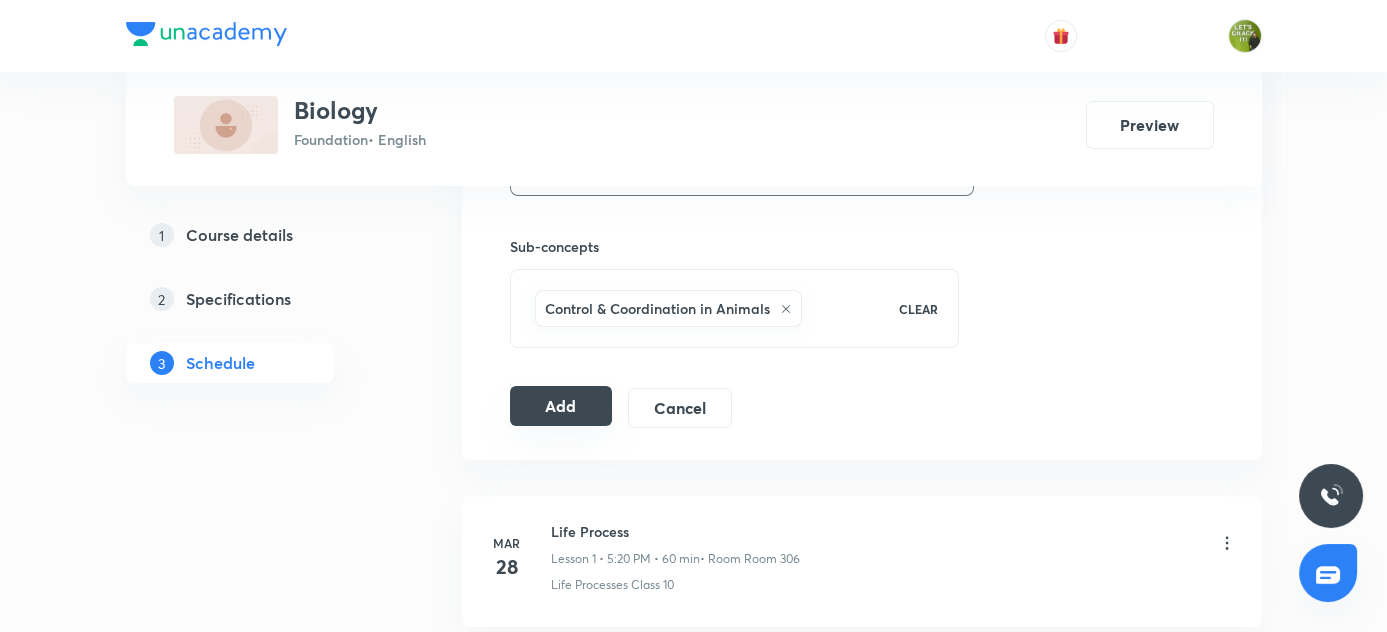 click on "Add" at bounding box center (561, 406) 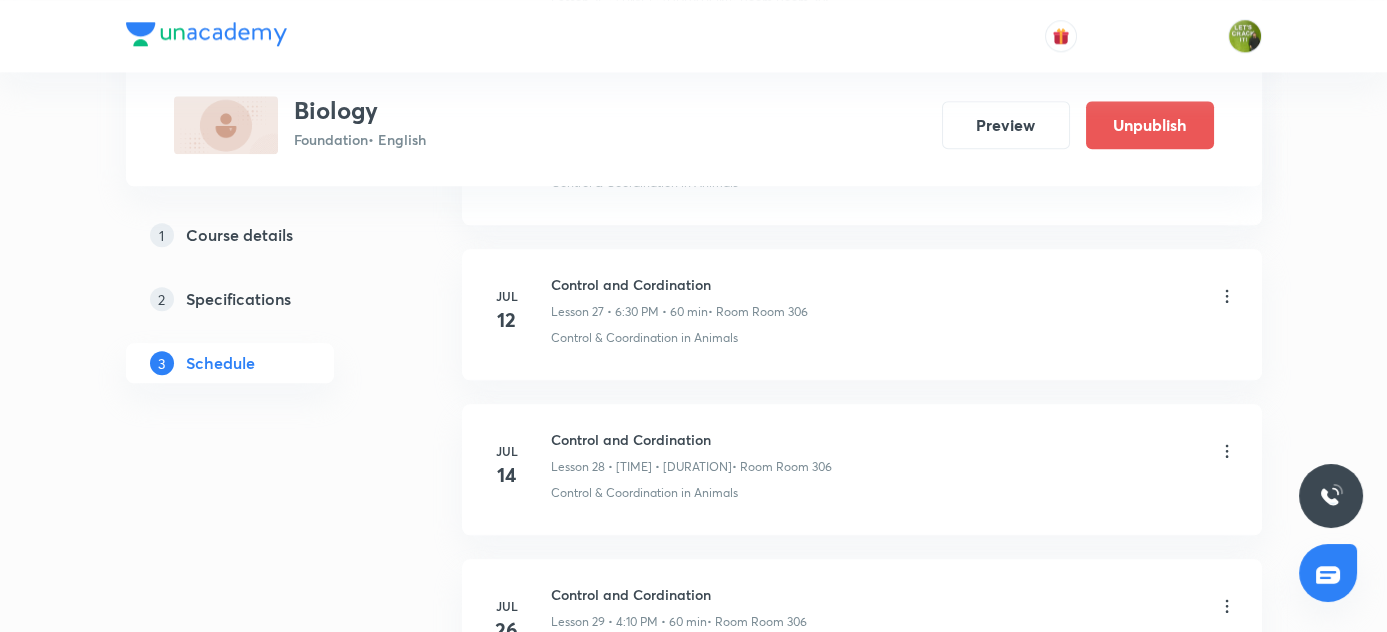 scroll, scrollTop: 4840, scrollLeft: 0, axis: vertical 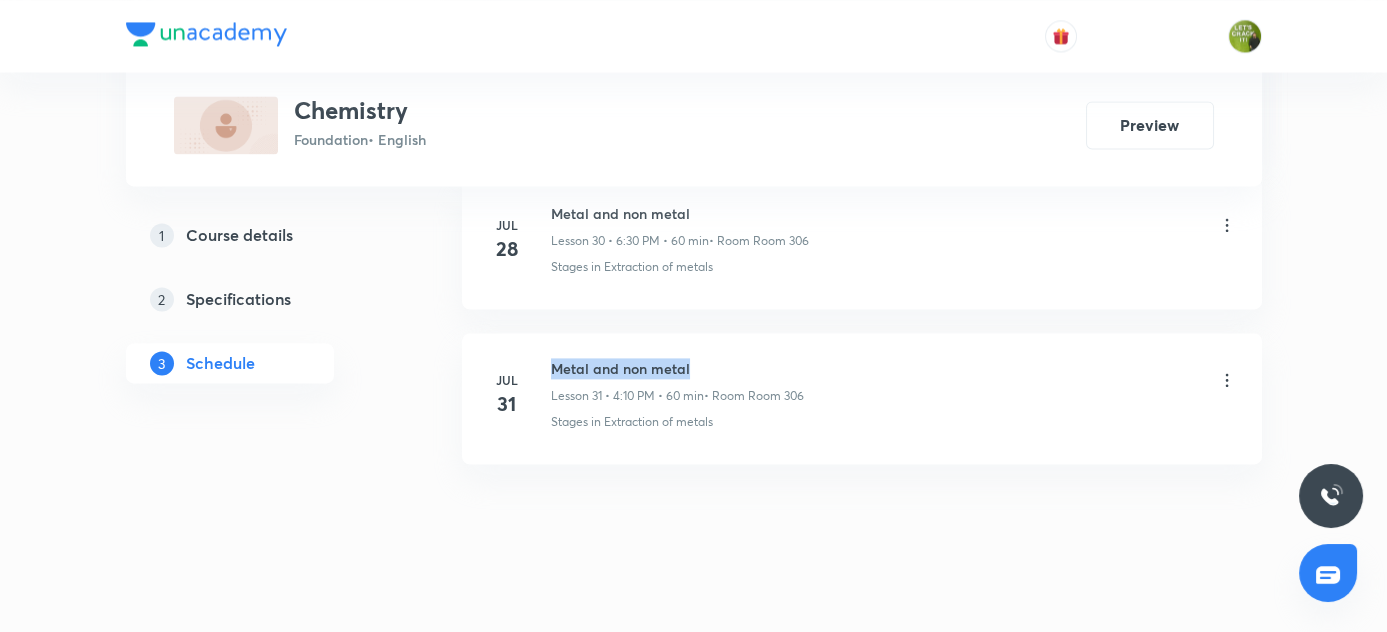 drag, startPoint x: 552, startPoint y: 349, endPoint x: 712, endPoint y: 341, distance: 160.19987 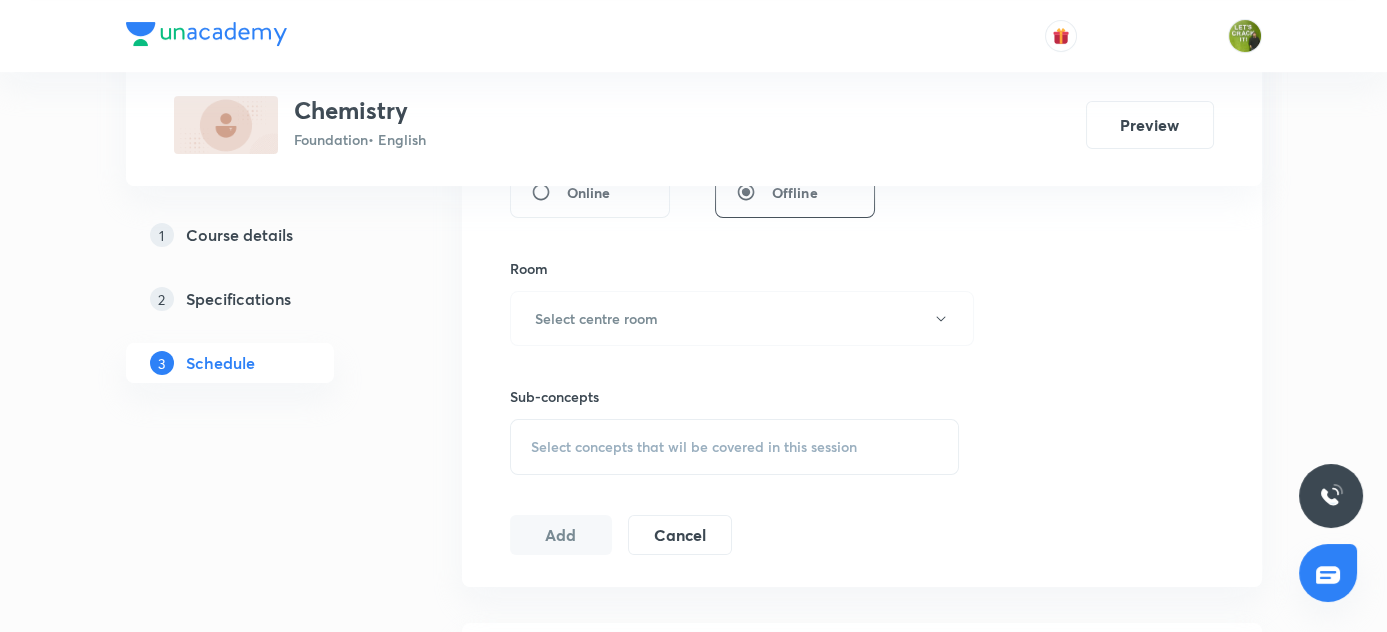 scroll, scrollTop: 226, scrollLeft: 0, axis: vertical 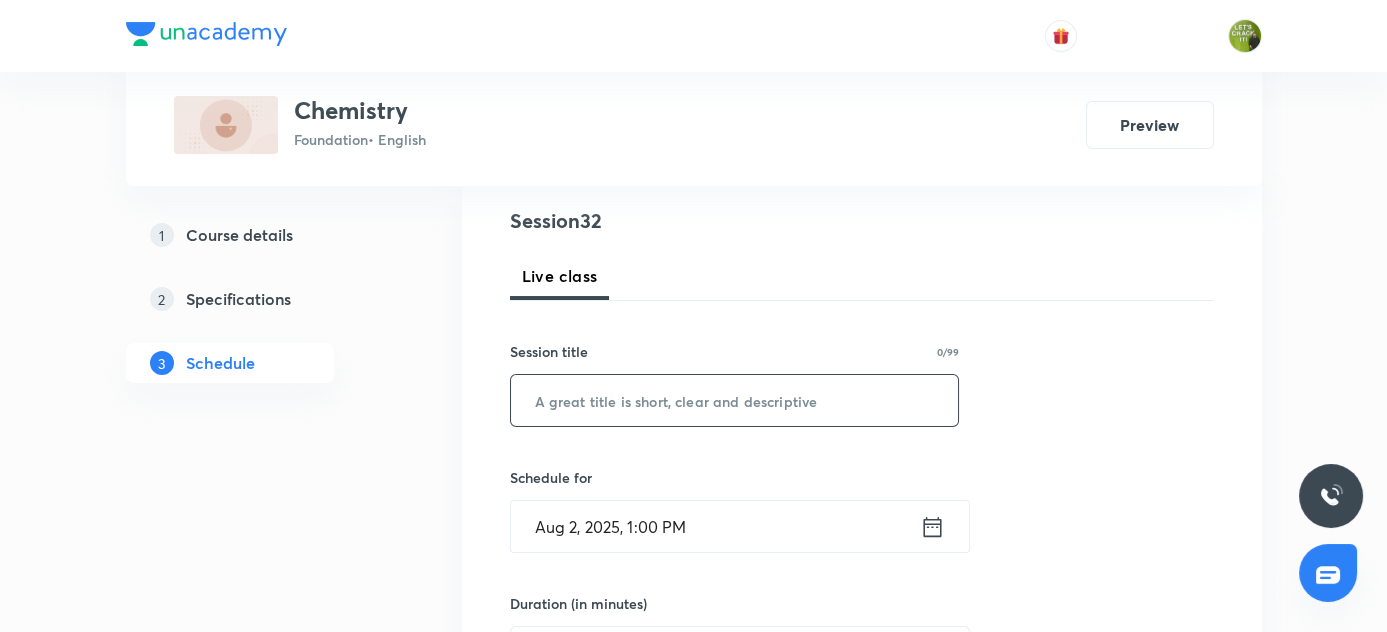 click at bounding box center (735, 400) 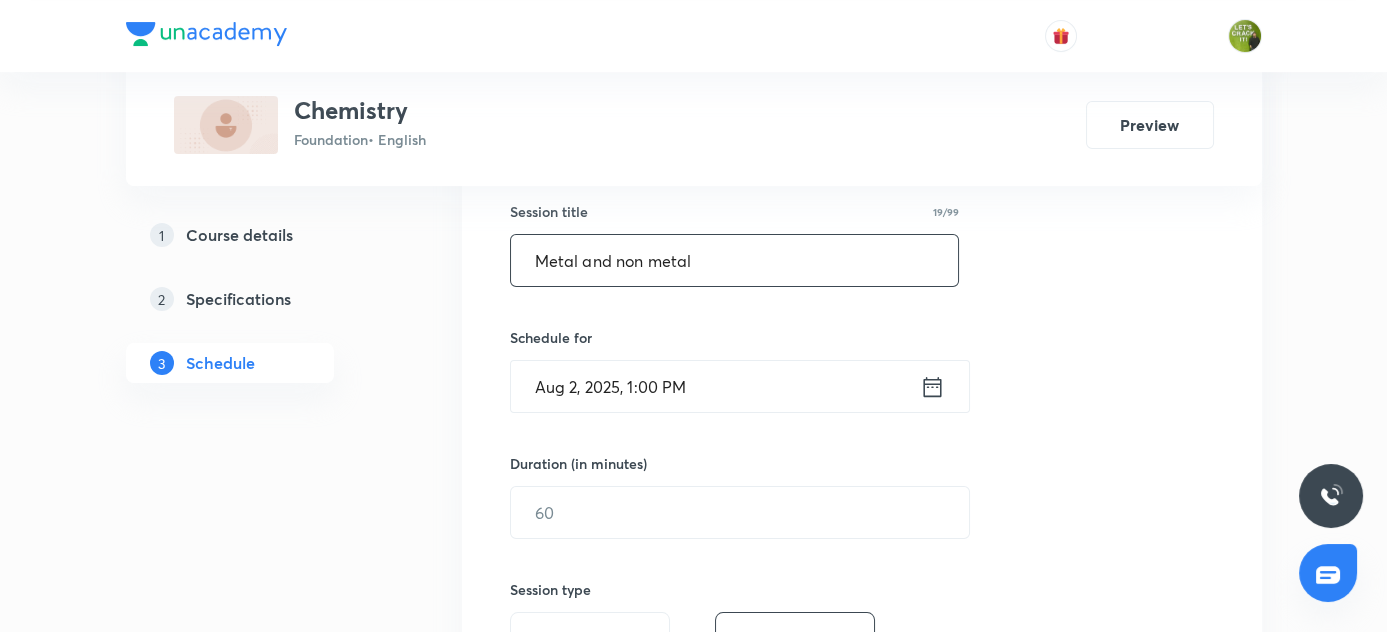 scroll, scrollTop: 408, scrollLeft: 0, axis: vertical 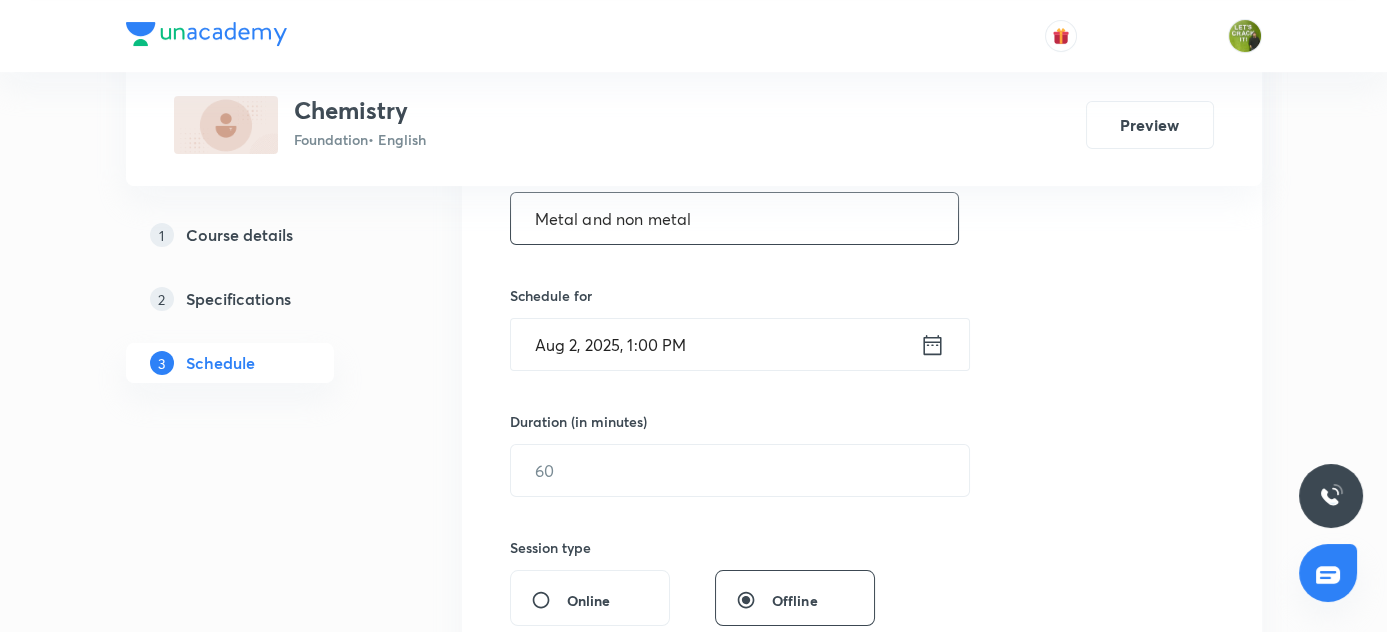 type on "Metal and non metal" 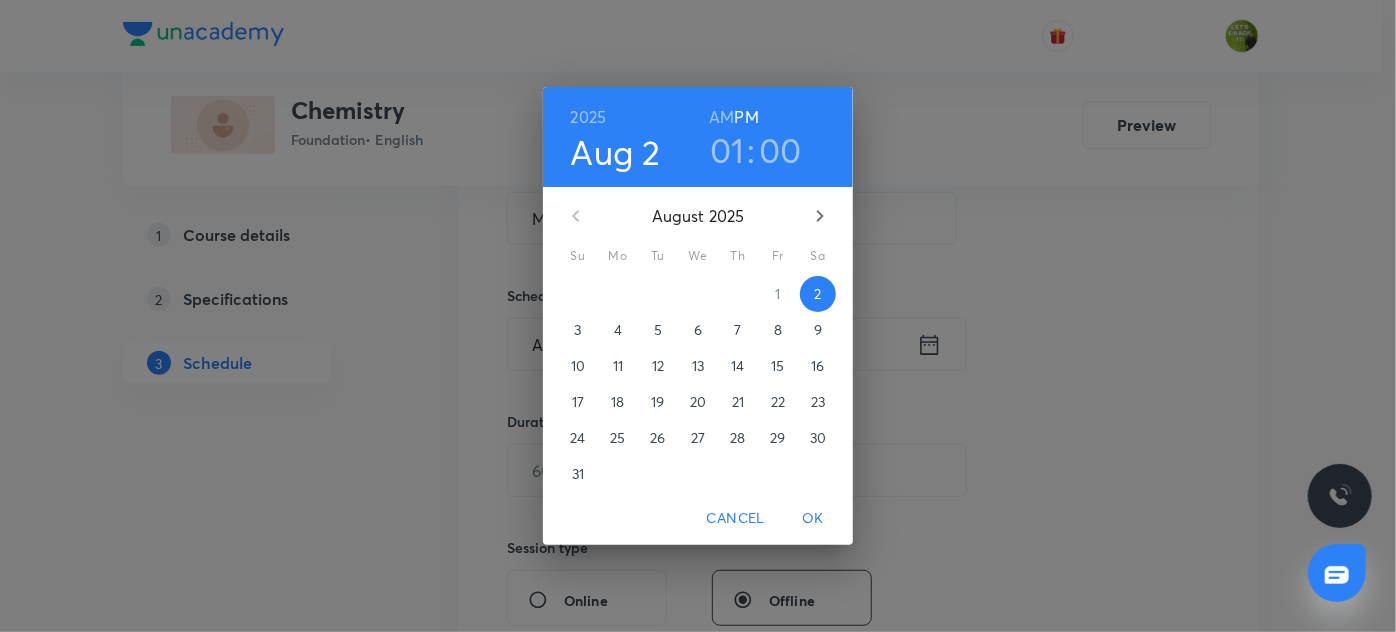 click on "01" at bounding box center (727, 150) 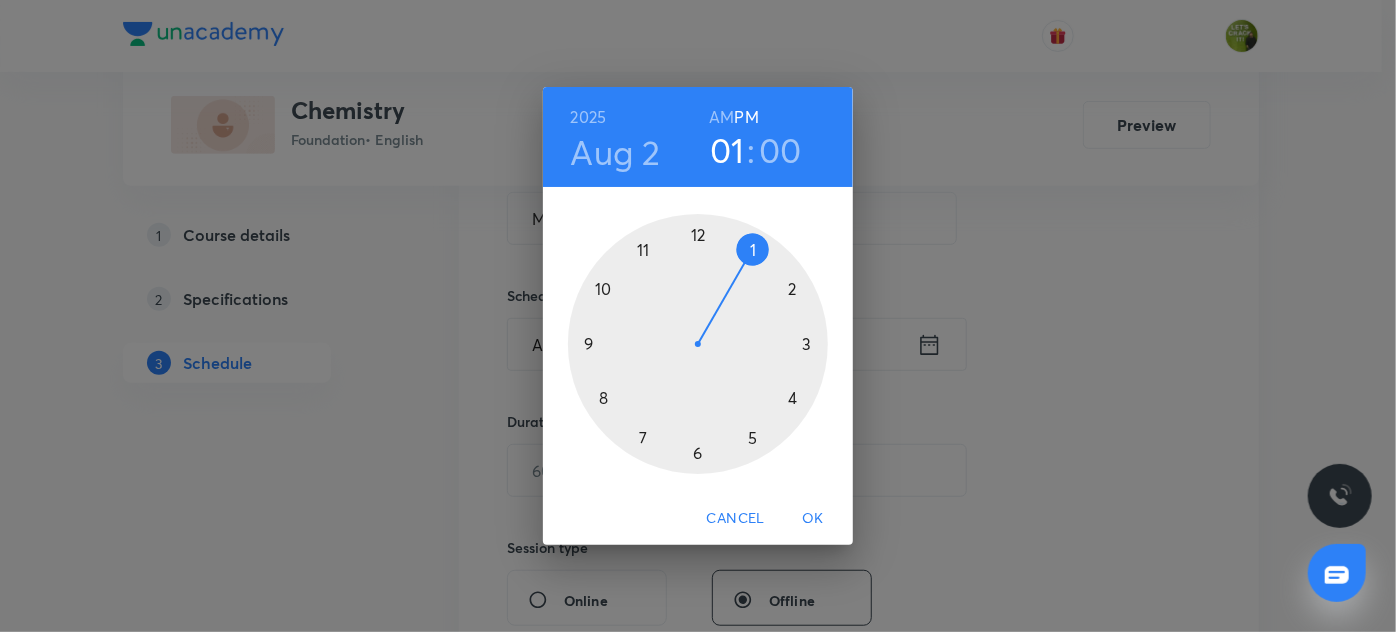 click at bounding box center [698, 344] 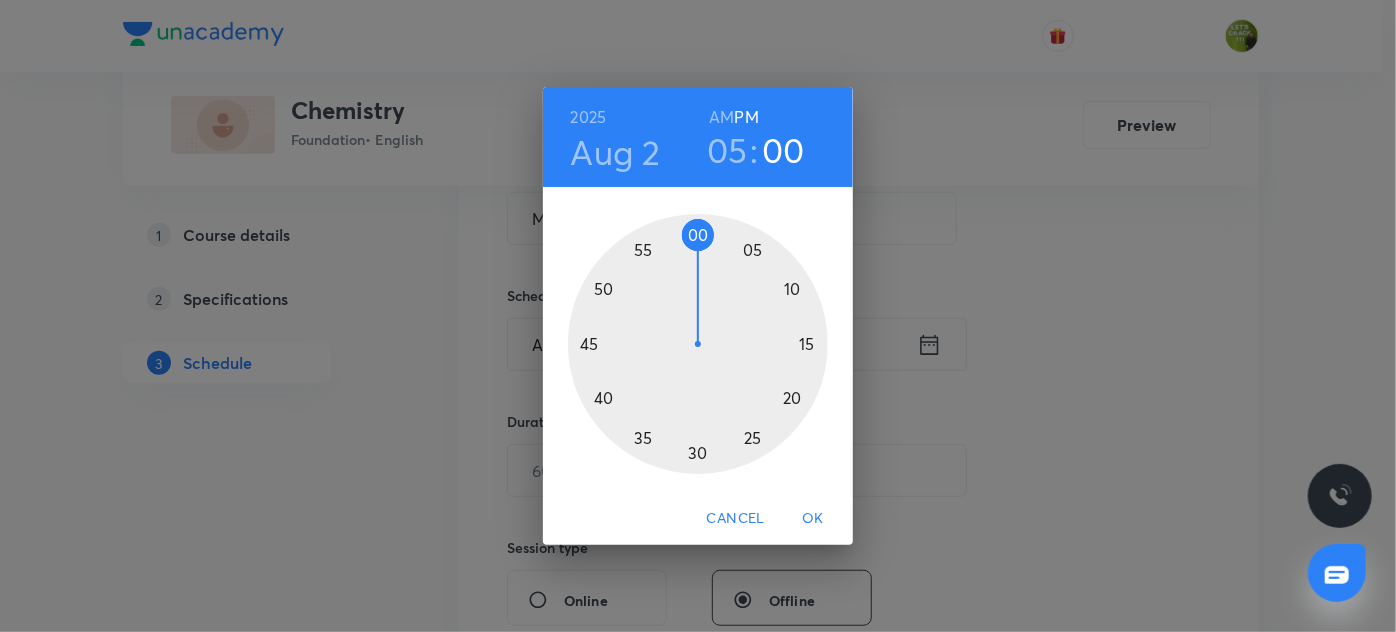click at bounding box center [698, 344] 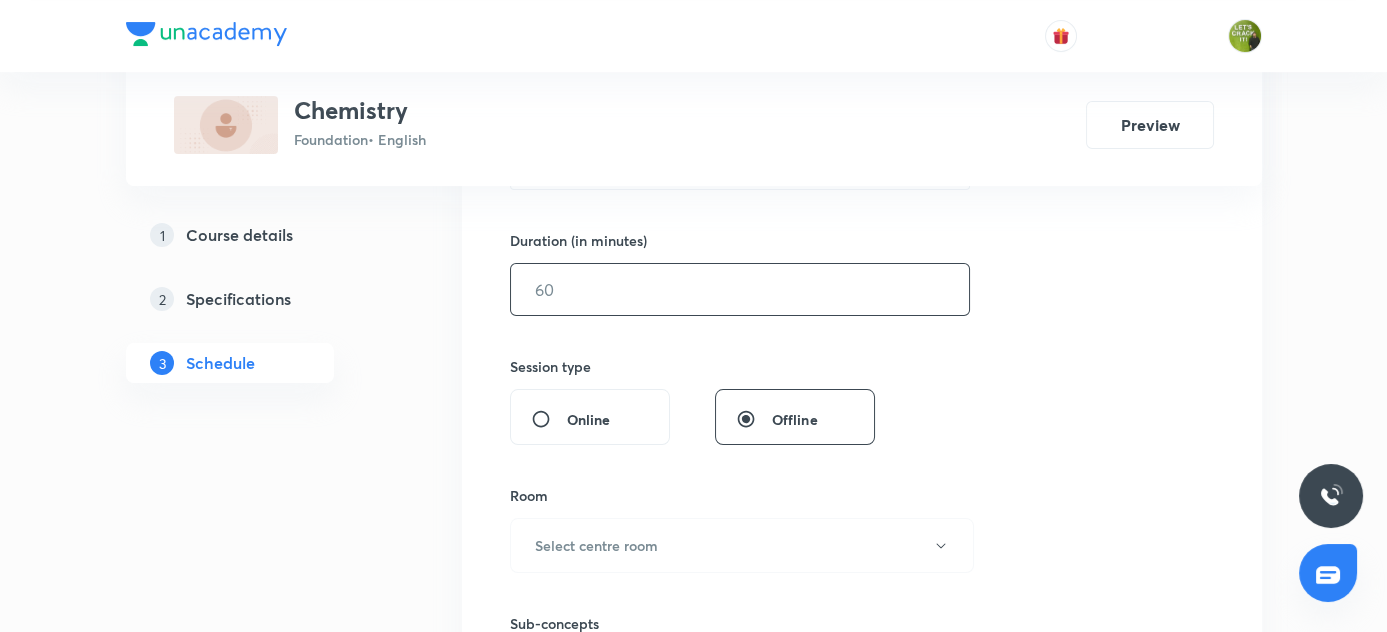 scroll, scrollTop: 589, scrollLeft: 0, axis: vertical 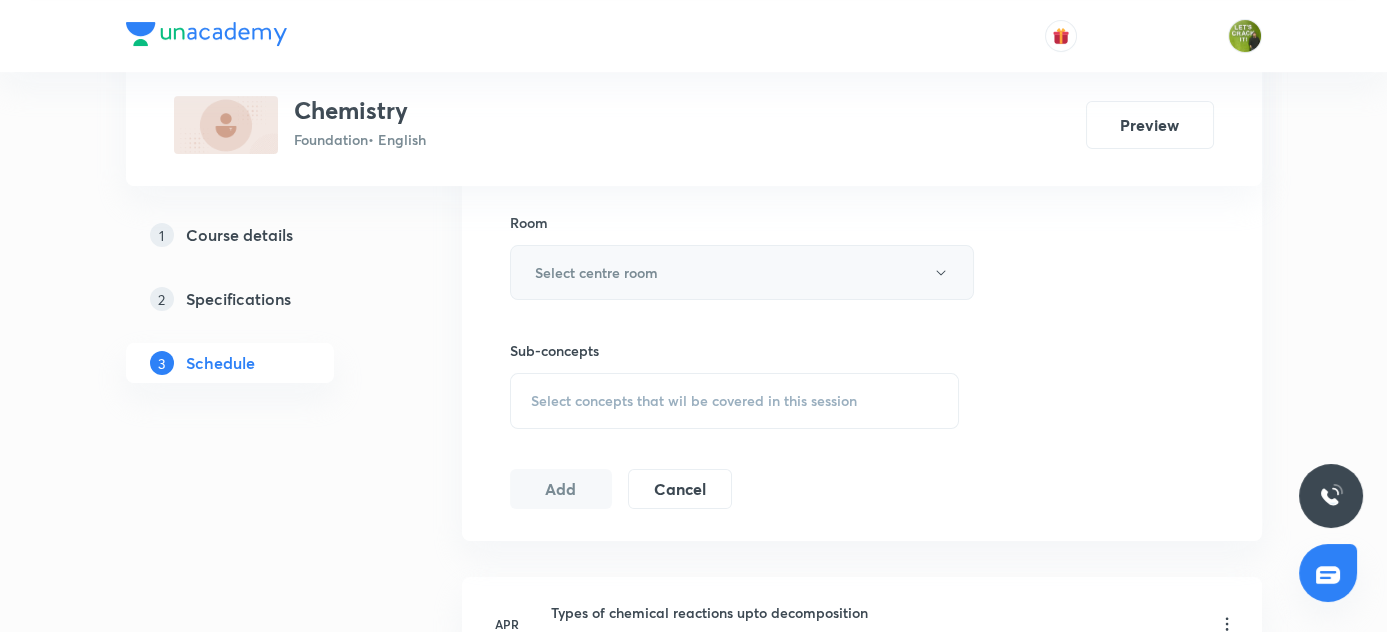 type on "60" 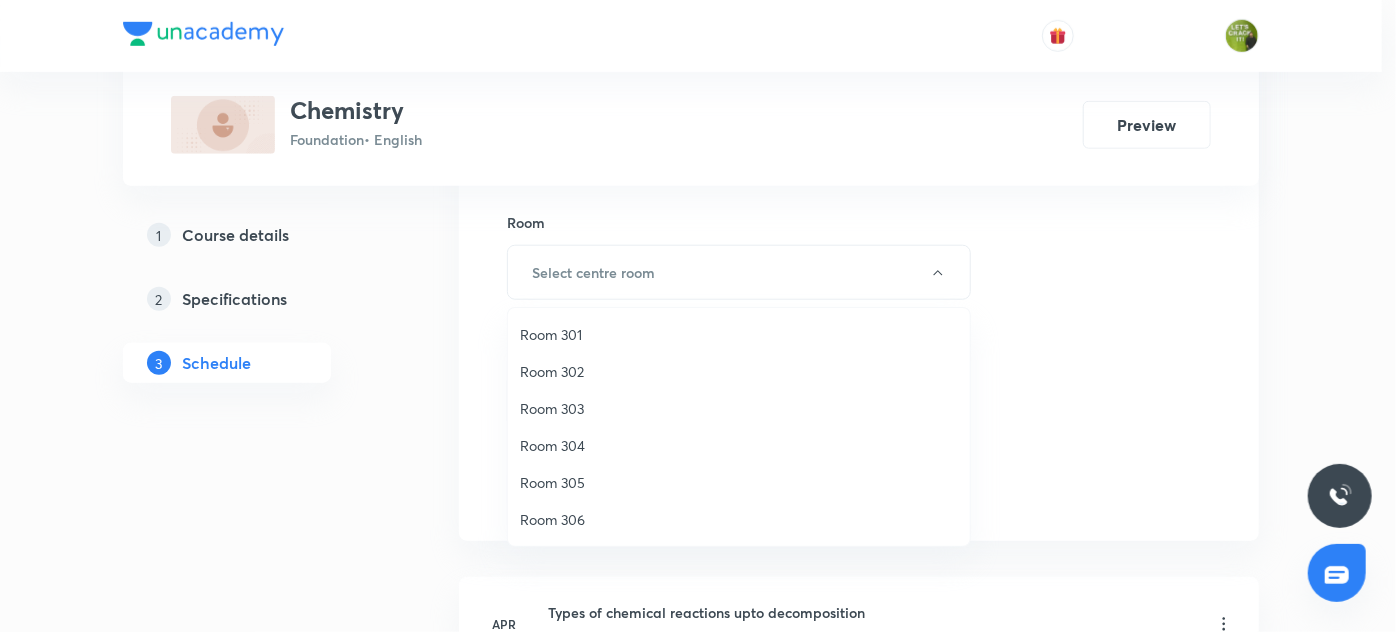 click on "Room 306" at bounding box center (739, 519) 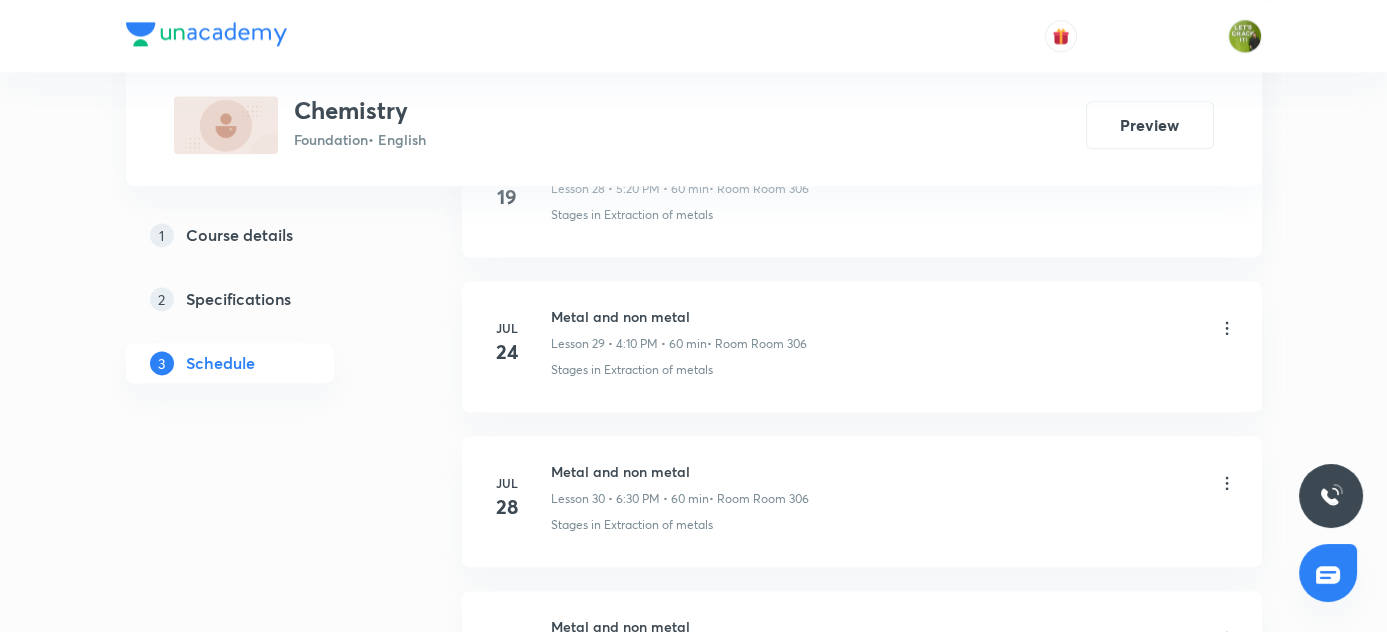 scroll, scrollTop: 5756, scrollLeft: 0, axis: vertical 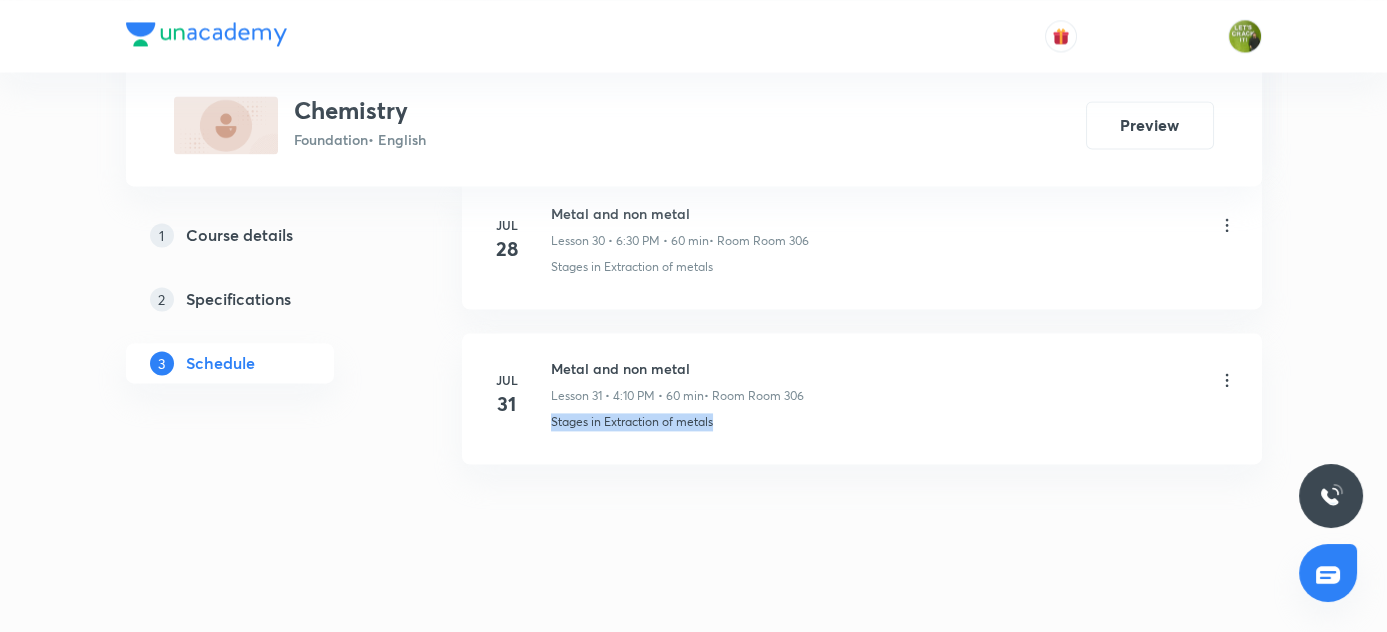 drag, startPoint x: 552, startPoint y: 404, endPoint x: 747, endPoint y: 407, distance: 195.02307 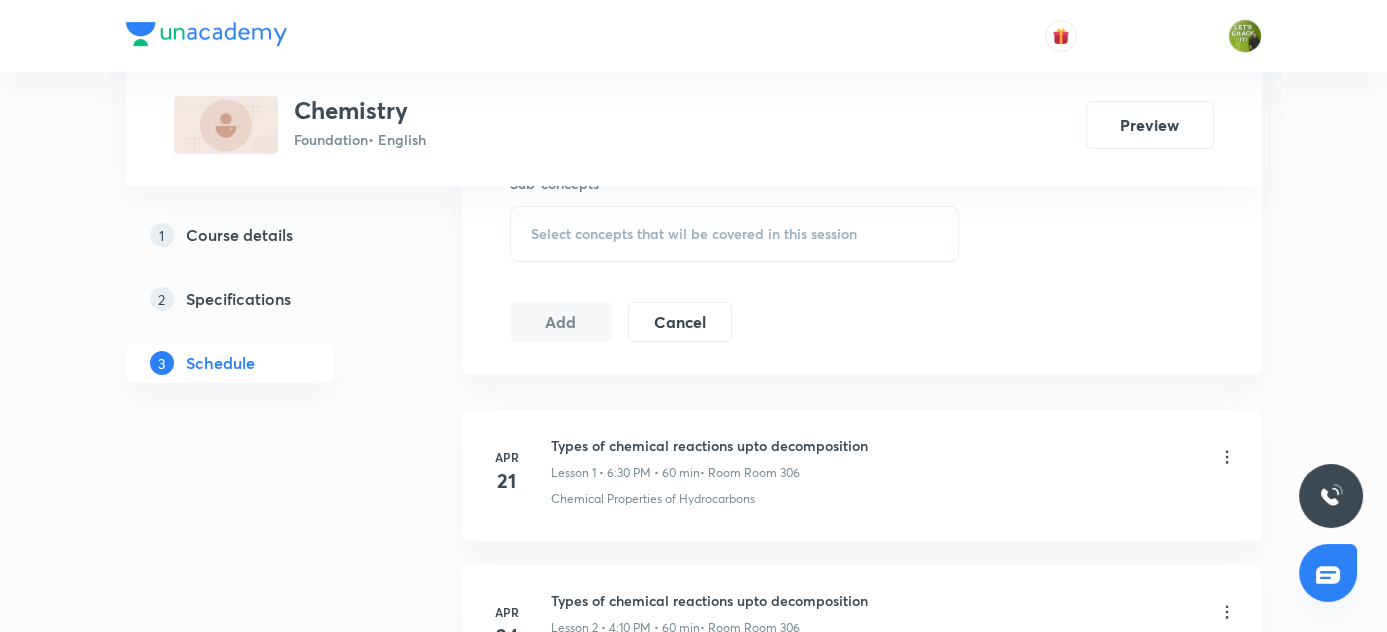 scroll, scrollTop: 938, scrollLeft: 0, axis: vertical 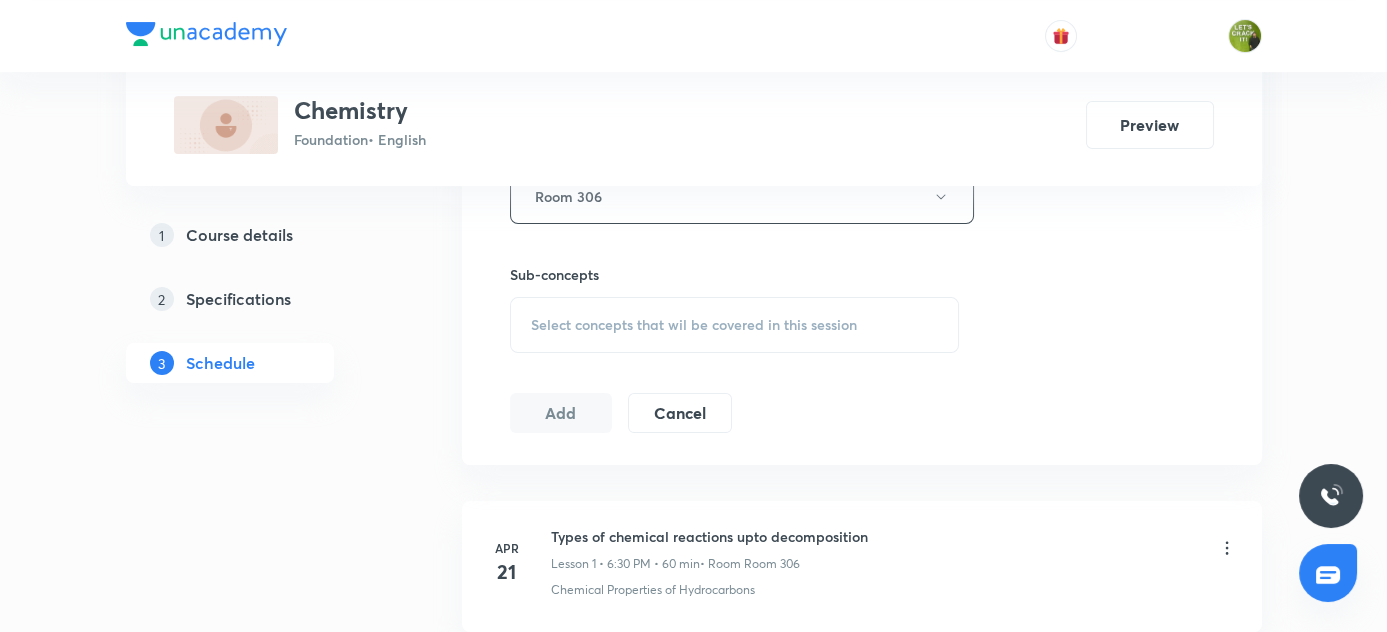 click on "Select concepts that wil be covered in this session" at bounding box center (694, 325) 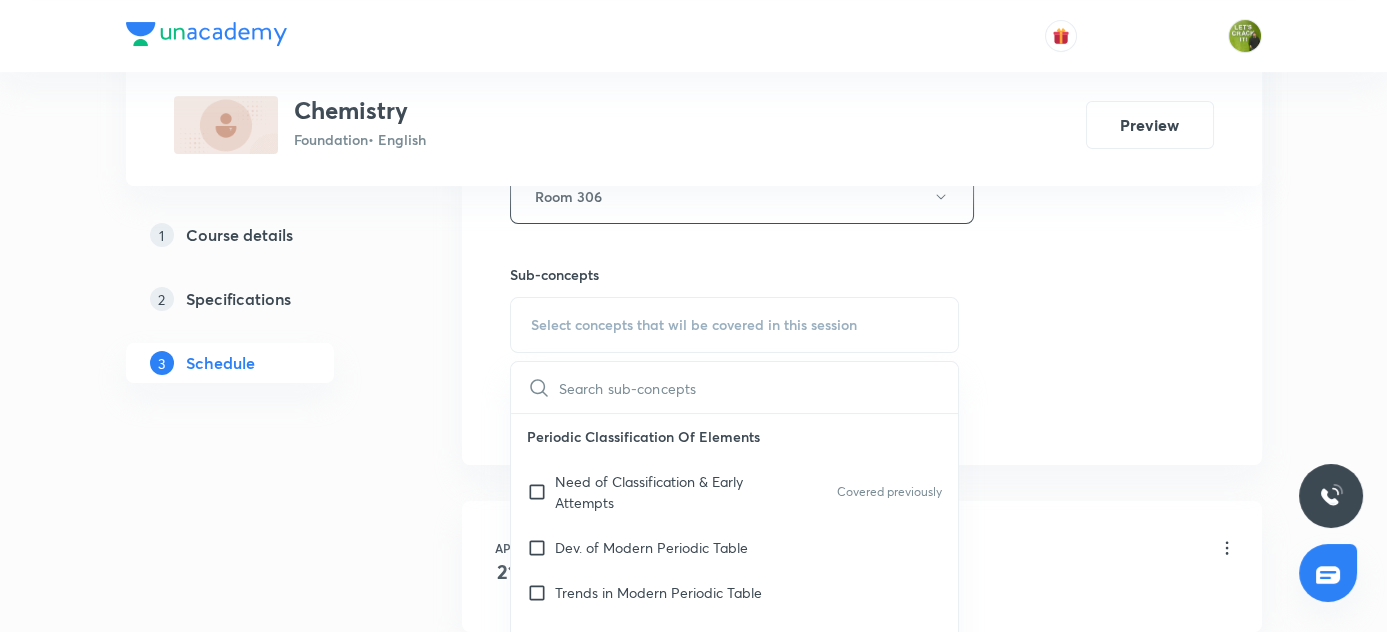 click at bounding box center (759, 387) 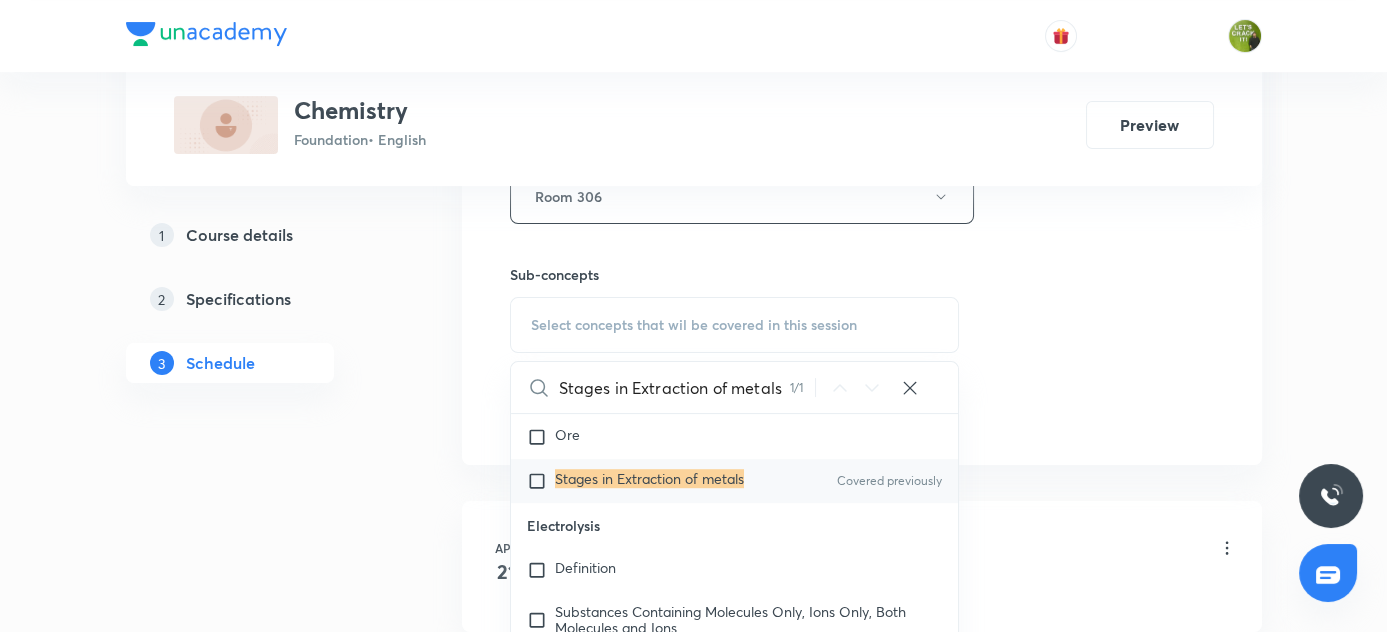 scroll, scrollTop: 3082, scrollLeft: 0, axis: vertical 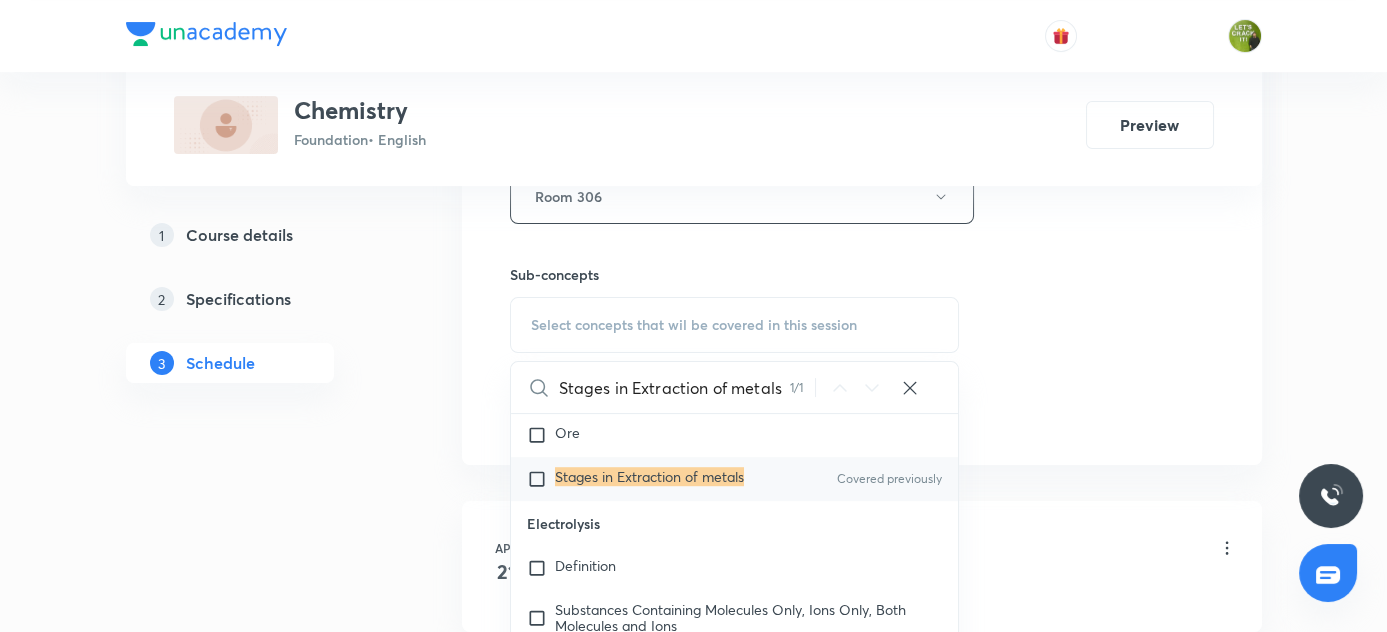 type on "Stages in Extraction of metals" 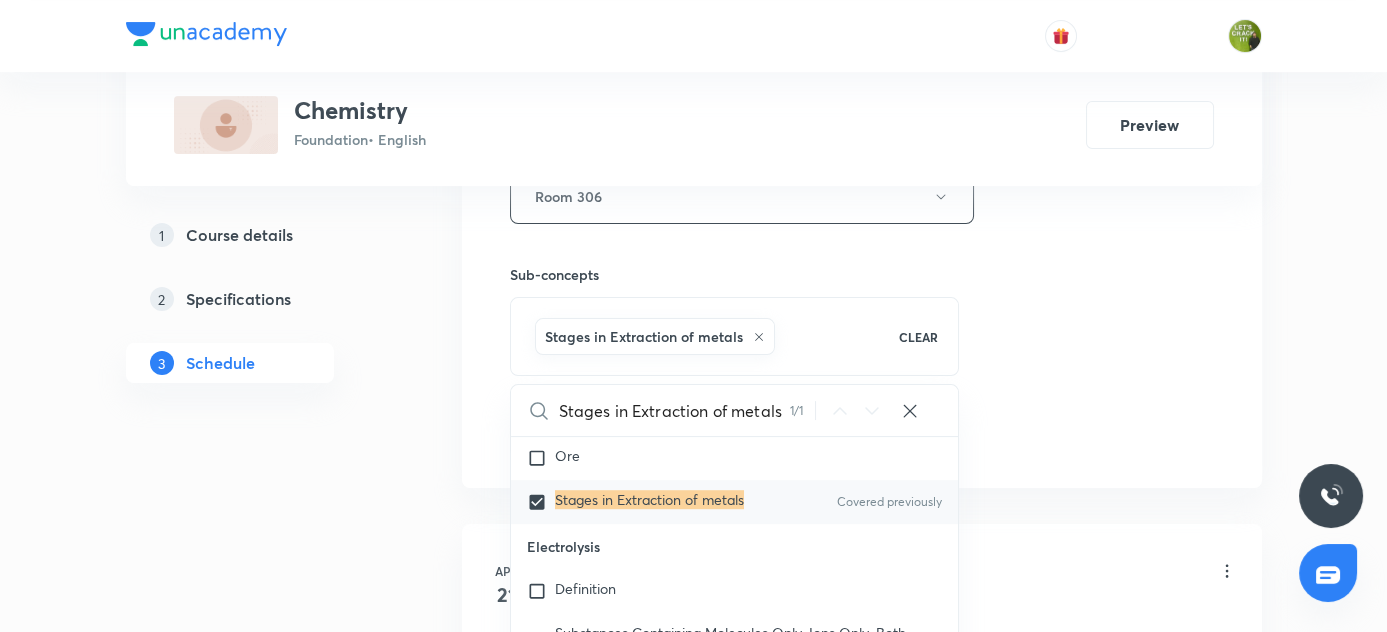 drag, startPoint x: 229, startPoint y: 423, endPoint x: 538, endPoint y: 371, distance: 313.34485 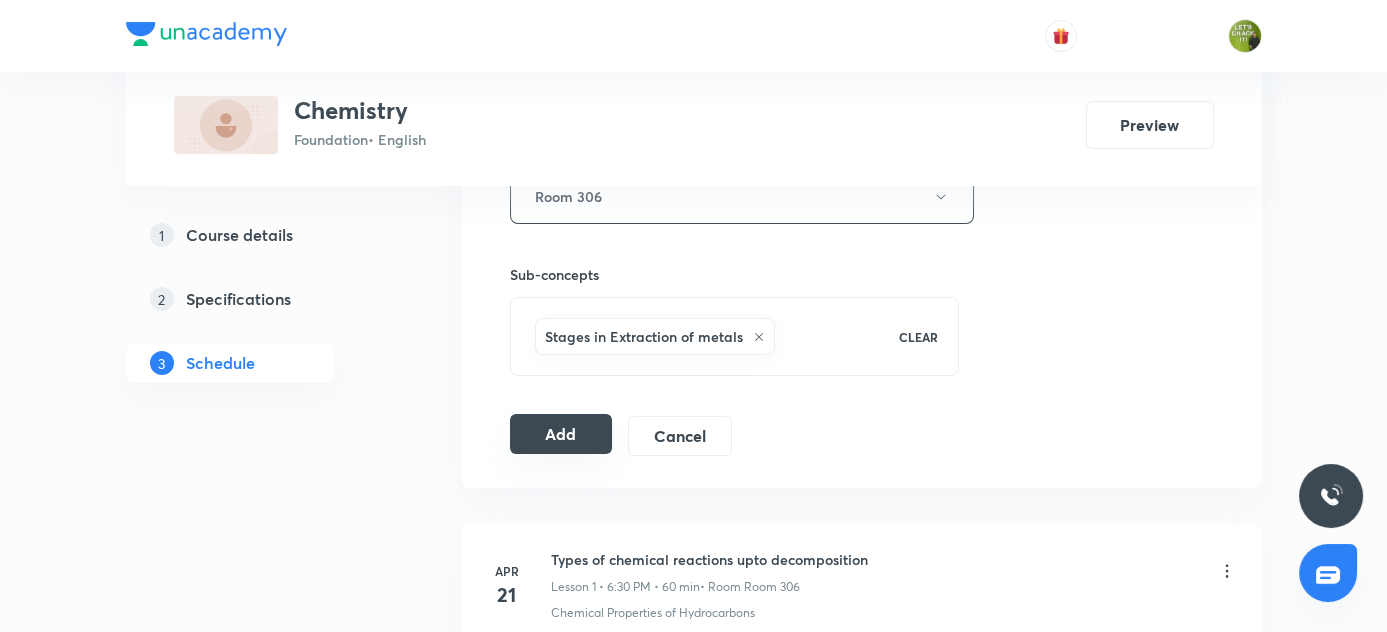 click on "Add" at bounding box center (561, 434) 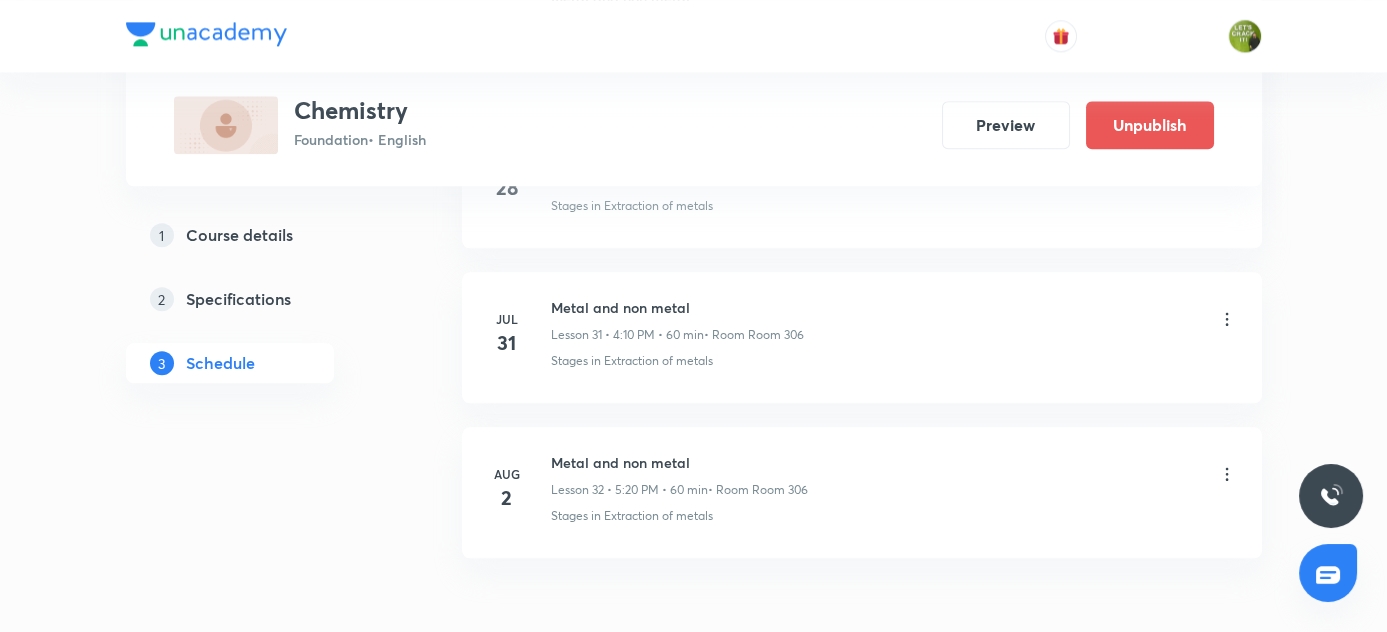 scroll, scrollTop: 4994, scrollLeft: 0, axis: vertical 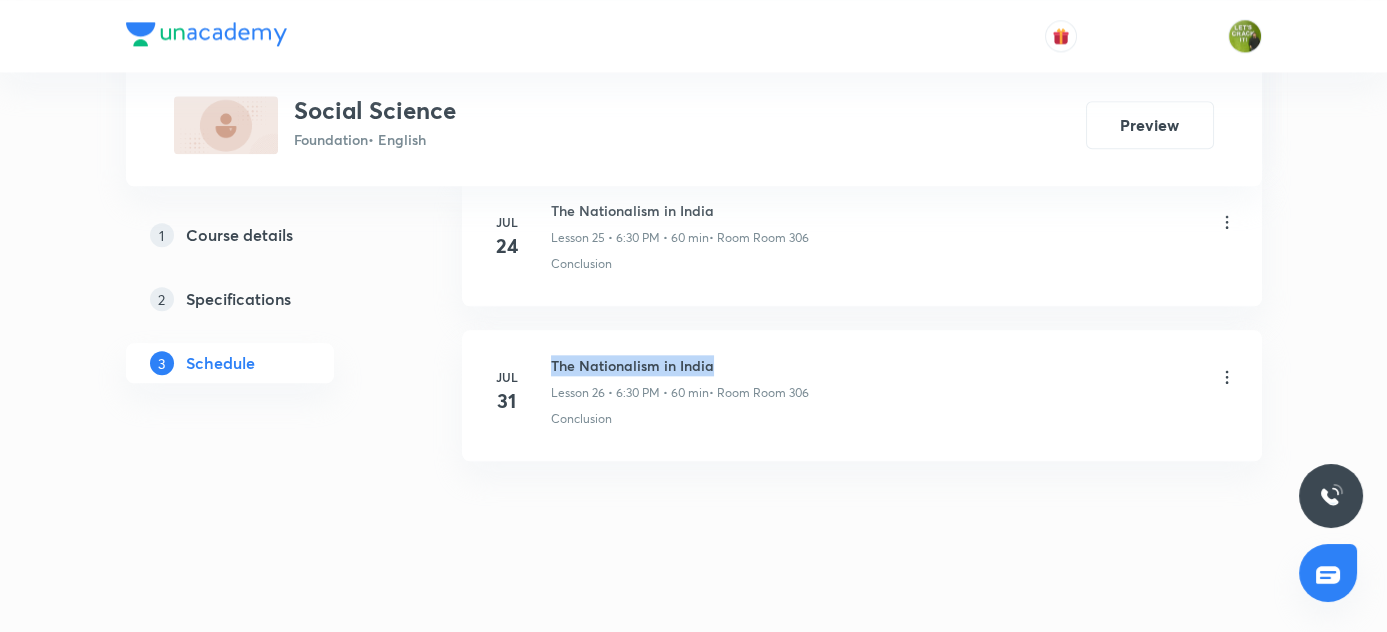 drag, startPoint x: 552, startPoint y: 346, endPoint x: 762, endPoint y: 354, distance: 210.15233 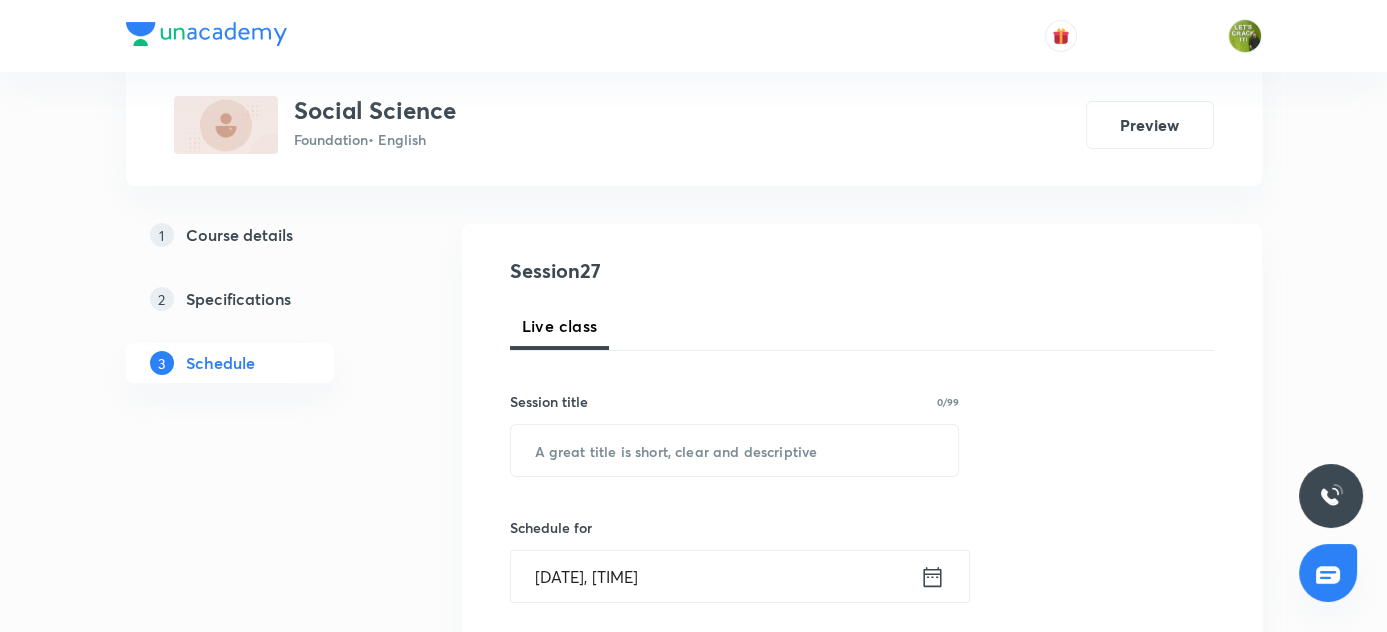 scroll, scrollTop: 166, scrollLeft: 0, axis: vertical 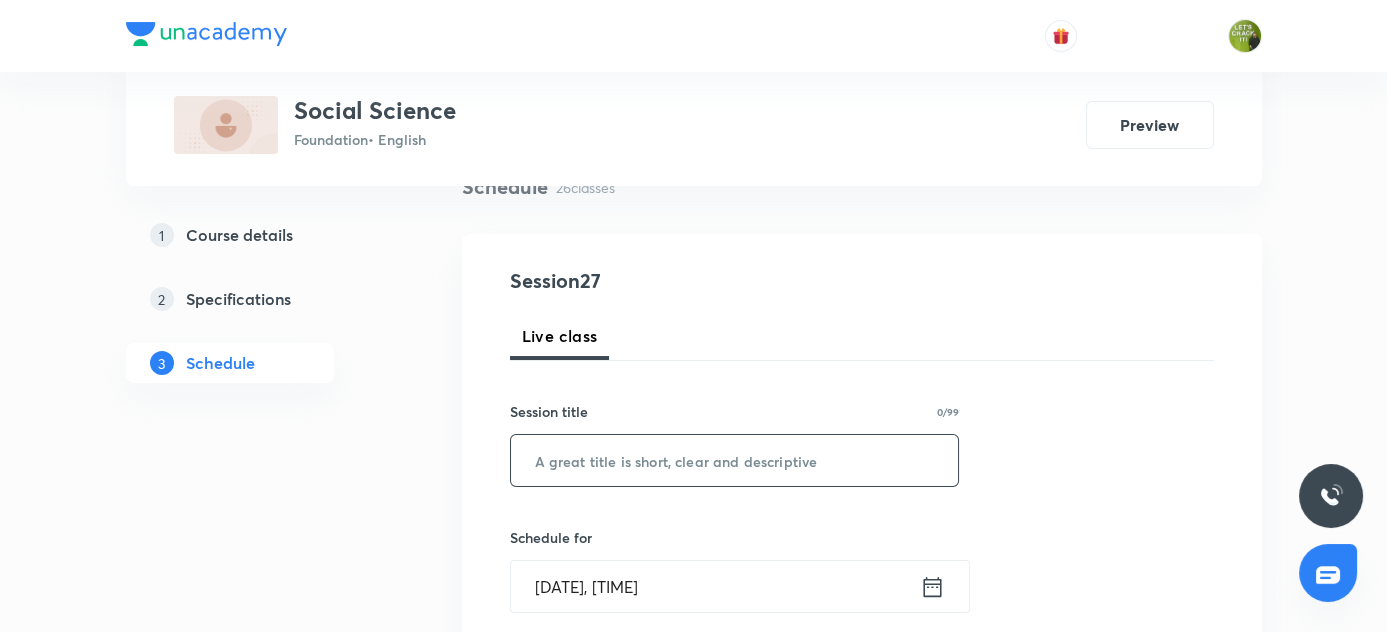 click at bounding box center (735, 460) 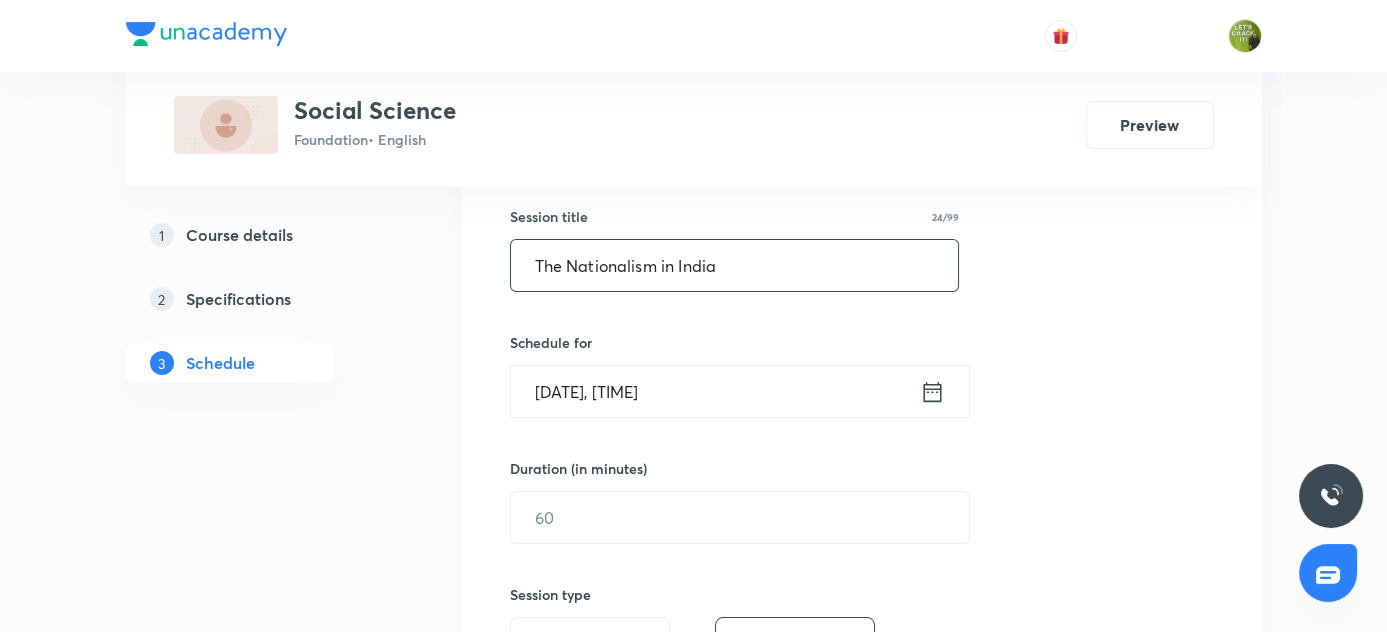 scroll, scrollTop: 439, scrollLeft: 0, axis: vertical 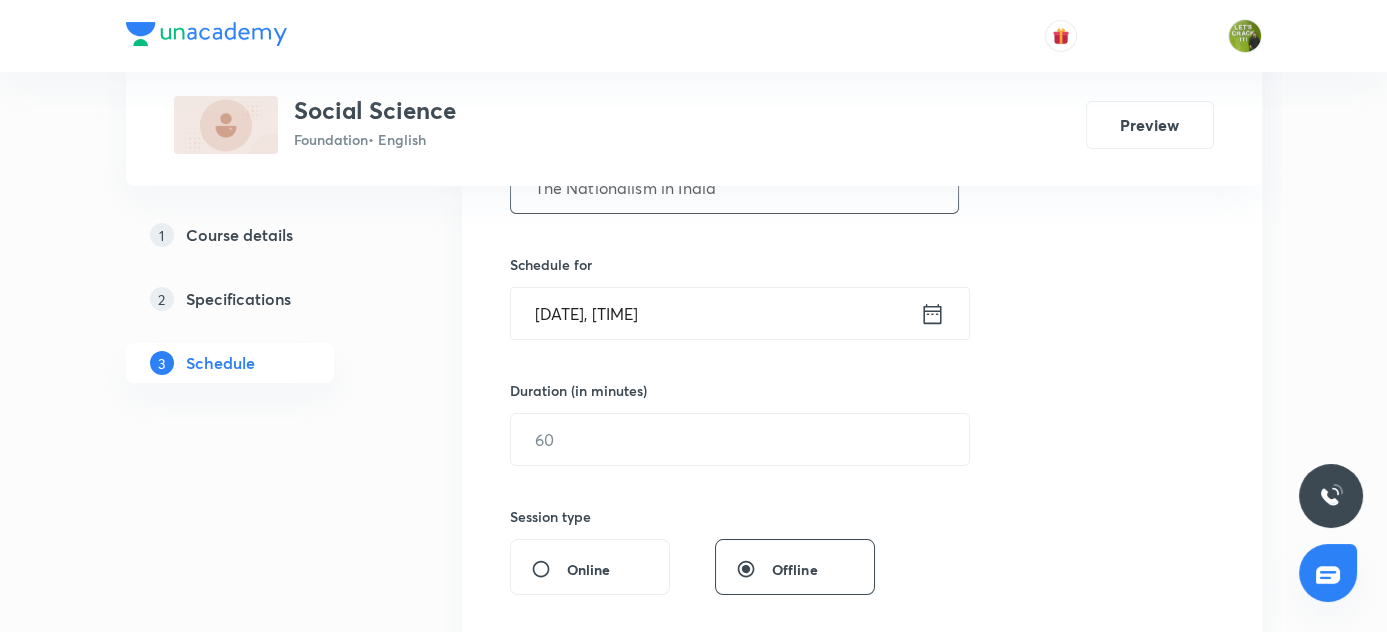 type on "The Nationalism in India" 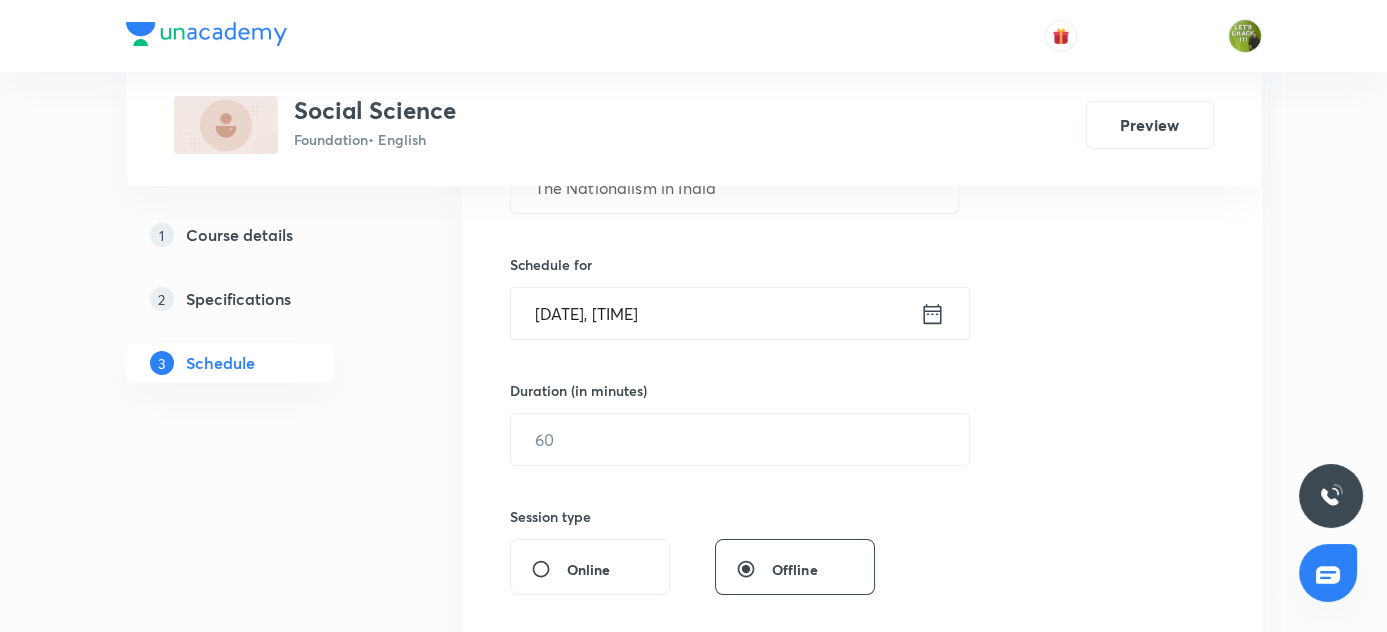 click 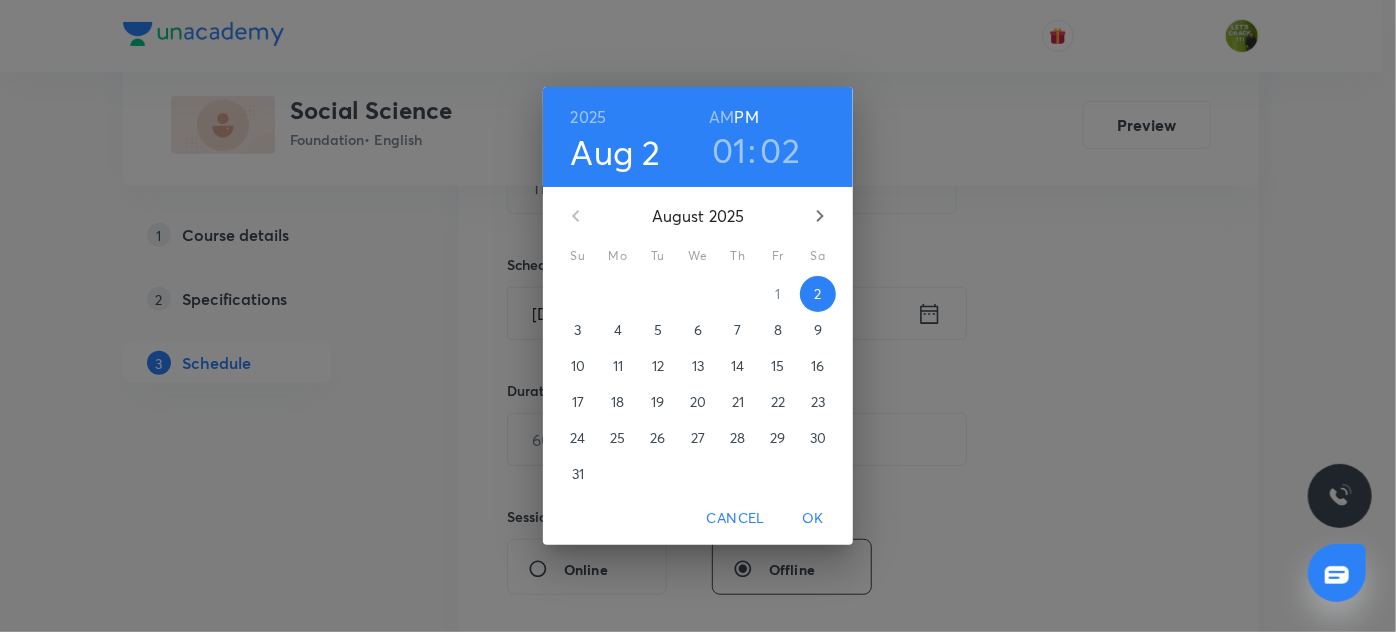 click on "01" at bounding box center [729, 150] 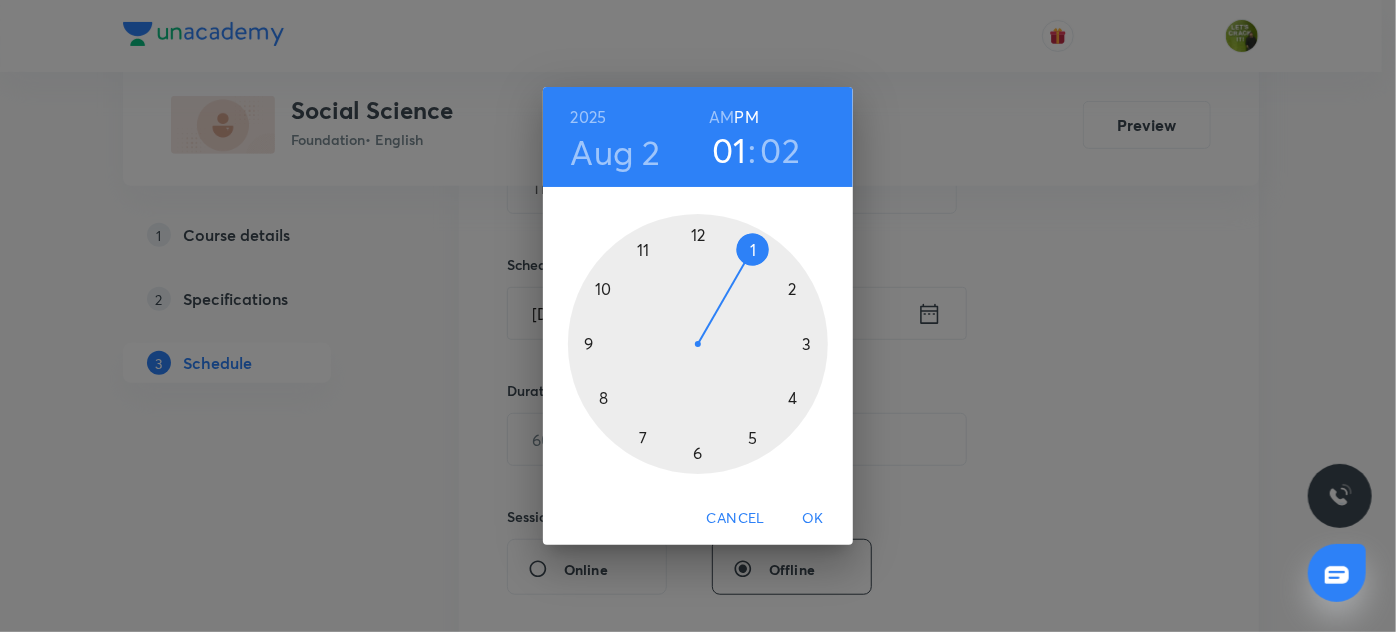 click at bounding box center [698, 344] 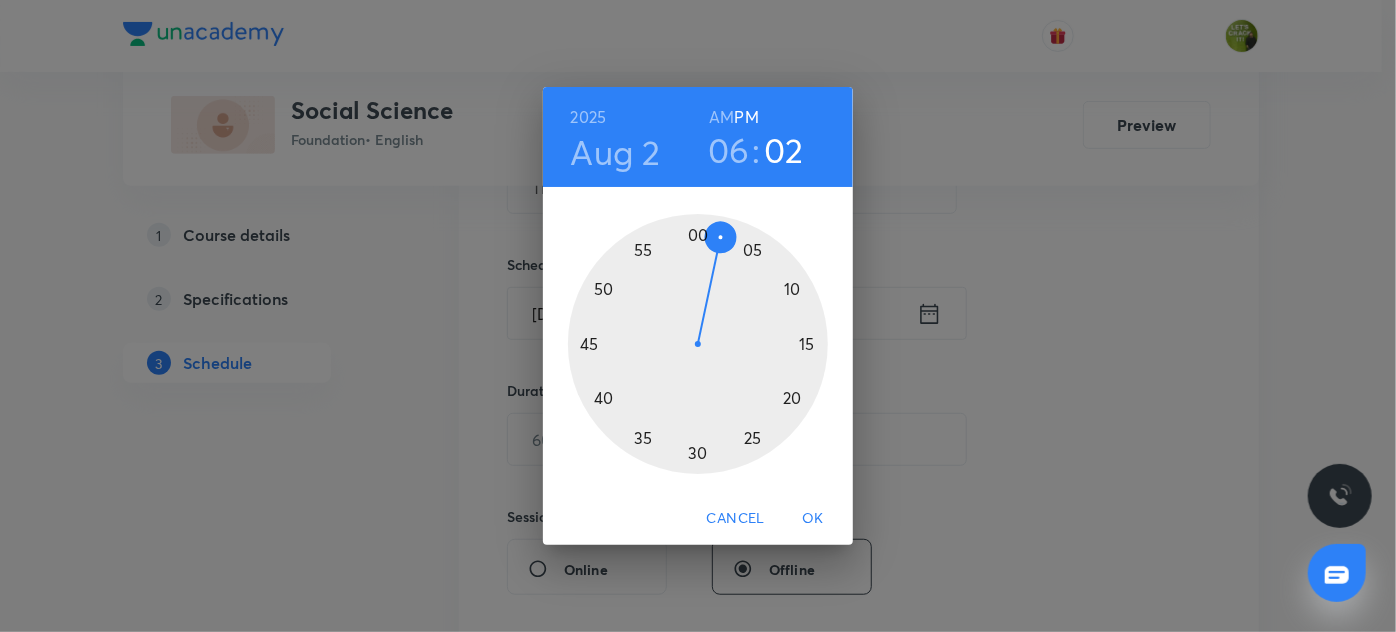 click at bounding box center (698, 344) 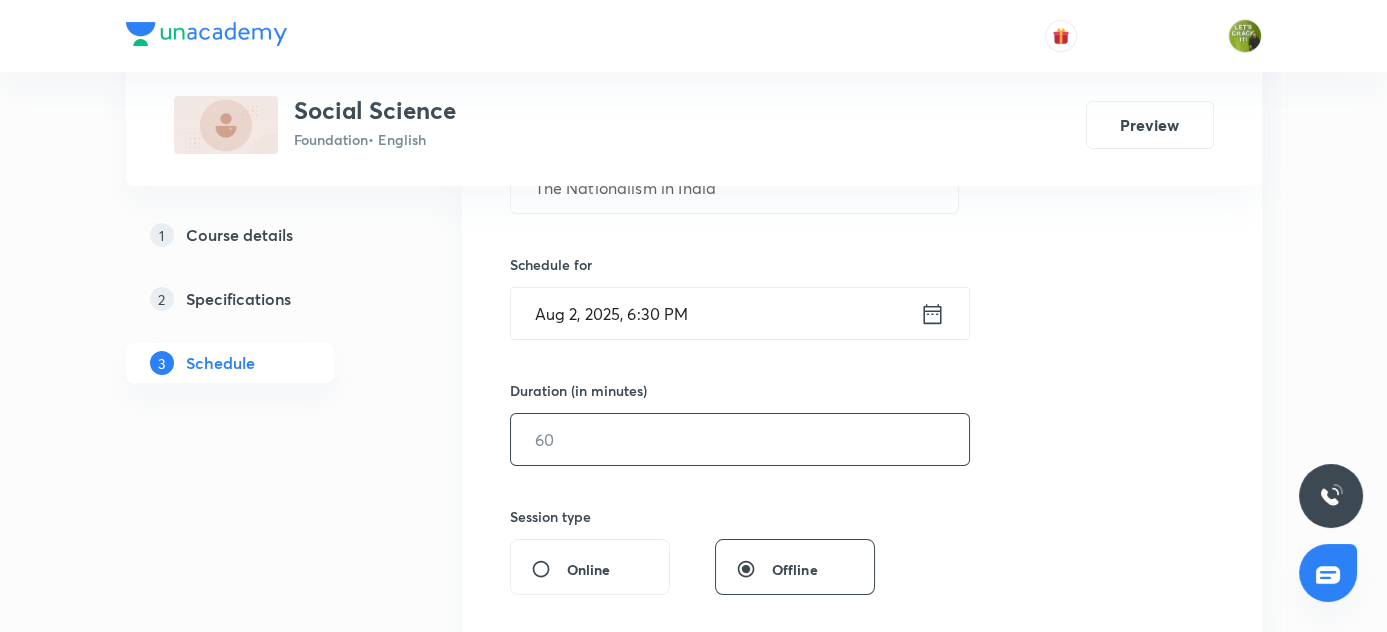 click at bounding box center (740, 439) 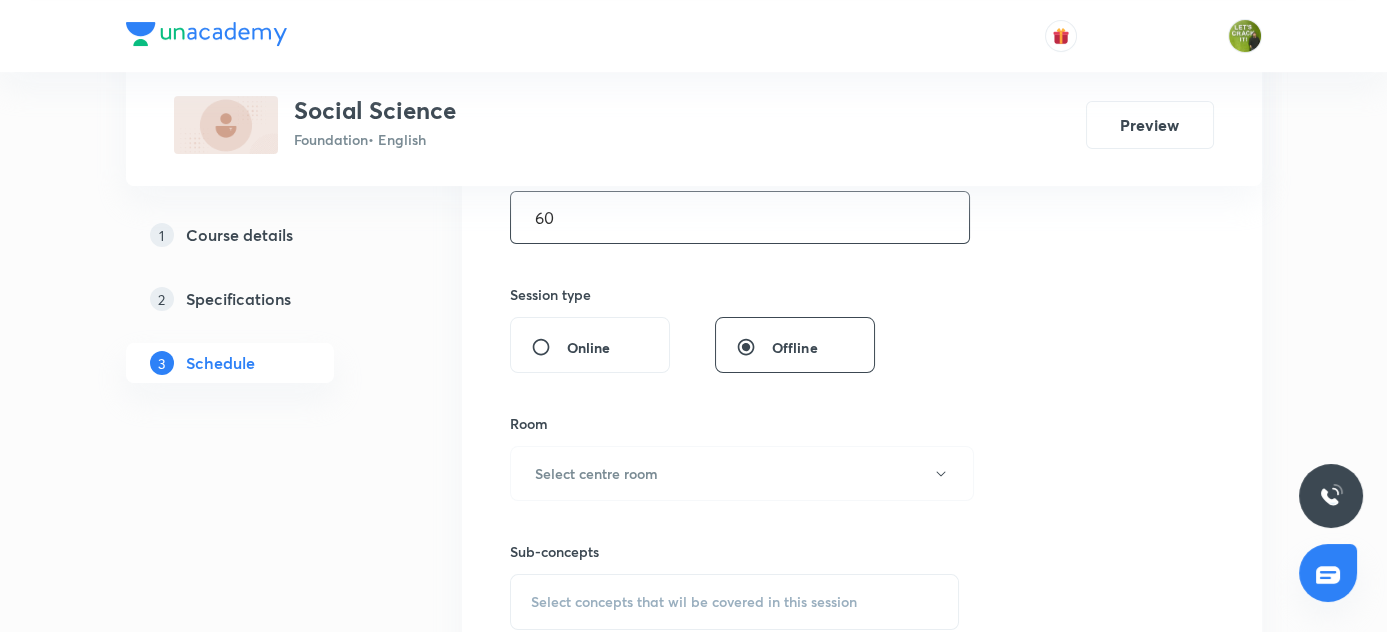 scroll, scrollTop: 802, scrollLeft: 0, axis: vertical 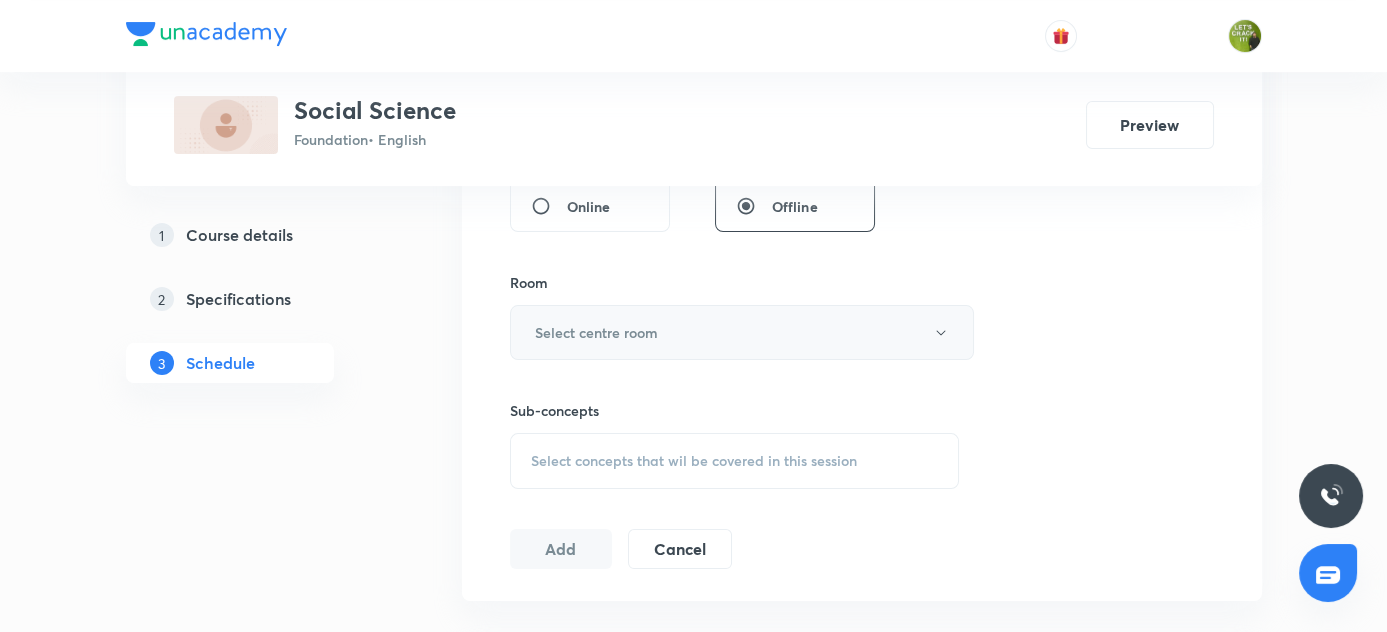 type on "60" 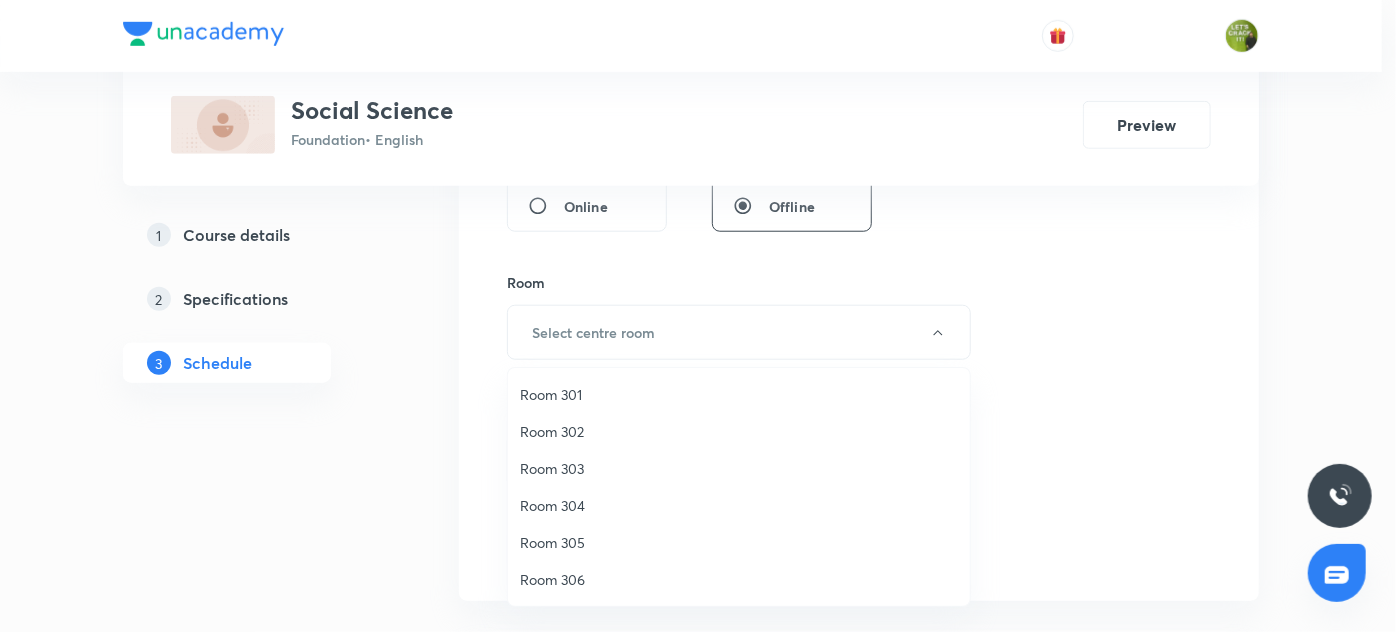 click on "Room 306" at bounding box center (739, 579) 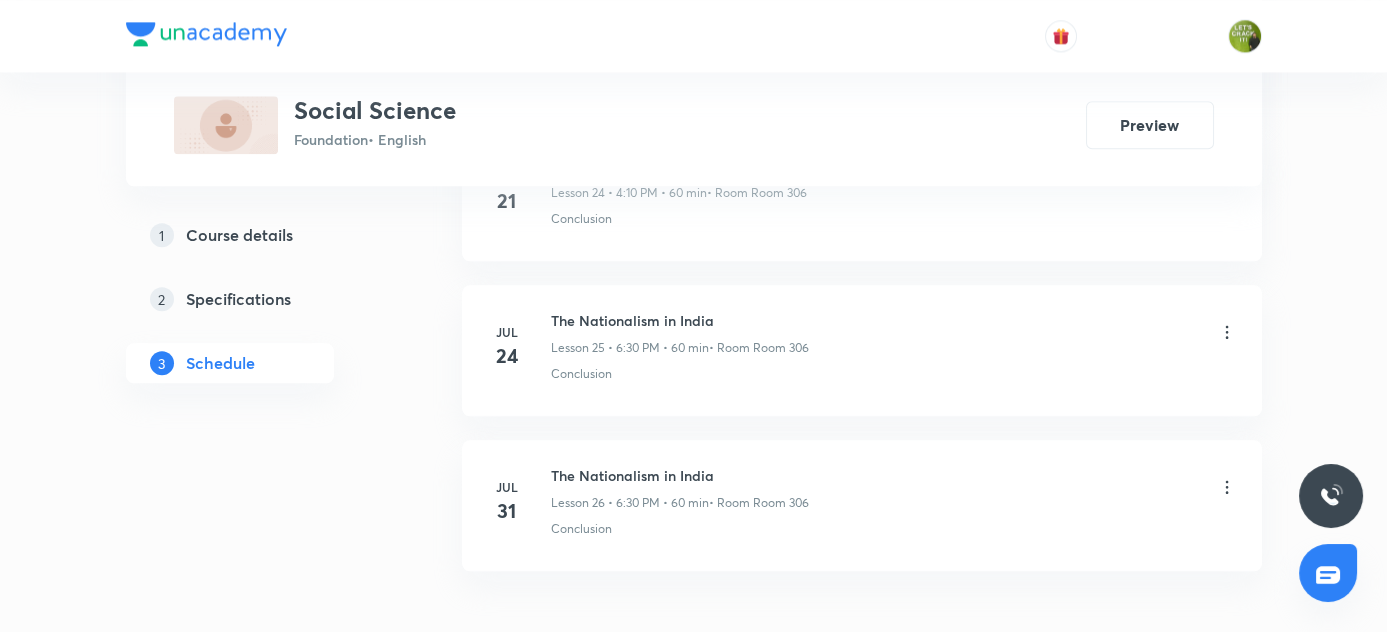scroll, scrollTop: 4984, scrollLeft: 0, axis: vertical 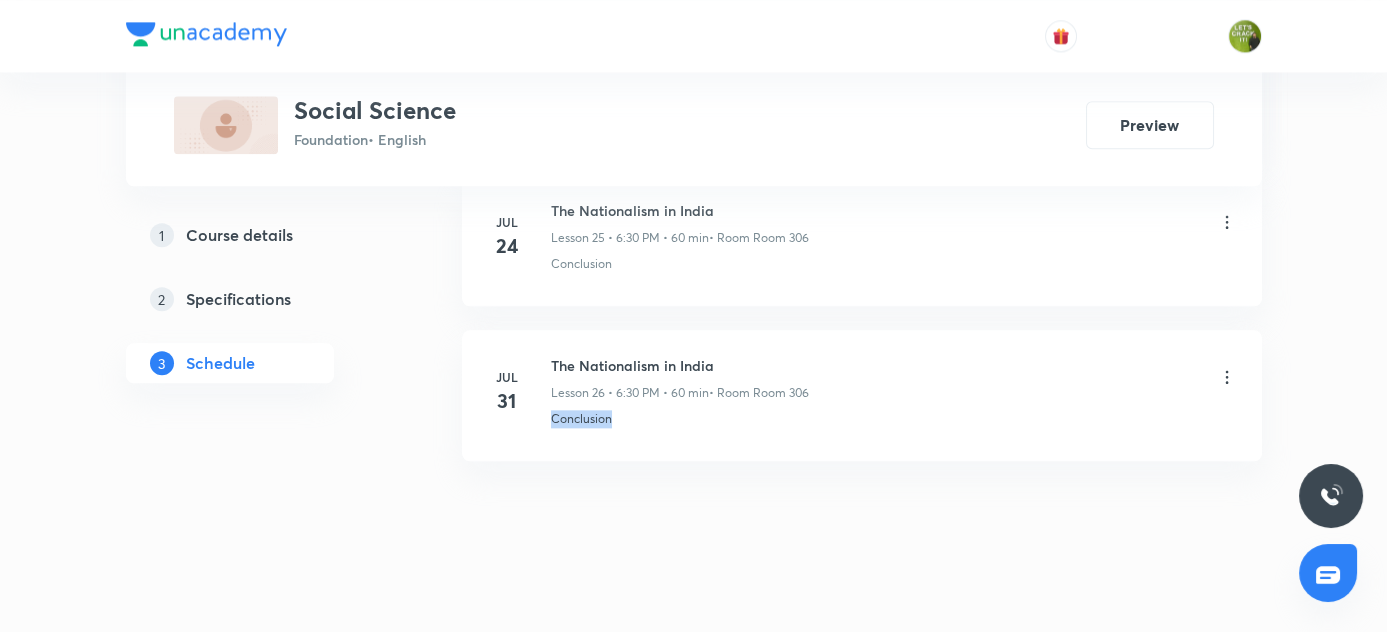 drag, startPoint x: 549, startPoint y: 399, endPoint x: 622, endPoint y: 400, distance: 73.00685 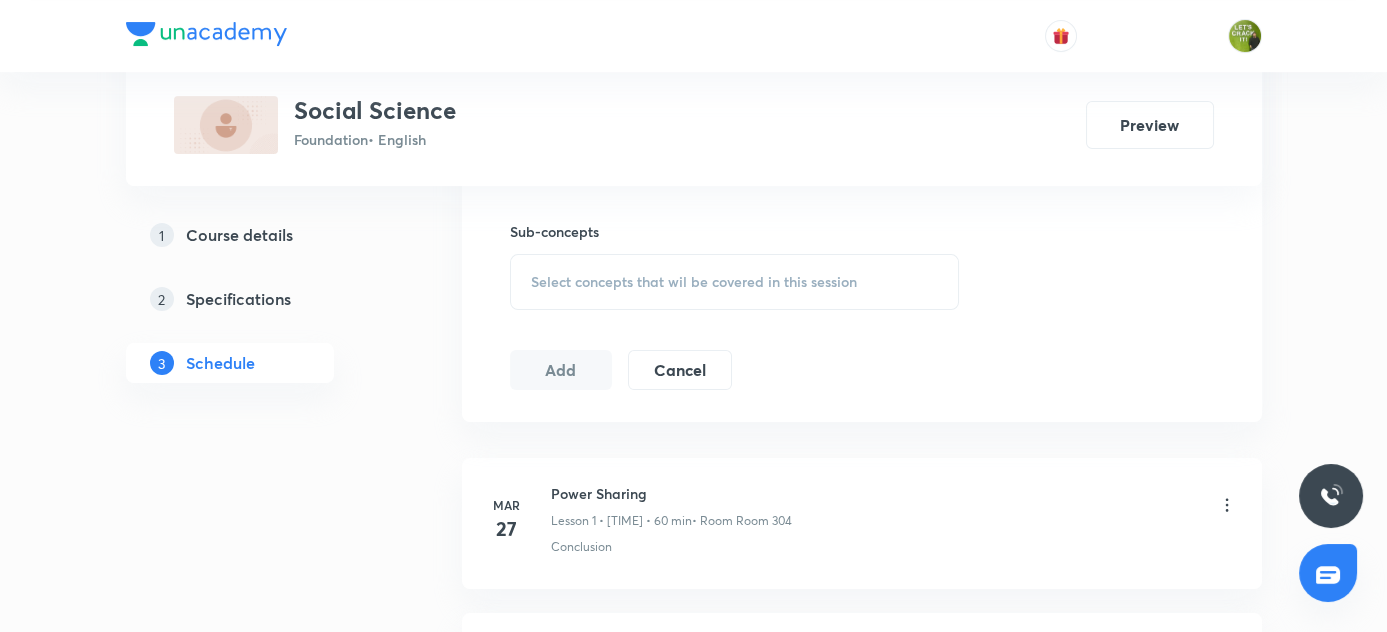 scroll, scrollTop: 984, scrollLeft: 0, axis: vertical 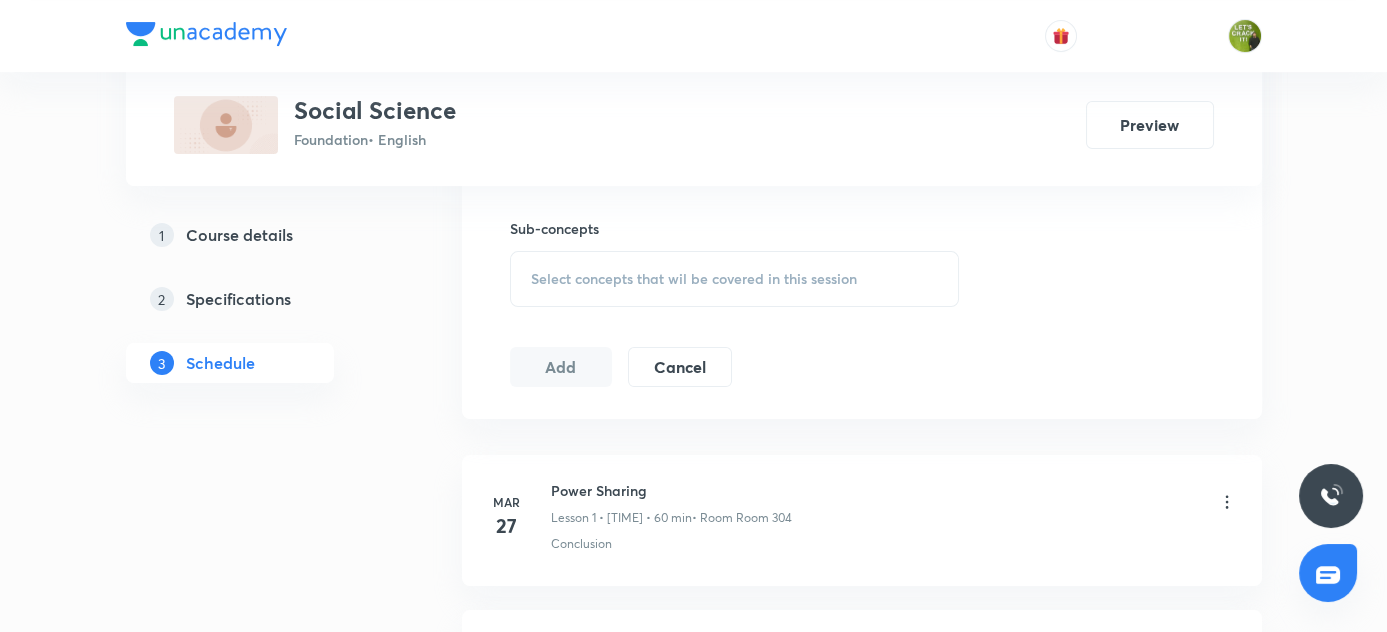 click on "Select concepts that wil be covered in this session" at bounding box center (694, 279) 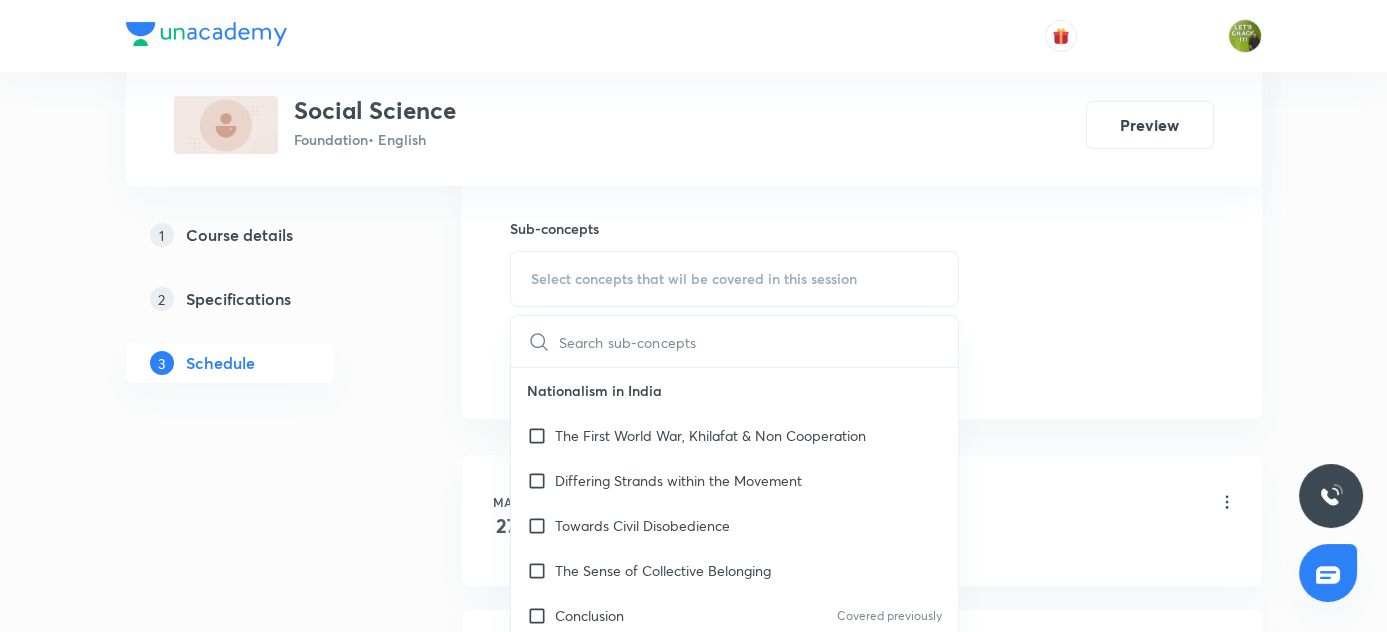 click at bounding box center [759, 341] 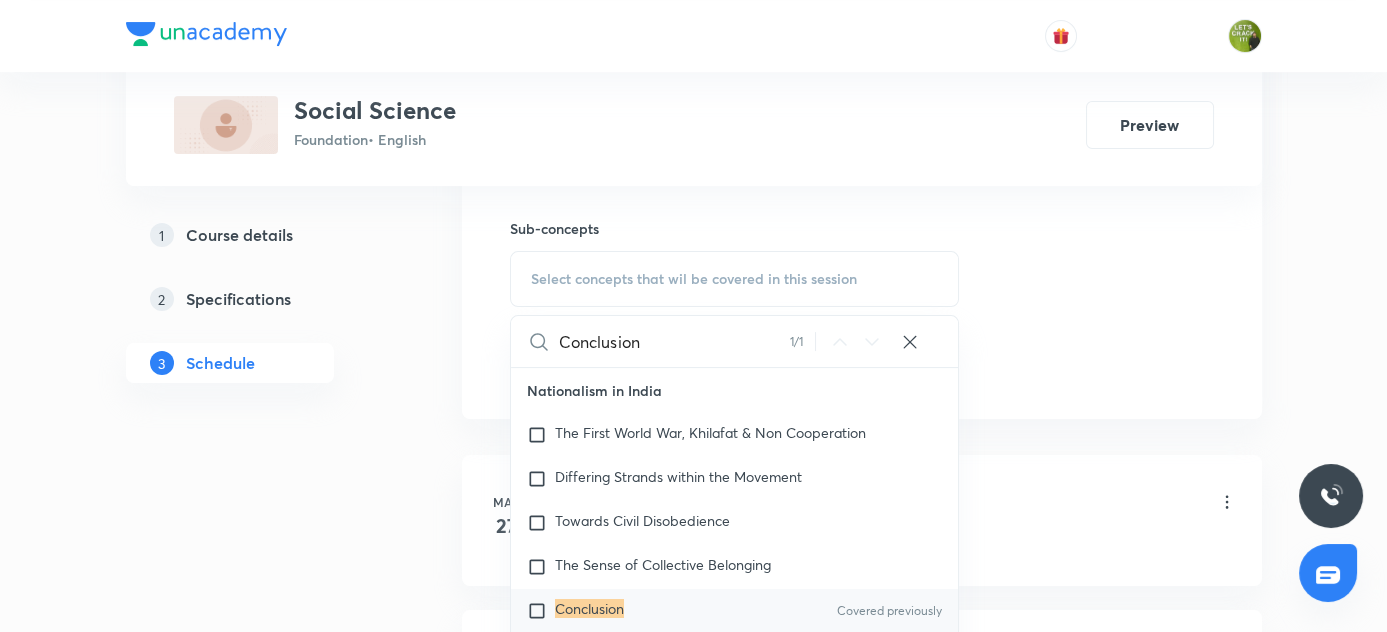 type on "Conclusion" 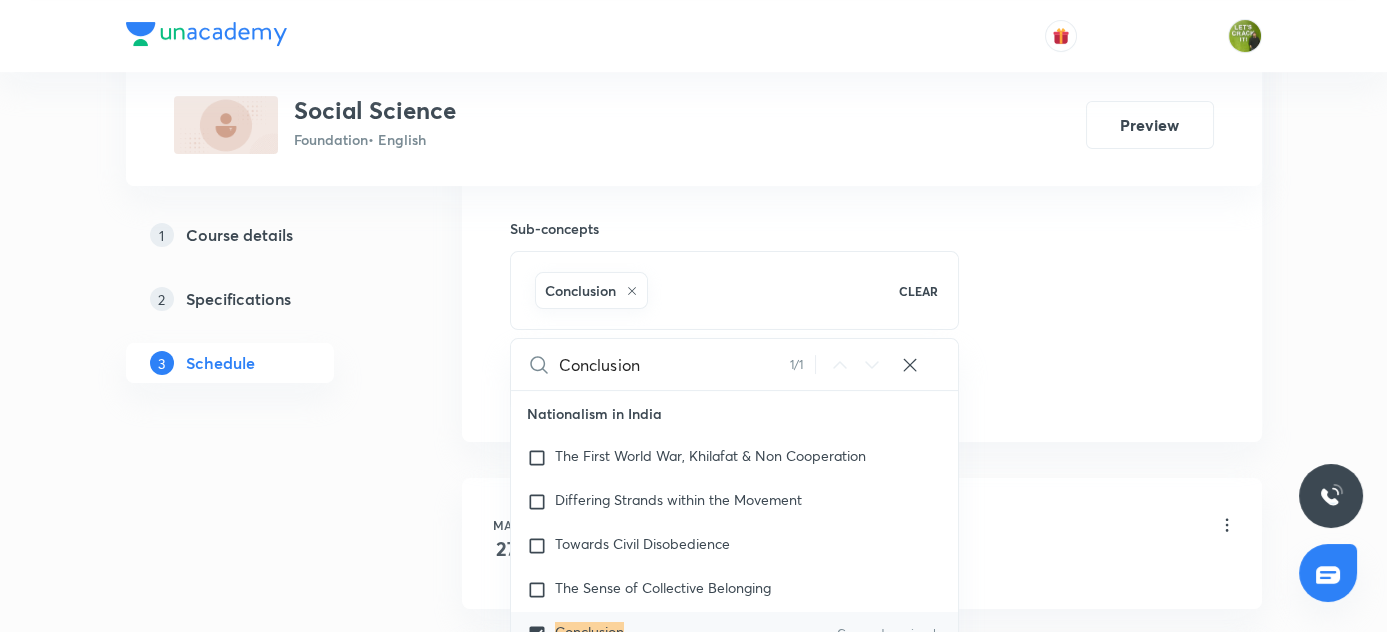 click on "Plus Courses Social Science Foundation  • English Preview 1 Course details 2 Specifications 3 Schedule Schedule 26  classes Session  27 Live class Session title 24/99 The Nationalism in India ​ Schedule for Aug 2, 2025, 6:30 PM ​ Duration (in minutes) 60 ​   Session type Online Offline Room Room 306 Sub-concepts Conclusion CLEAR Conclusion 1 / 1 ​ Nationalism in India The First World War, Khilafat & Non Cooperation Differing Strands within the Movement Towards Civil Disobedience The Sense of Collective Belonging Conclusion Covered previously Consumer Rights Consumer Movements Globalisation & The Indian Economy Understanding Globalisation Impact of Globalisation In India Liberalization of Foreign Trade Money & Credit Modern Forms of Money Formal Sector Credit In India Money as a Medium of Exchange Loan Activities in Banks Sectors of Indian Economy Sectors of Economic Activities Classification Of Sectors Development Development Promises Income & Other Criteria Public Facilities Challenges of Democracy" at bounding box center [694, 1882] 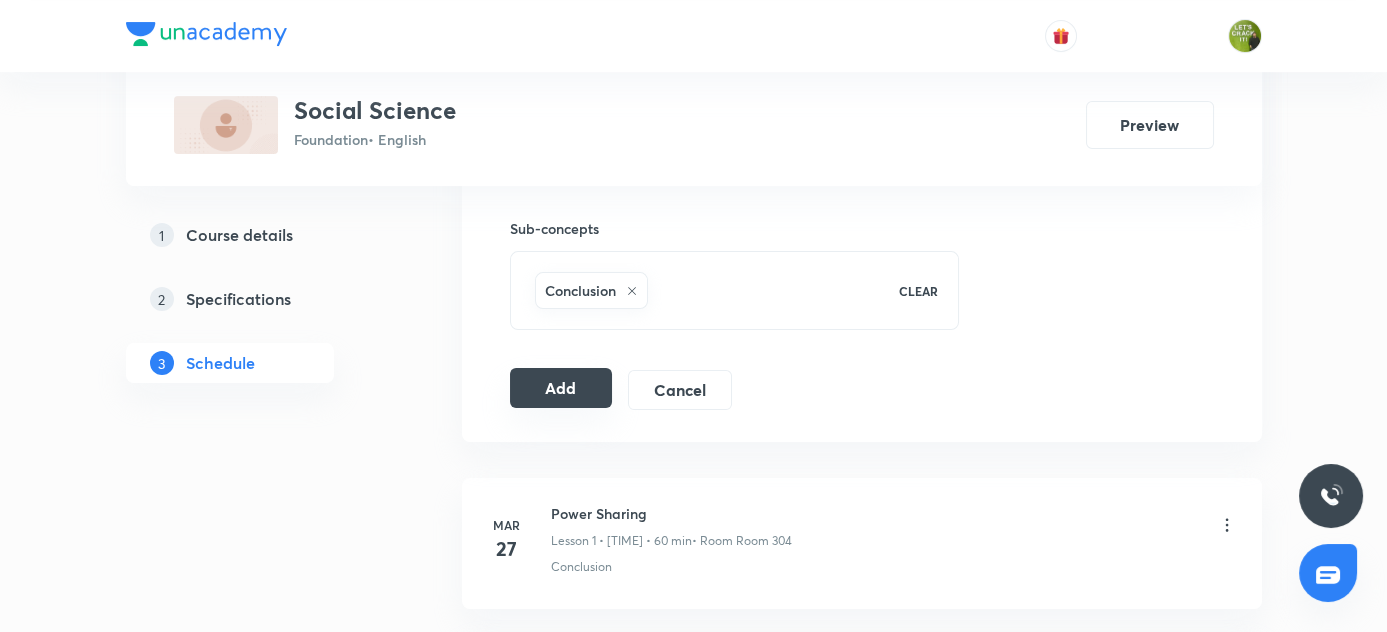 click on "Add" at bounding box center [561, 388] 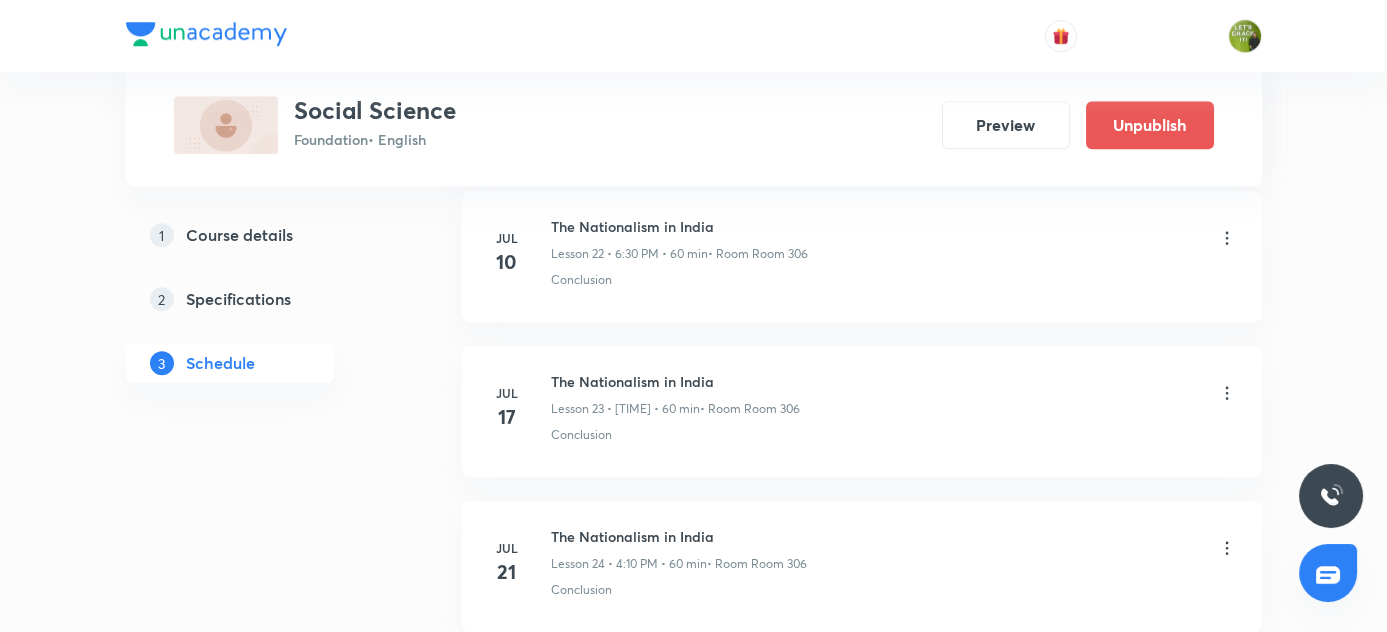 scroll, scrollTop: 4222, scrollLeft: 0, axis: vertical 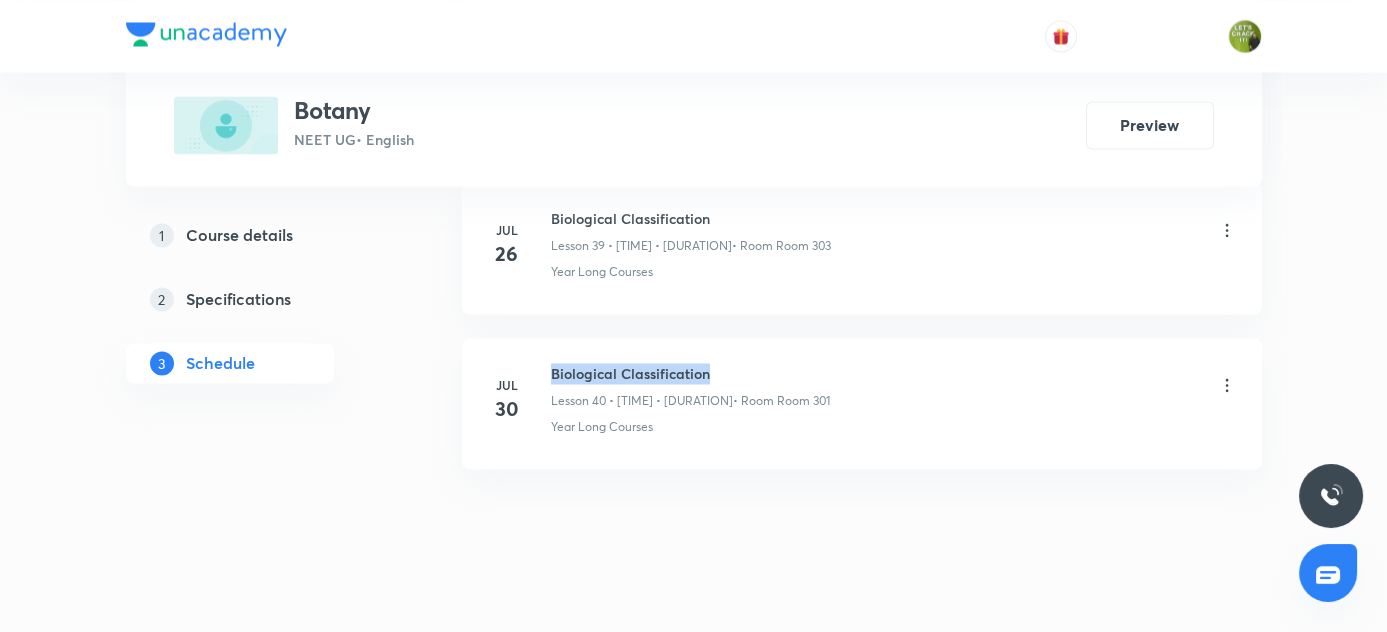 drag, startPoint x: 552, startPoint y: 344, endPoint x: 729, endPoint y: 336, distance: 177.1807 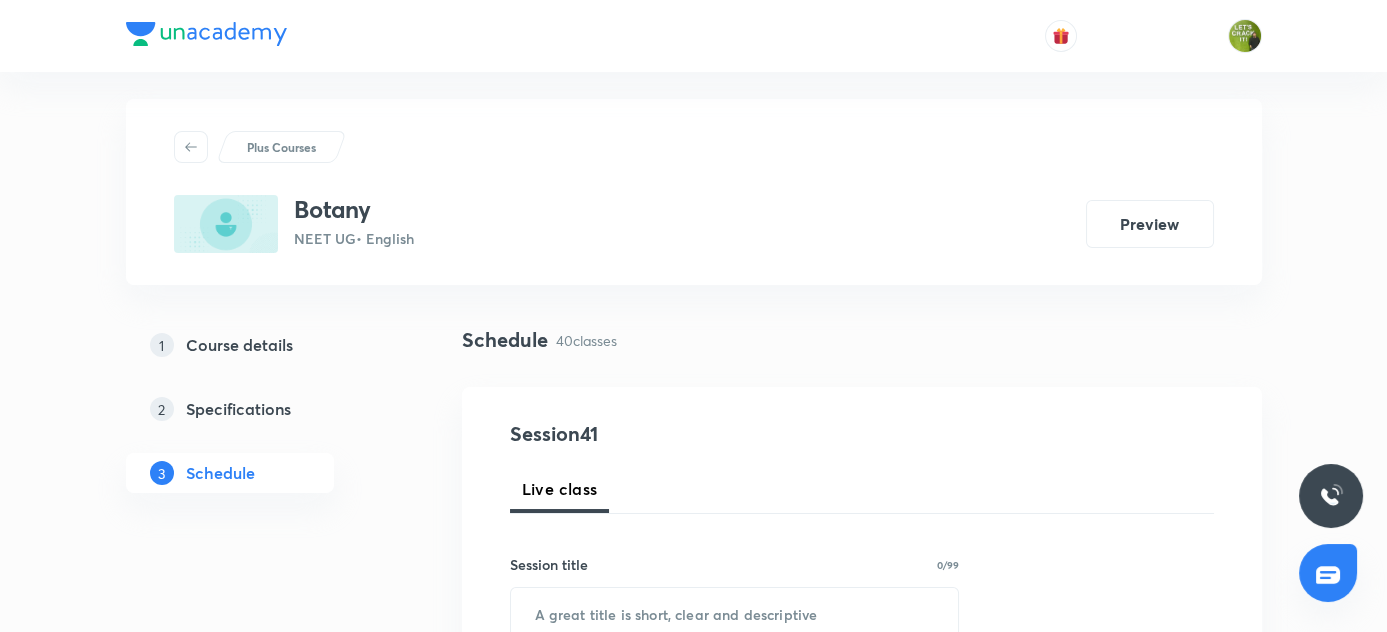 scroll, scrollTop: 0, scrollLeft: 0, axis: both 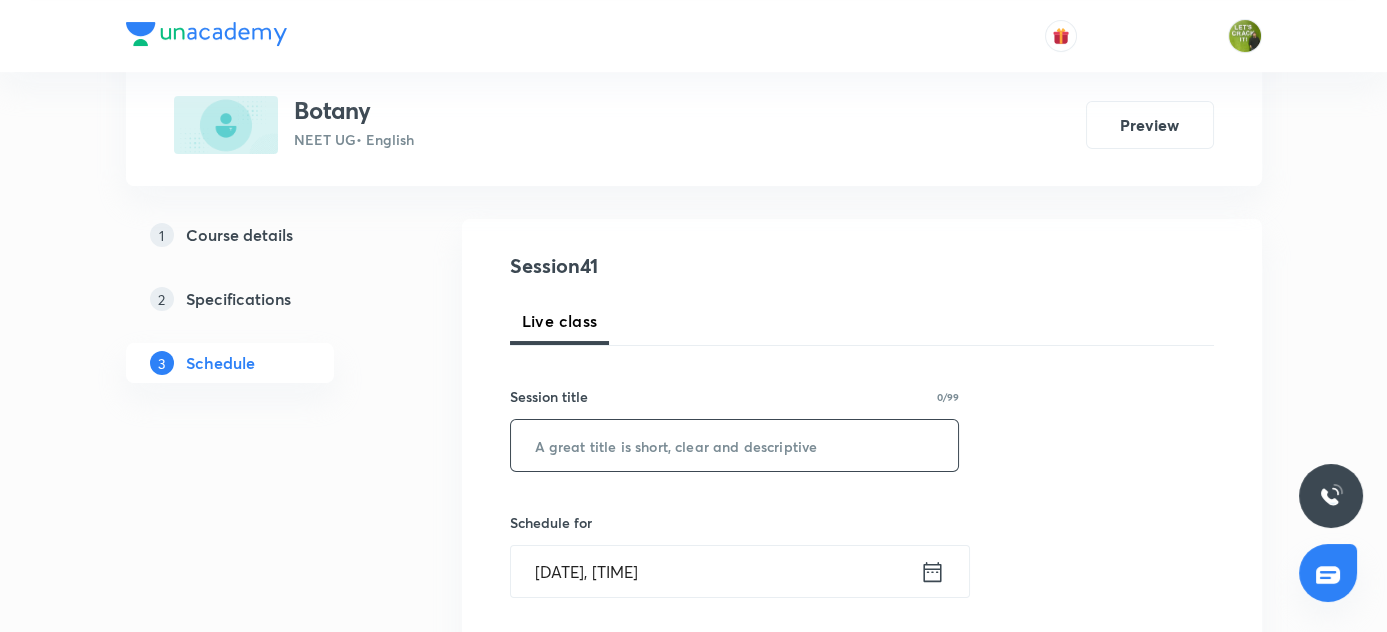 click at bounding box center (735, 445) 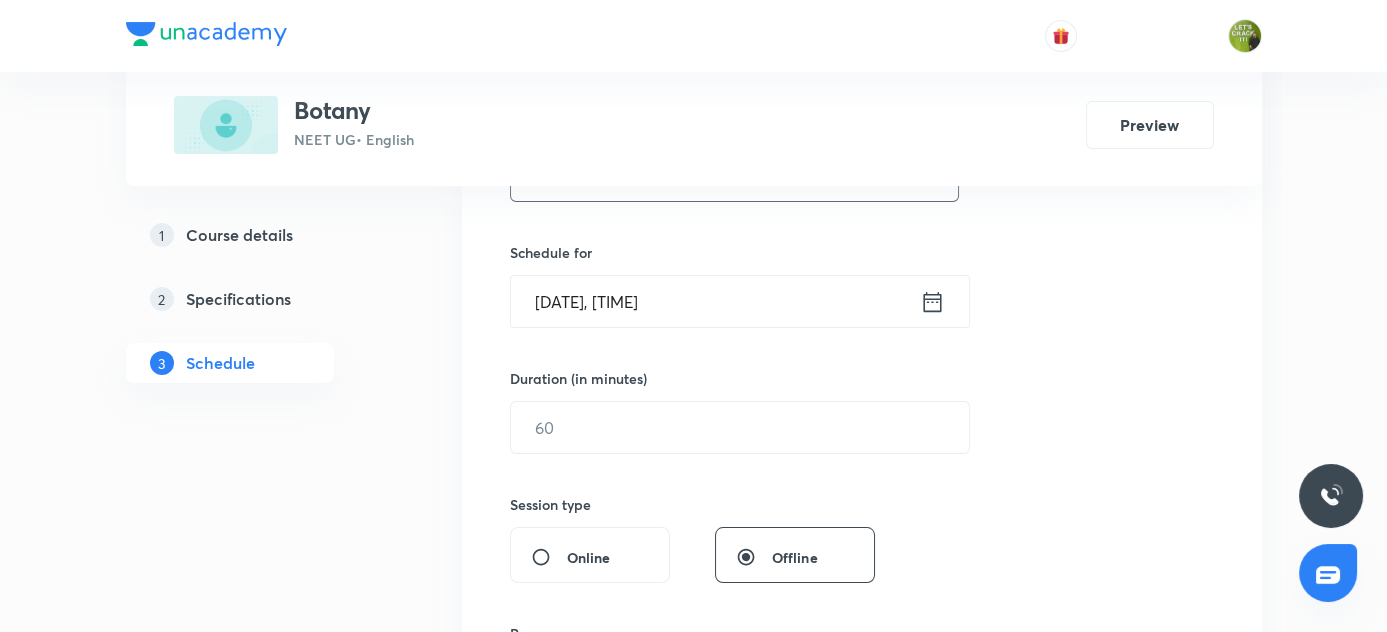 scroll, scrollTop: 454, scrollLeft: 0, axis: vertical 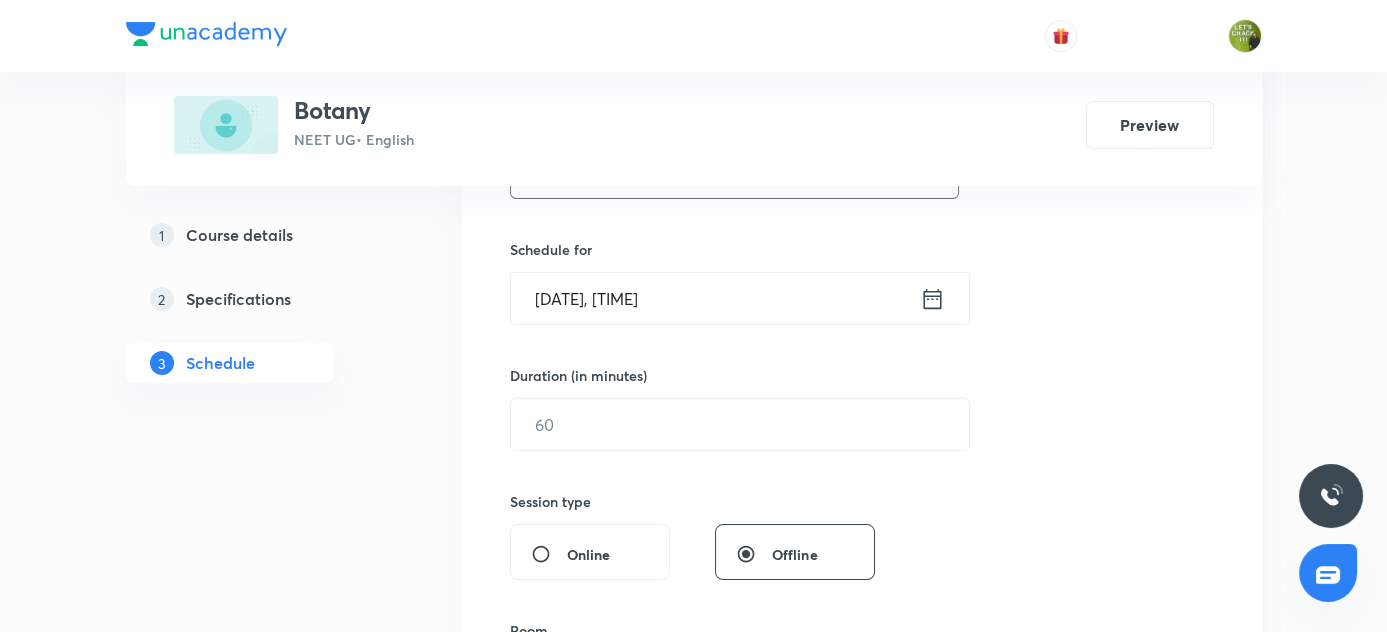 type on "Biological Classification" 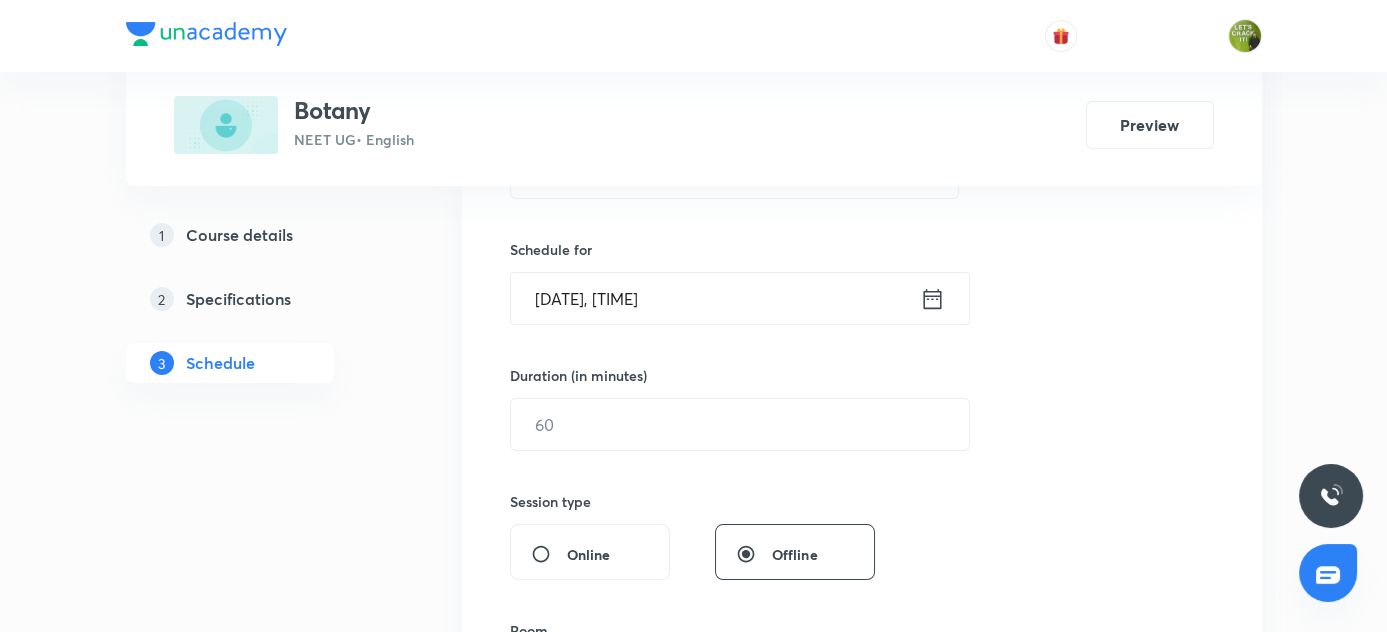 click 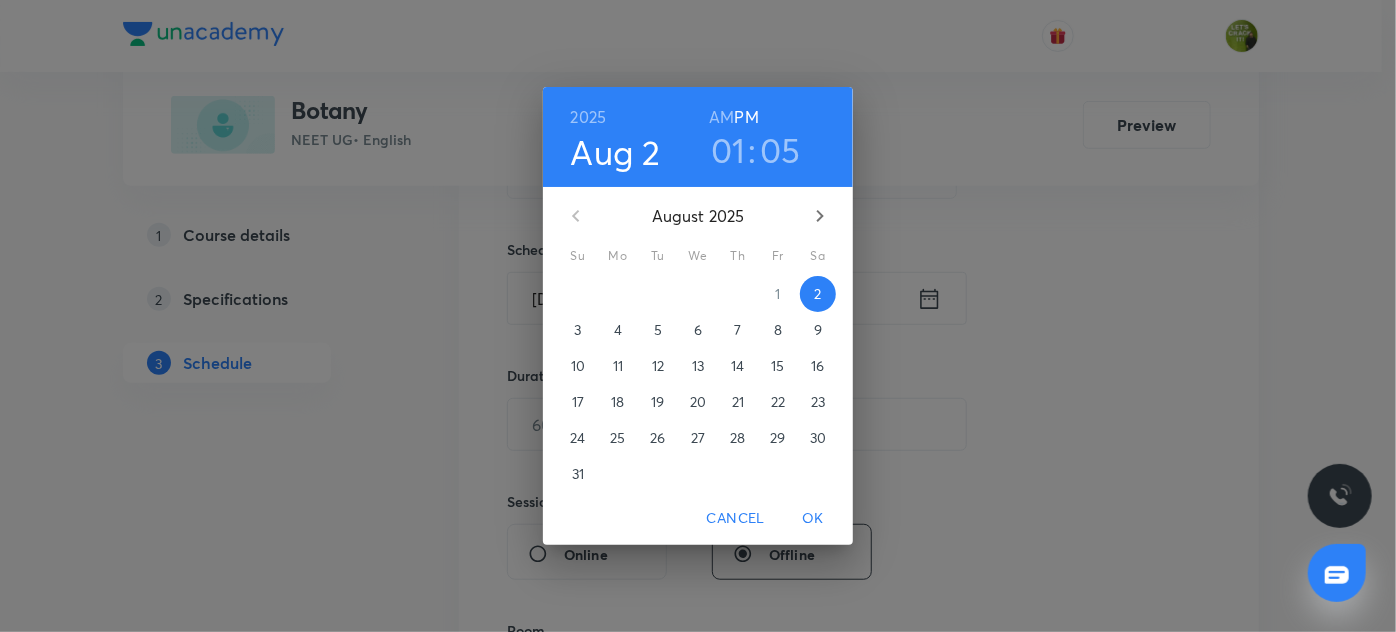 click on "01" at bounding box center [728, 150] 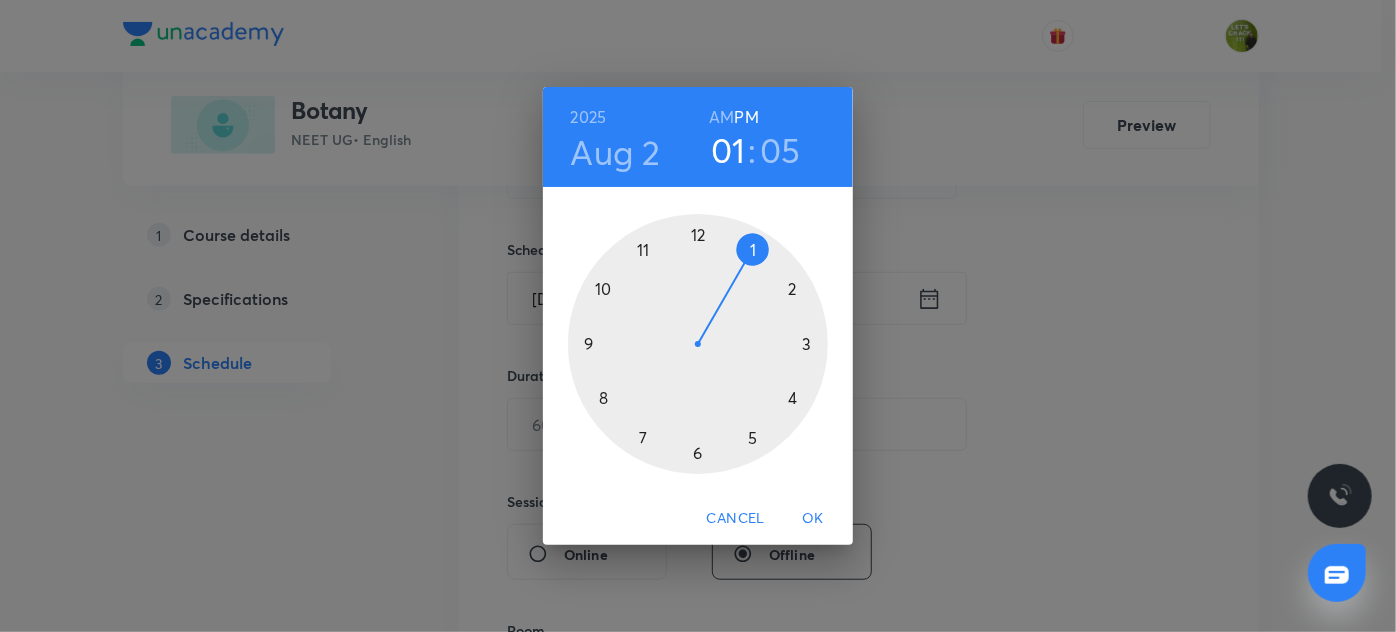 click at bounding box center (698, 344) 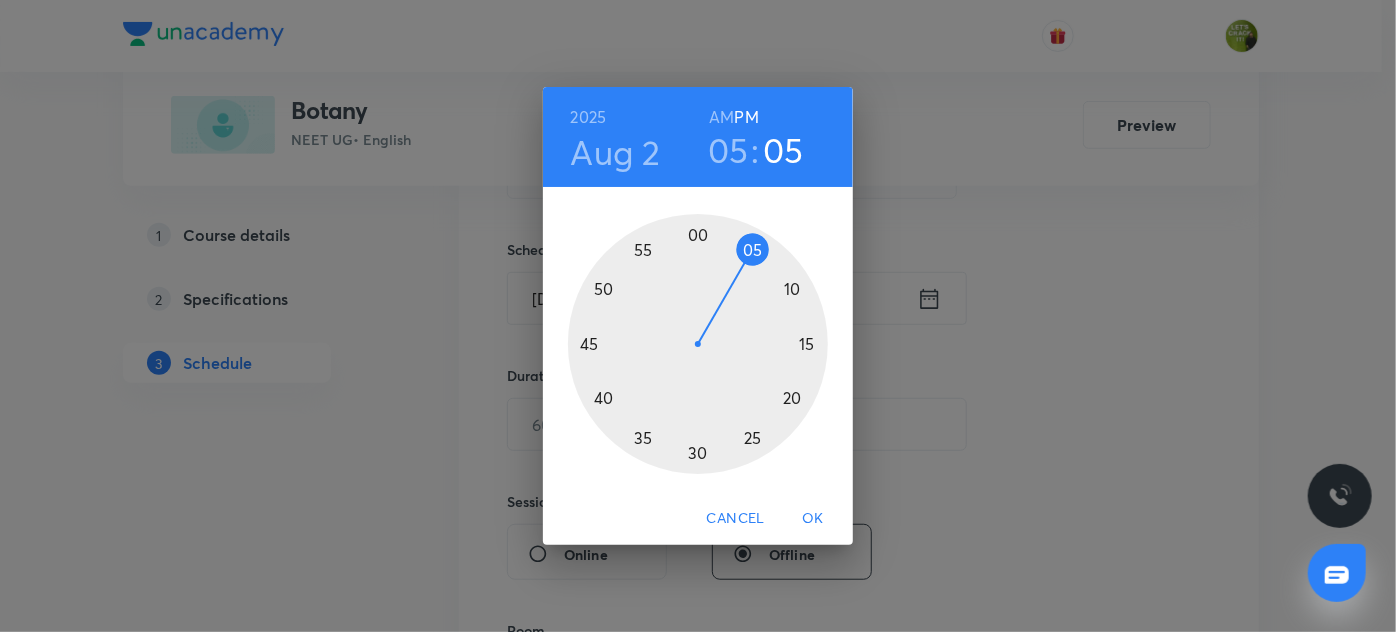 click on "OK" at bounding box center [813, 518] 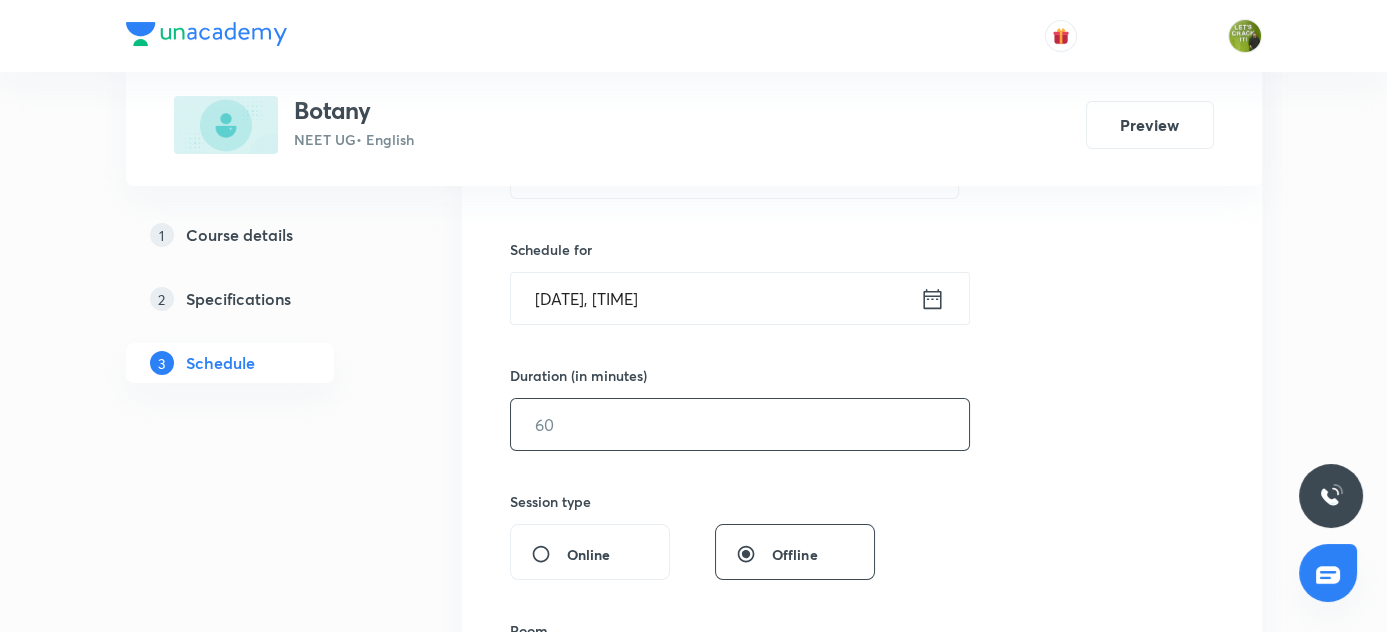 click at bounding box center (740, 424) 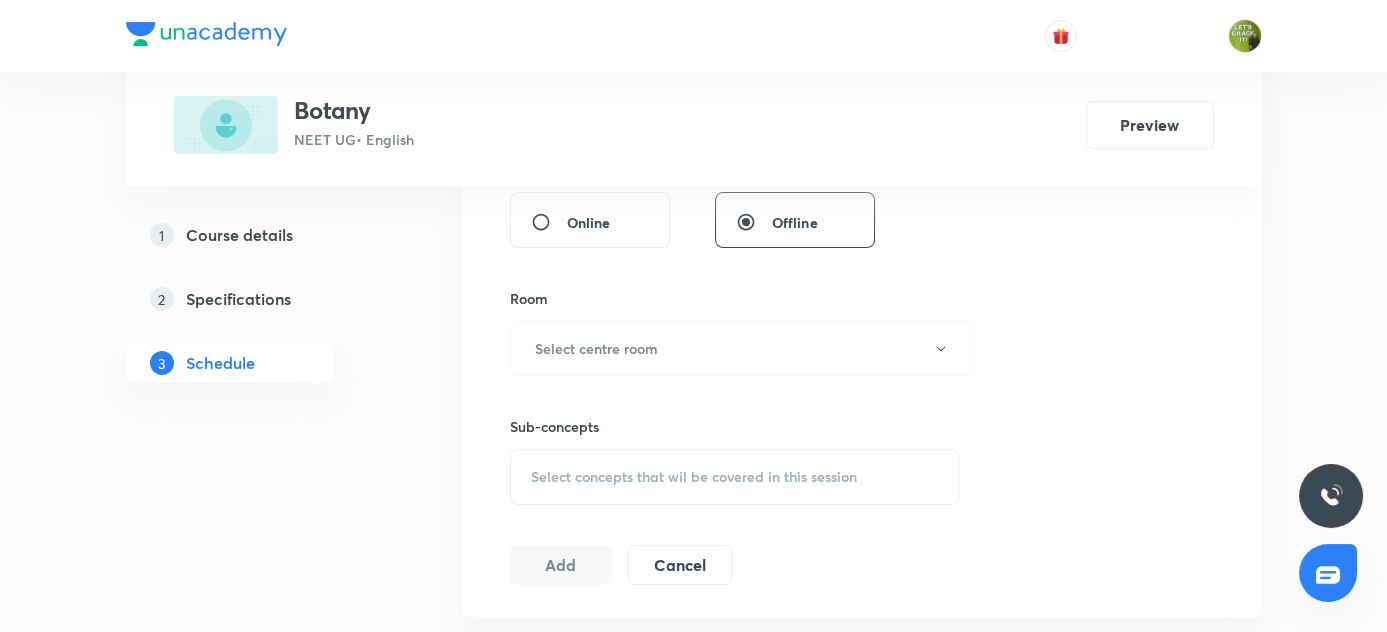 scroll, scrollTop: 818, scrollLeft: 0, axis: vertical 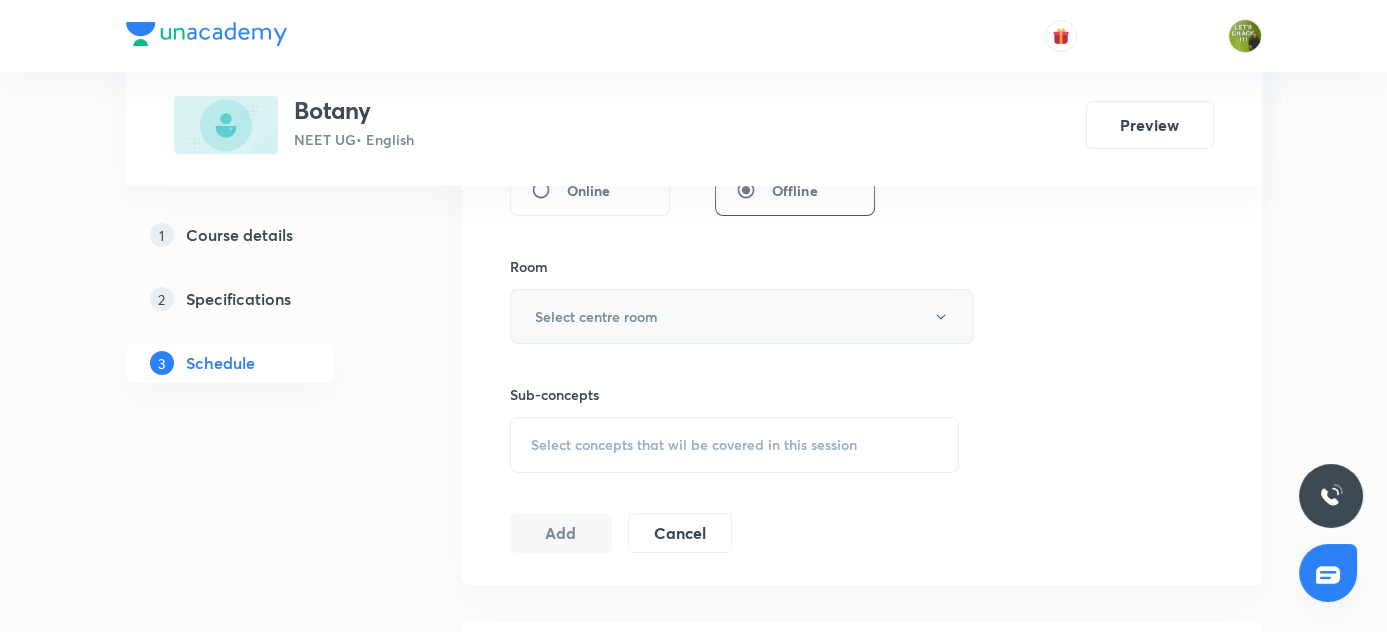 type on "80" 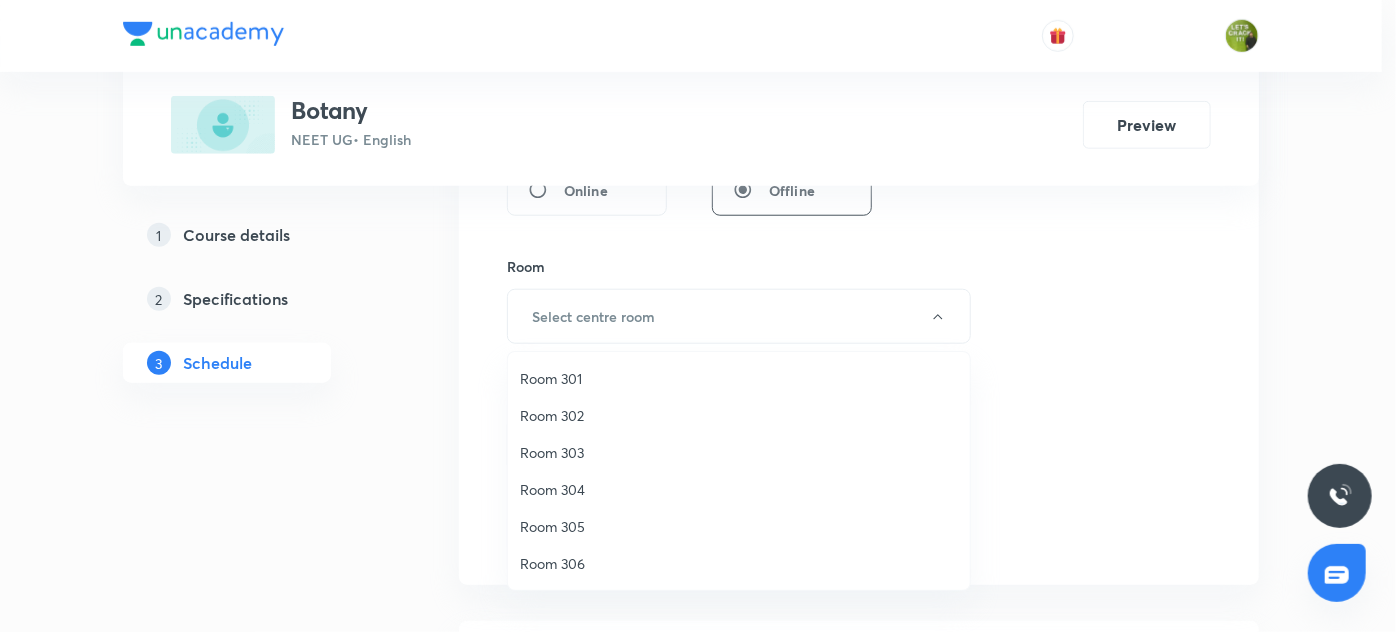 click on "Room 303" at bounding box center (739, 452) 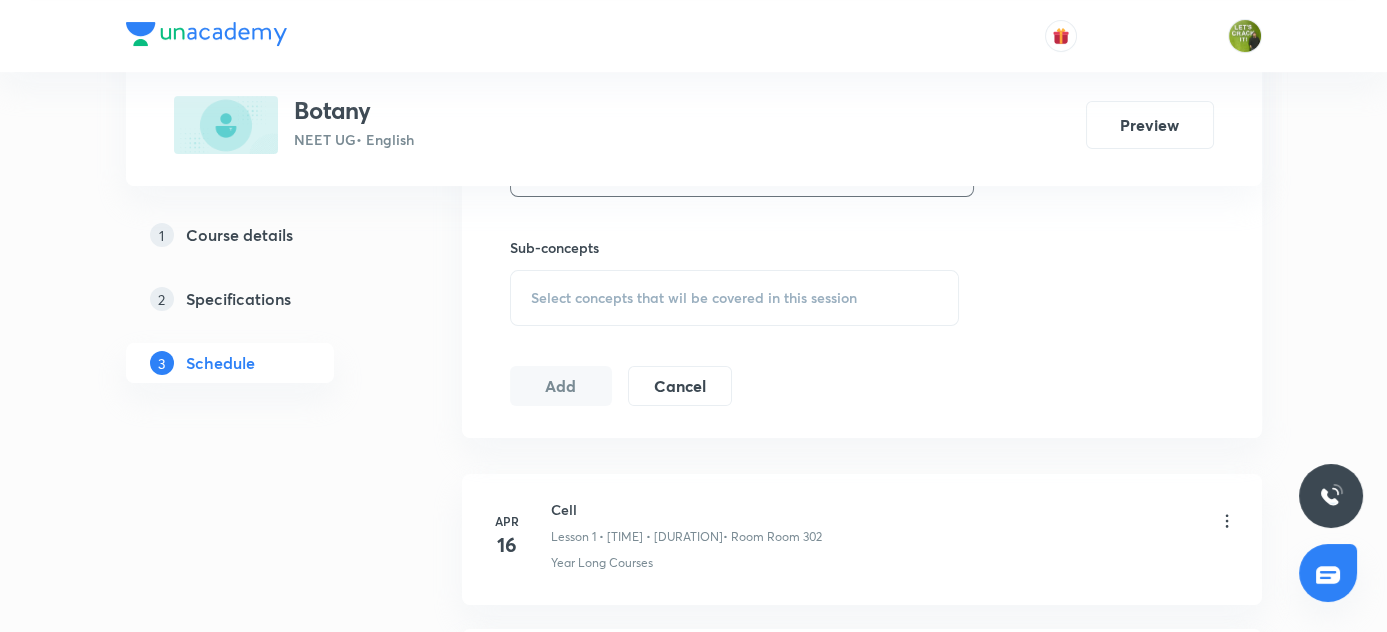 scroll, scrollTop: 1000, scrollLeft: 0, axis: vertical 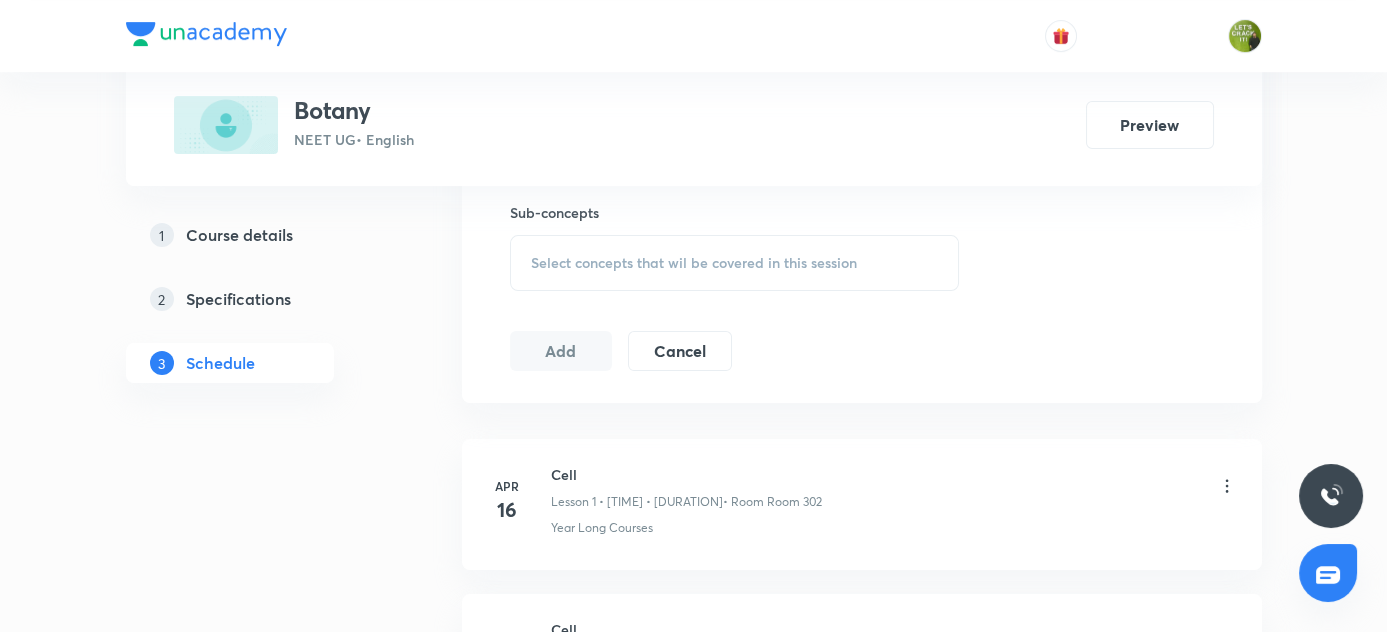 click on "Select concepts that wil be covered in this session" at bounding box center (694, 263) 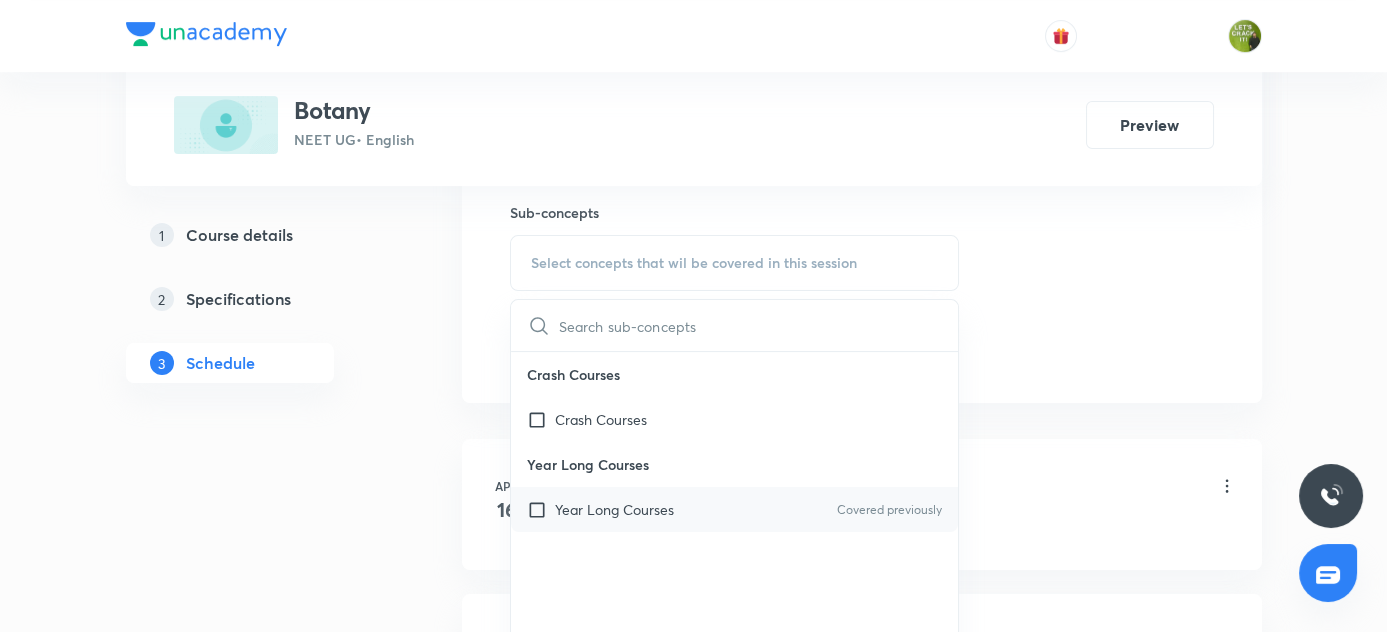 click at bounding box center [541, 509] 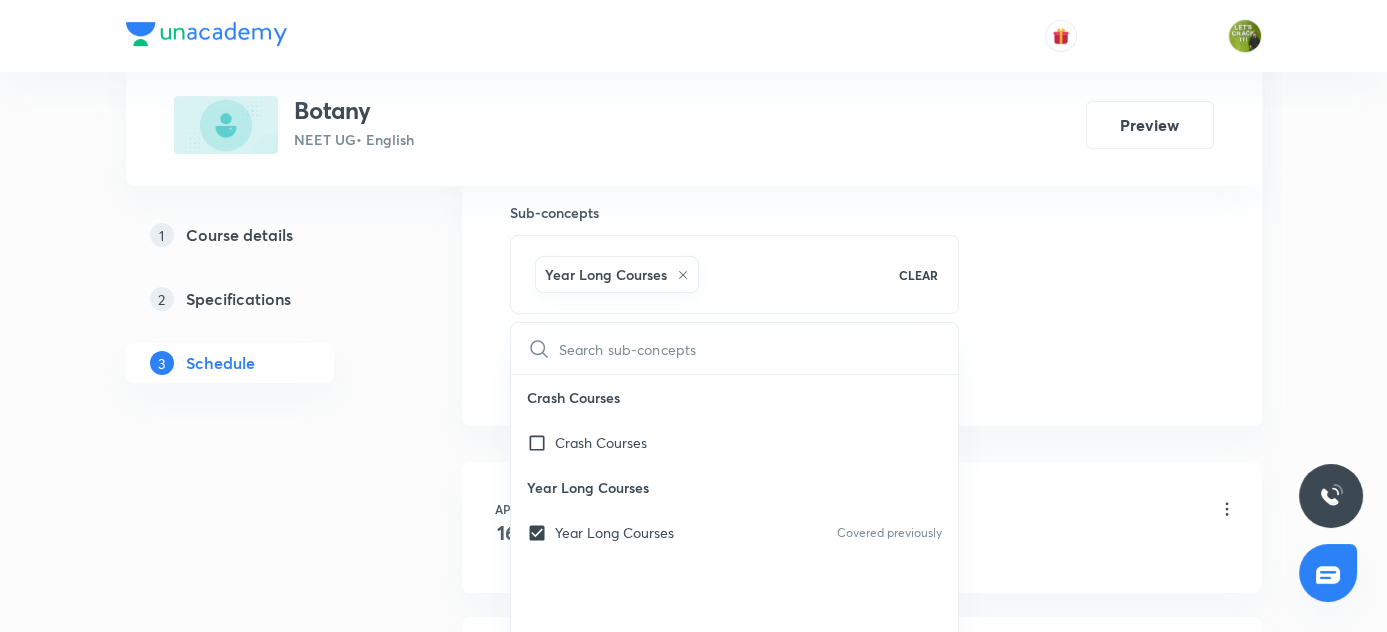drag, startPoint x: 0, startPoint y: 445, endPoint x: 908, endPoint y: 183, distance: 945.0439 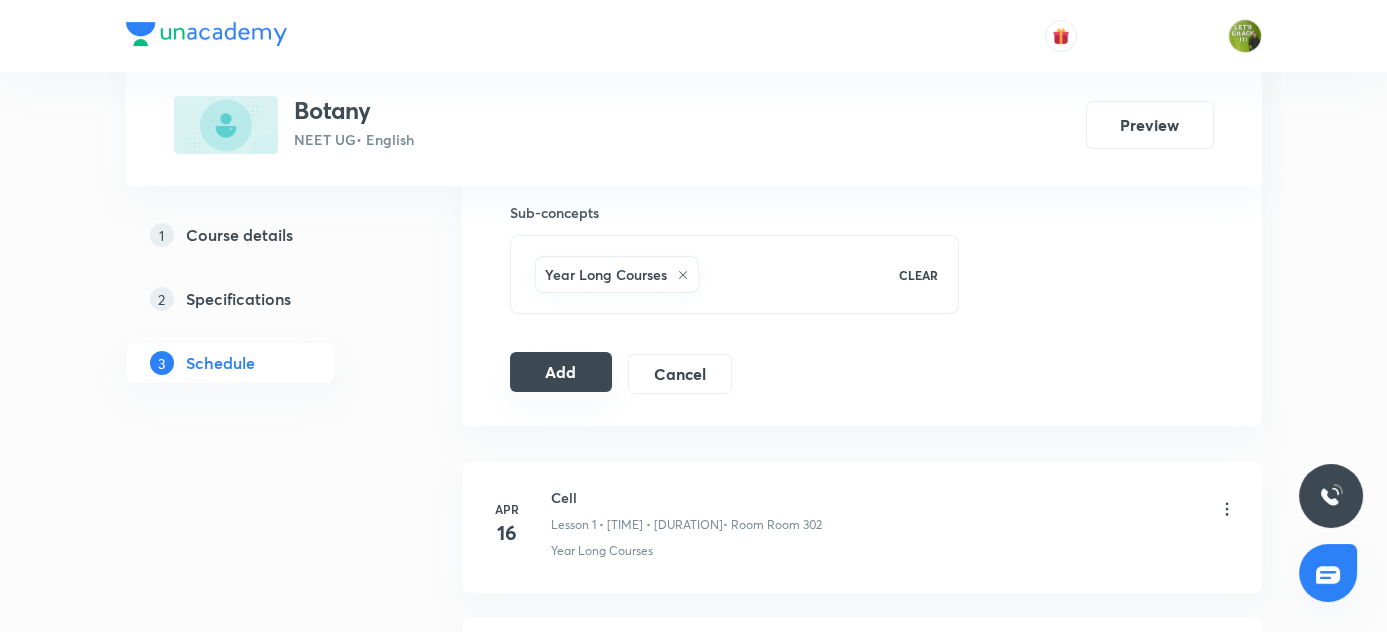 click on "Add" at bounding box center (561, 372) 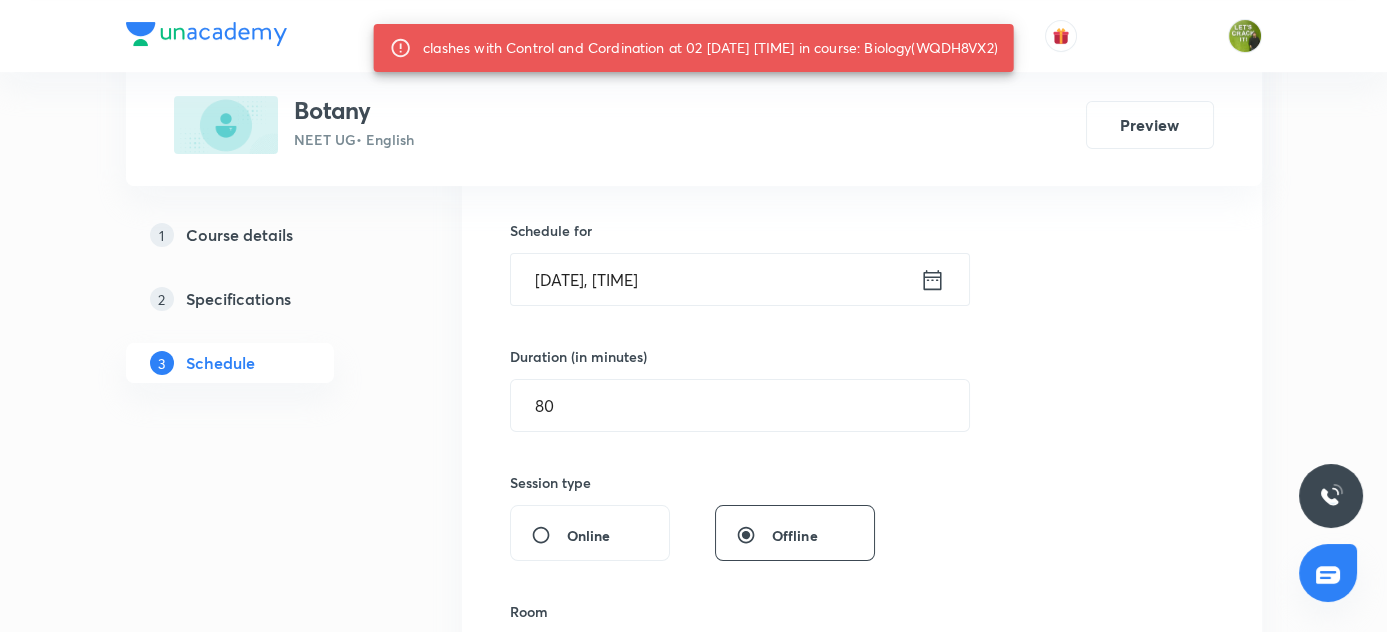 scroll, scrollTop: 363, scrollLeft: 0, axis: vertical 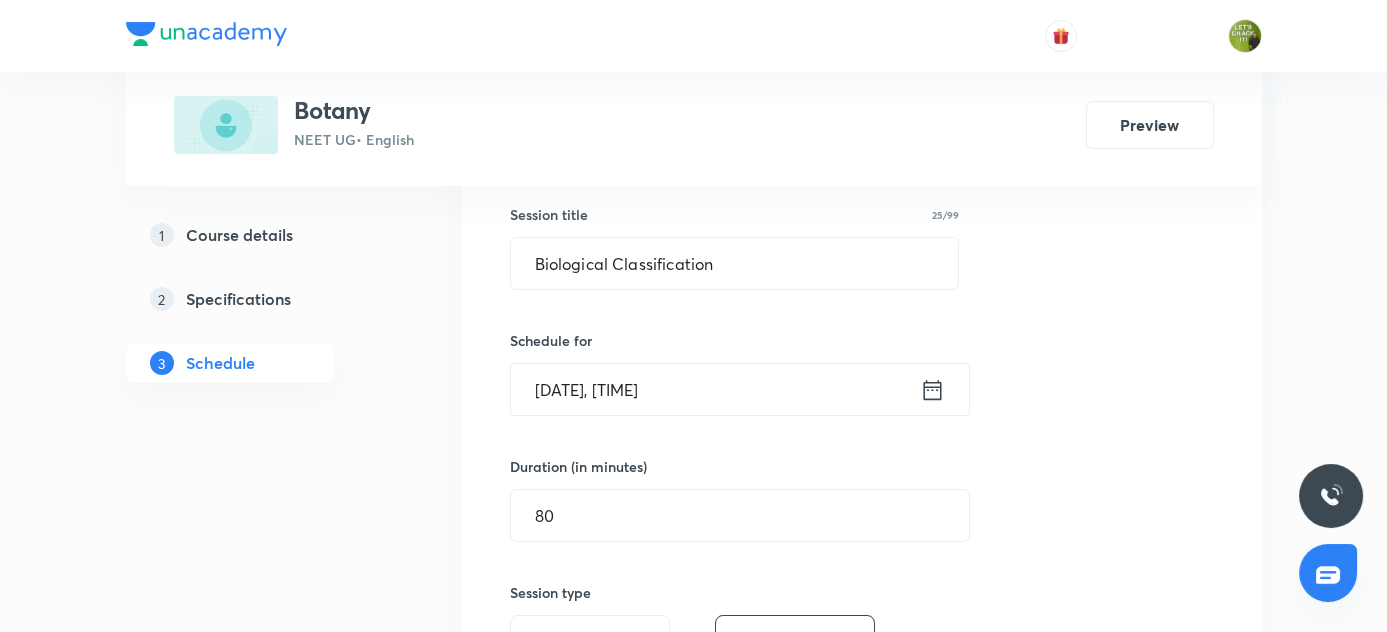click 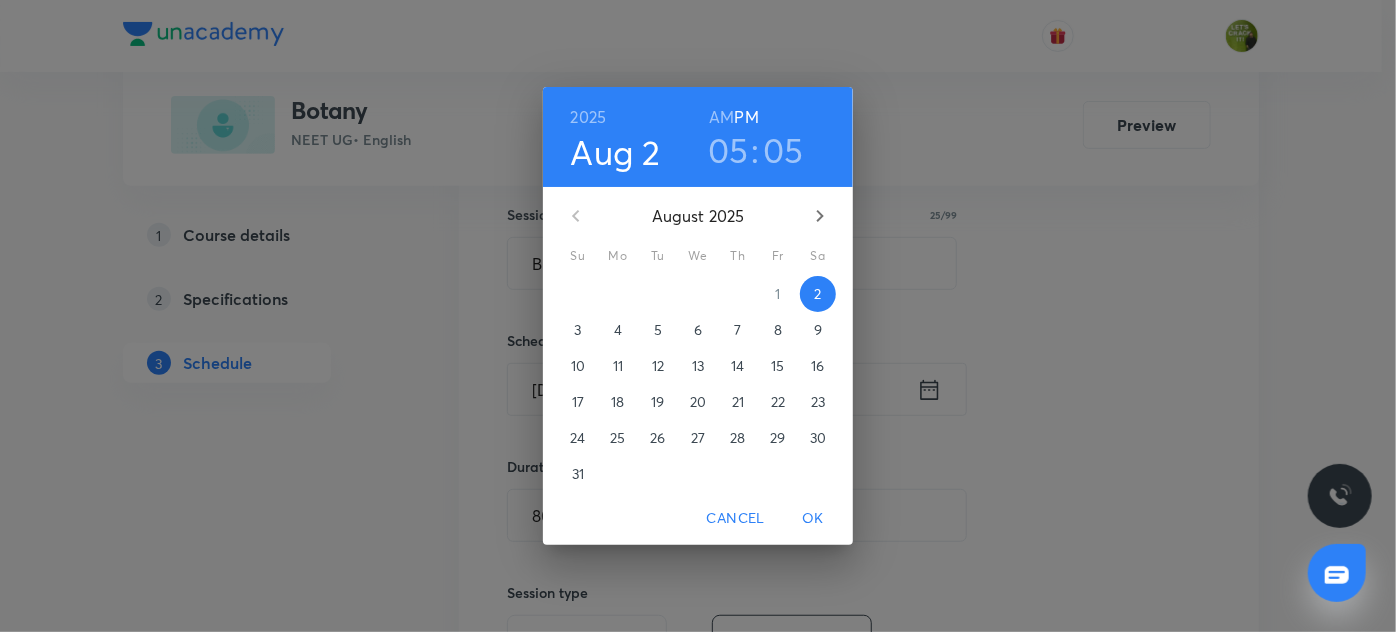 click on "05" at bounding box center [783, 150] 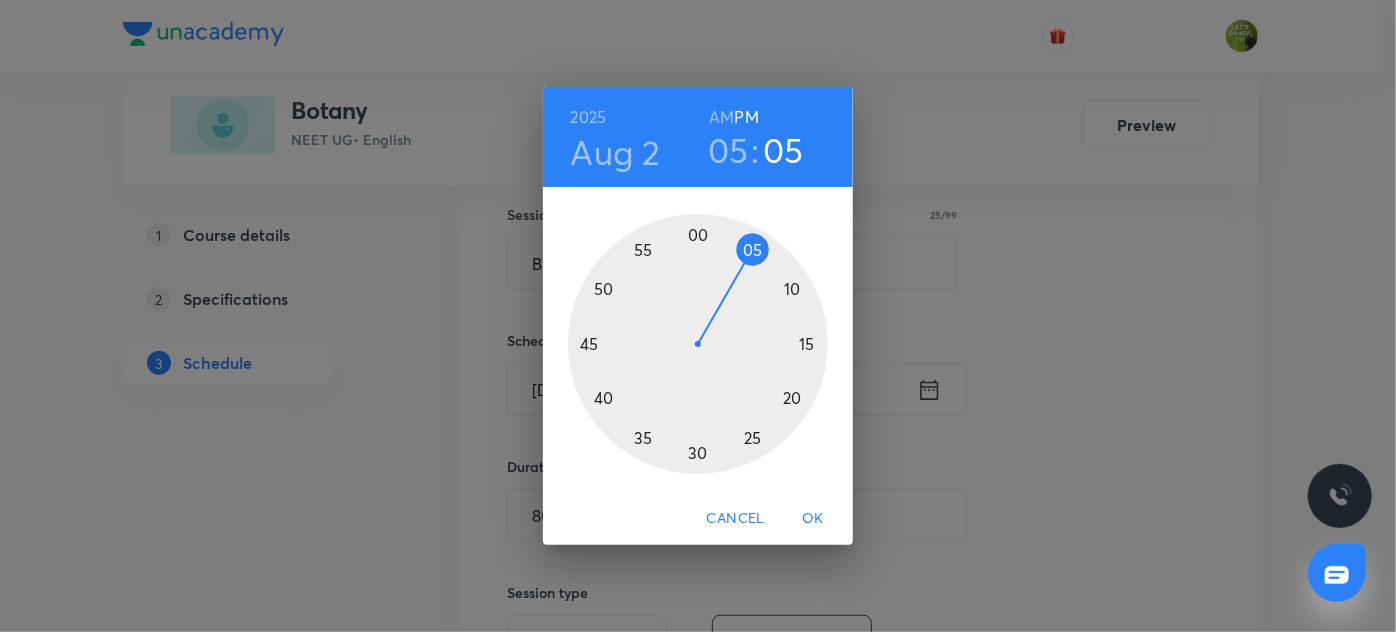 click at bounding box center [698, 344] 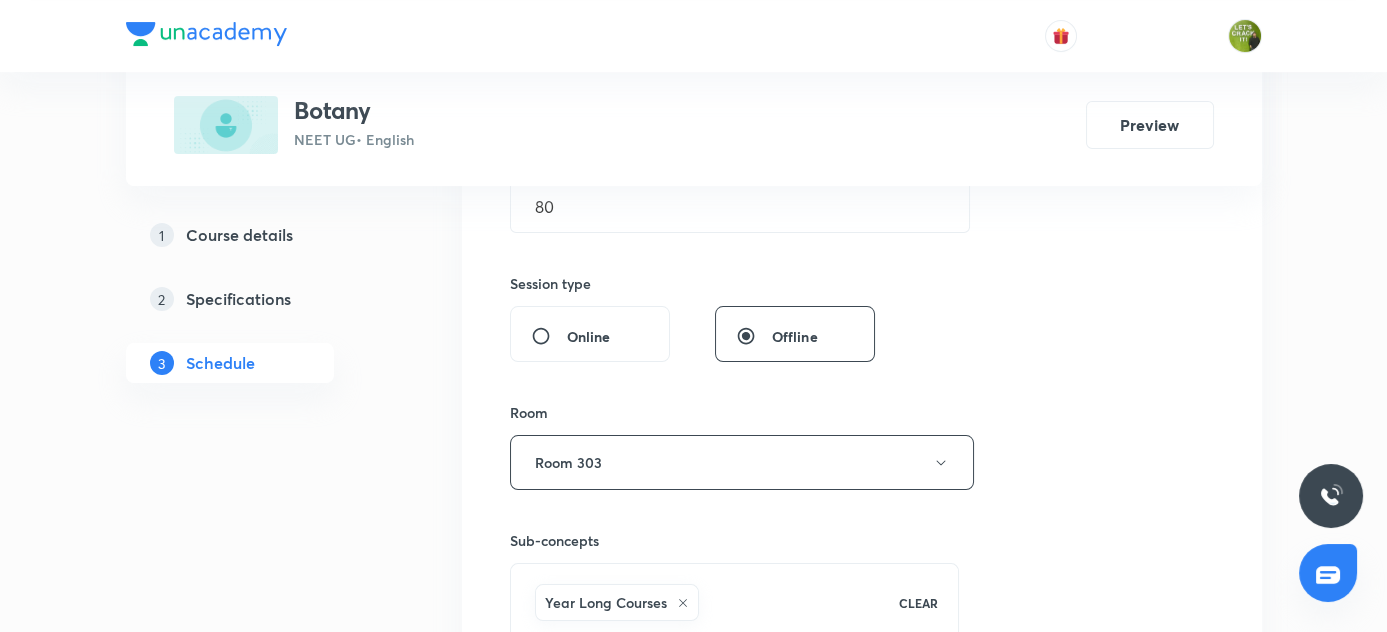 scroll, scrollTop: 818, scrollLeft: 0, axis: vertical 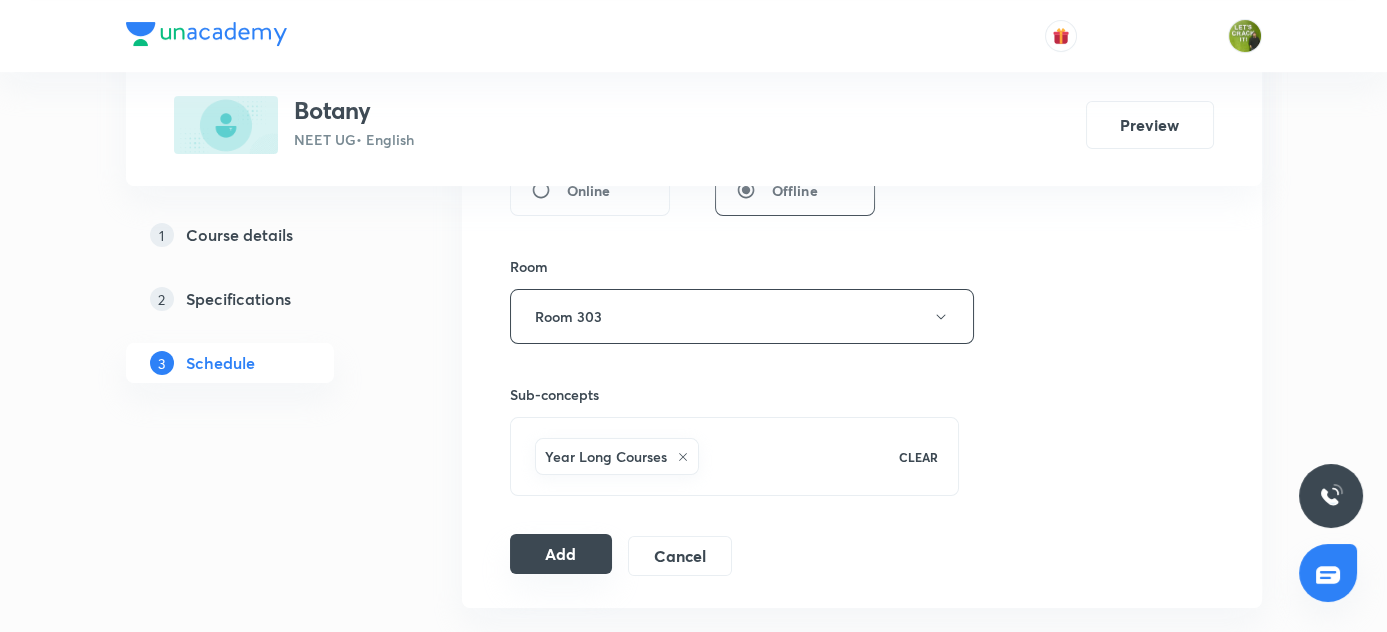 click on "Add" at bounding box center [561, 554] 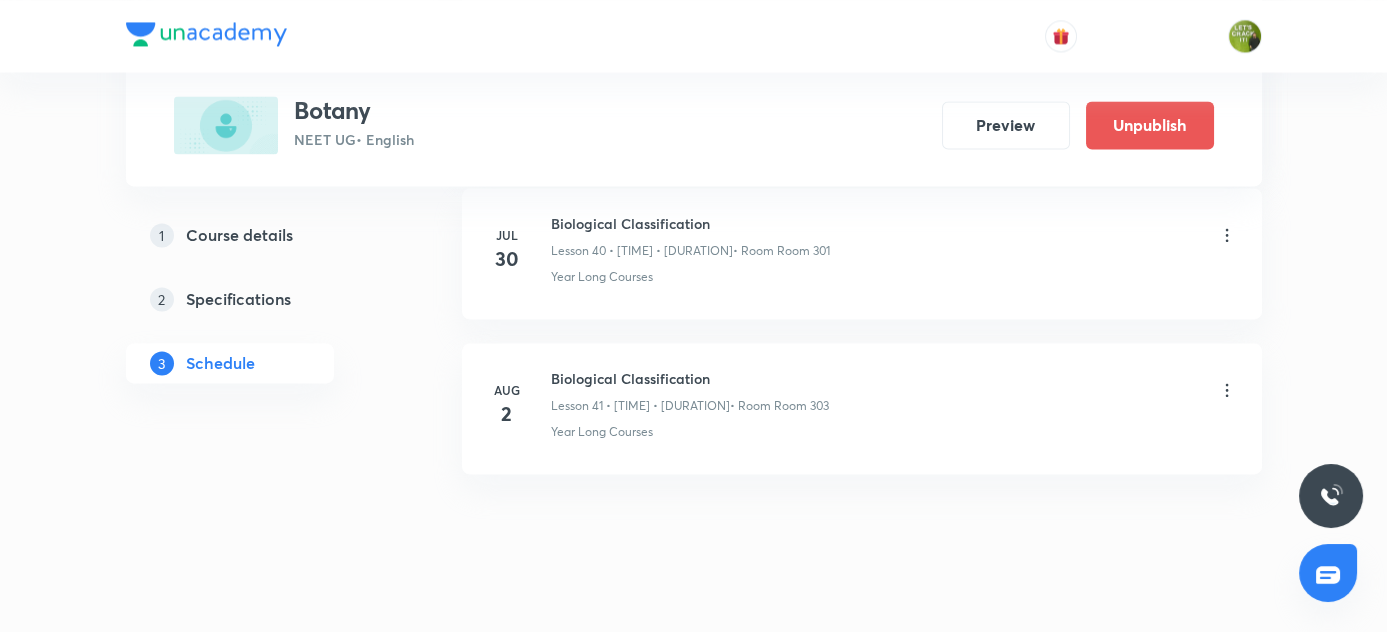 scroll, scrollTop: 6384, scrollLeft: 0, axis: vertical 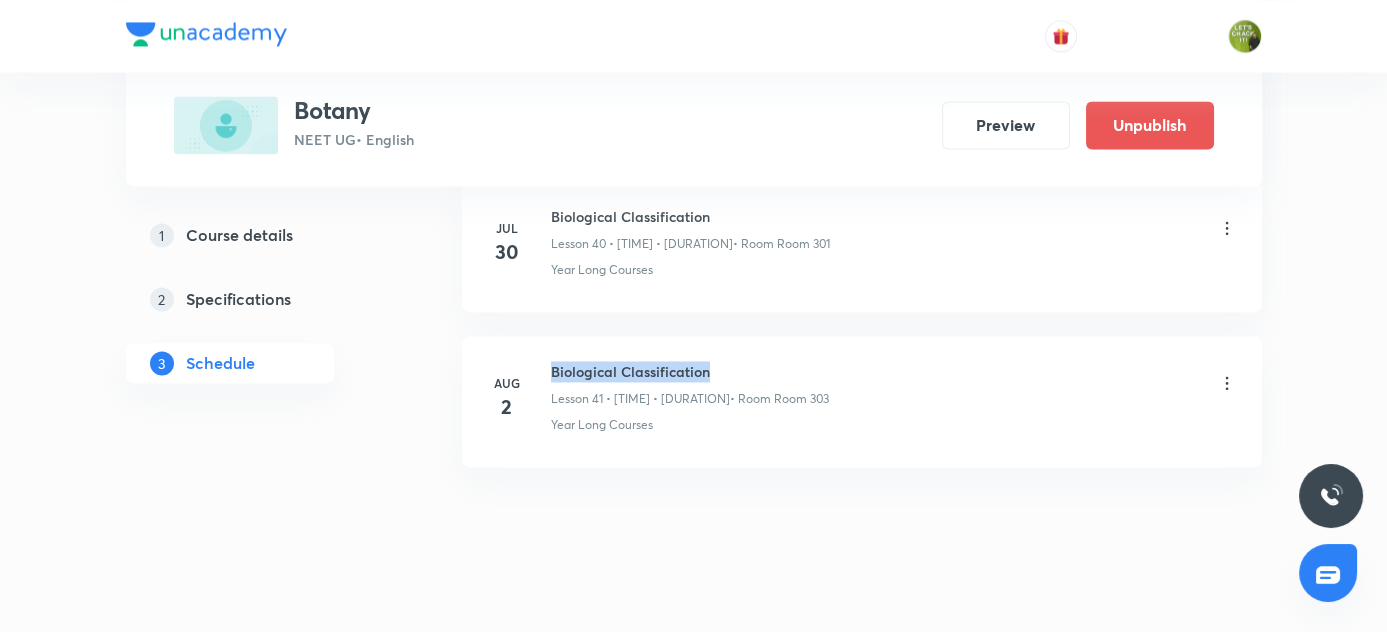 drag, startPoint x: 552, startPoint y: 350, endPoint x: 562, endPoint y: 392, distance: 43.174065 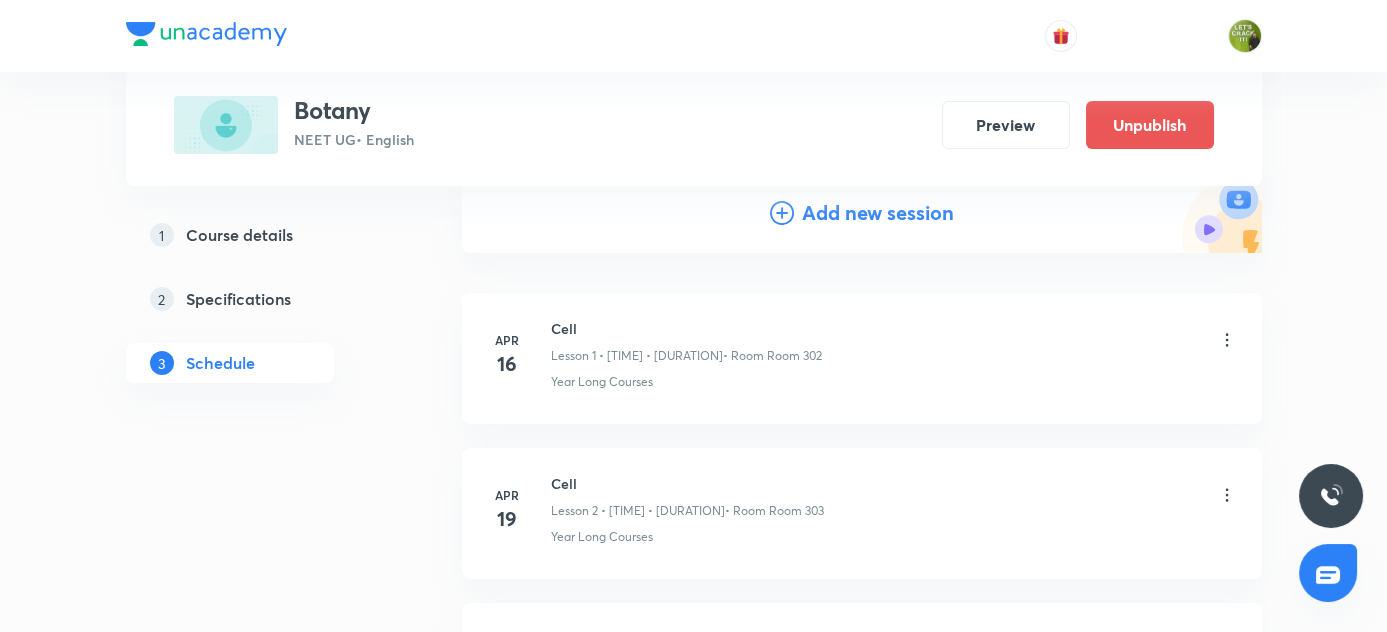 scroll, scrollTop: 0, scrollLeft: 0, axis: both 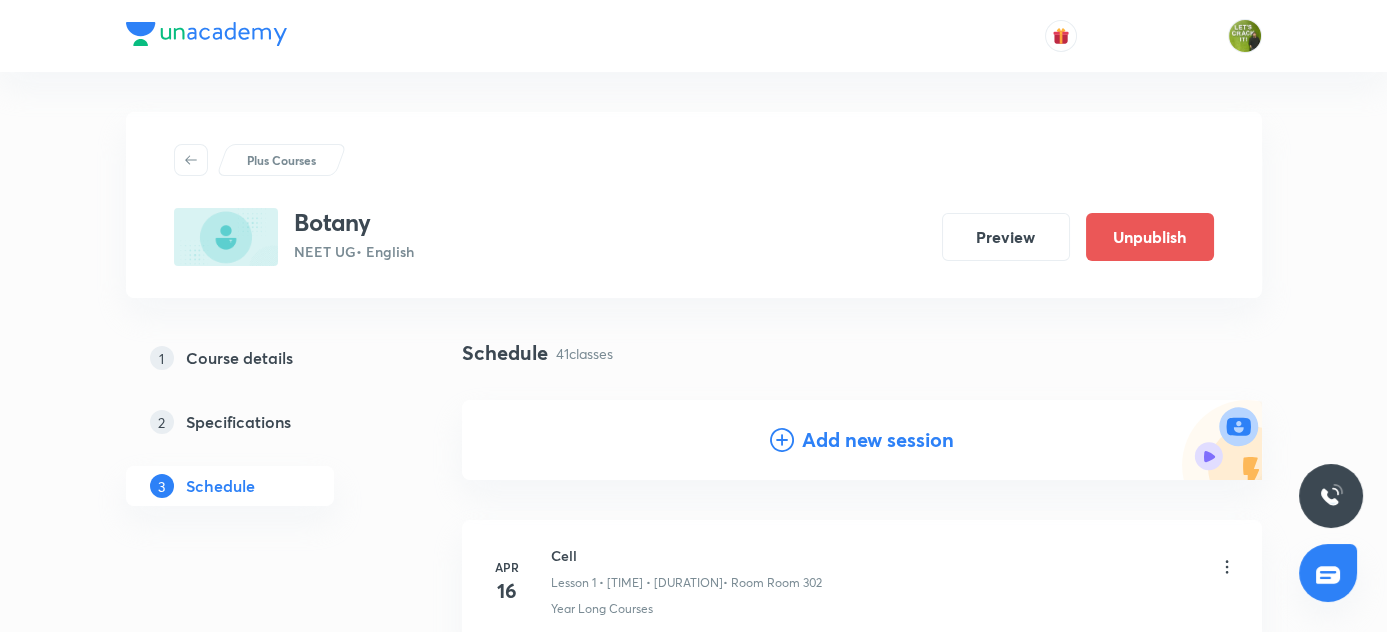 click 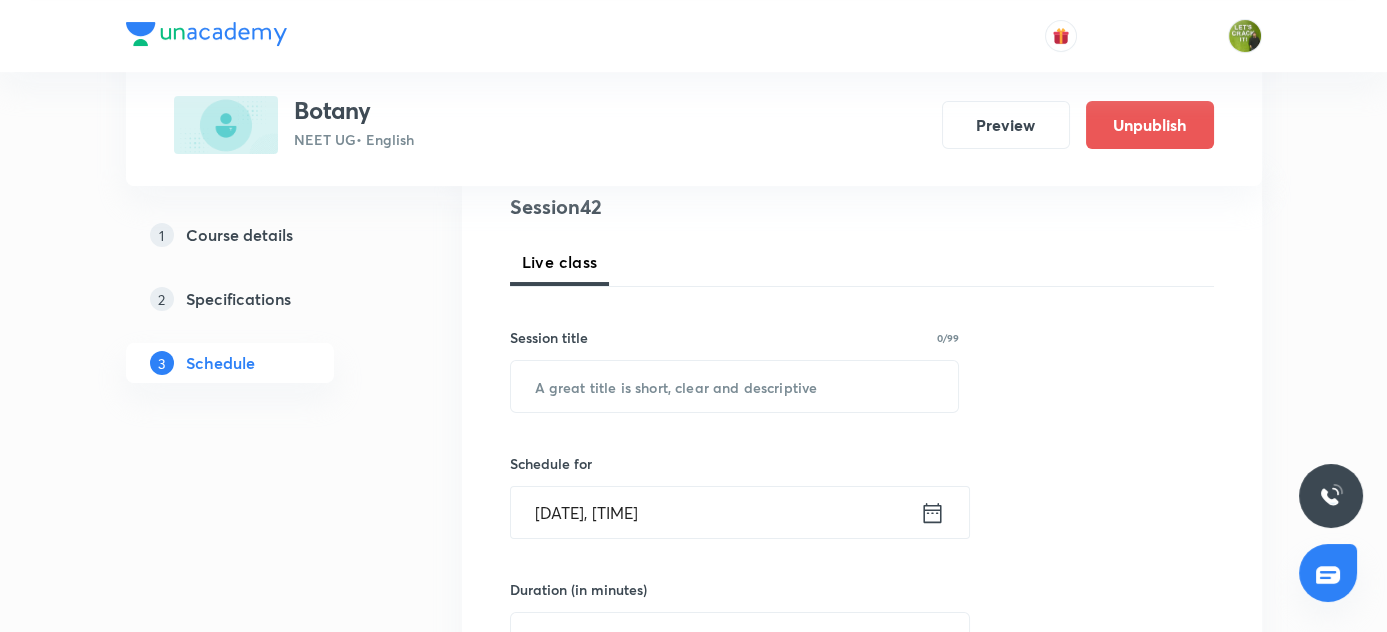 scroll, scrollTop: 272, scrollLeft: 0, axis: vertical 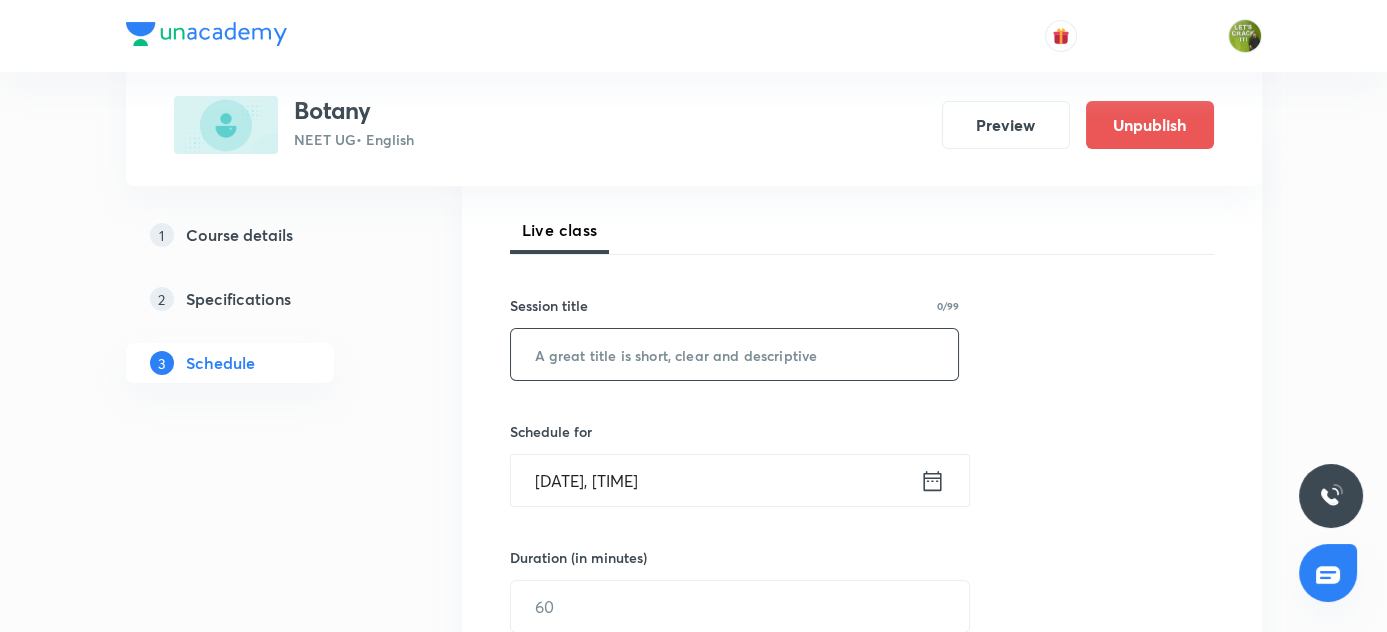 click at bounding box center (735, 354) 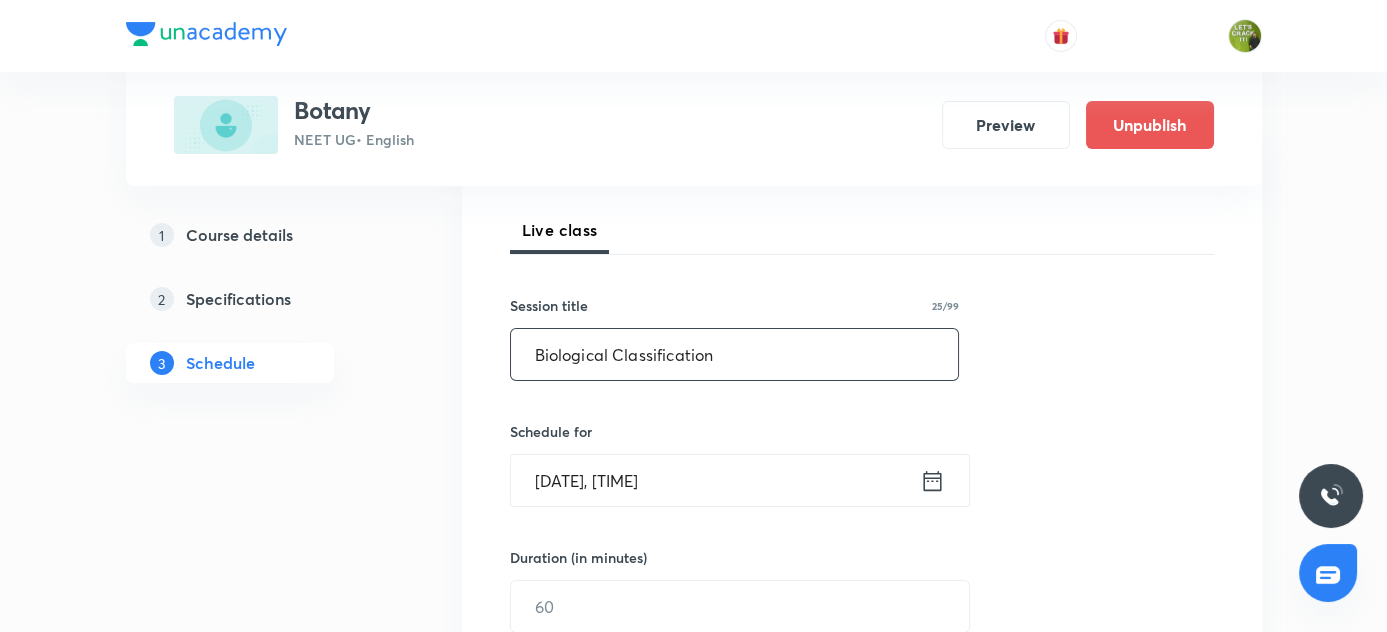 type on "Biological Classification" 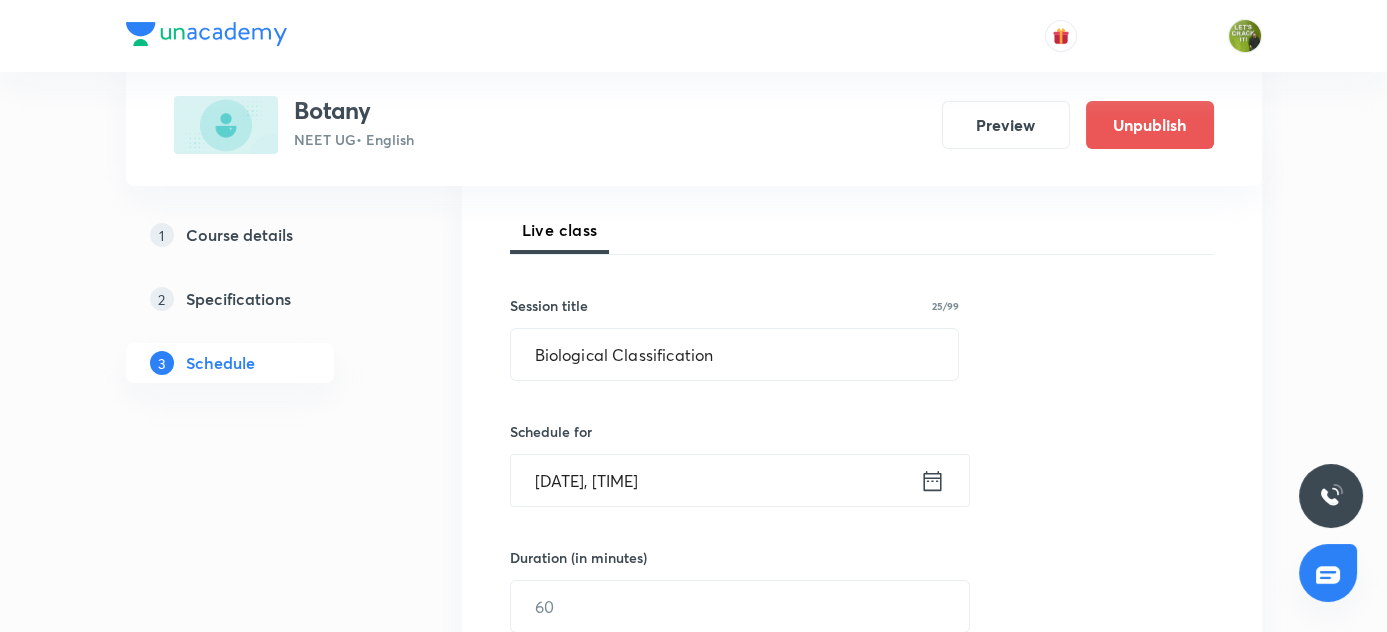 click 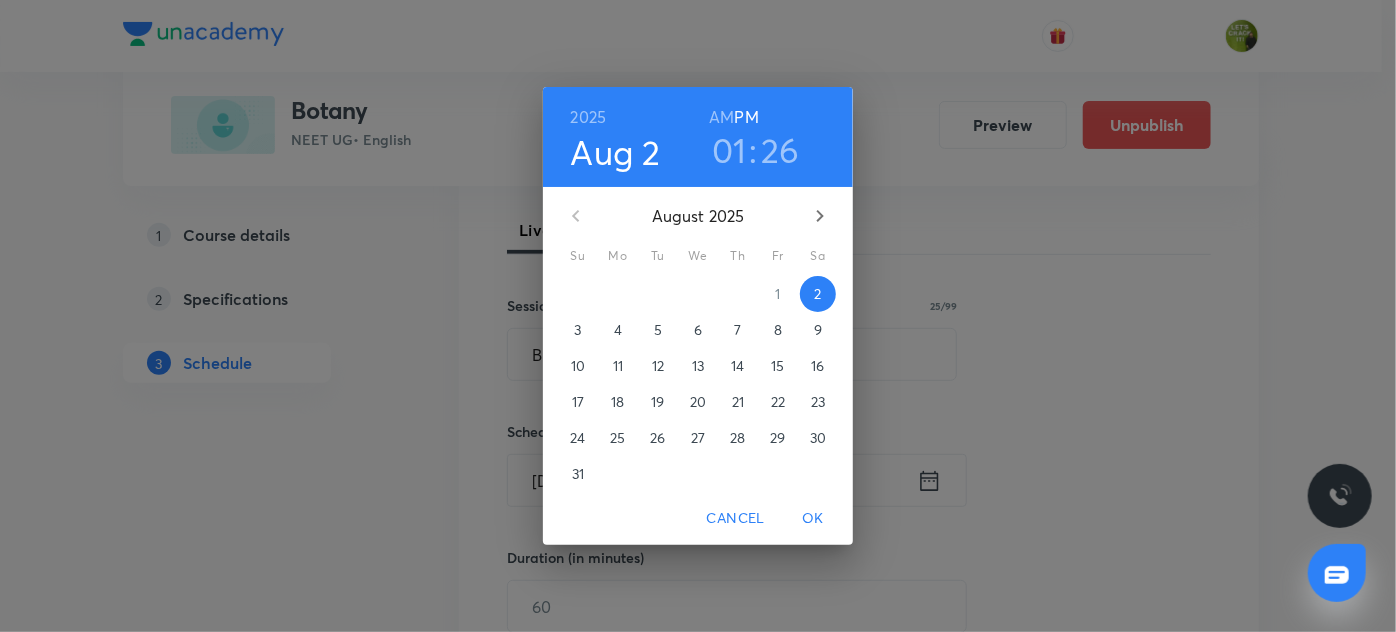 click on "01" at bounding box center [729, 150] 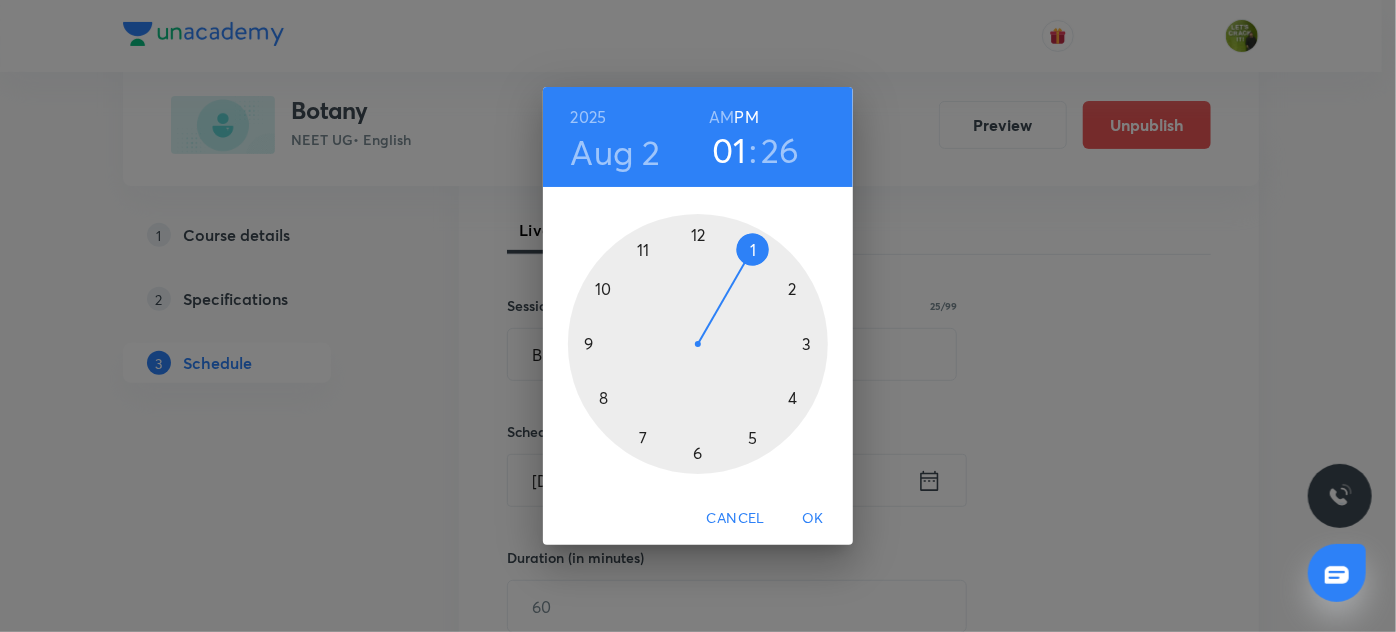 click at bounding box center (698, 344) 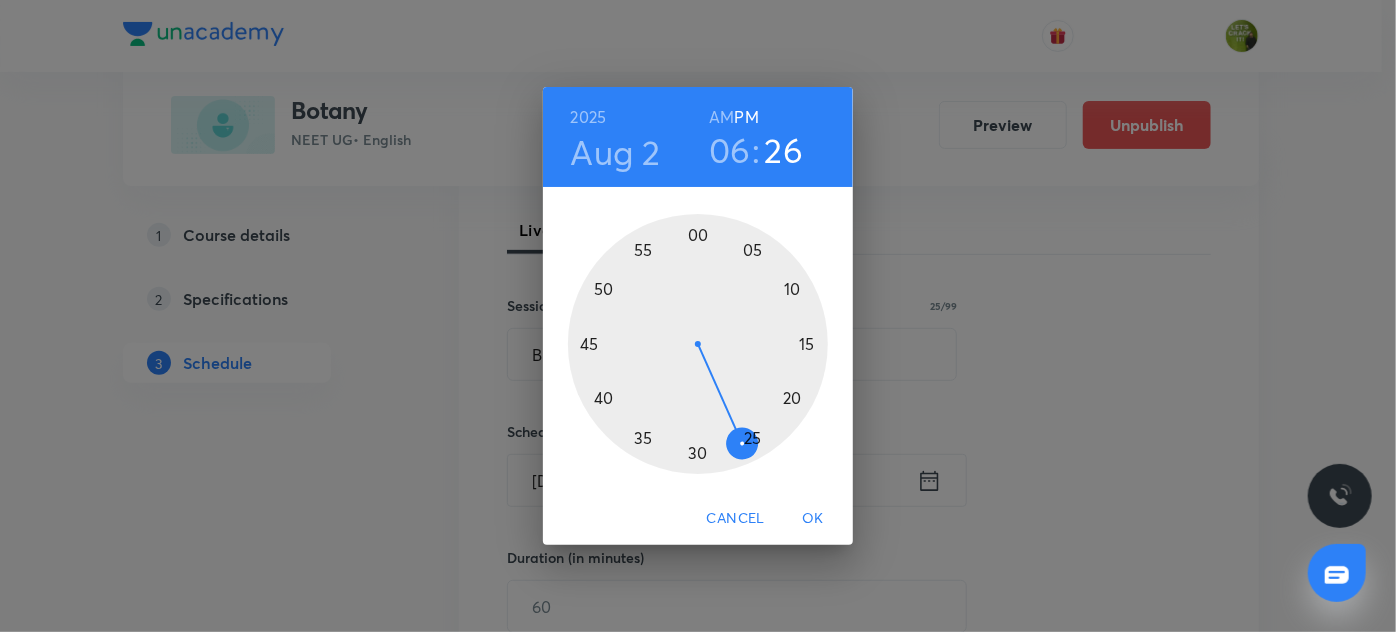 click at bounding box center [698, 344] 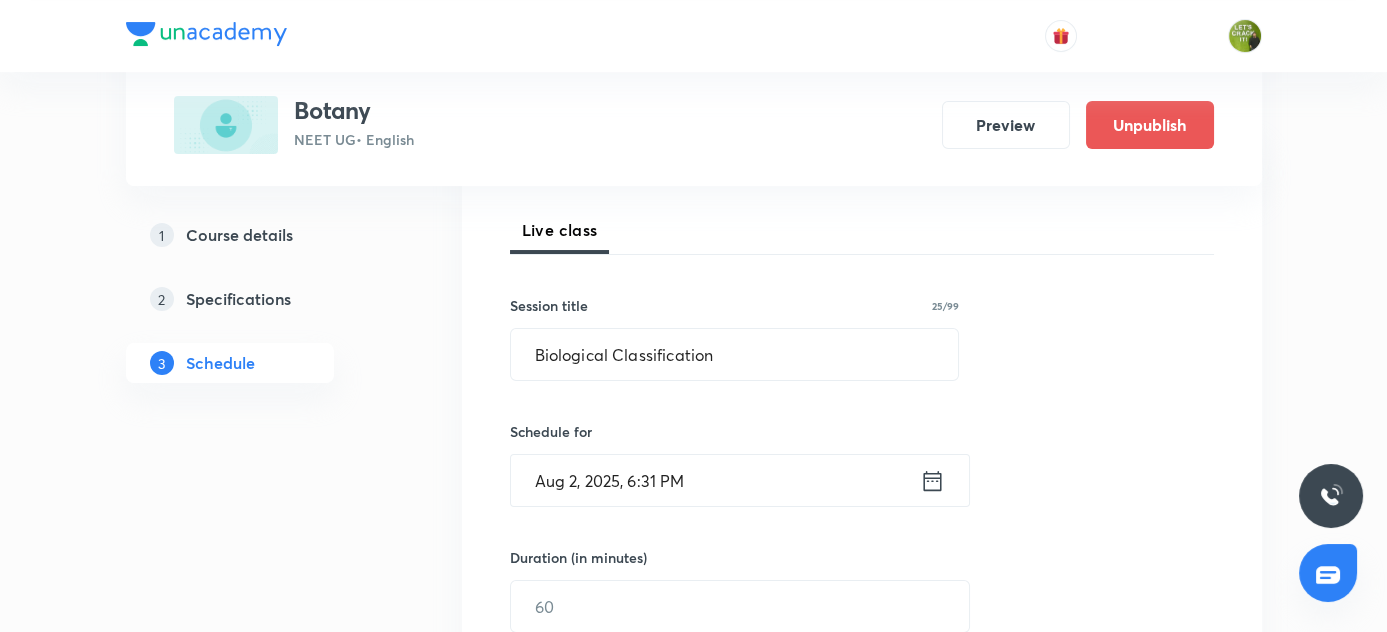 click 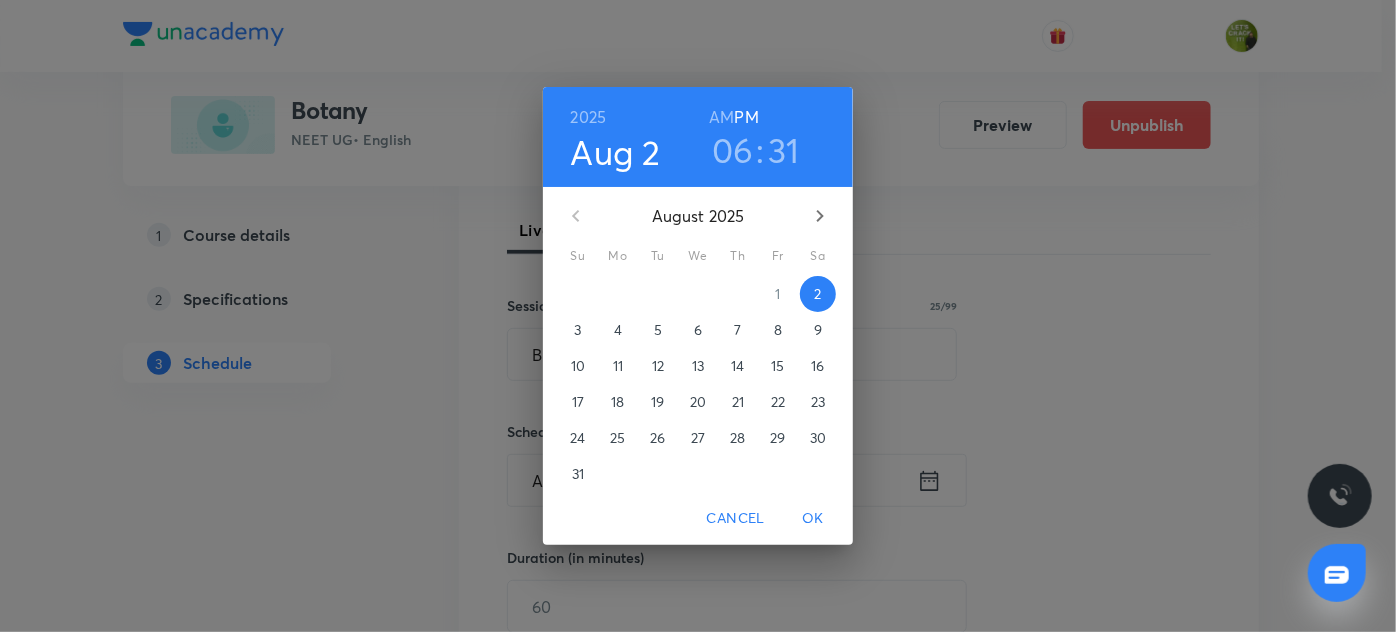 click on "31" at bounding box center (784, 150) 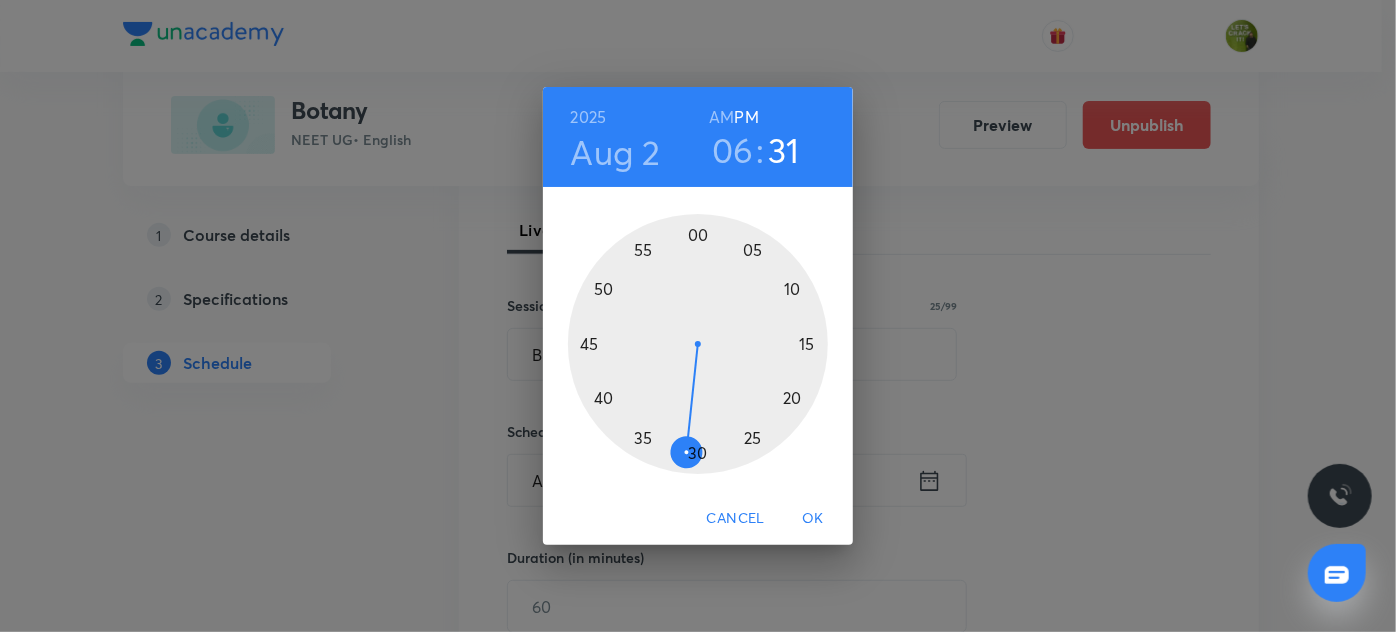 click at bounding box center (698, 344) 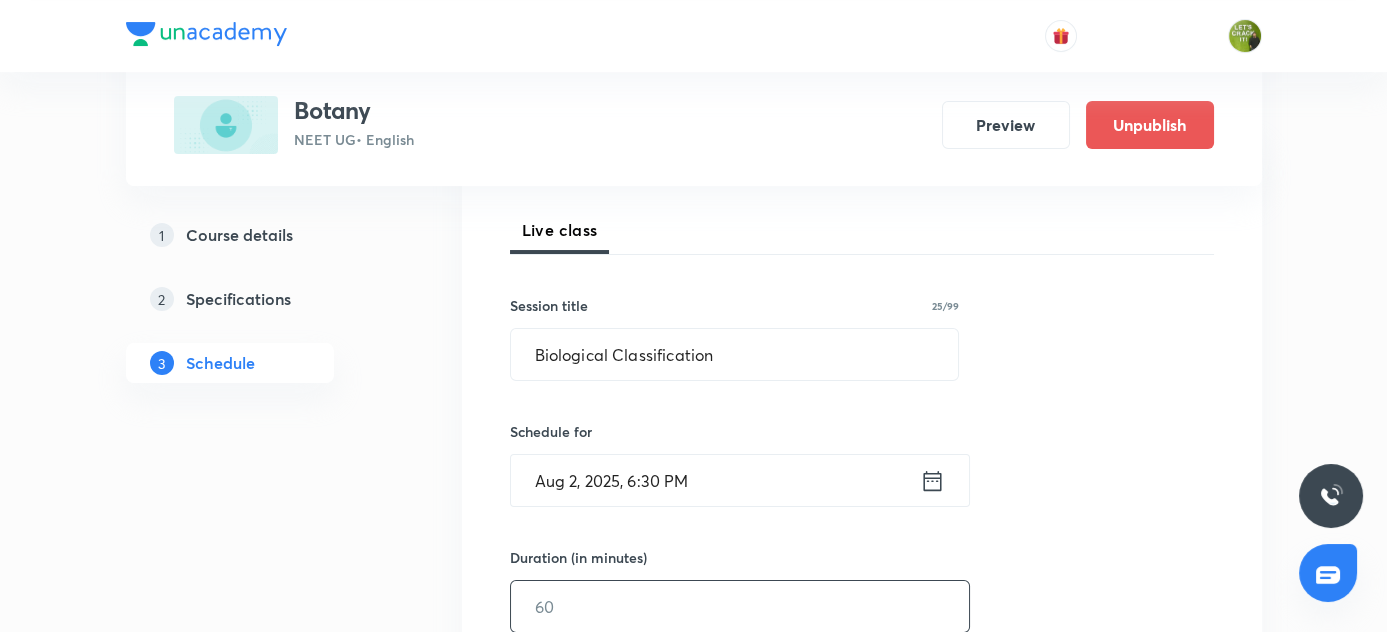 click at bounding box center (740, 606) 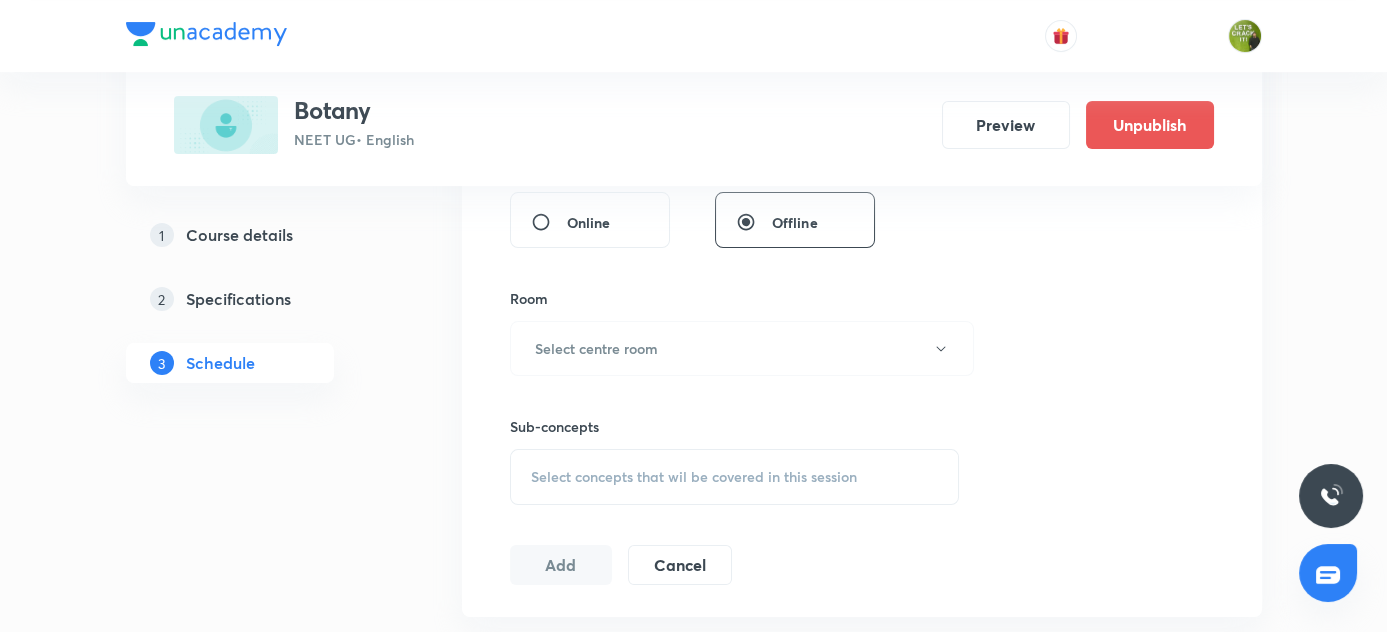 scroll, scrollTop: 818, scrollLeft: 0, axis: vertical 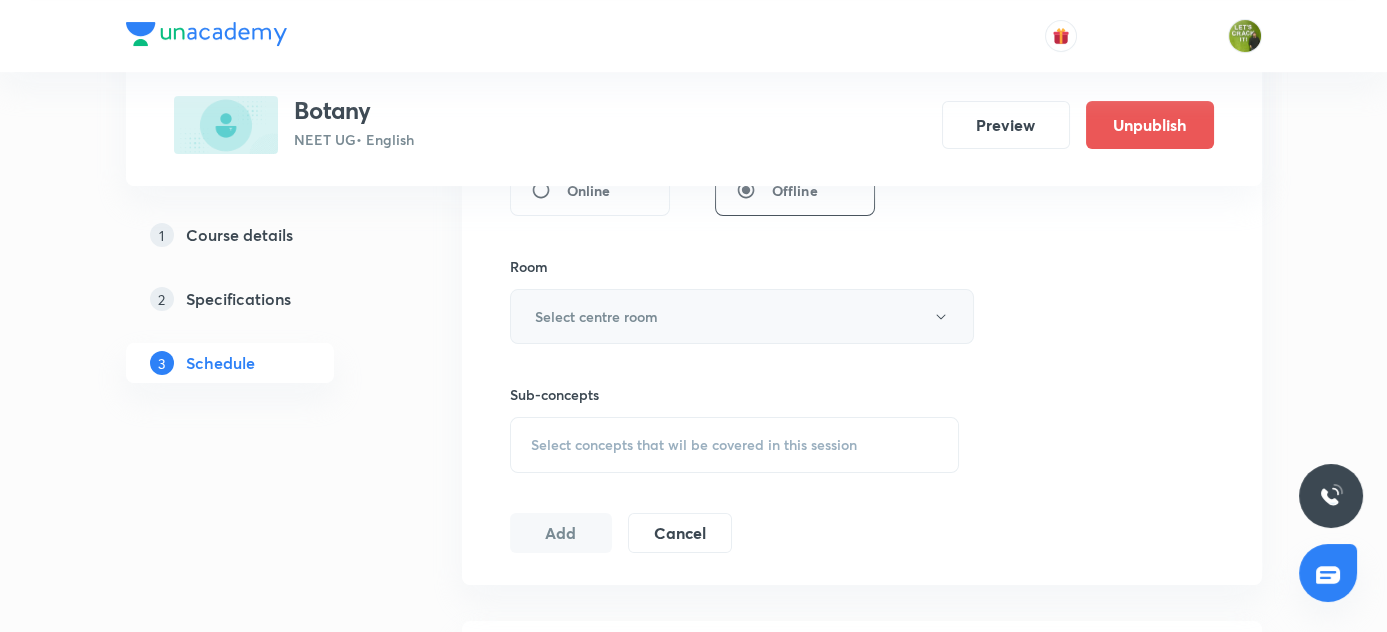 type on "80" 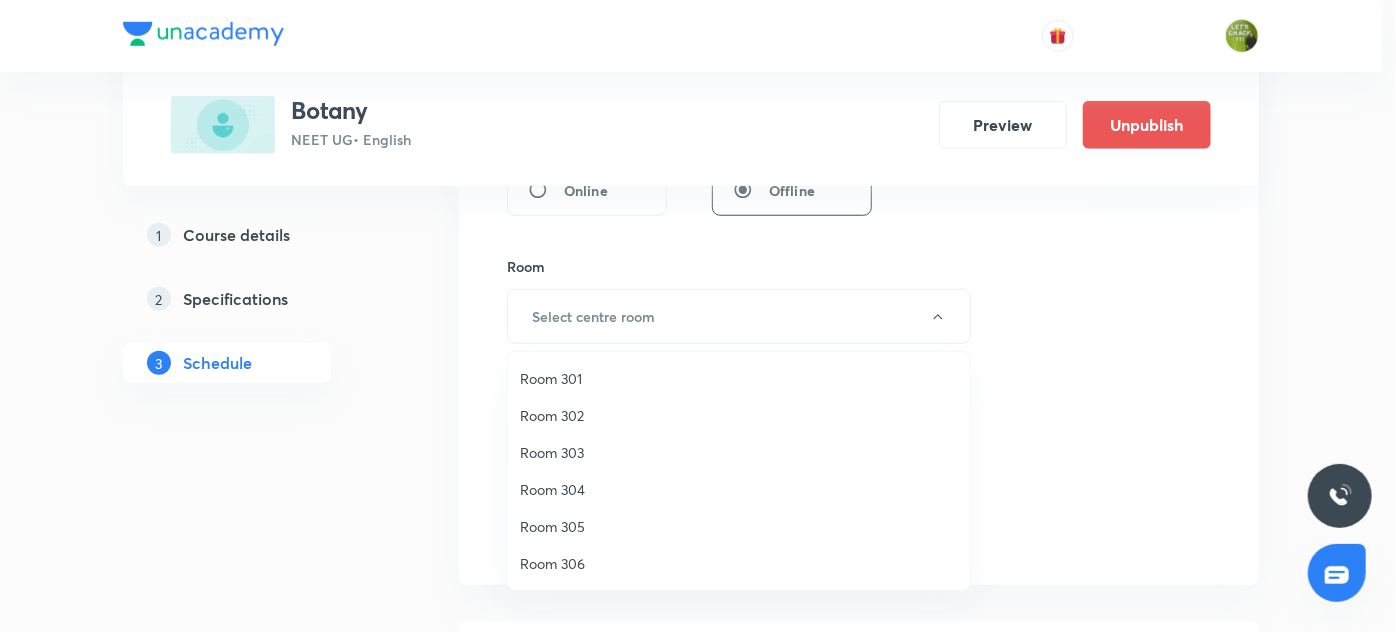 click on "Room 306" at bounding box center [739, 563] 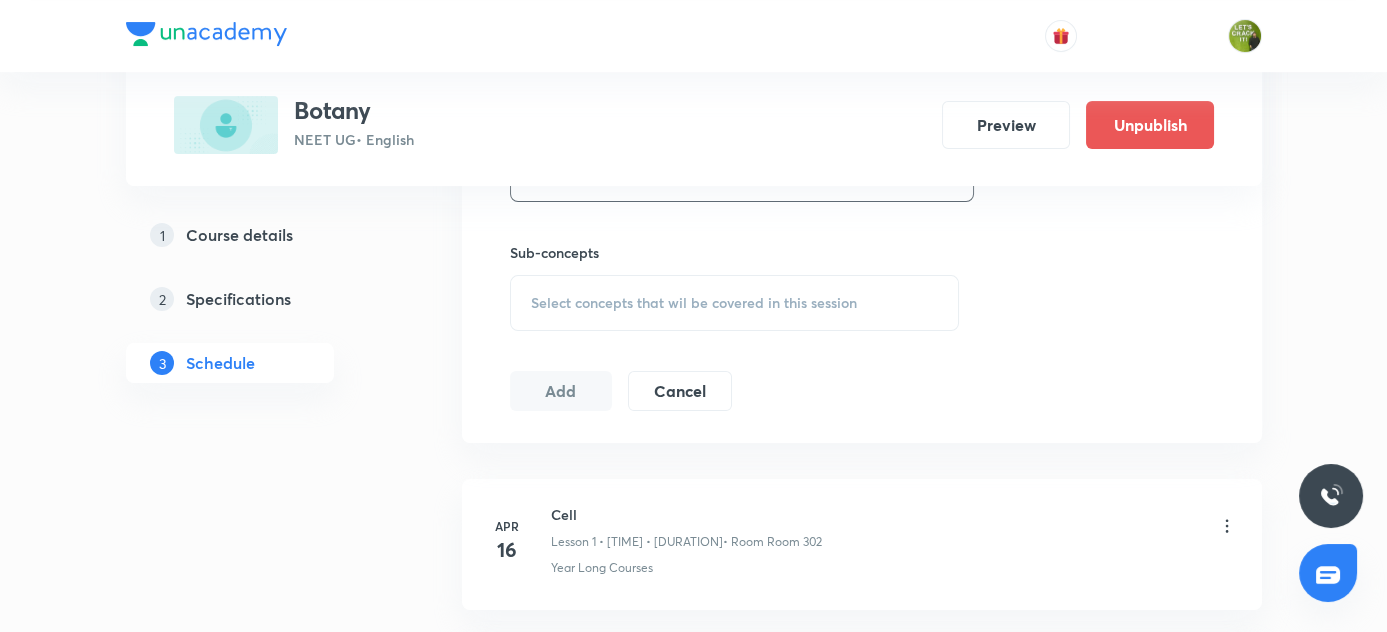 scroll, scrollTop: 1000, scrollLeft: 0, axis: vertical 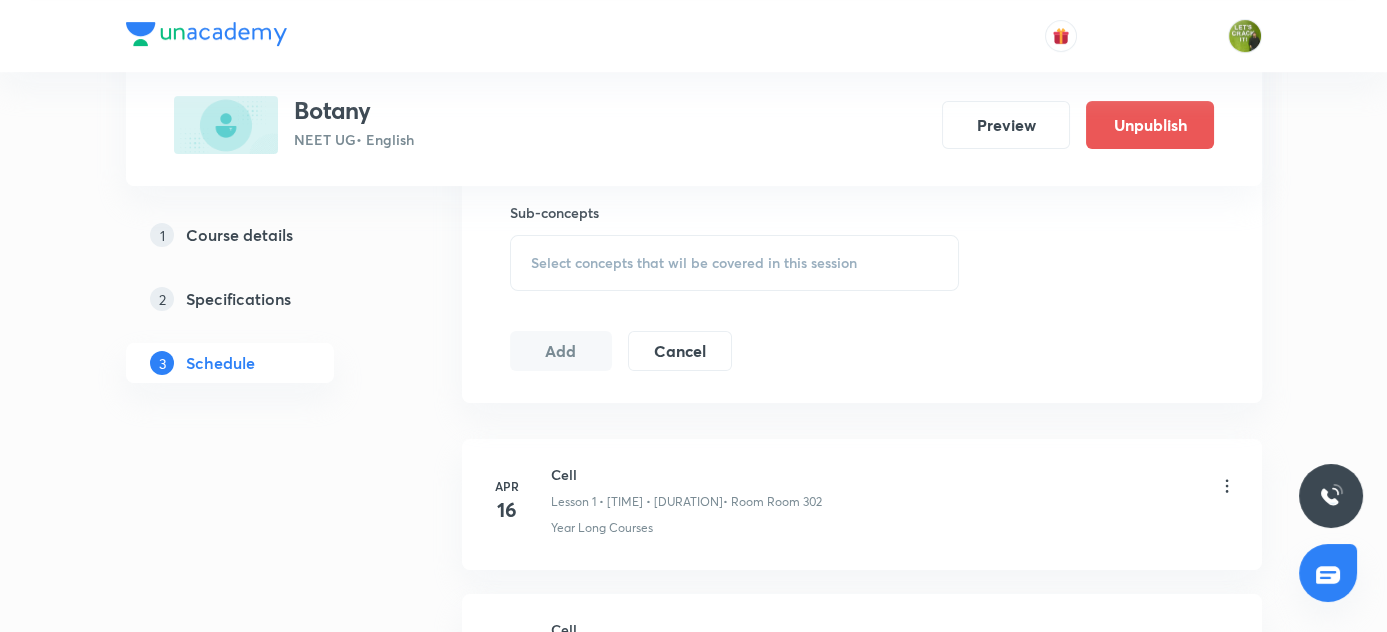 click on "Select concepts that wil be covered in this session" at bounding box center [735, 263] 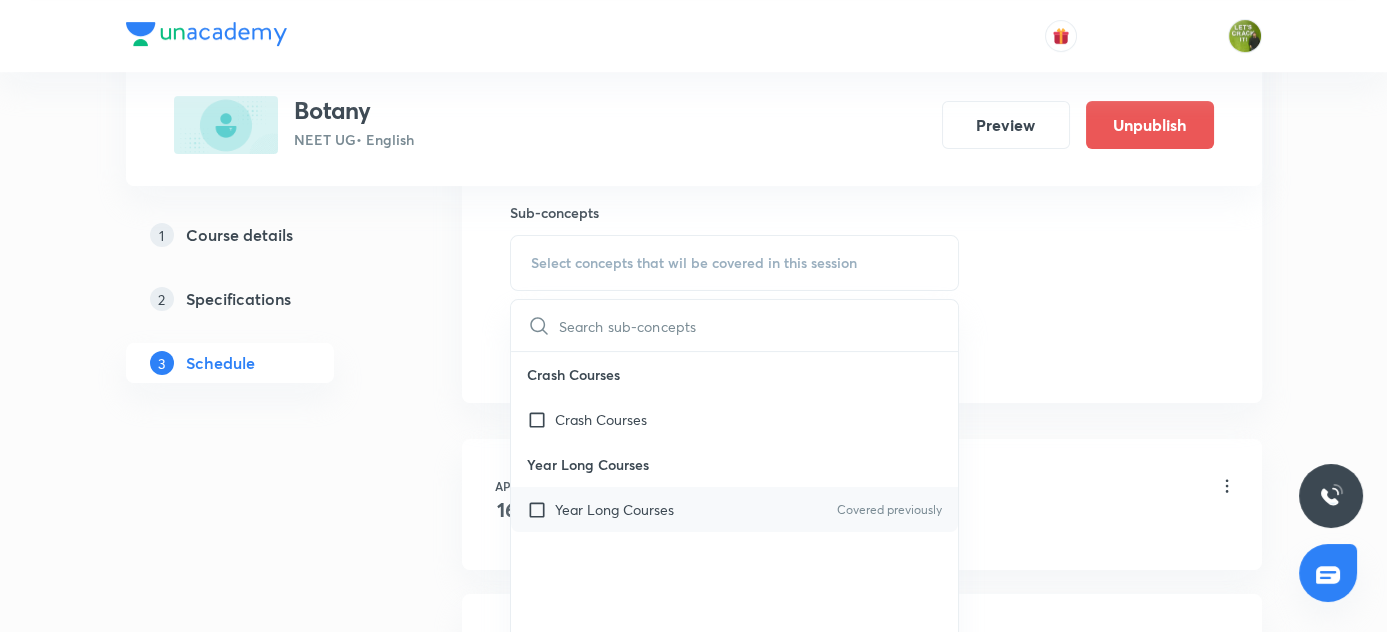 click at bounding box center (541, 509) 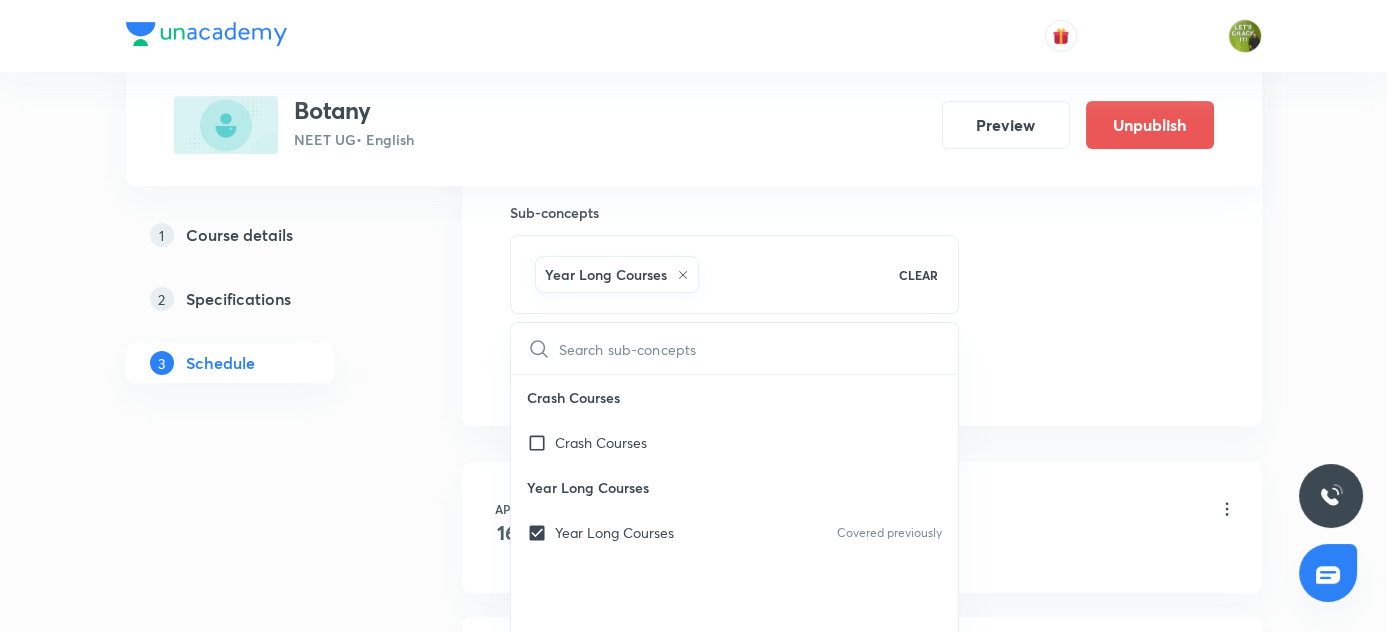 click on "Apr 16 Cell Lesson 1 • 5:05 PM • 80 min  • Room Room 302 Year Long Courses" at bounding box center [862, 527] 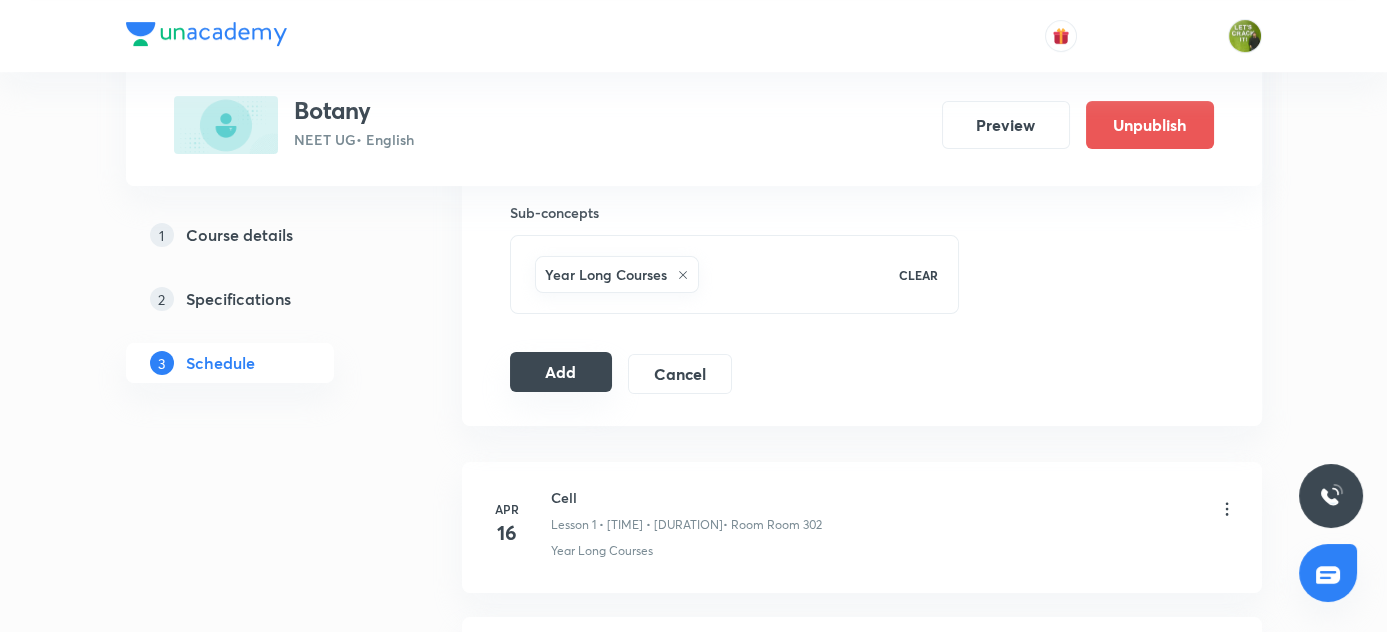 click on "Add" at bounding box center (561, 372) 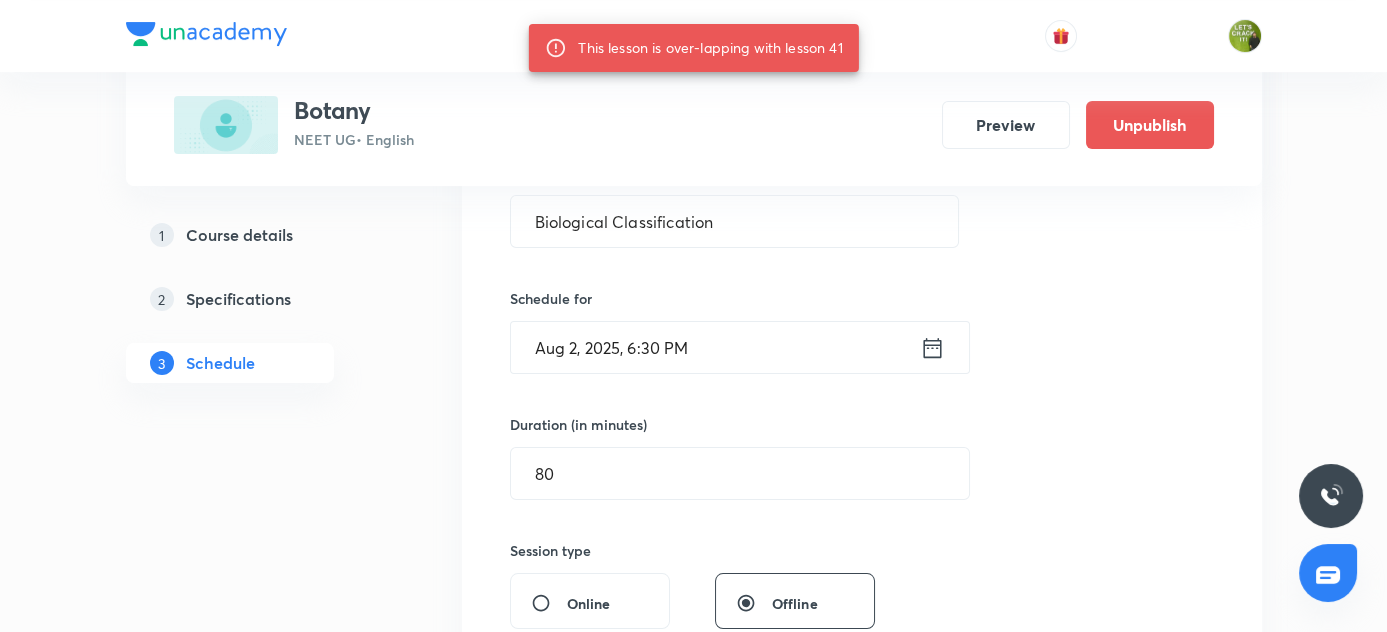 scroll, scrollTop: 454, scrollLeft: 0, axis: vertical 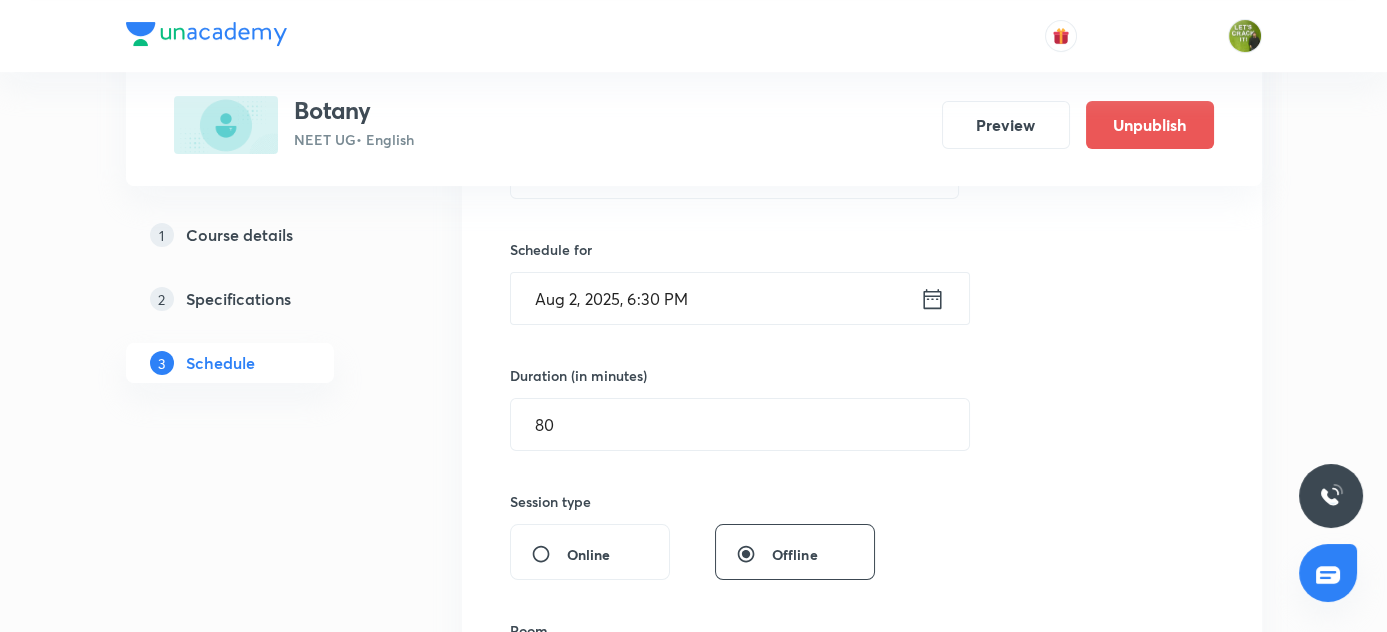 click 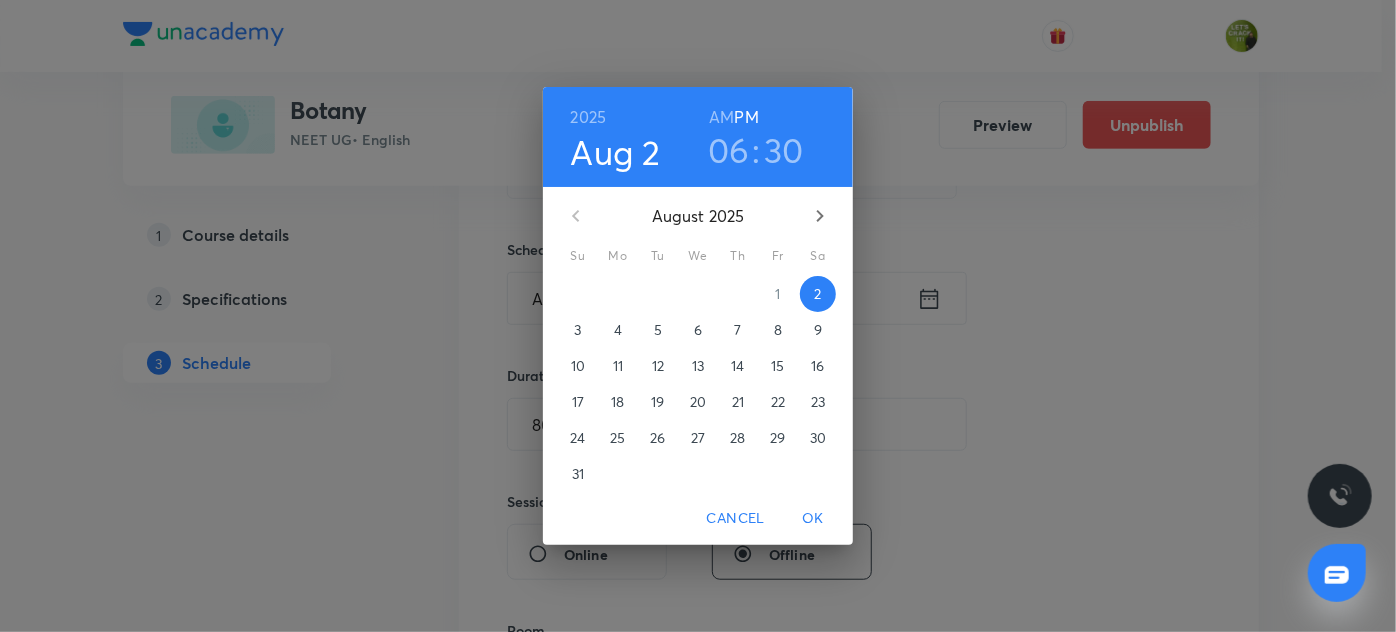 click on "2025 Aug 2 06 : 30 AM PM August 2025 Su Mo Tu We Th Fr Sa 27 28 29 30 31 1 2 3 4 5 6 7 8 9 10 11 12 13 14 15 16 17 18 19 20 21 22 23 24 25 26 27 28 29 30 31 1 2 3 4 5 6 Cancel OK" at bounding box center (698, 316) 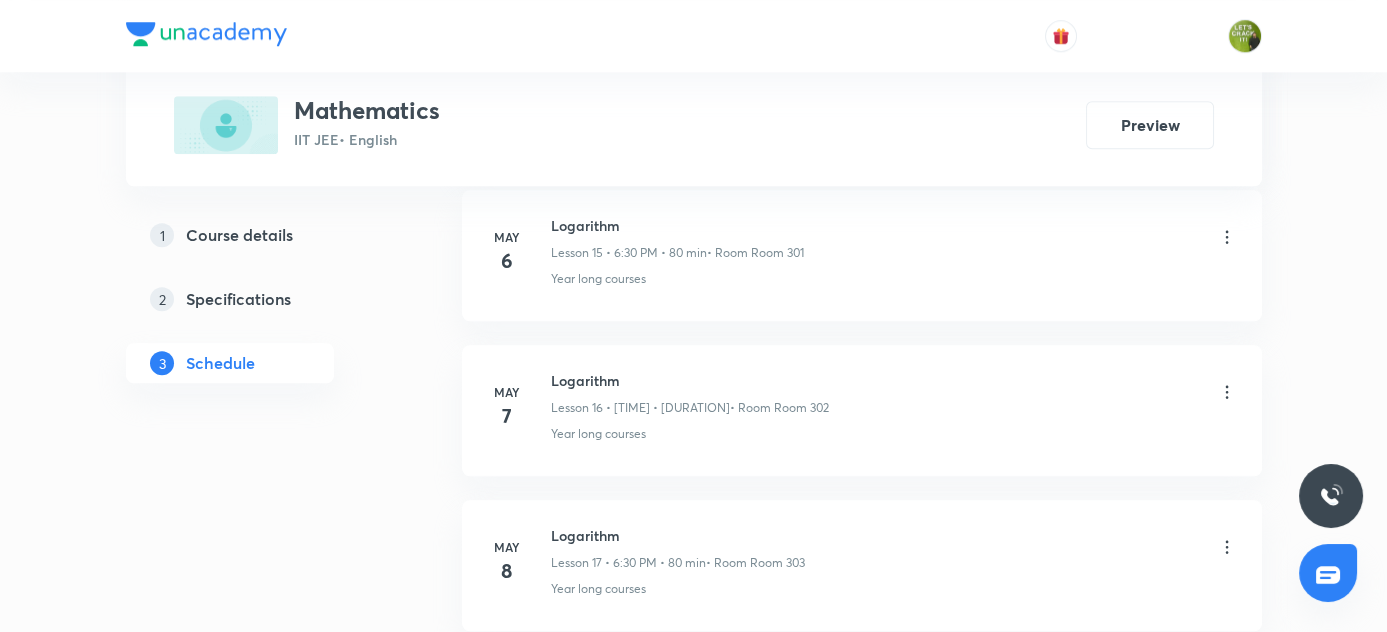 scroll, scrollTop: 0, scrollLeft: 0, axis: both 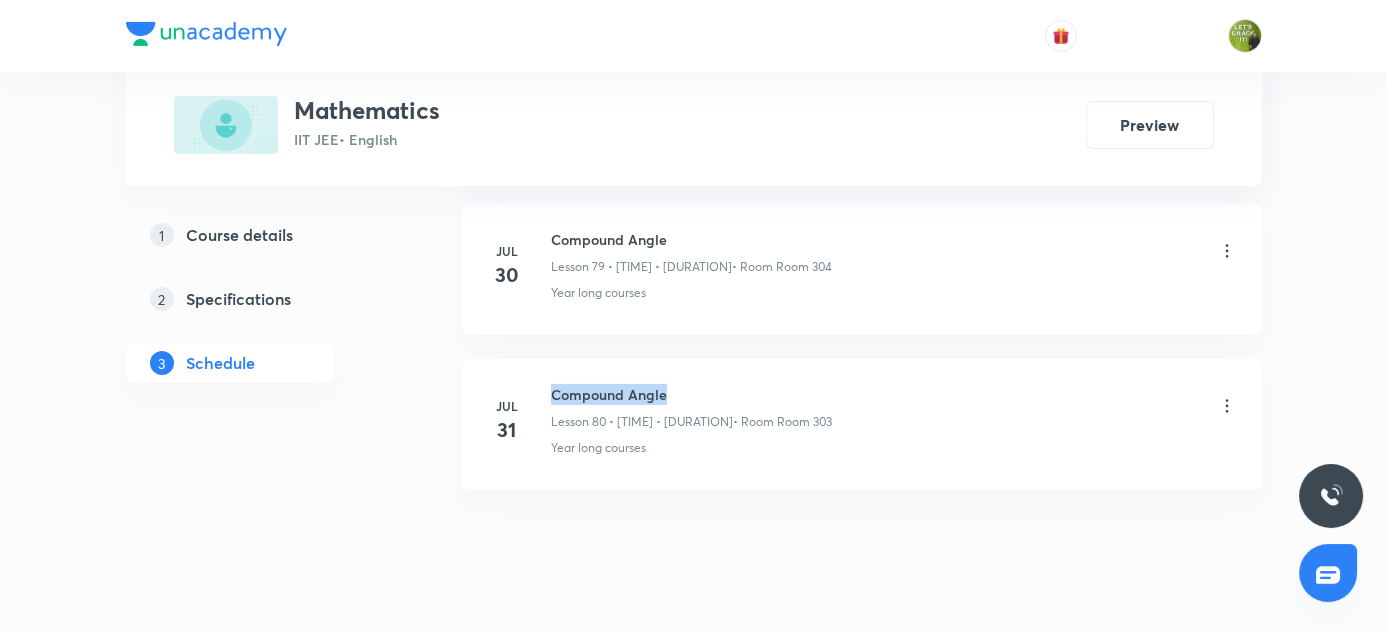 drag, startPoint x: 552, startPoint y: 348, endPoint x: 697, endPoint y: 340, distance: 145.22052 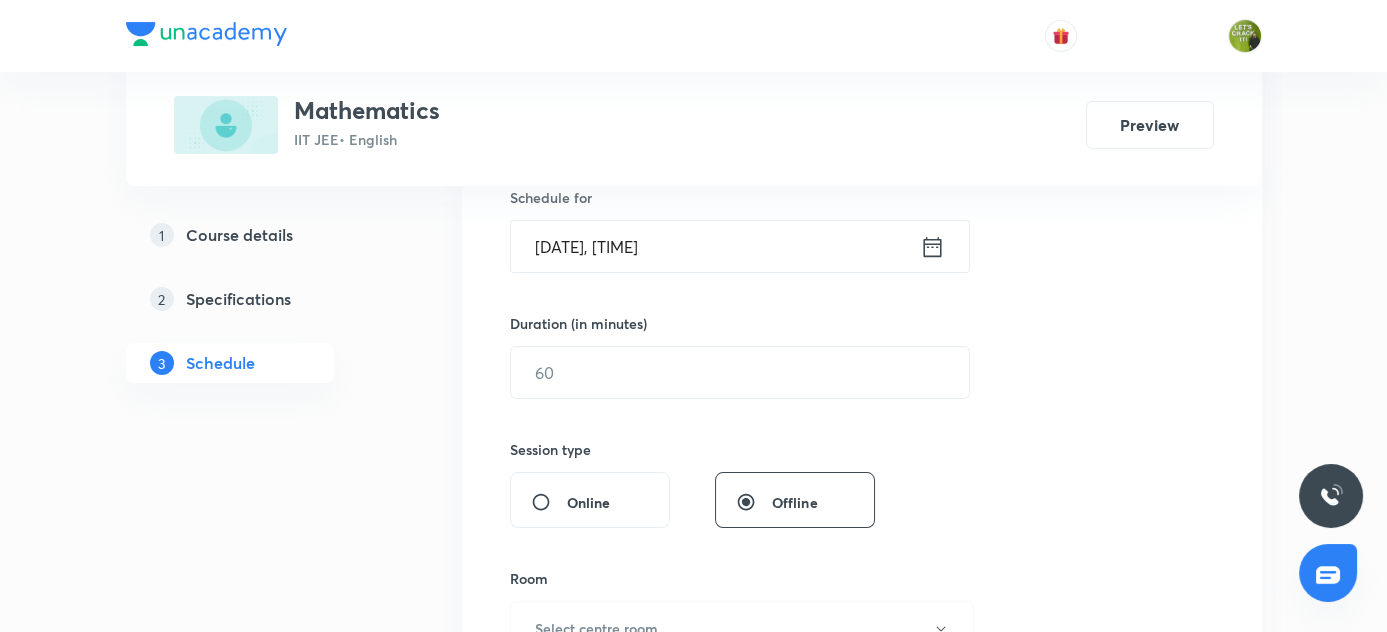 scroll, scrollTop: 325, scrollLeft: 0, axis: vertical 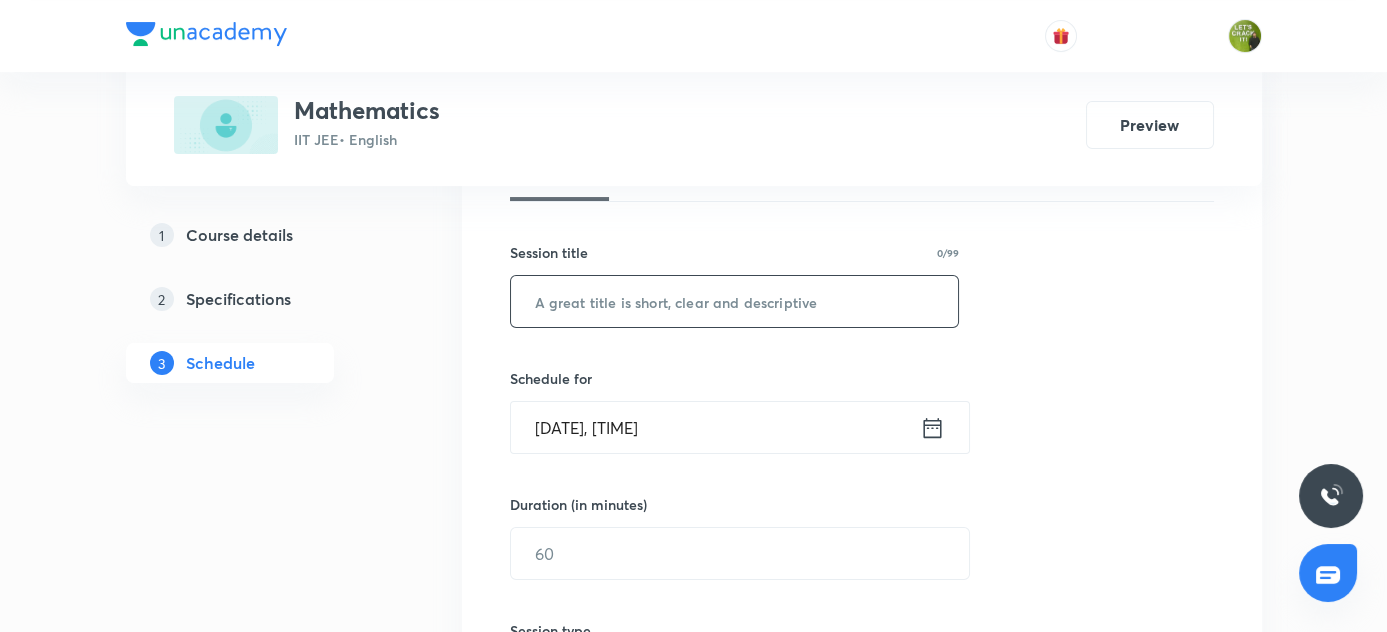click at bounding box center (735, 301) 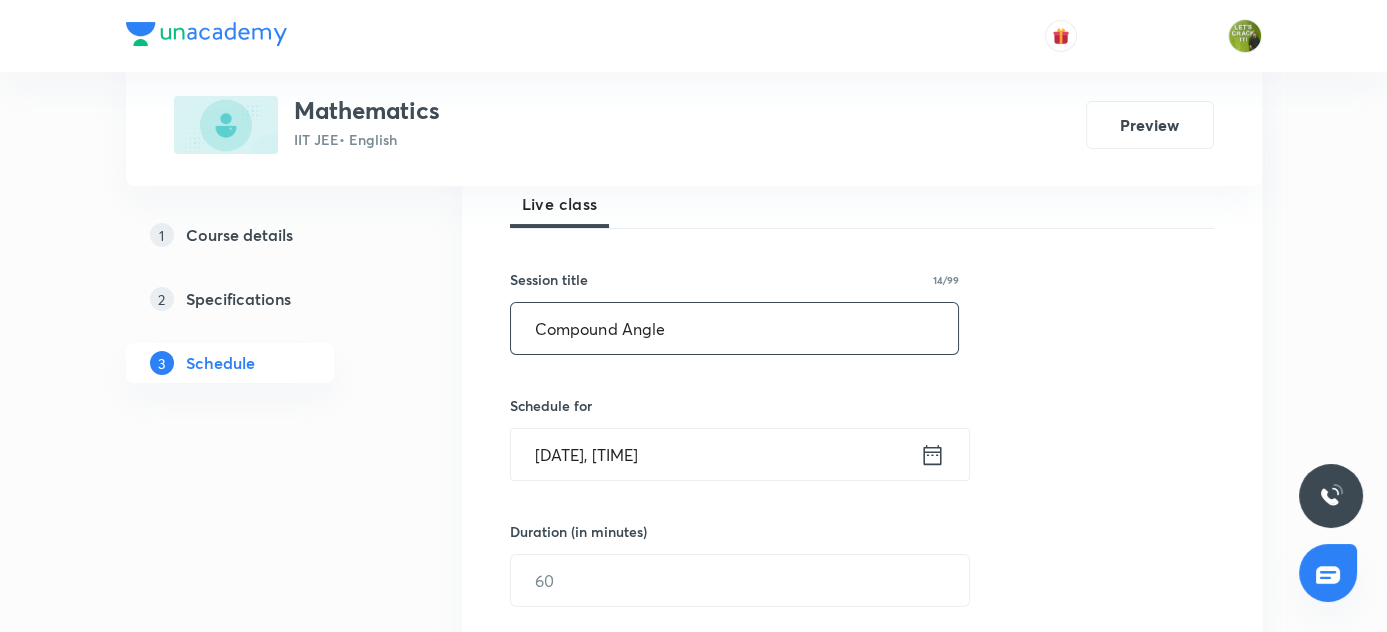 scroll, scrollTop: 325, scrollLeft: 0, axis: vertical 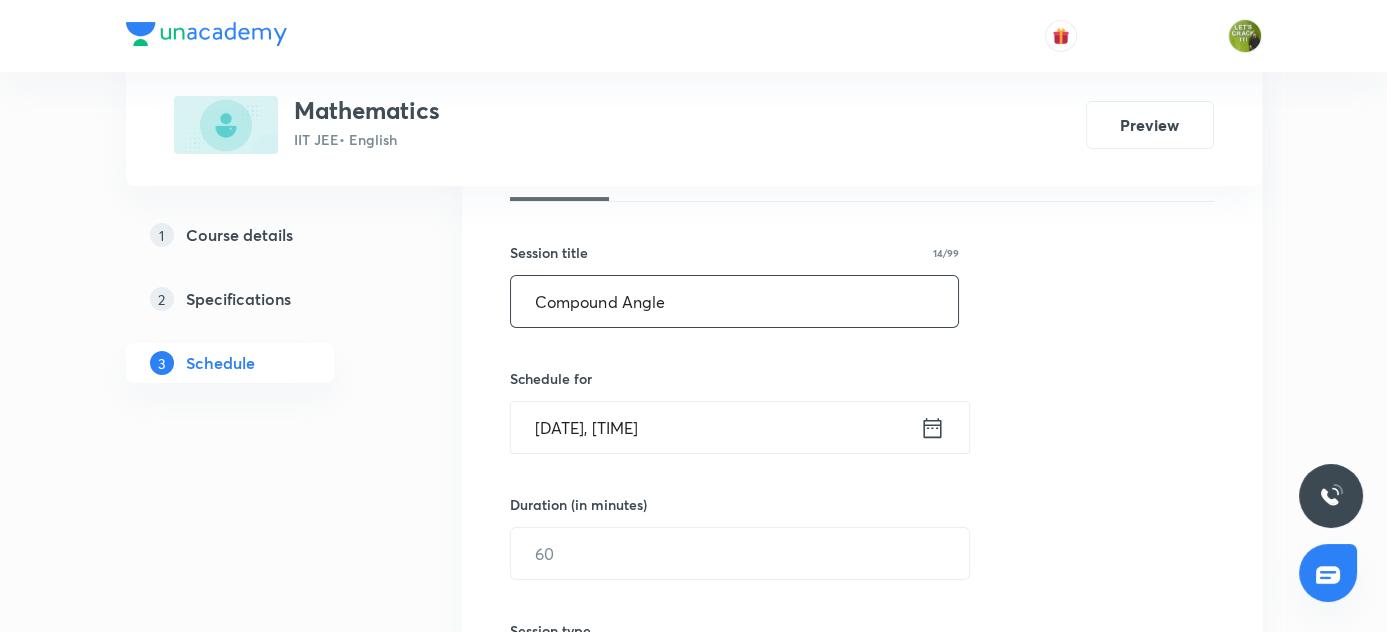 type on "Compound Angle" 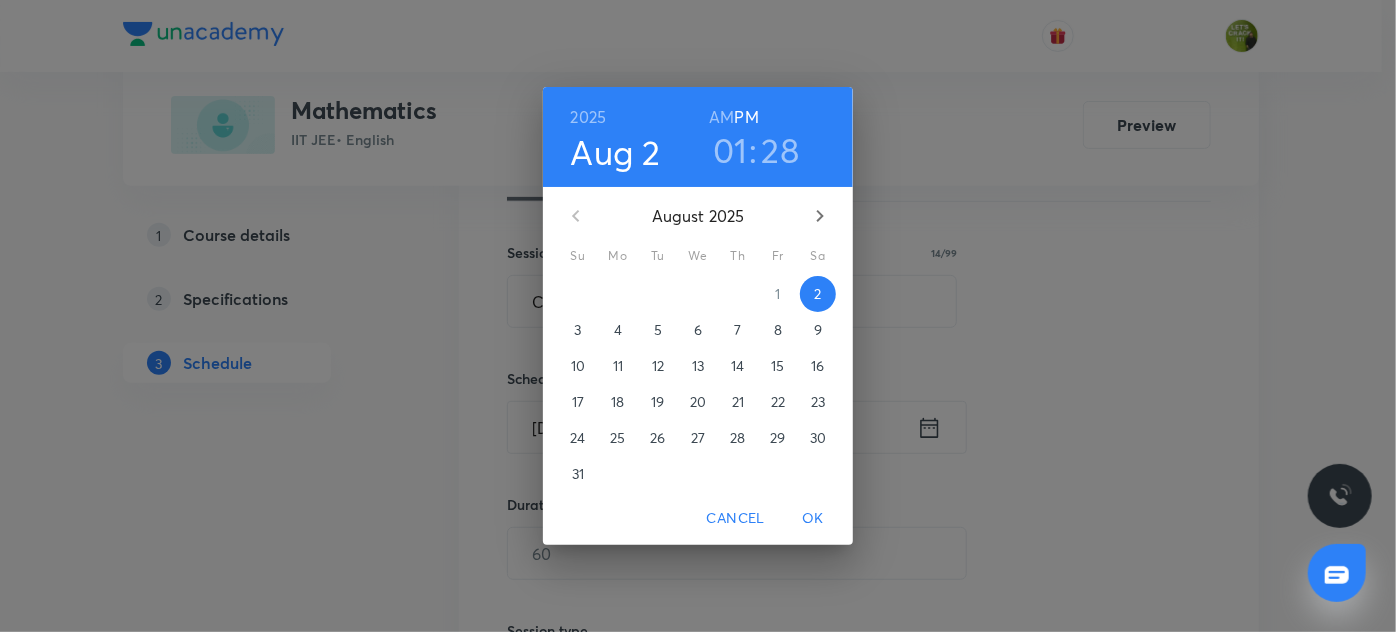 click on "01" at bounding box center (730, 150) 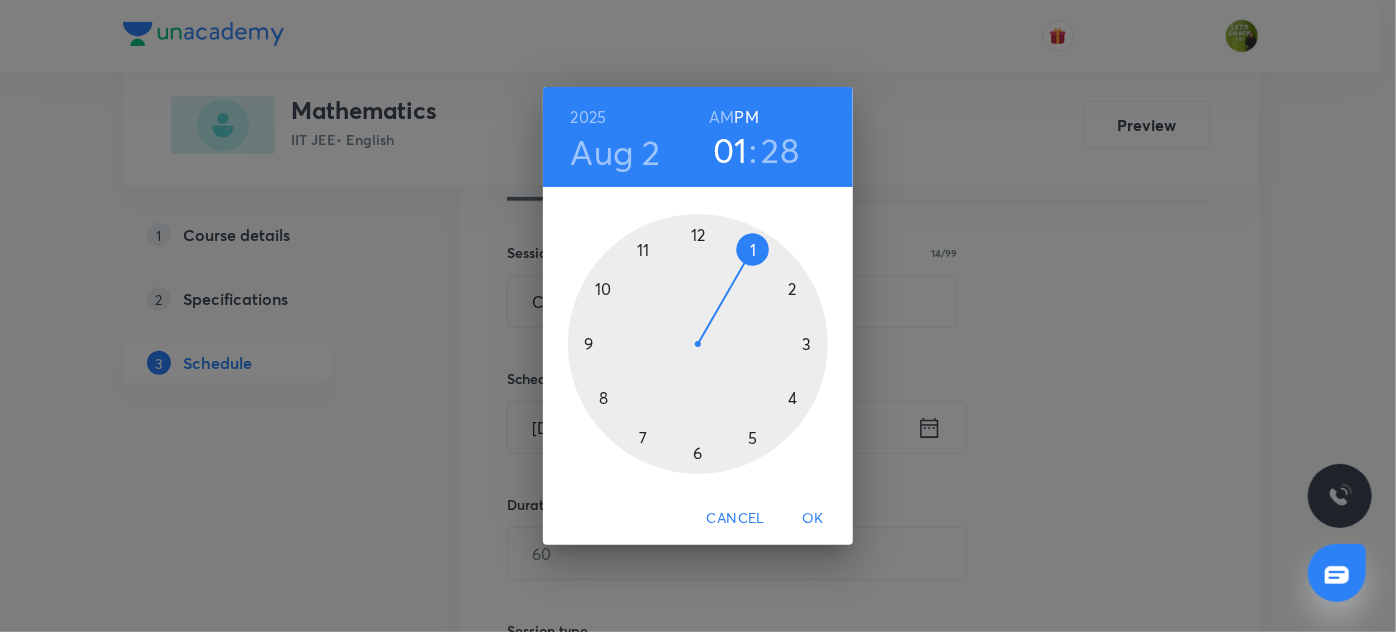 click at bounding box center [698, 344] 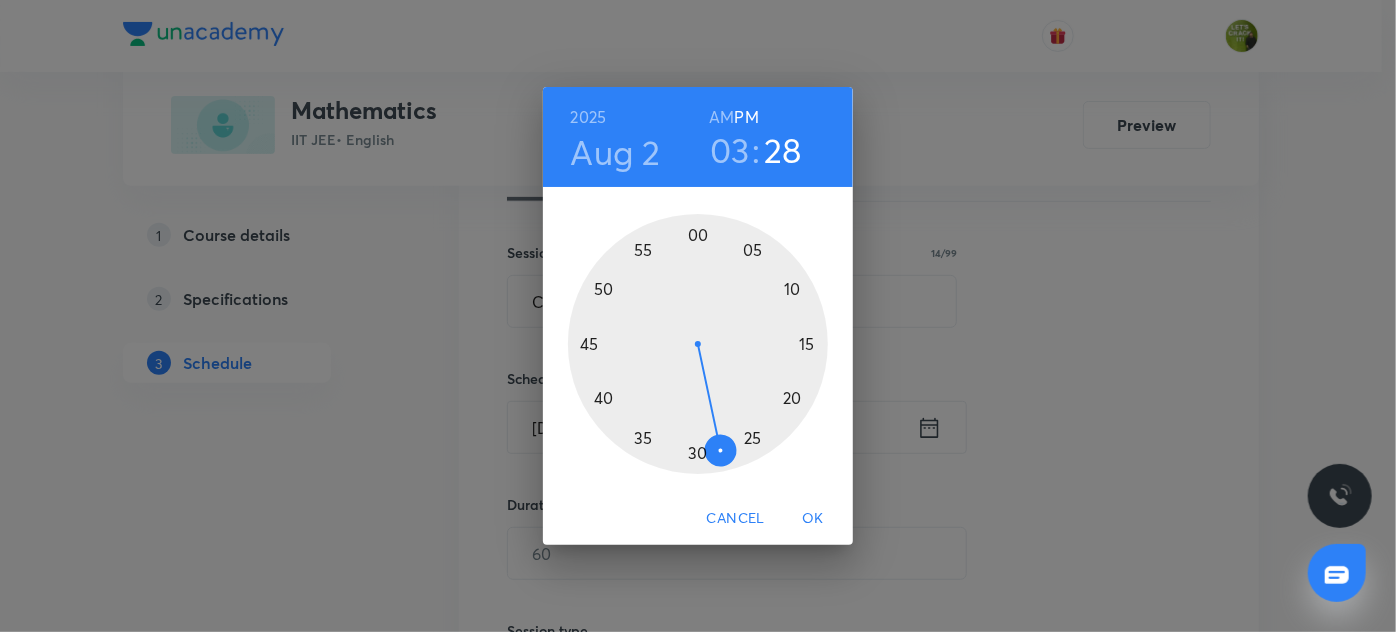 click at bounding box center [698, 344] 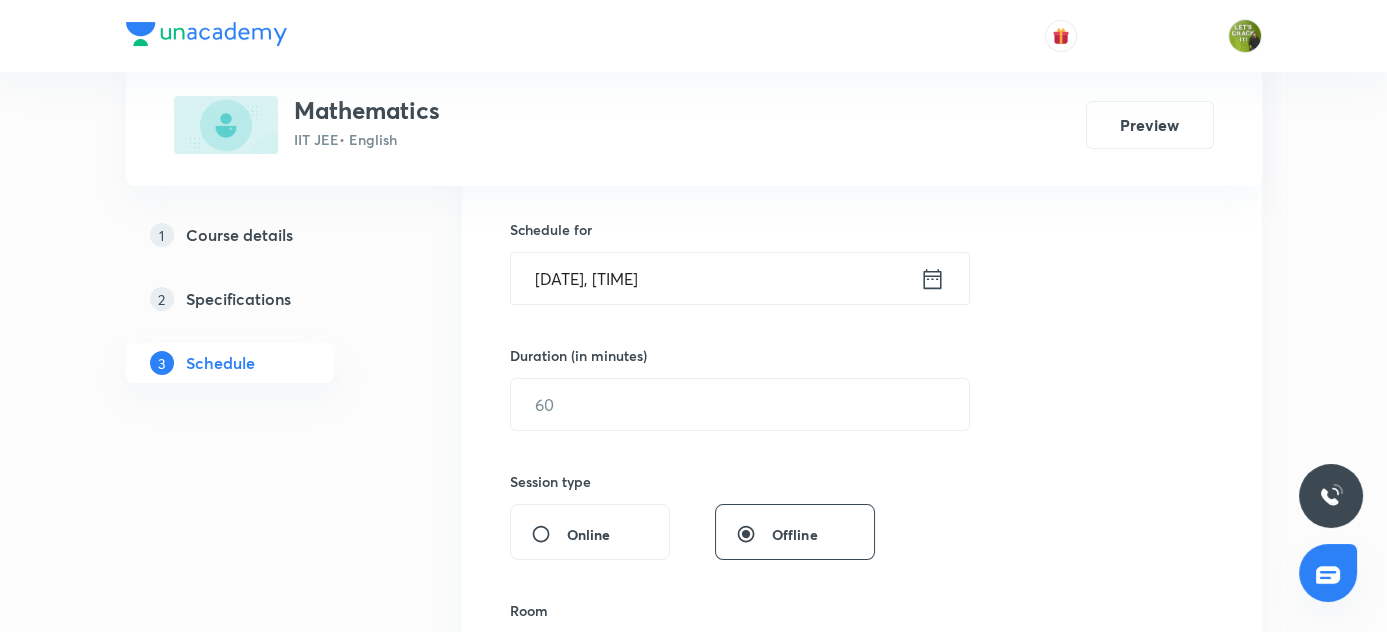 scroll, scrollTop: 506, scrollLeft: 0, axis: vertical 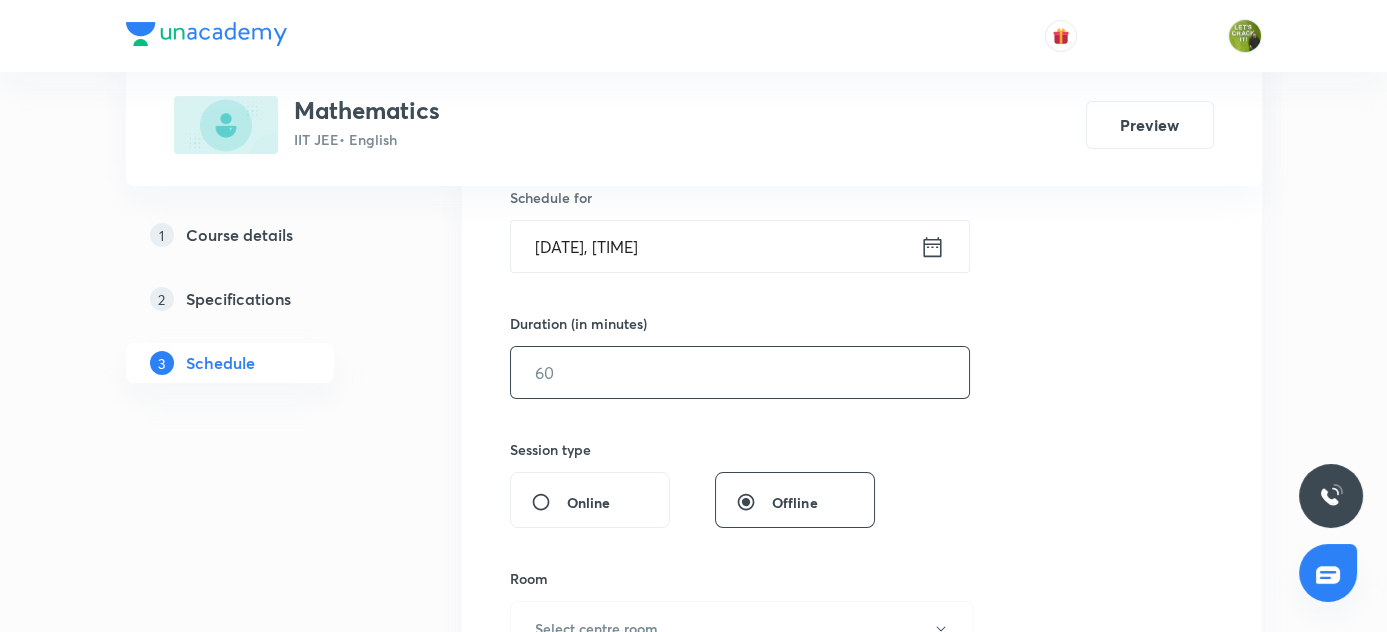 click at bounding box center (740, 372) 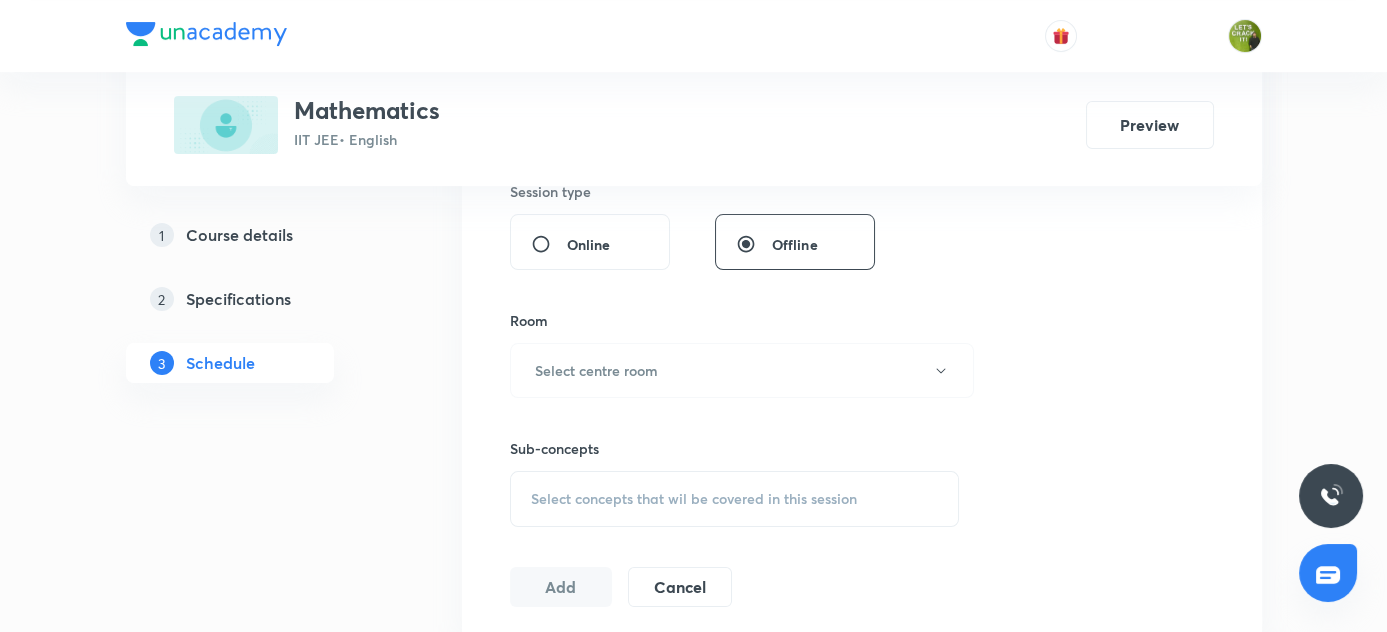 scroll, scrollTop: 779, scrollLeft: 0, axis: vertical 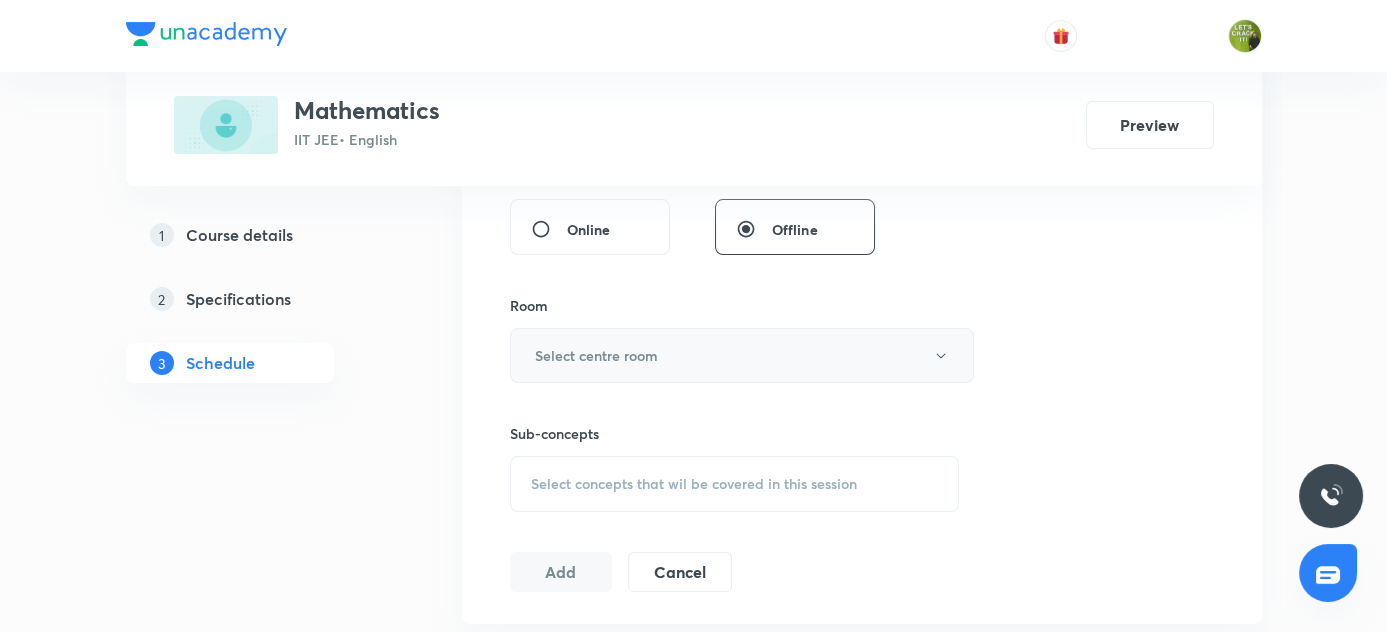 type on "60" 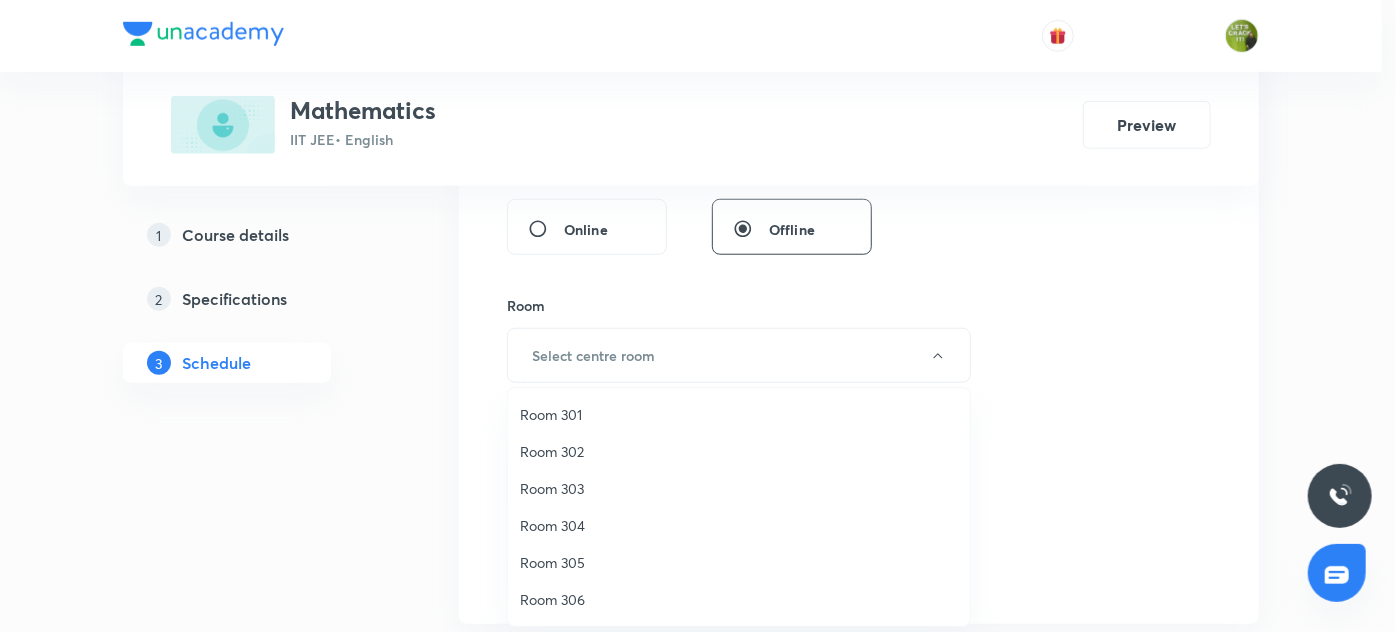 click on "Room 304" at bounding box center [739, 525] 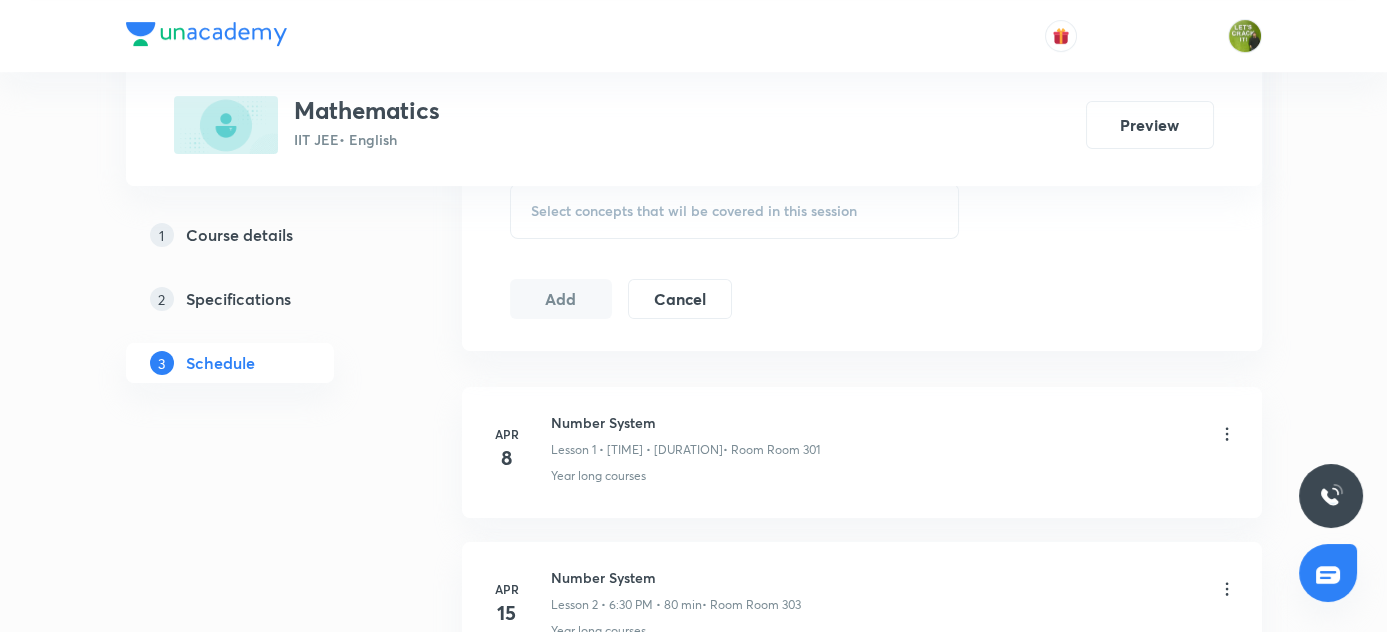 scroll, scrollTop: 961, scrollLeft: 0, axis: vertical 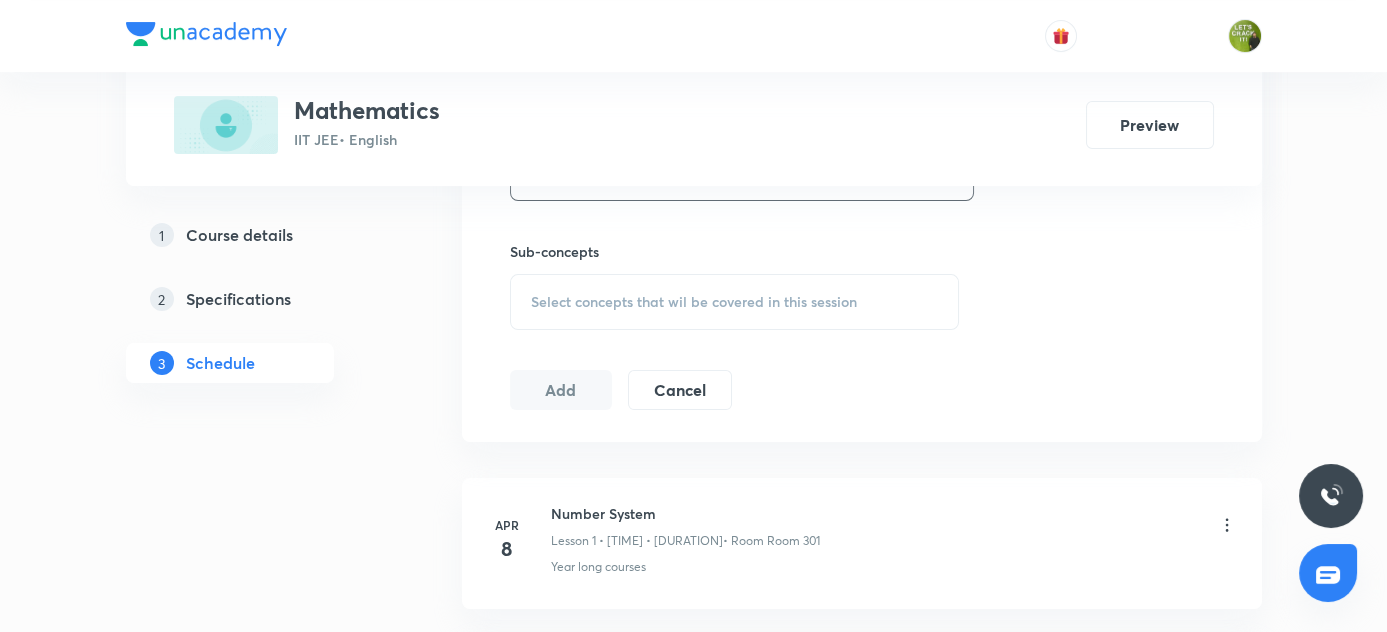 click on "Select concepts that wil be covered in this session" at bounding box center [694, 302] 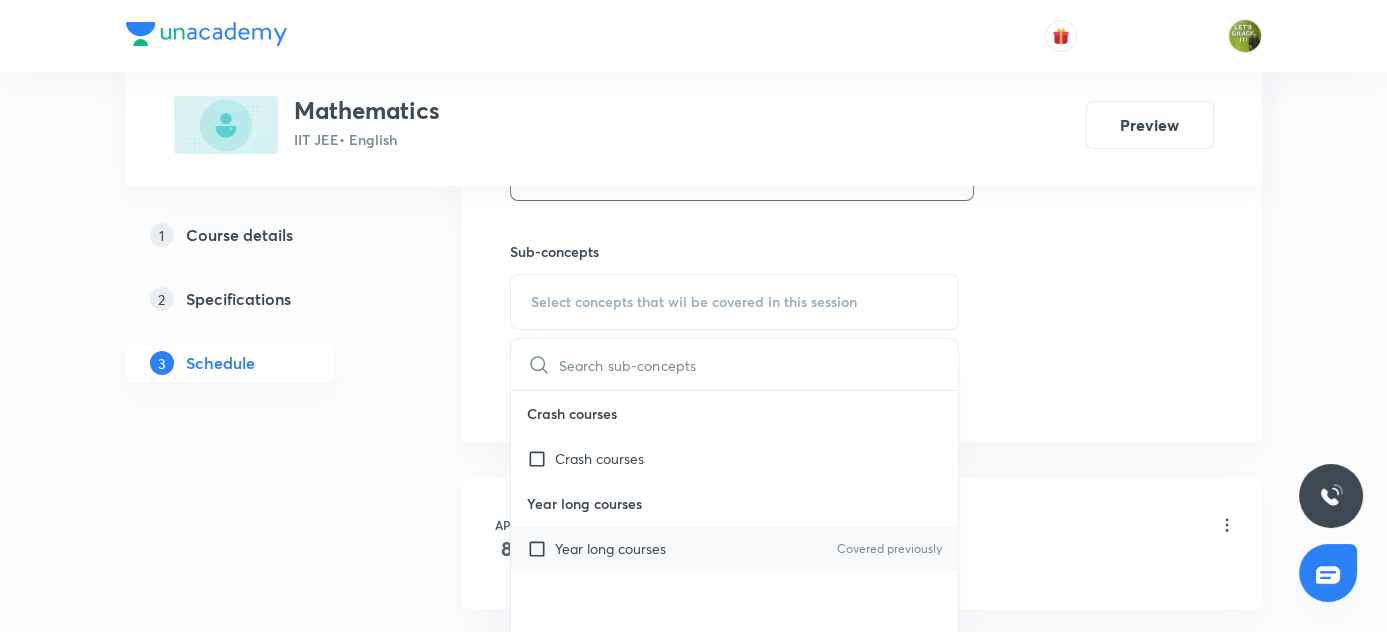click at bounding box center (541, 548) 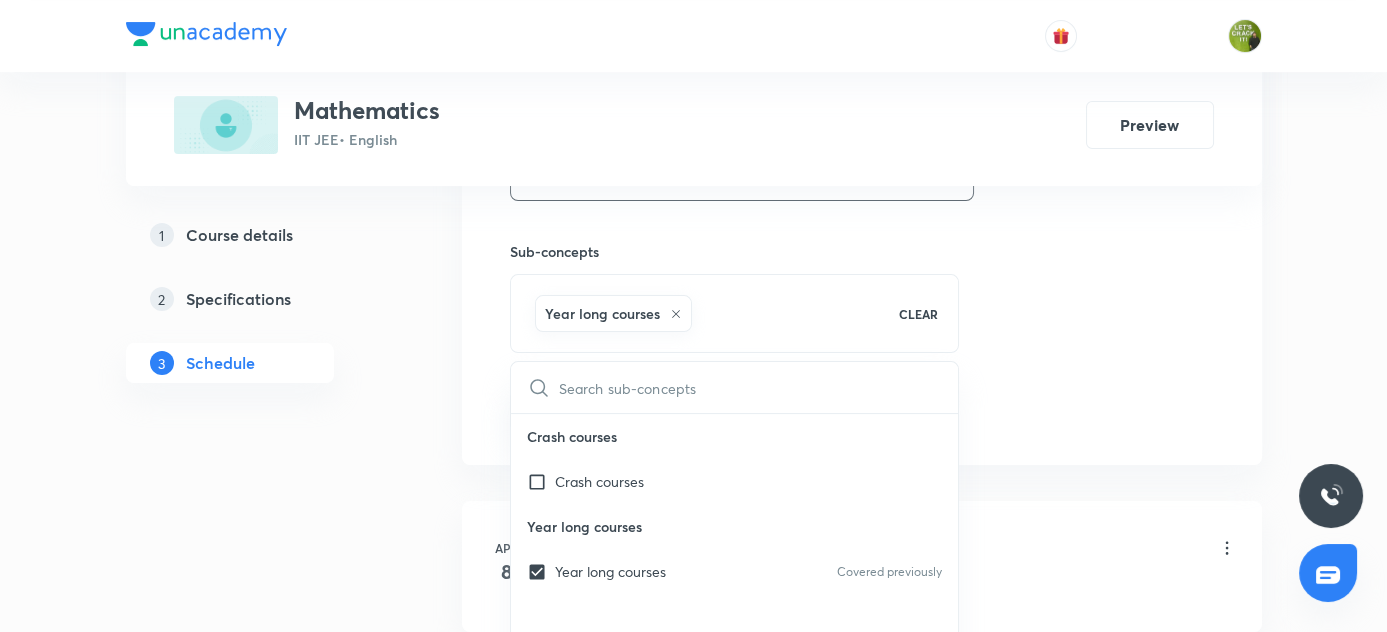 drag, startPoint x: 376, startPoint y: 518, endPoint x: 523, endPoint y: 406, distance: 184.8053 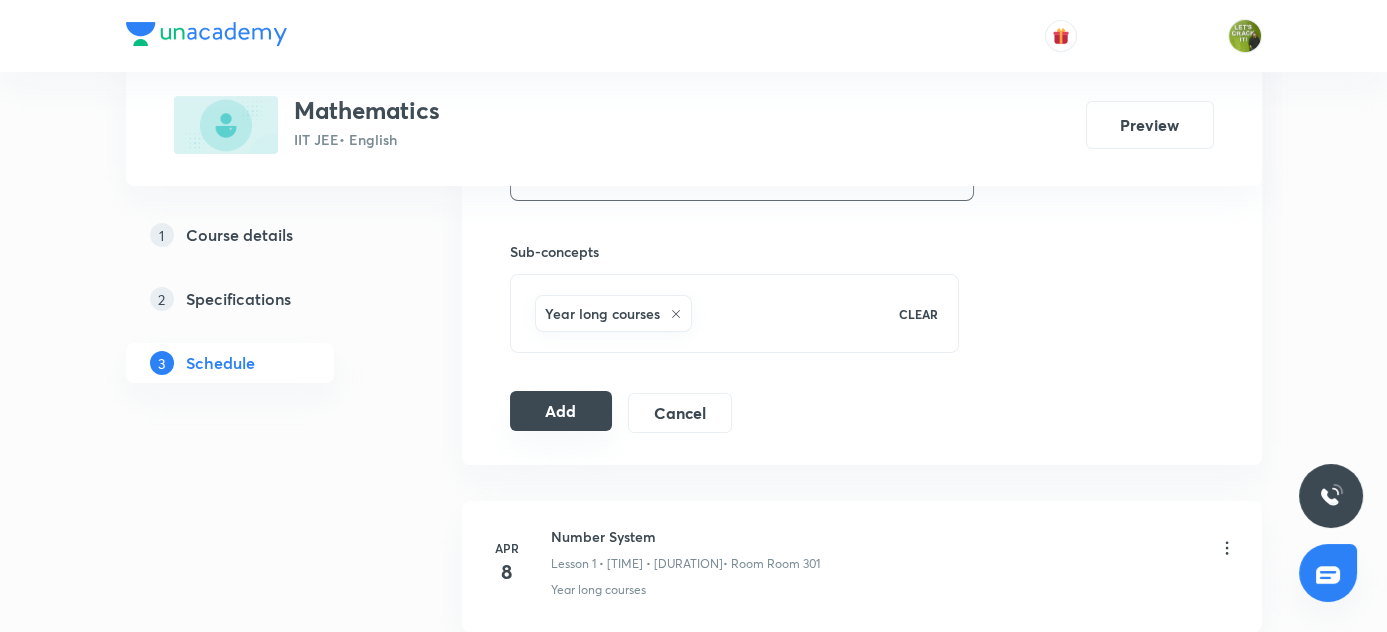 click on "Add" at bounding box center [561, 411] 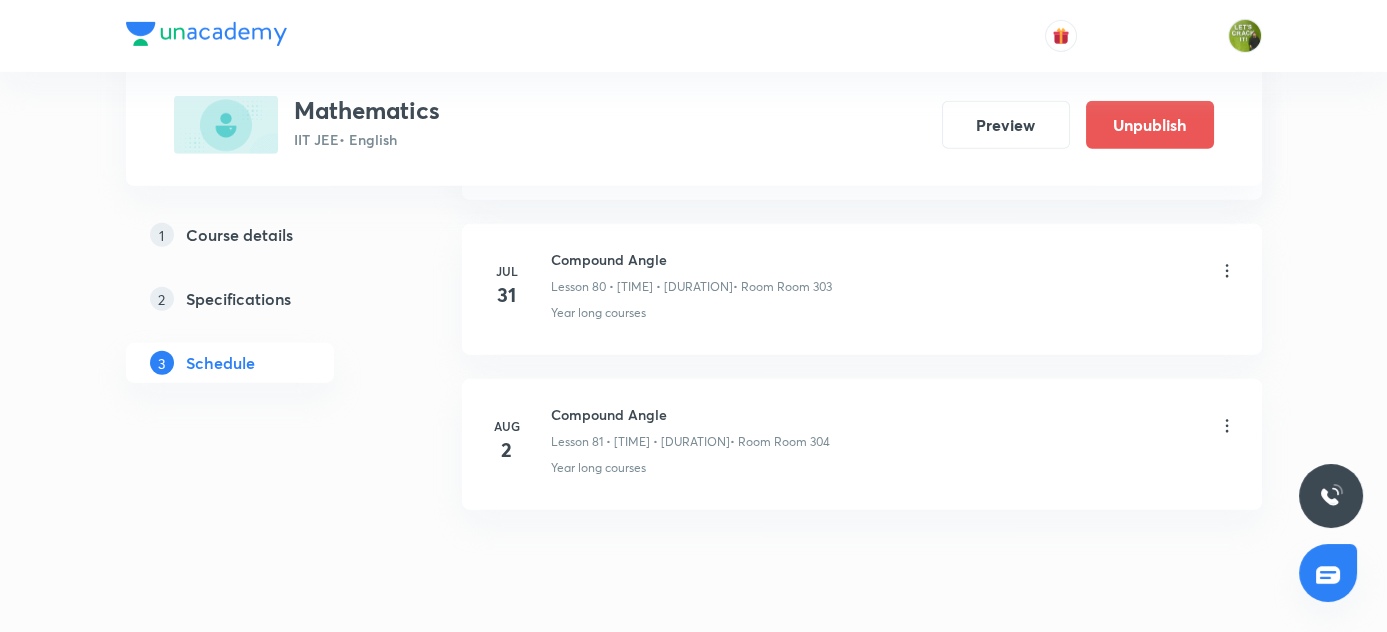 scroll, scrollTop: 12562, scrollLeft: 0, axis: vertical 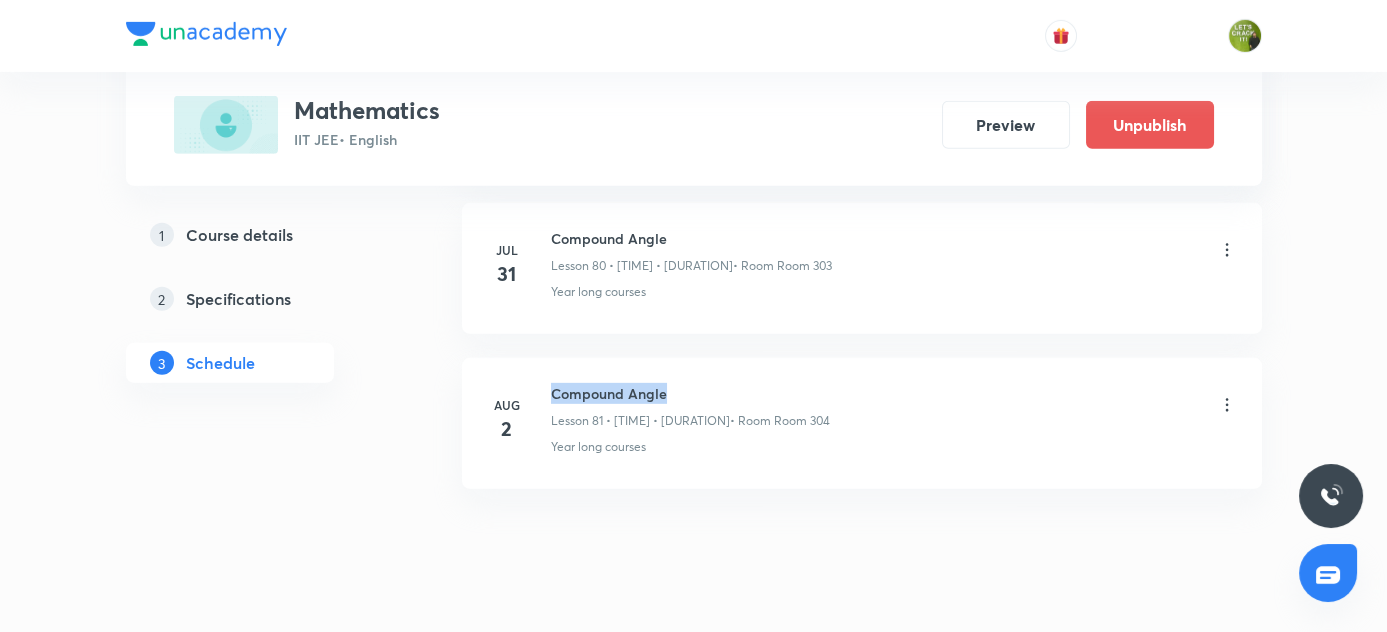 drag, startPoint x: 553, startPoint y: 347, endPoint x: 718, endPoint y: 346, distance: 165.00304 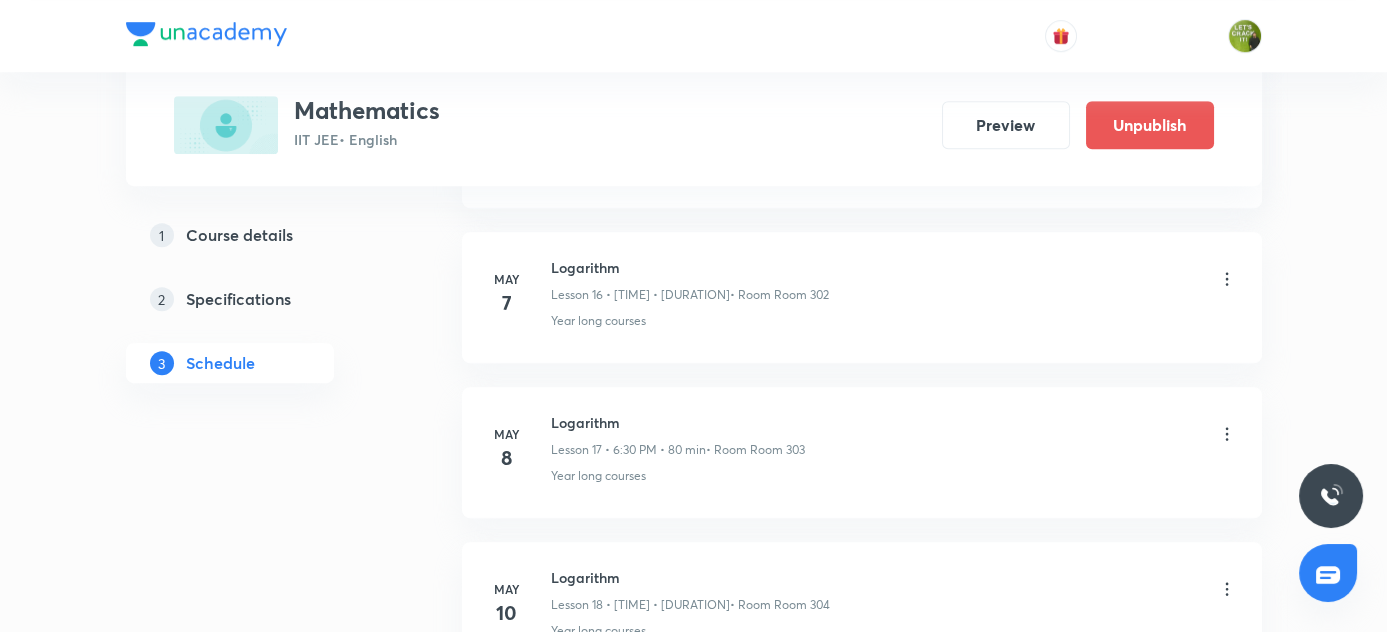 scroll, scrollTop: 2608, scrollLeft: 0, axis: vertical 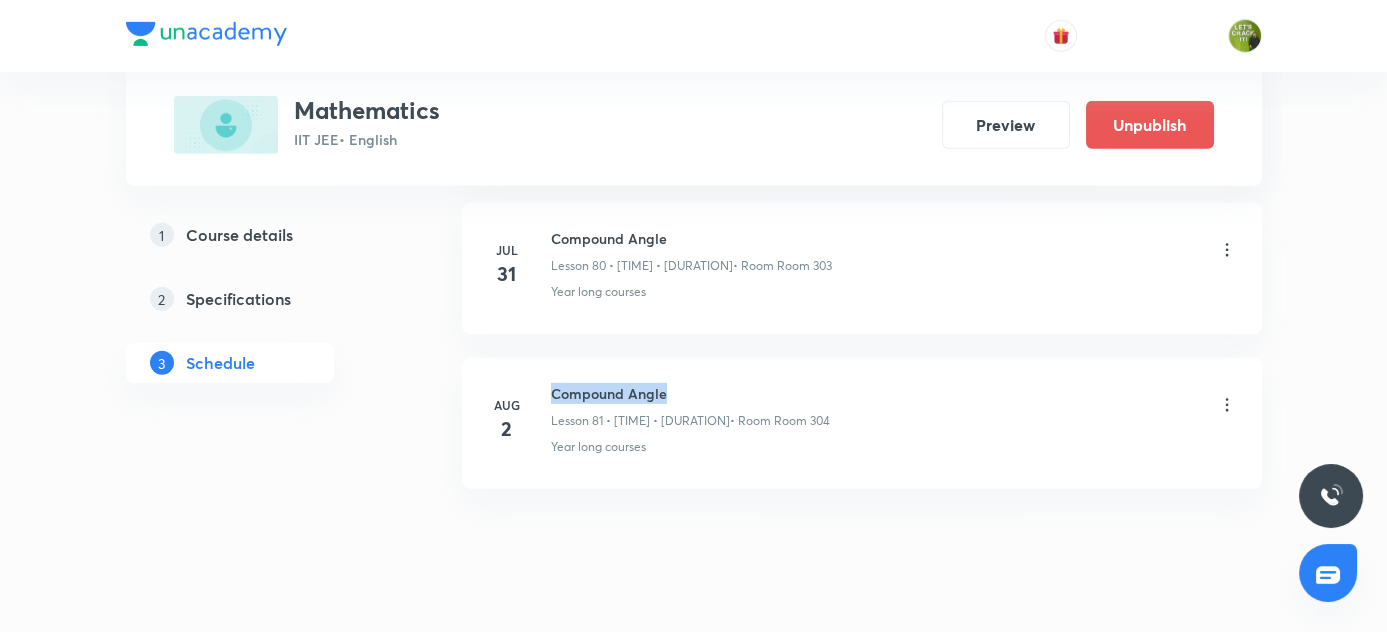 copy on "Compound Angle" 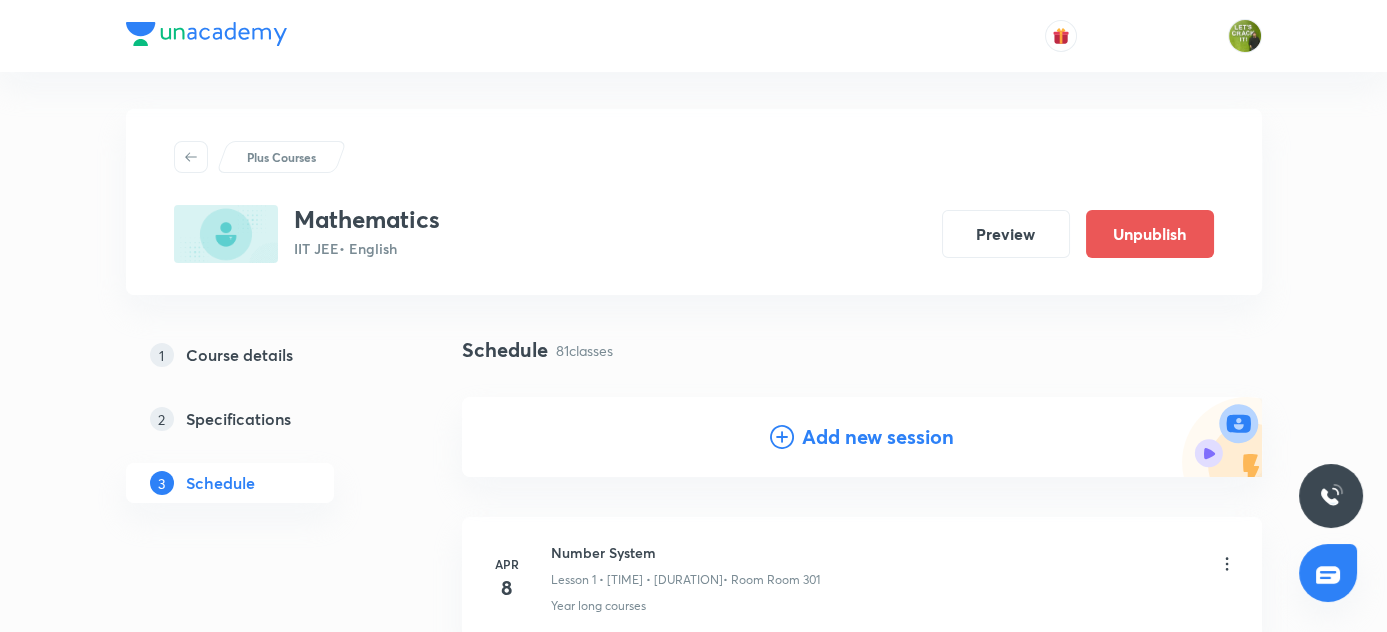 scroll, scrollTop: 0, scrollLeft: 0, axis: both 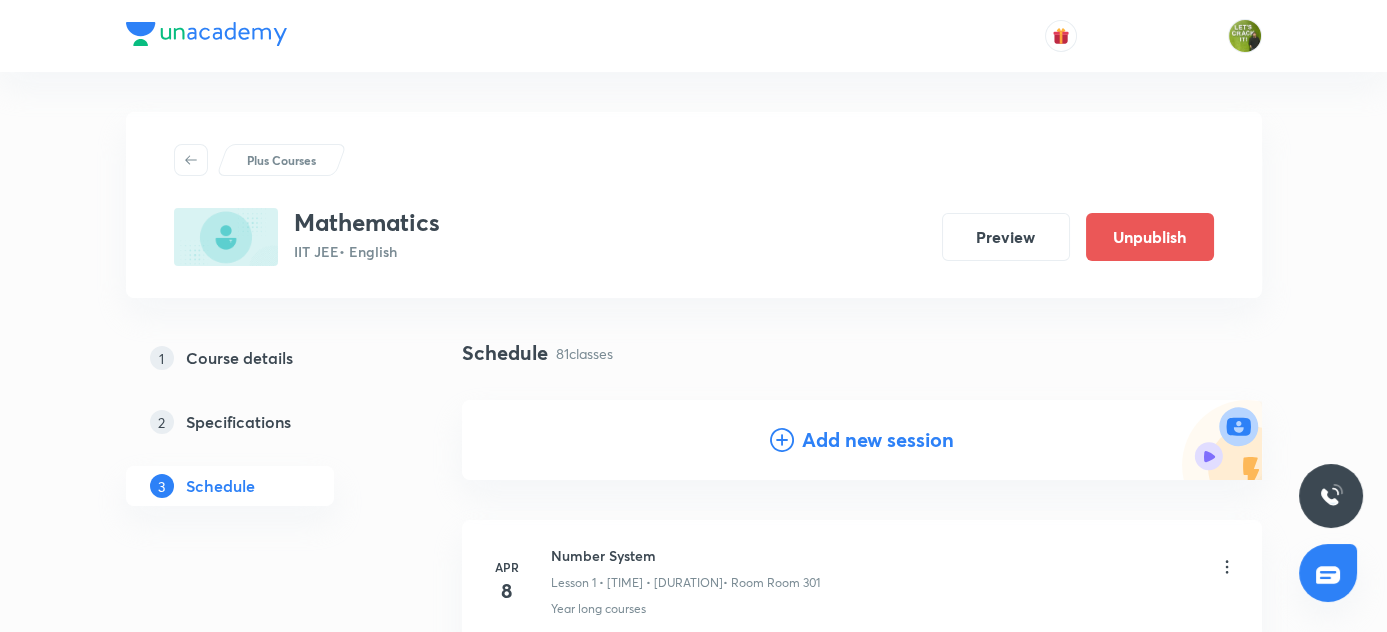click 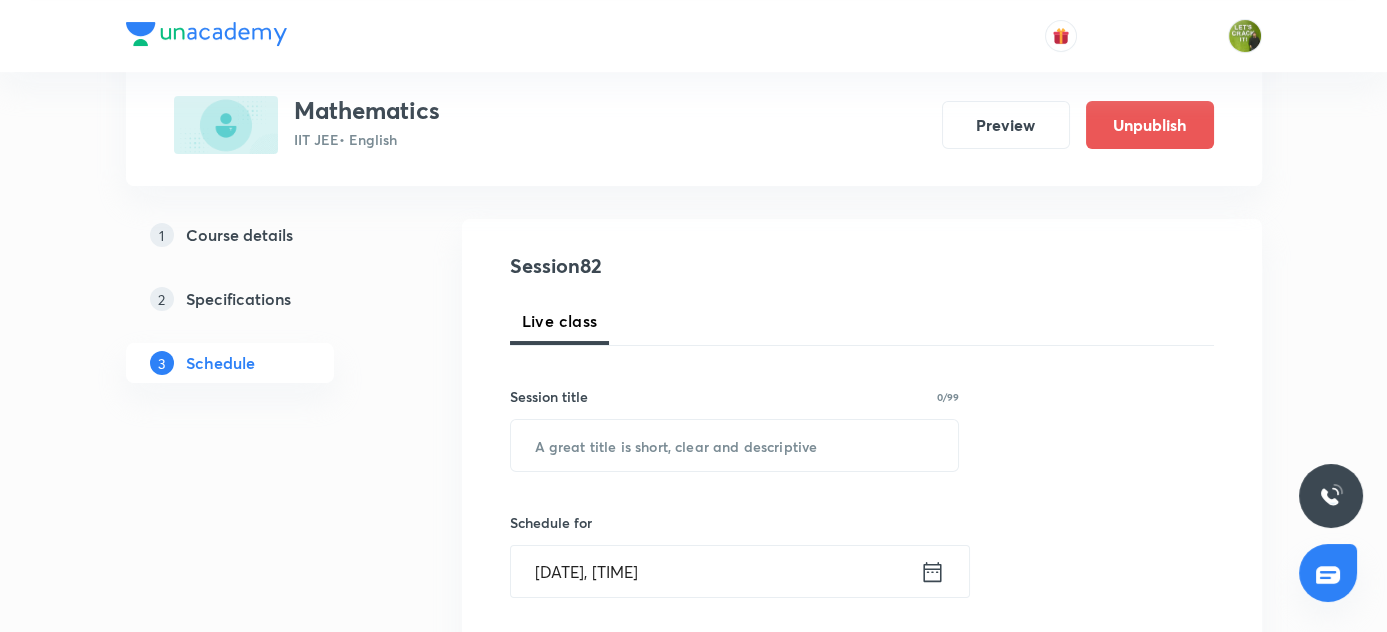 scroll, scrollTop: 272, scrollLeft: 0, axis: vertical 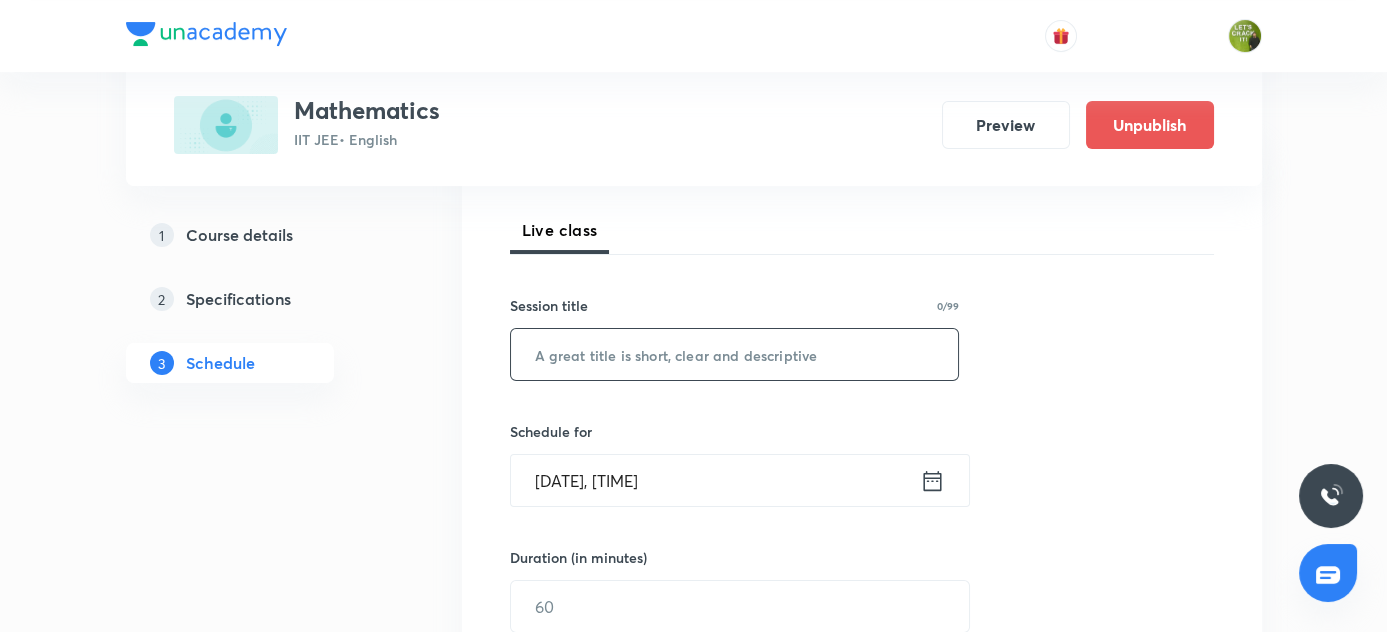 click at bounding box center [735, 354] 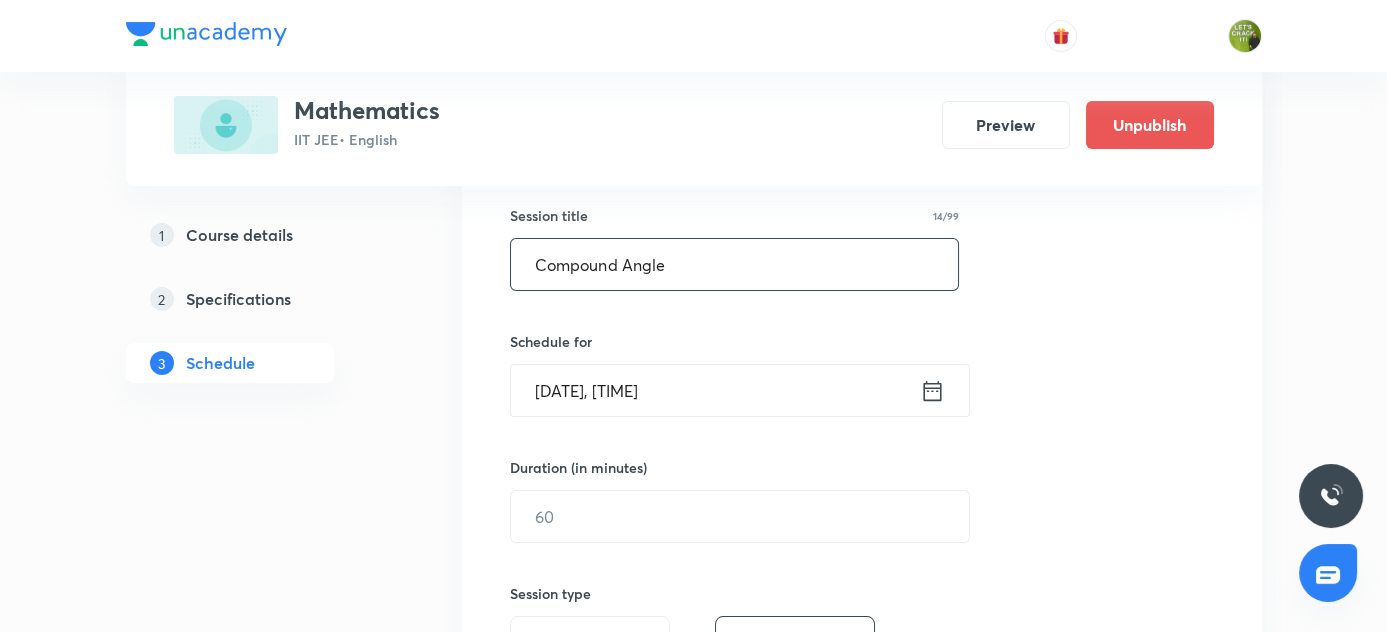 scroll, scrollTop: 363, scrollLeft: 0, axis: vertical 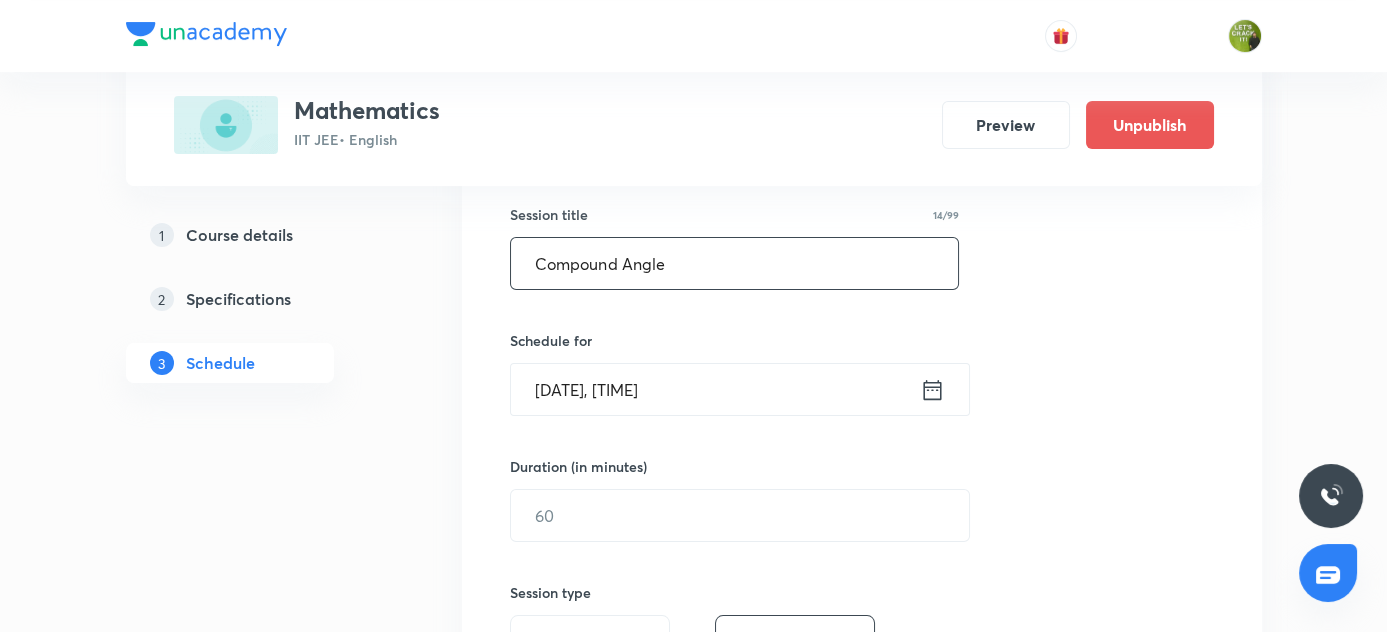 type on "Compound Angle" 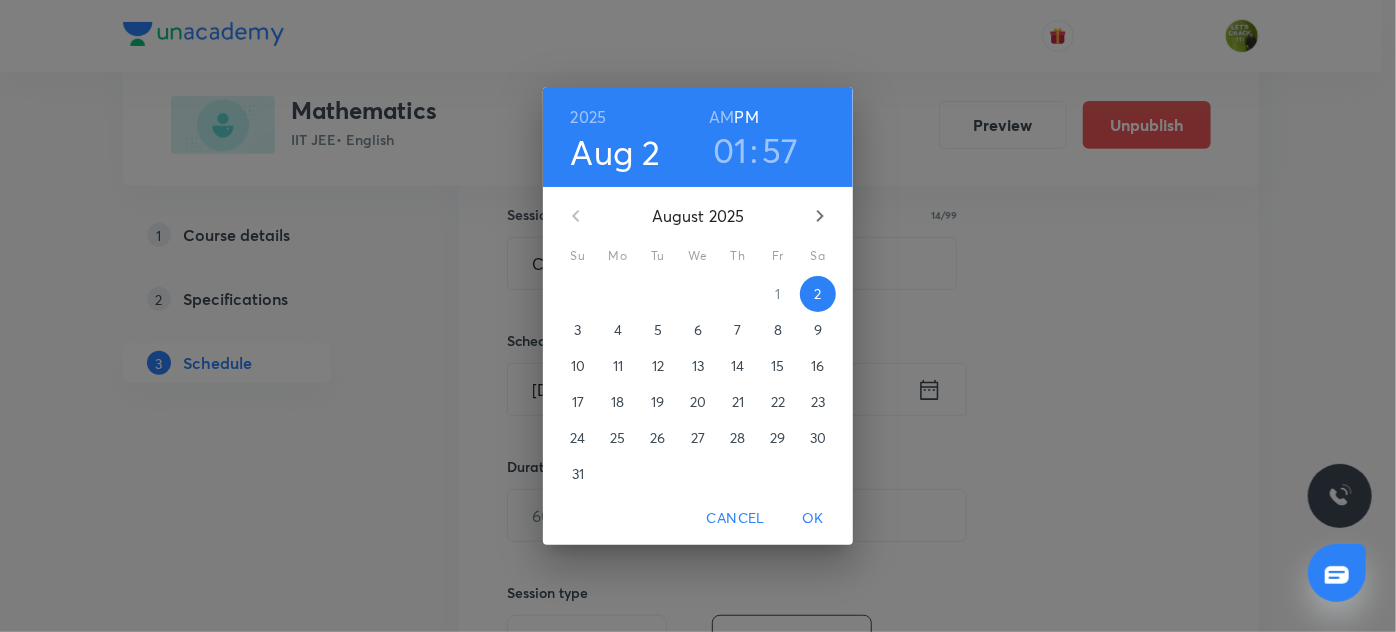 click on "01" at bounding box center (730, 150) 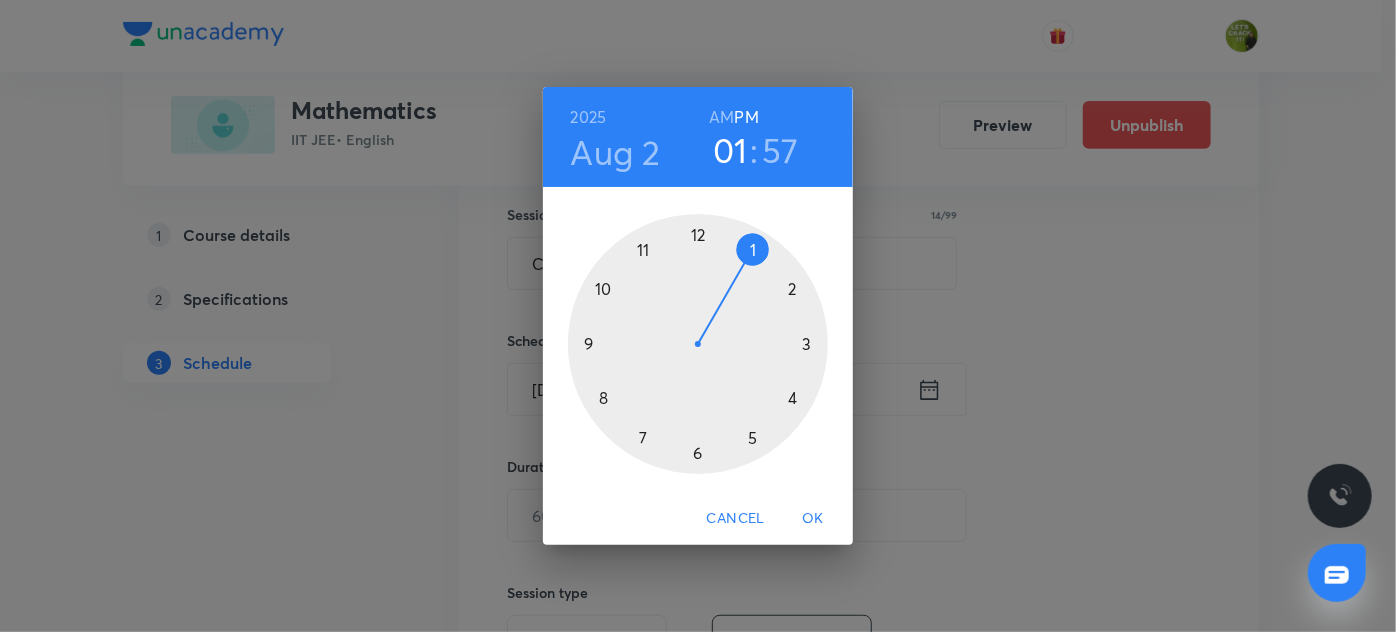 click at bounding box center [698, 344] 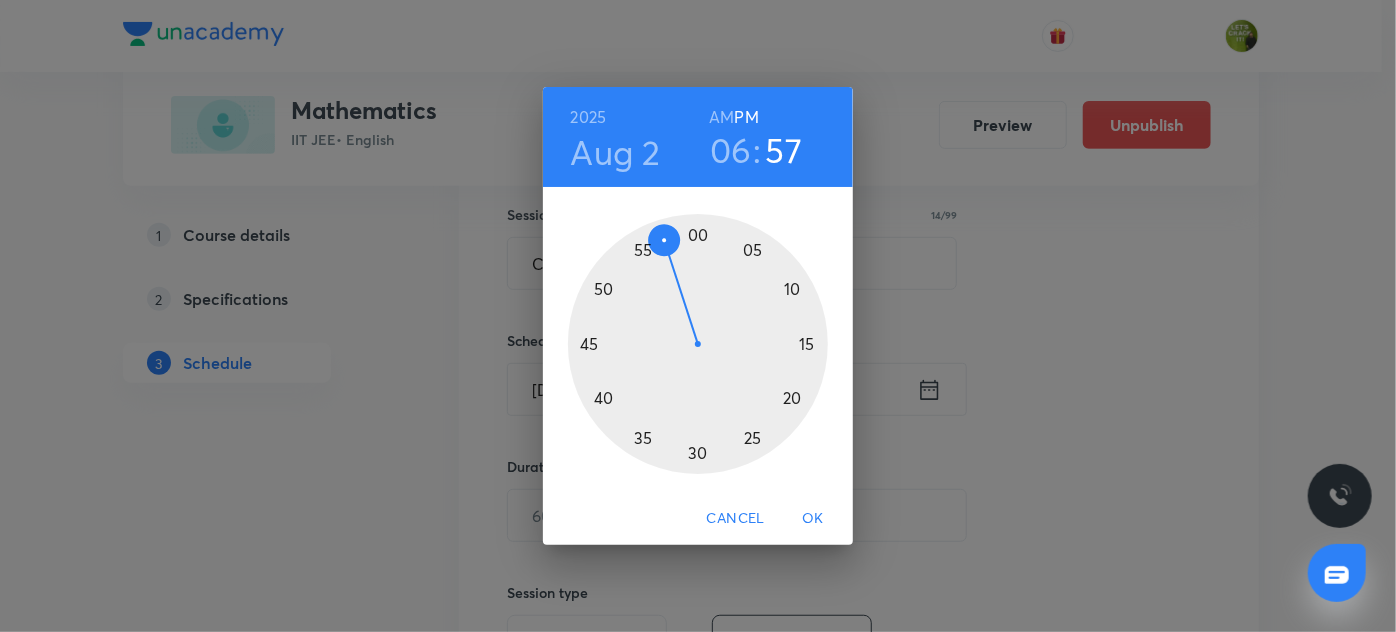 click at bounding box center [698, 344] 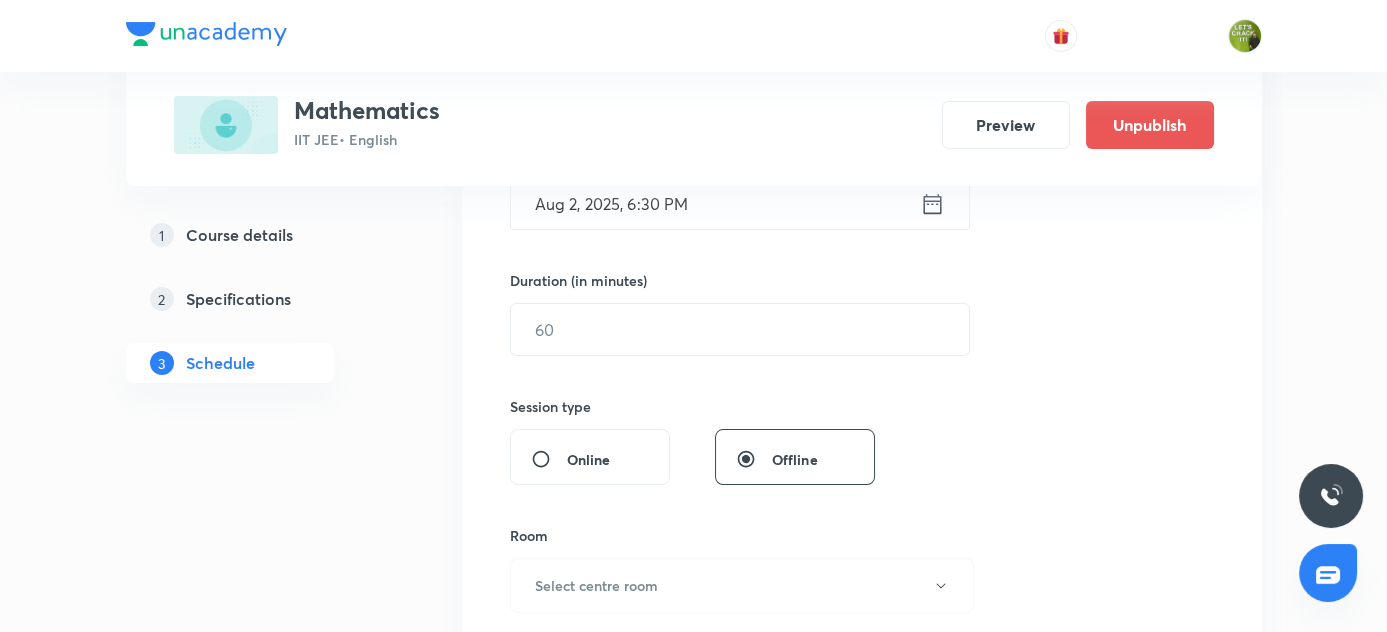 scroll, scrollTop: 636, scrollLeft: 0, axis: vertical 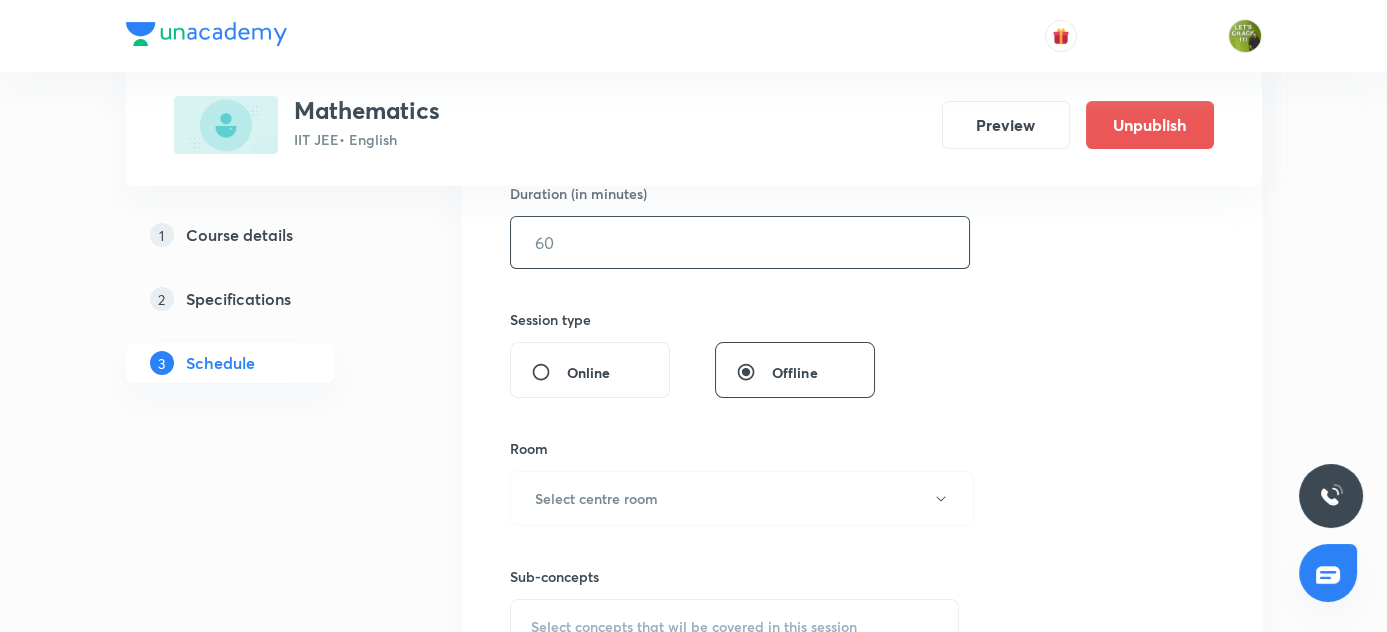 click at bounding box center (740, 242) 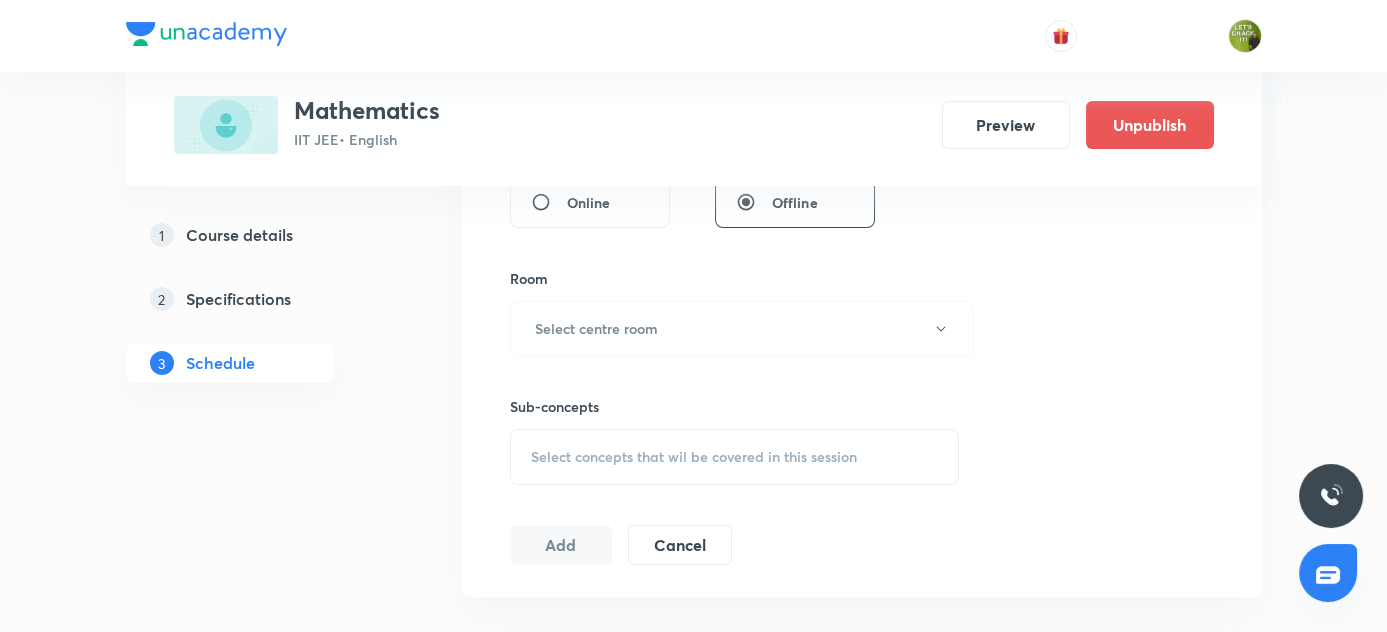 scroll, scrollTop: 818, scrollLeft: 0, axis: vertical 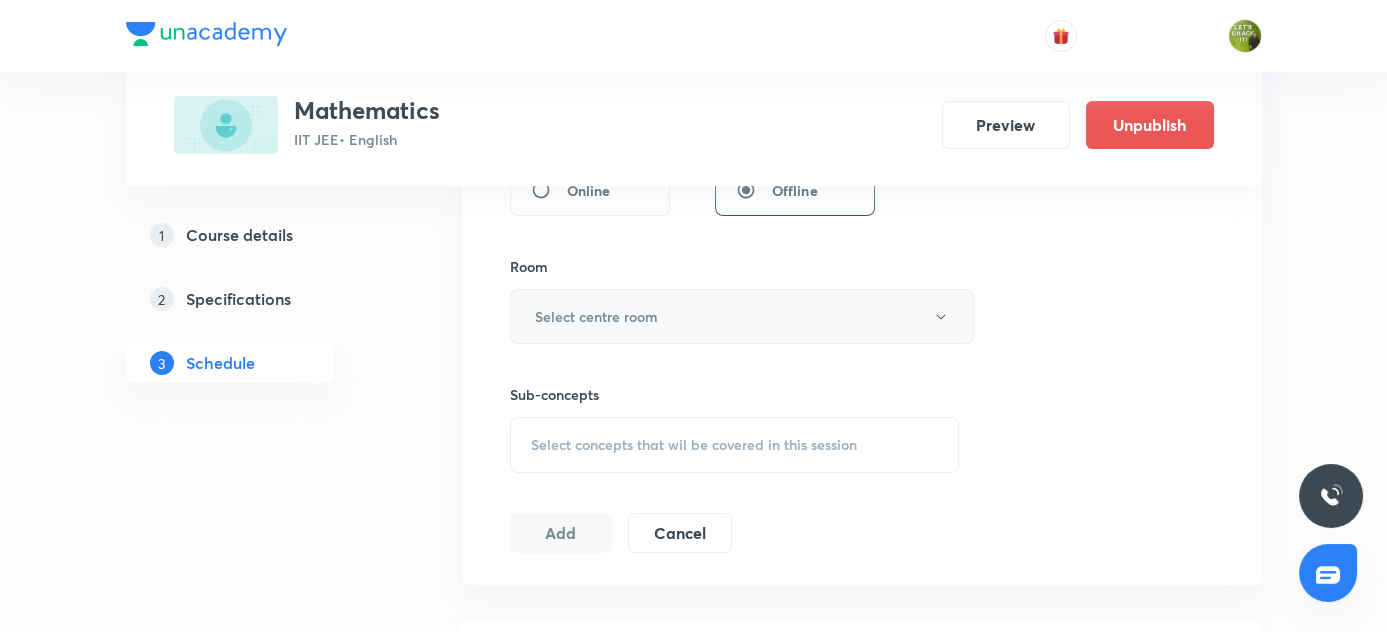 type on "80" 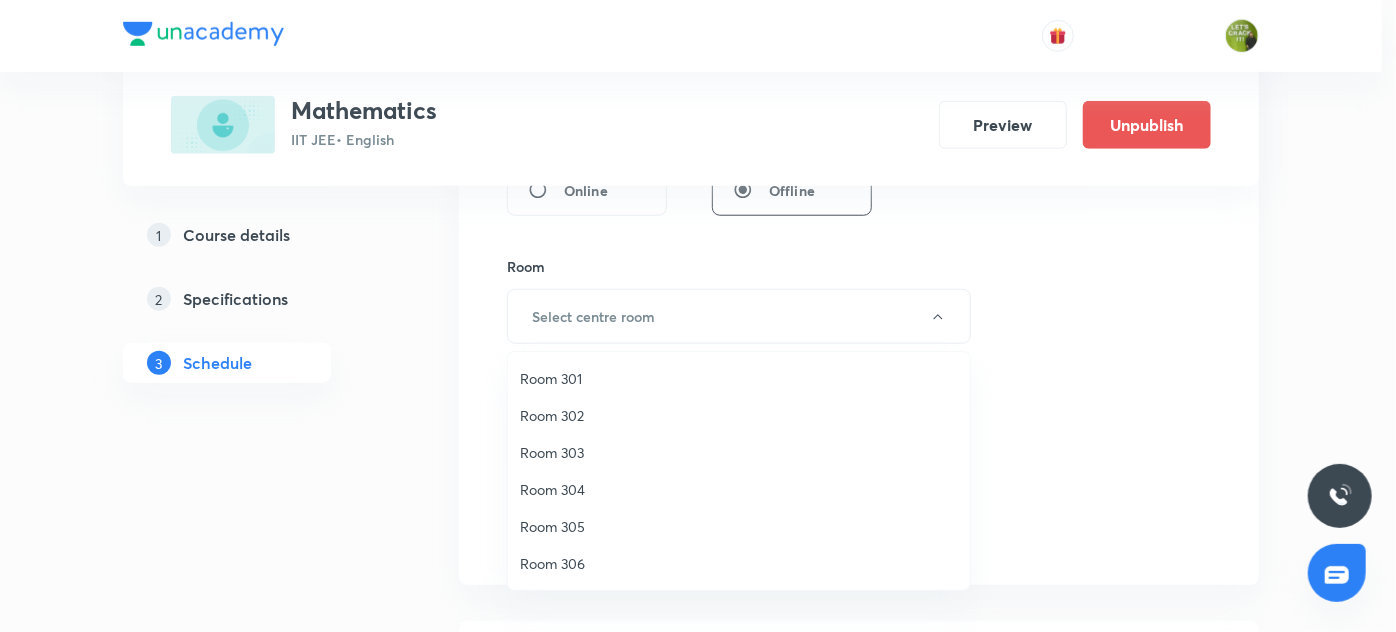 click on "Room 304" at bounding box center (739, 489) 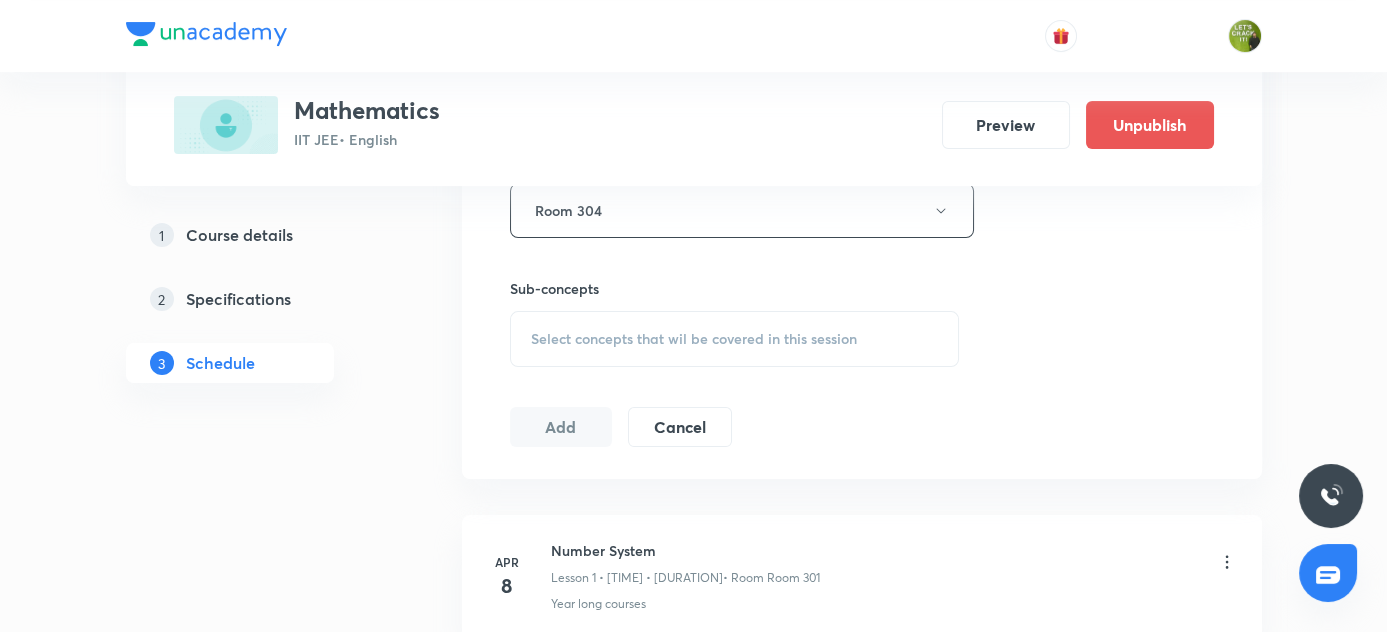 scroll, scrollTop: 909, scrollLeft: 0, axis: vertical 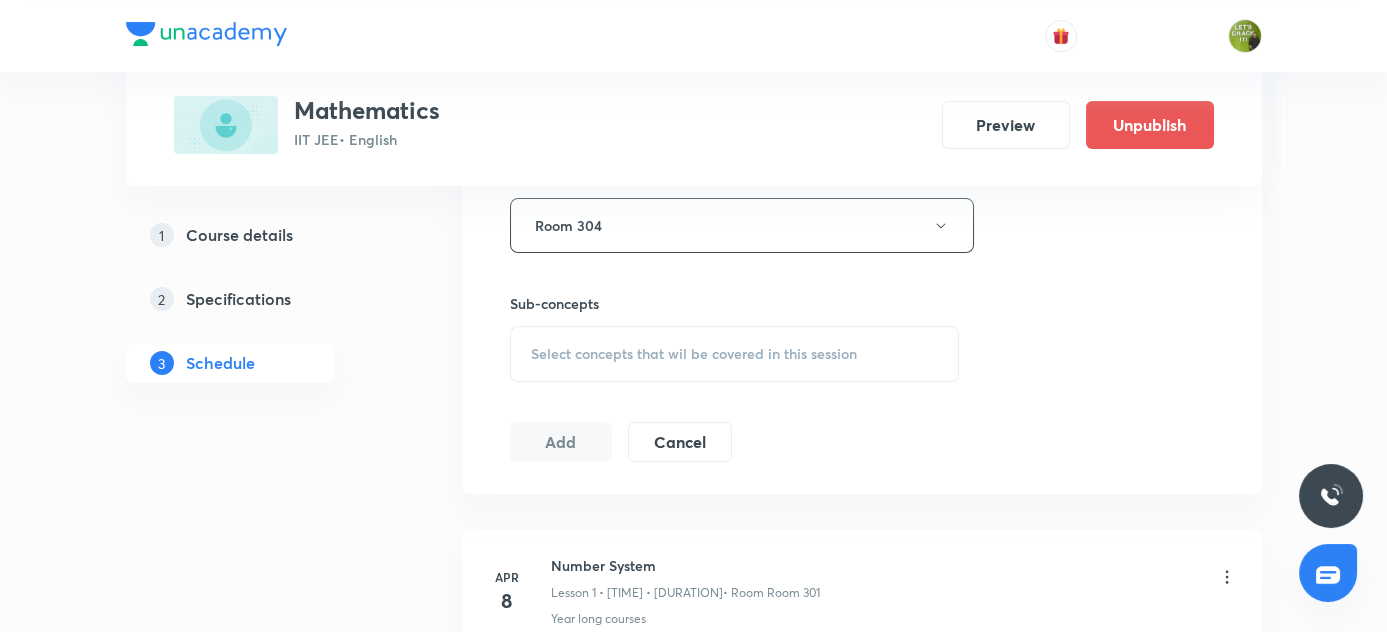 click on "Select concepts that wil be covered in this session" at bounding box center (694, 354) 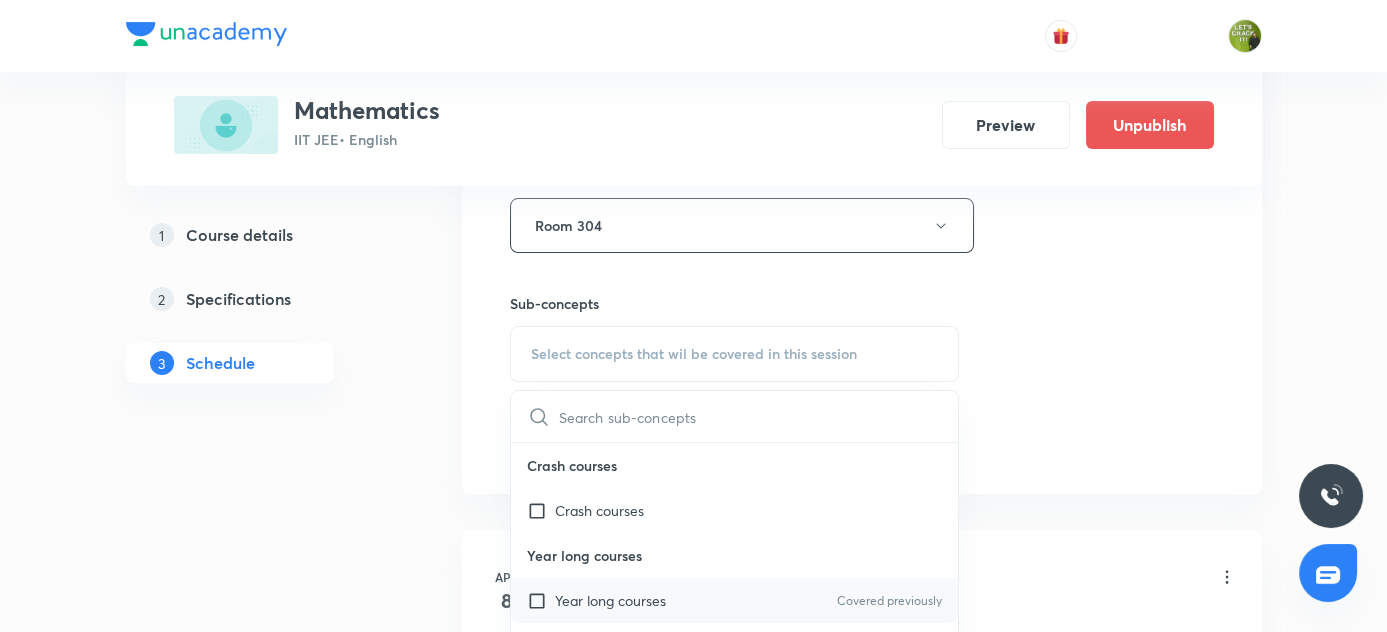 click at bounding box center (541, 600) 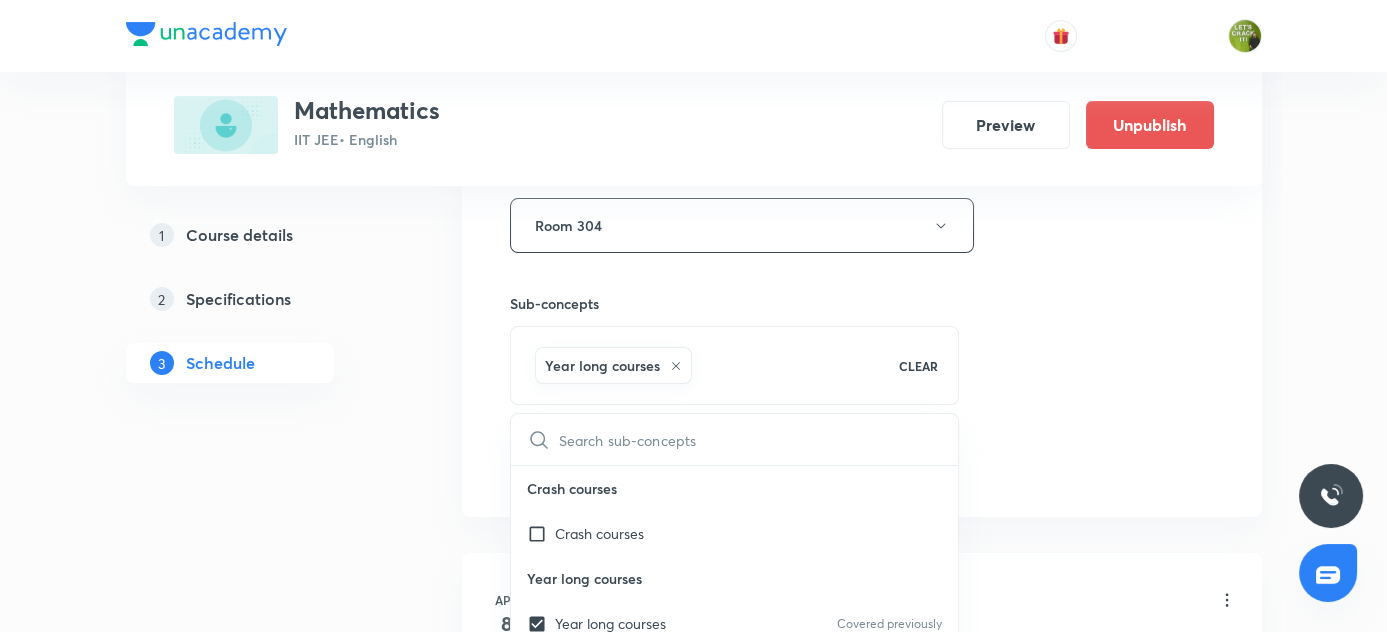 click on "1 Course details 2 Specifications 3 Schedule" at bounding box center (262, 6332) 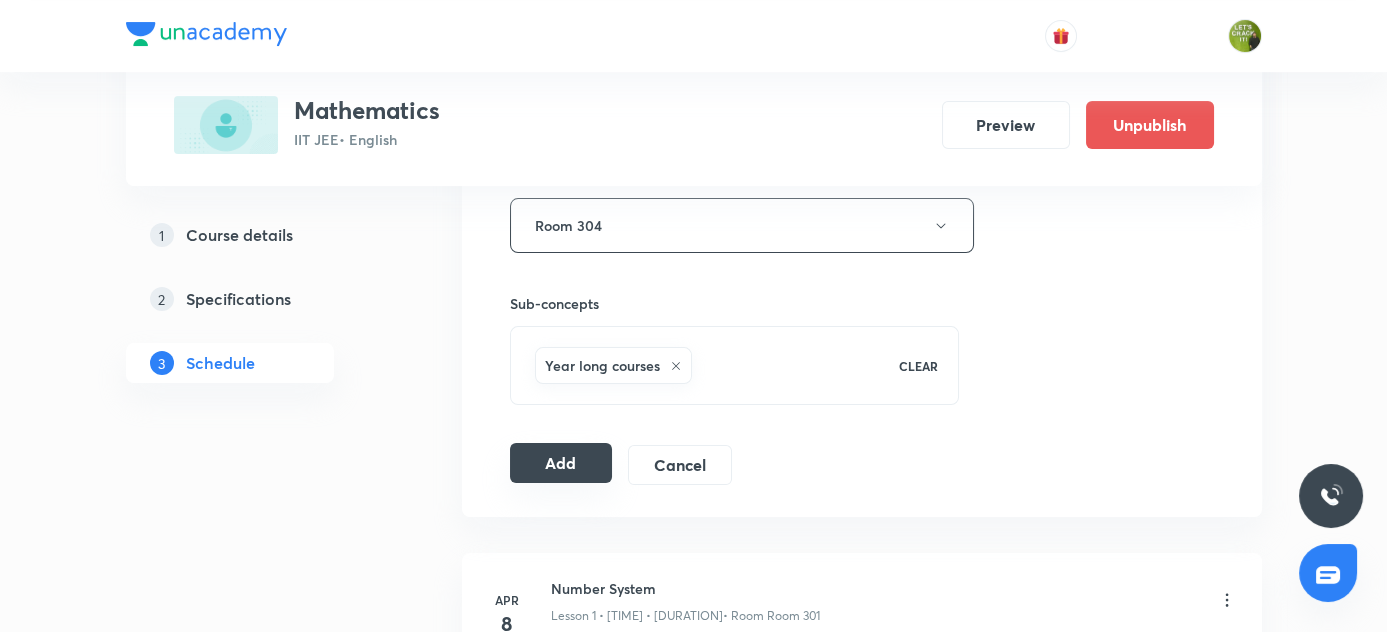click on "Add" at bounding box center (561, 463) 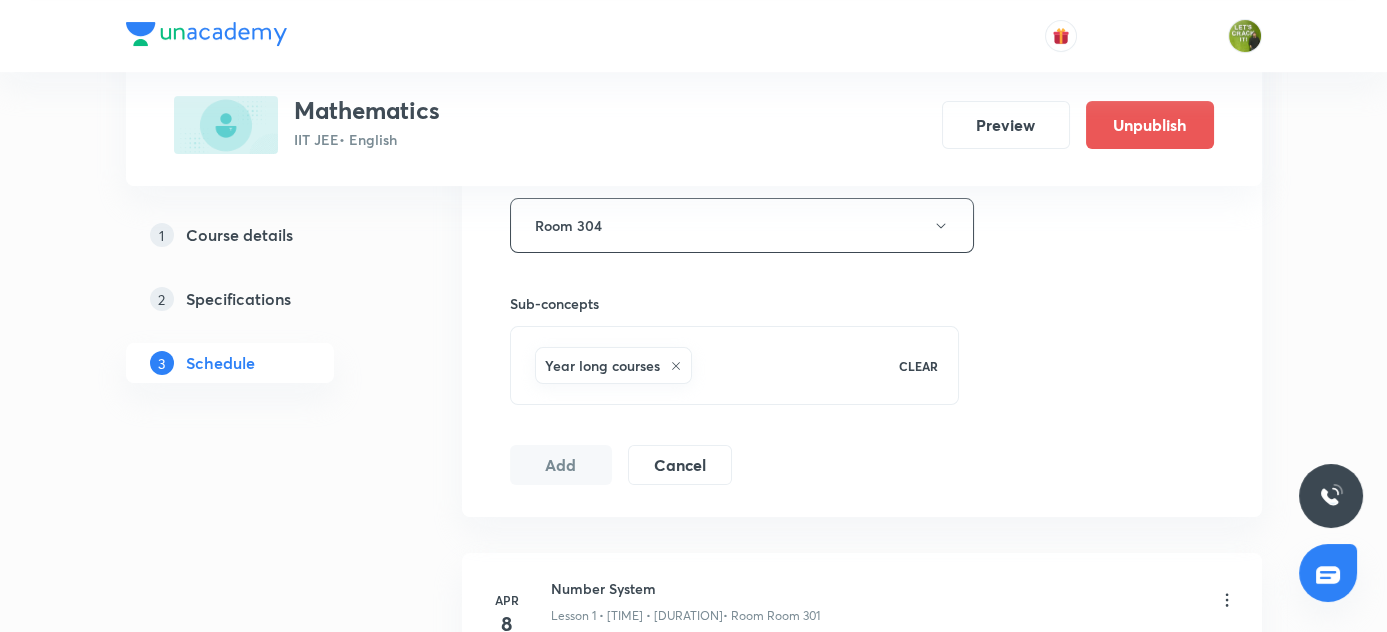 type 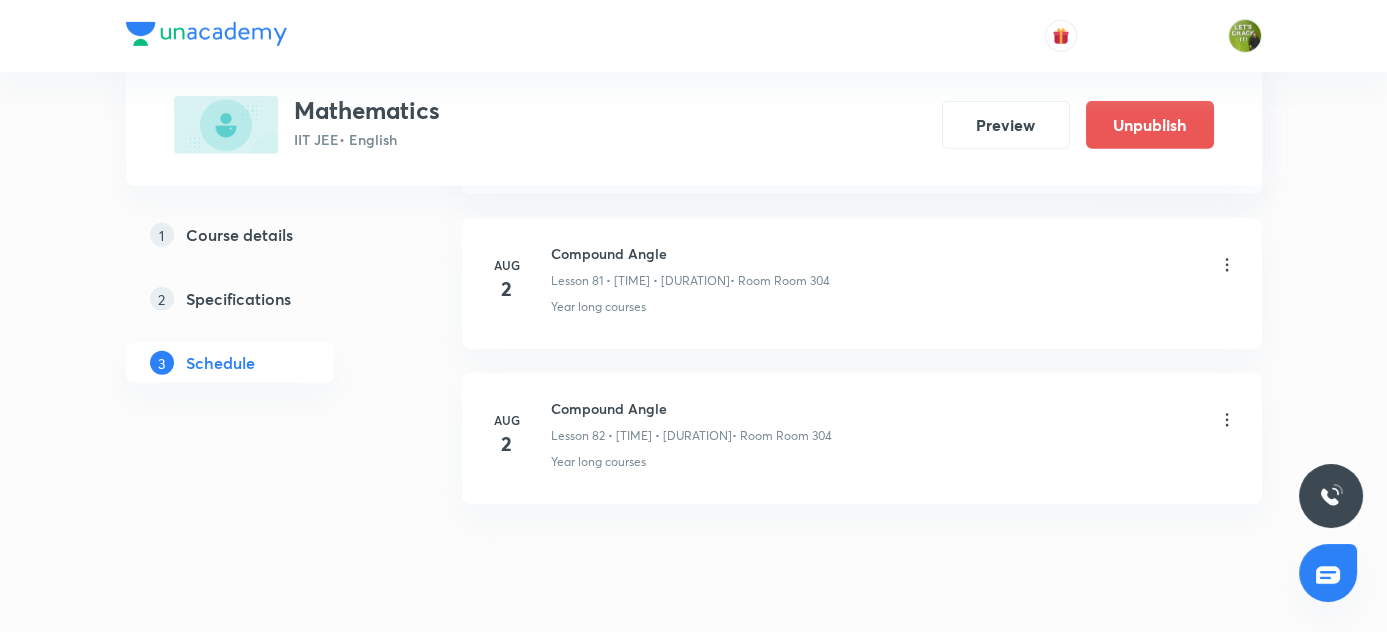 scroll, scrollTop: 12717, scrollLeft: 0, axis: vertical 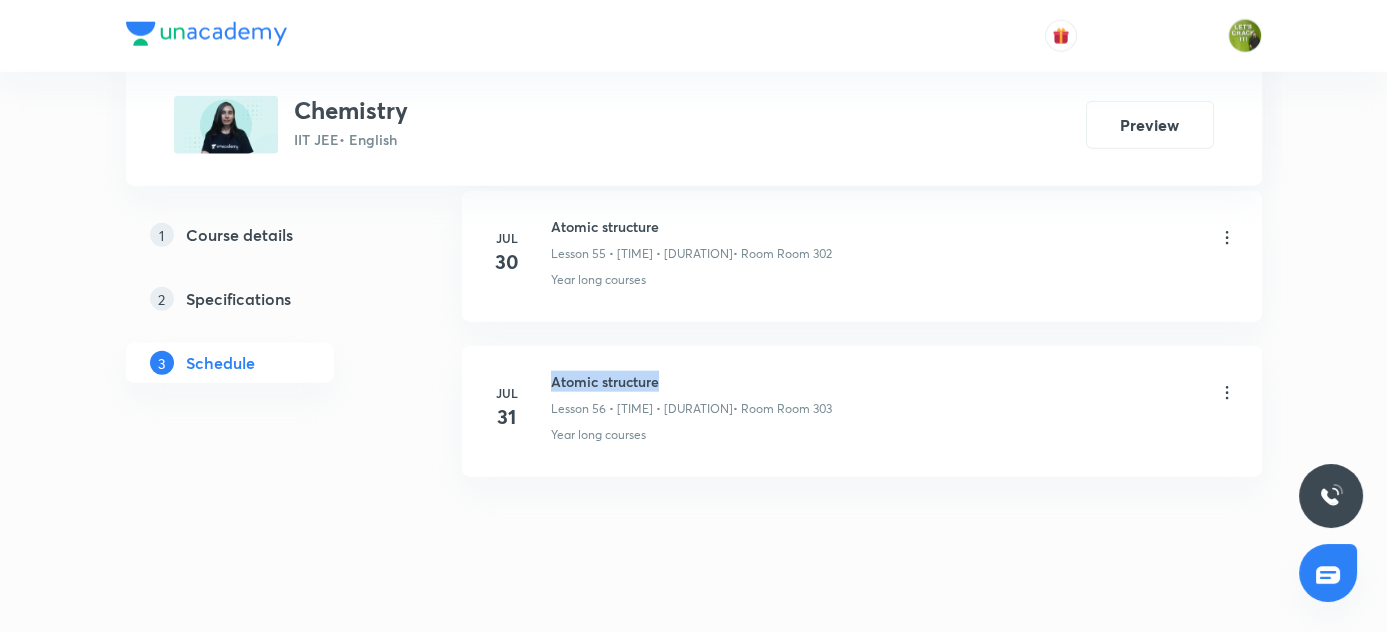 drag, startPoint x: 554, startPoint y: 351, endPoint x: 707, endPoint y: 351, distance: 153 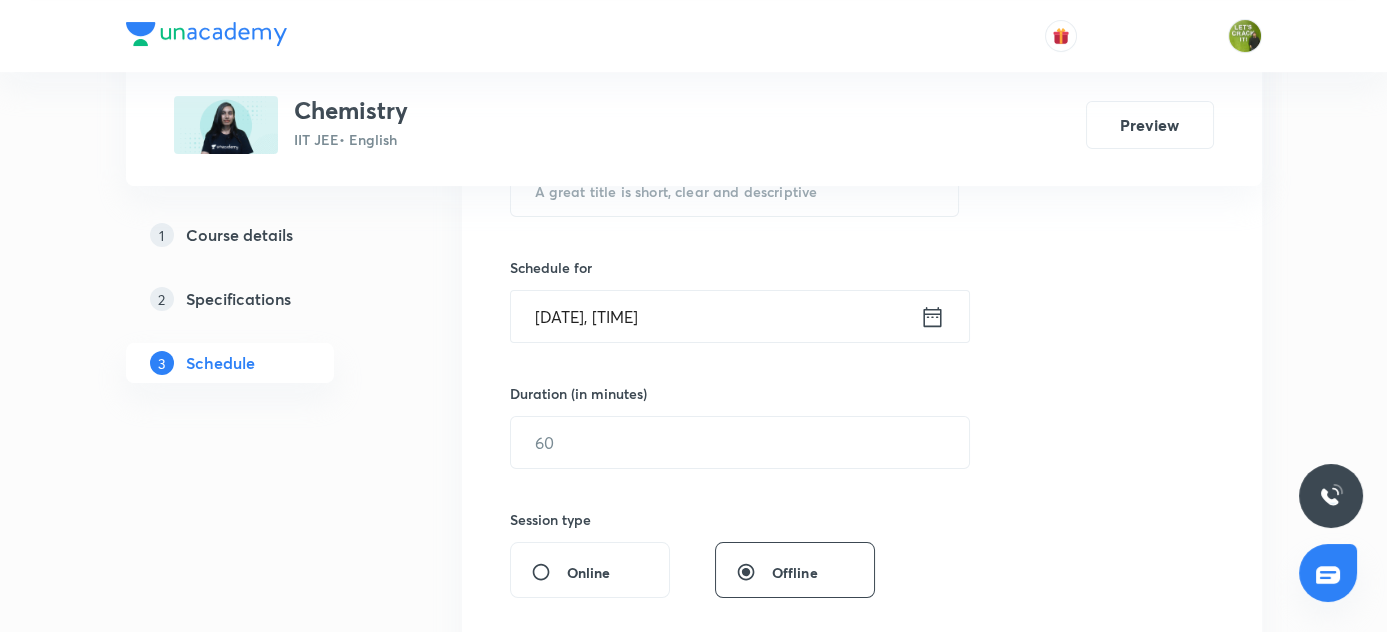 scroll, scrollTop: 254, scrollLeft: 0, axis: vertical 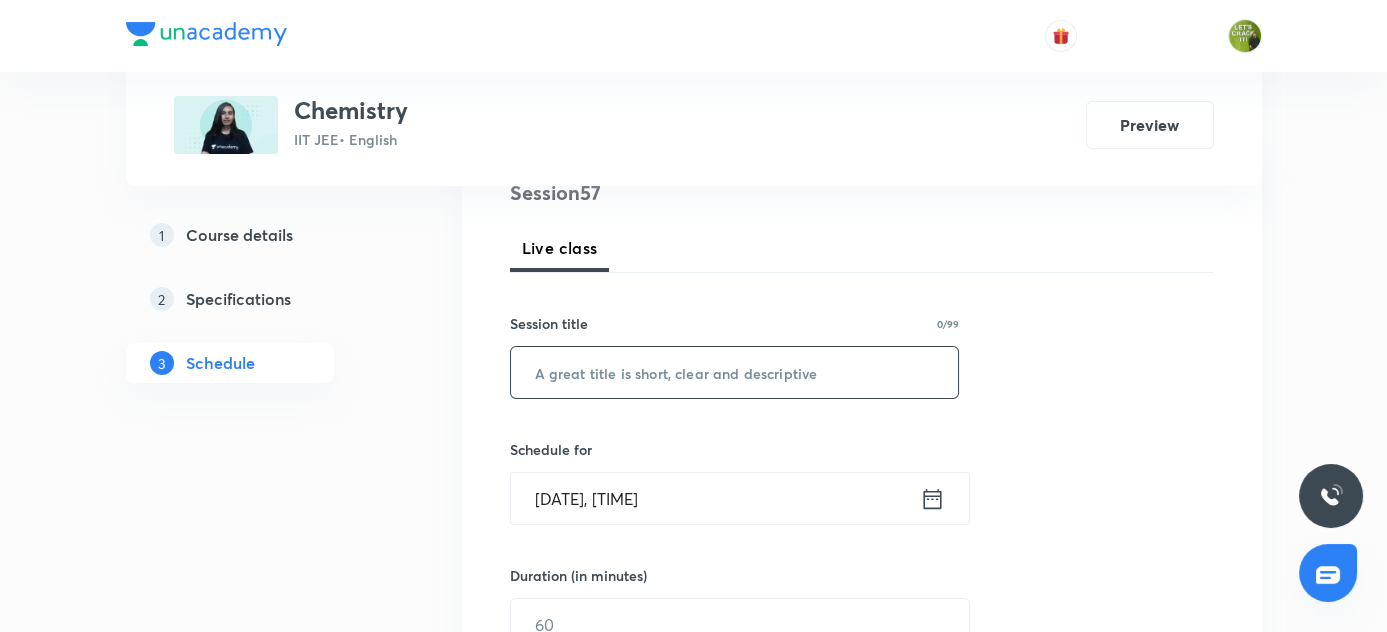 click at bounding box center [735, 372] 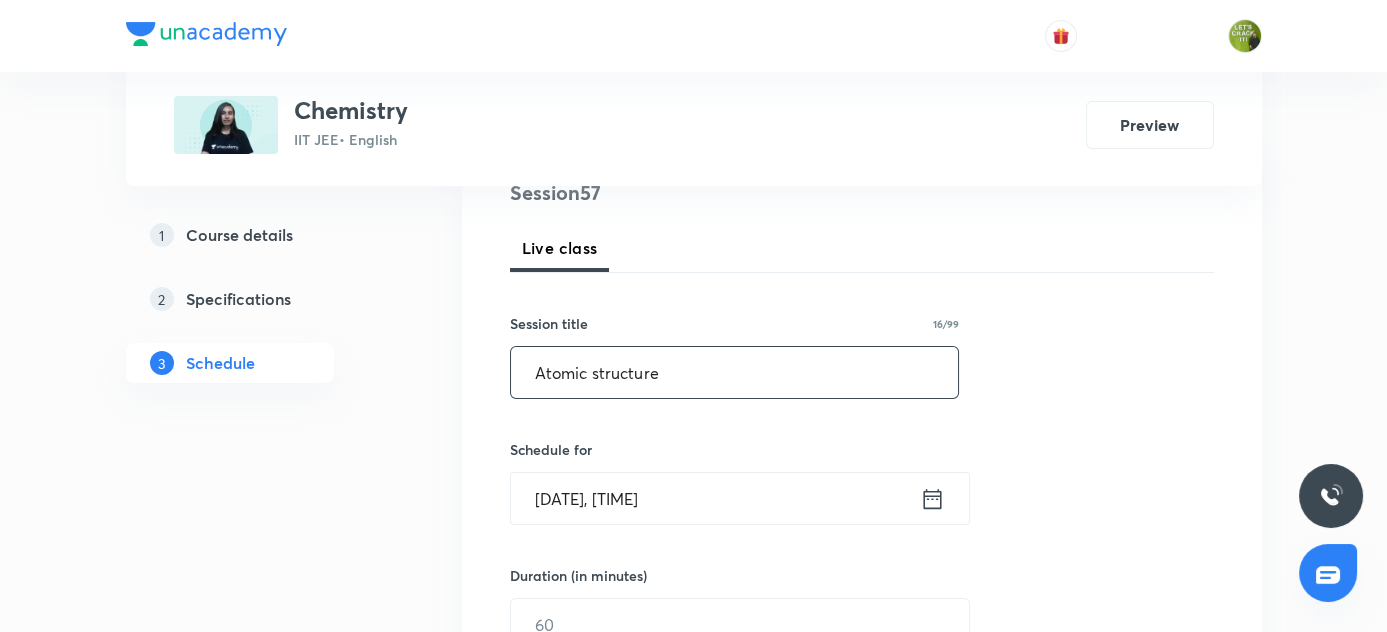 scroll, scrollTop: 345, scrollLeft: 0, axis: vertical 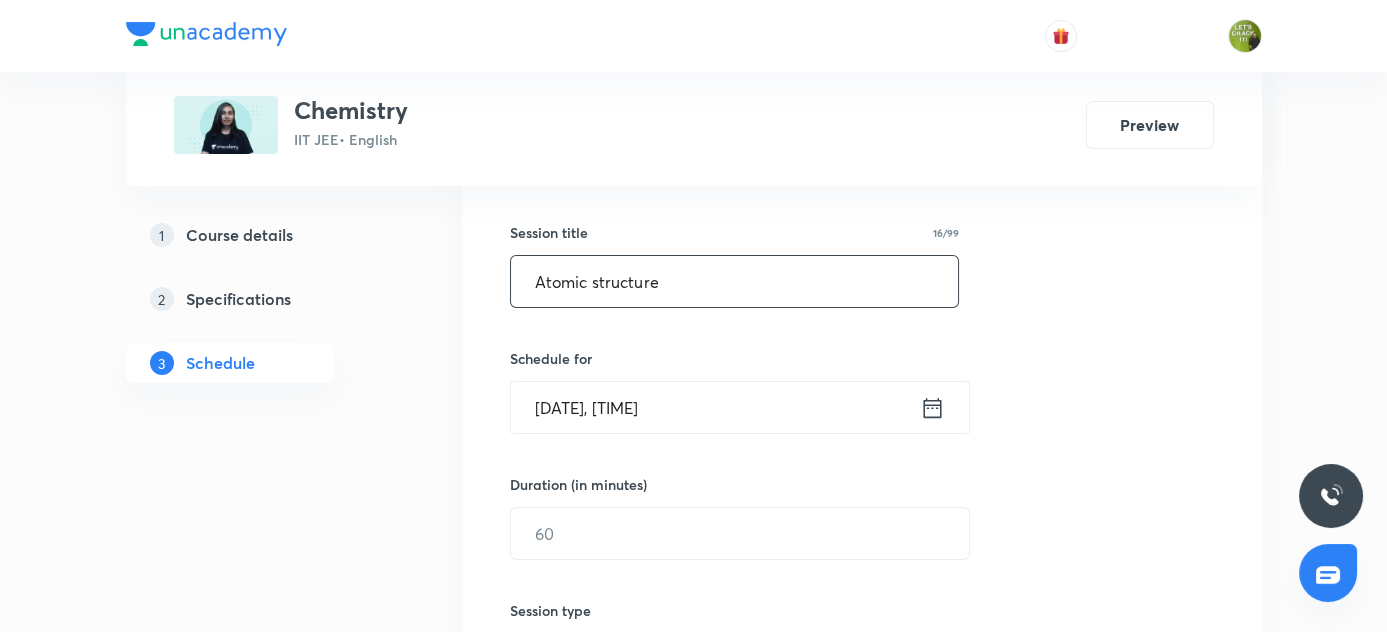 type on "Atomic structure" 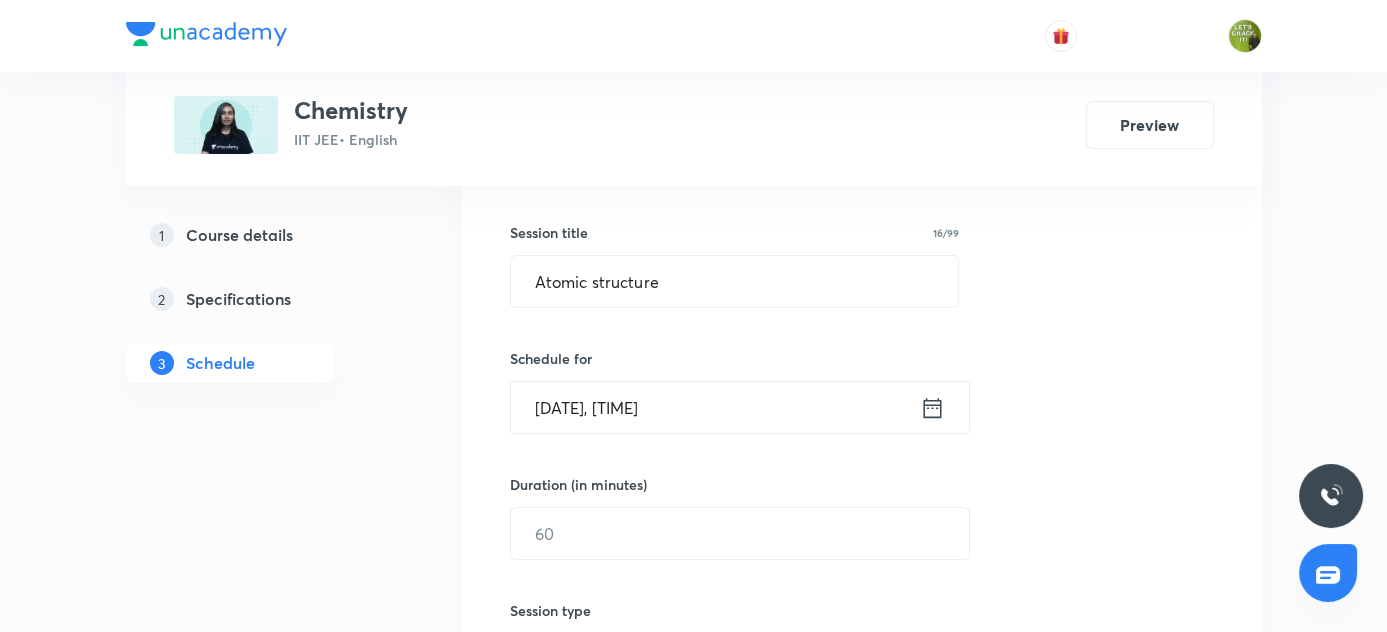click 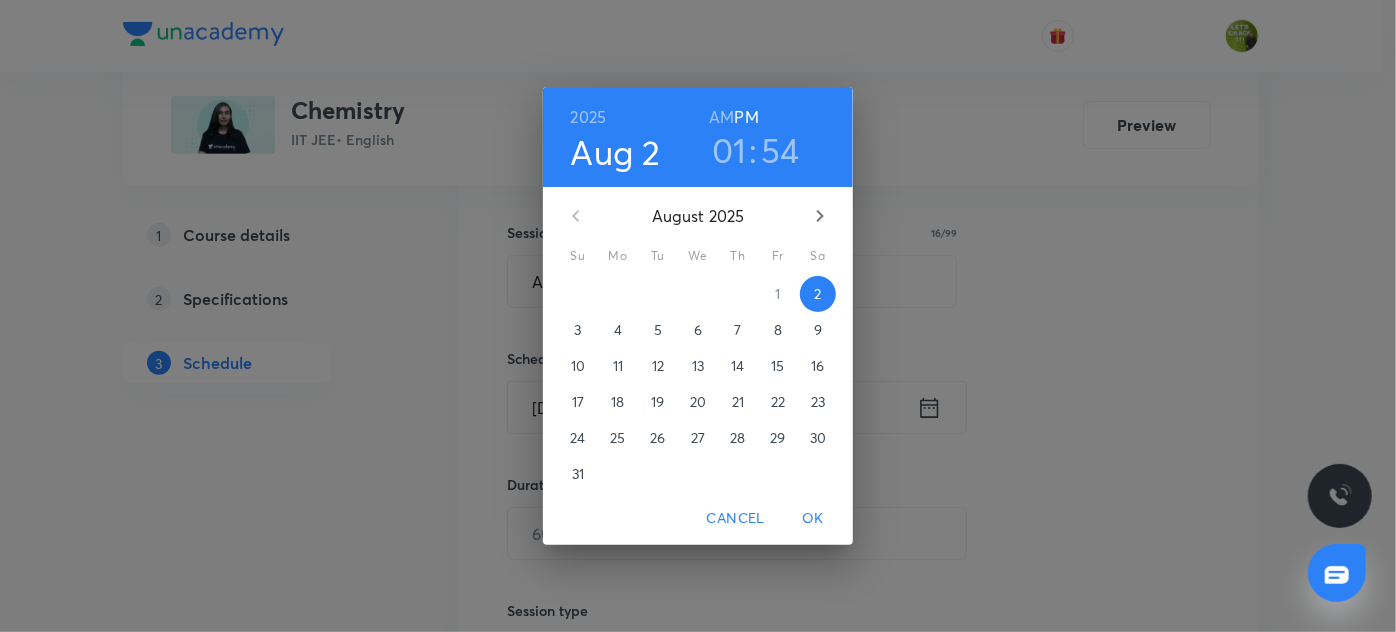 click on "01" at bounding box center (729, 150) 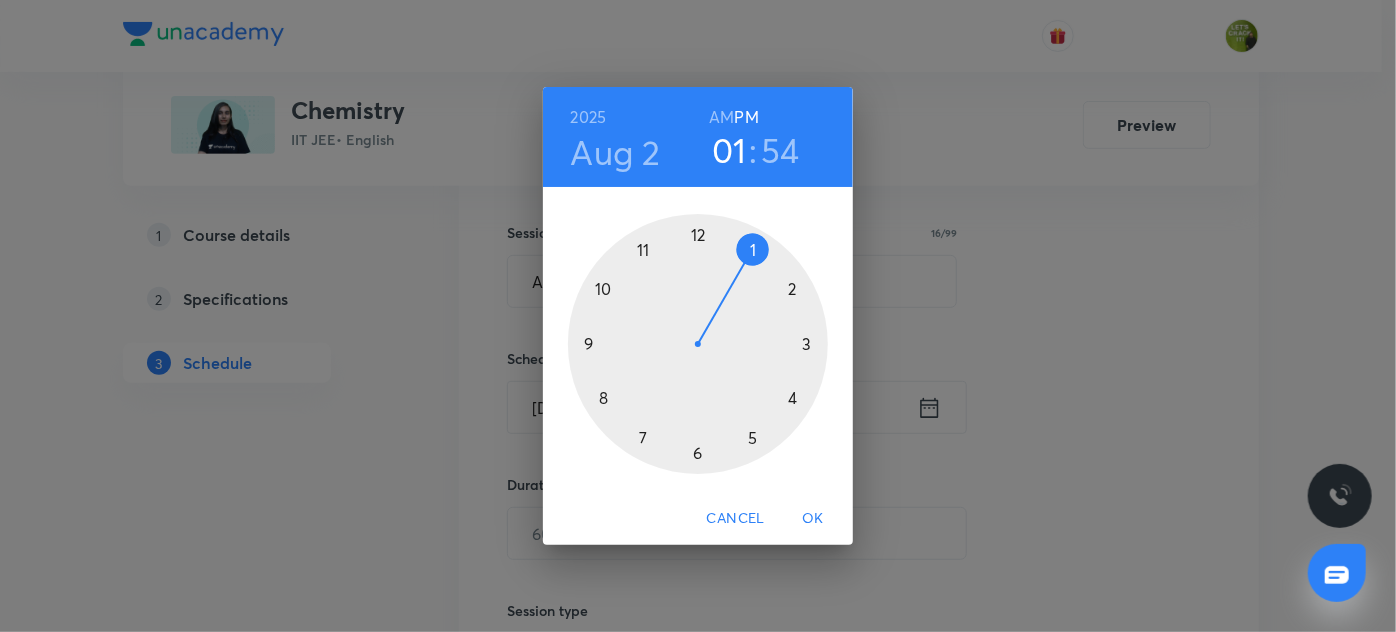 click at bounding box center [698, 344] 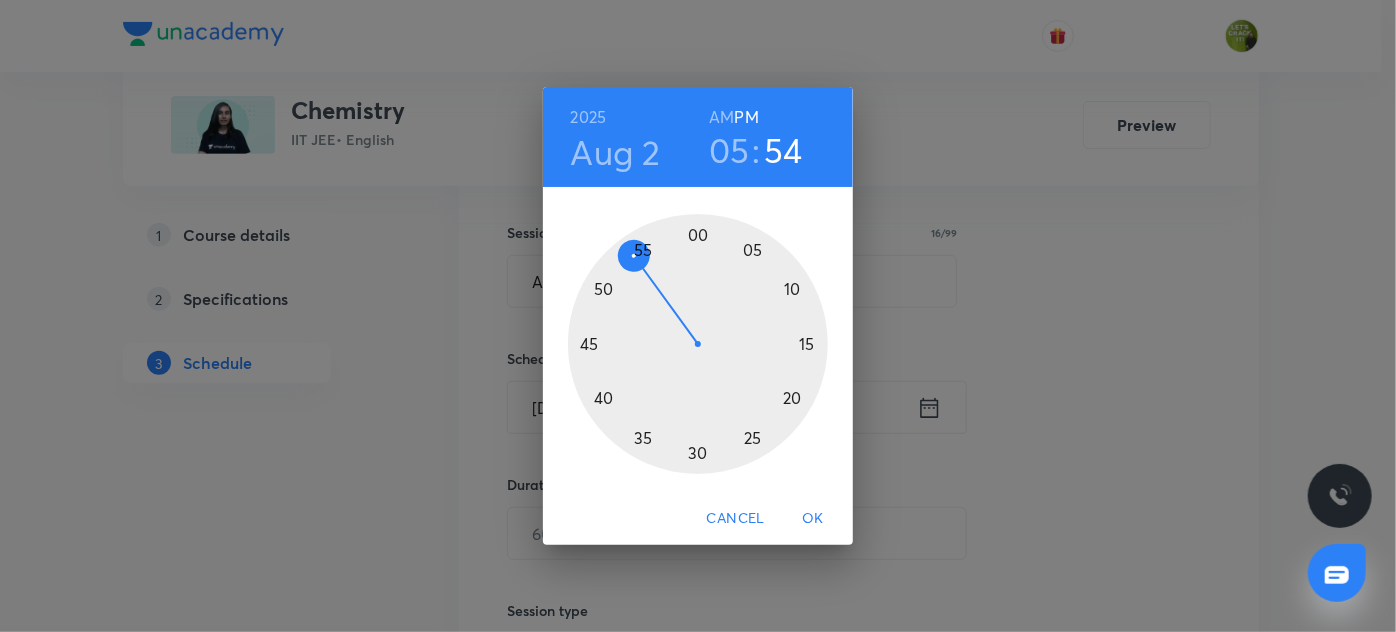 click at bounding box center [698, 344] 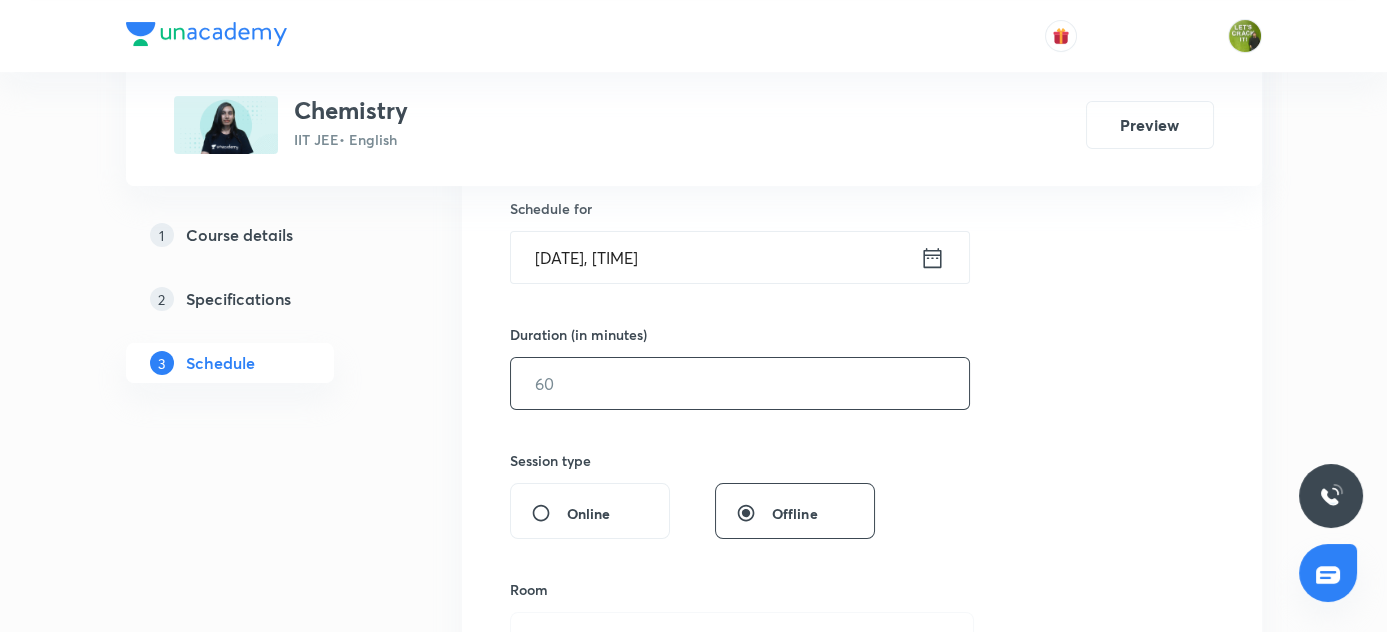 scroll, scrollTop: 527, scrollLeft: 0, axis: vertical 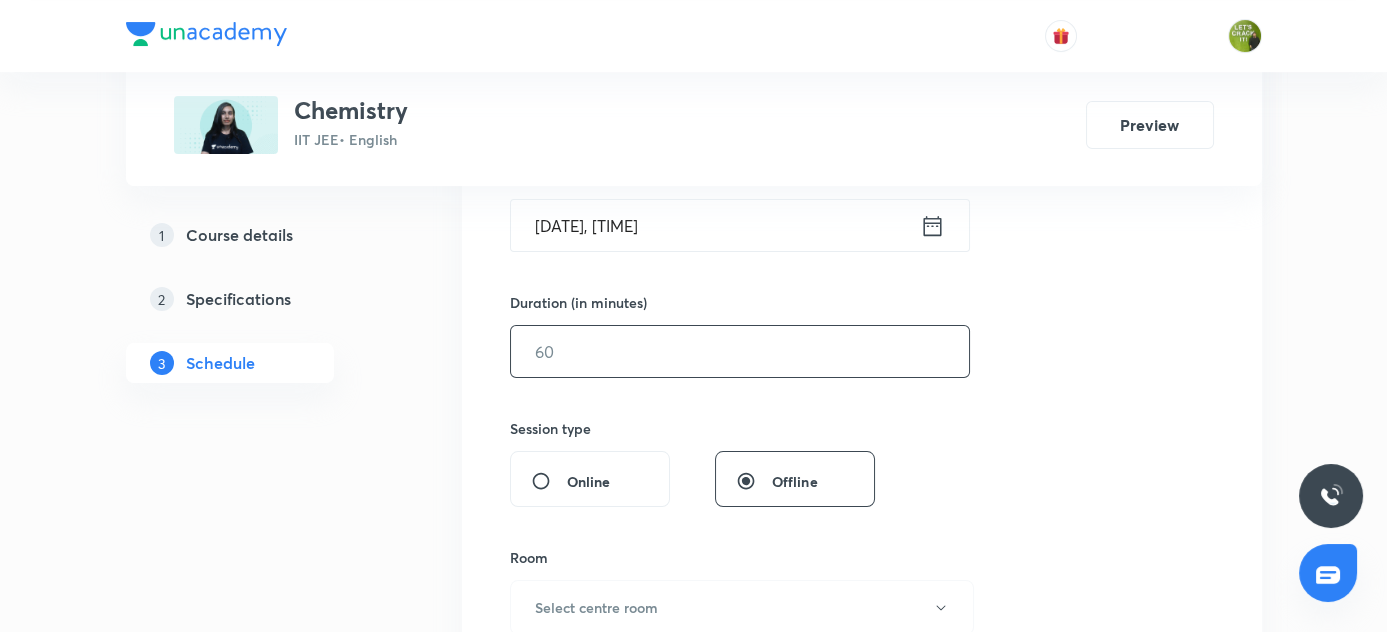 click at bounding box center [740, 351] 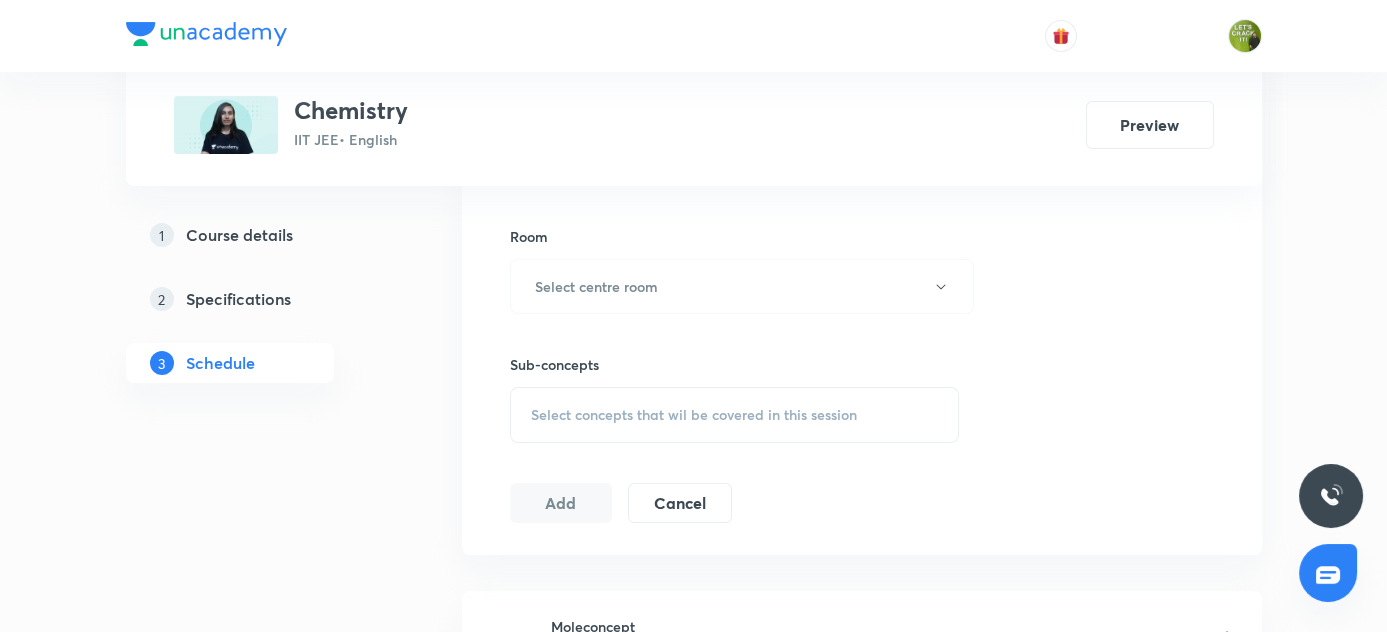 scroll, scrollTop: 890, scrollLeft: 0, axis: vertical 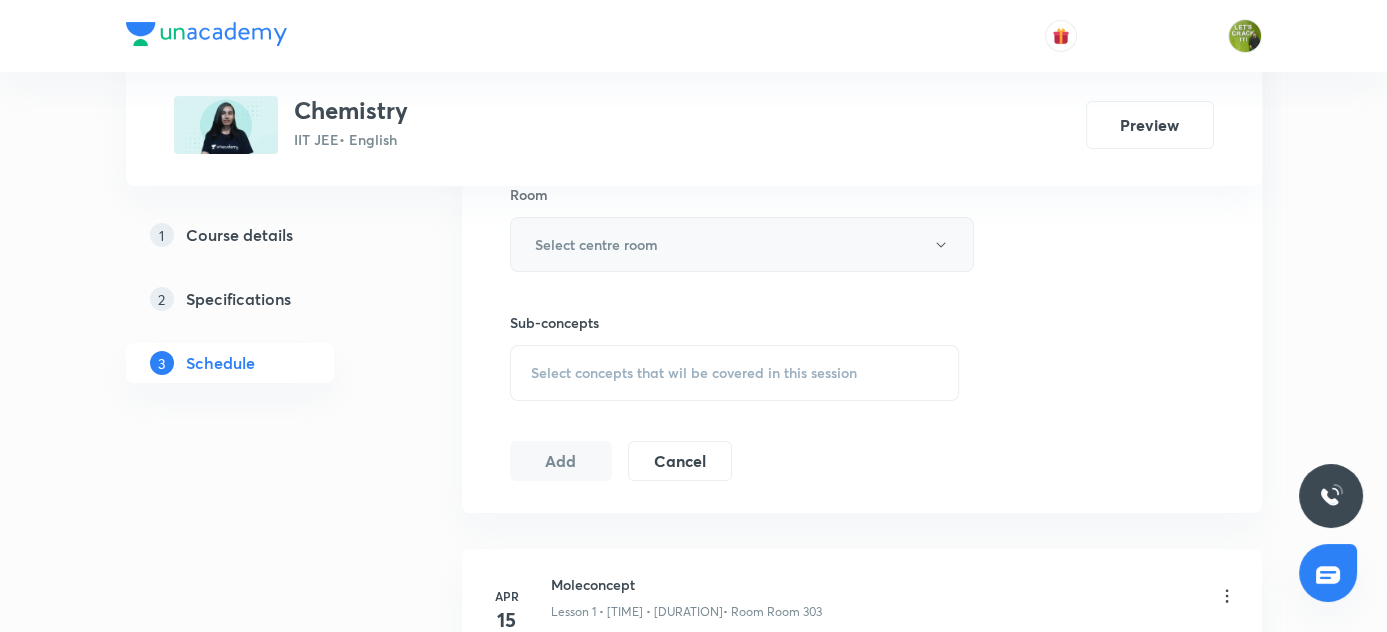 type on "80" 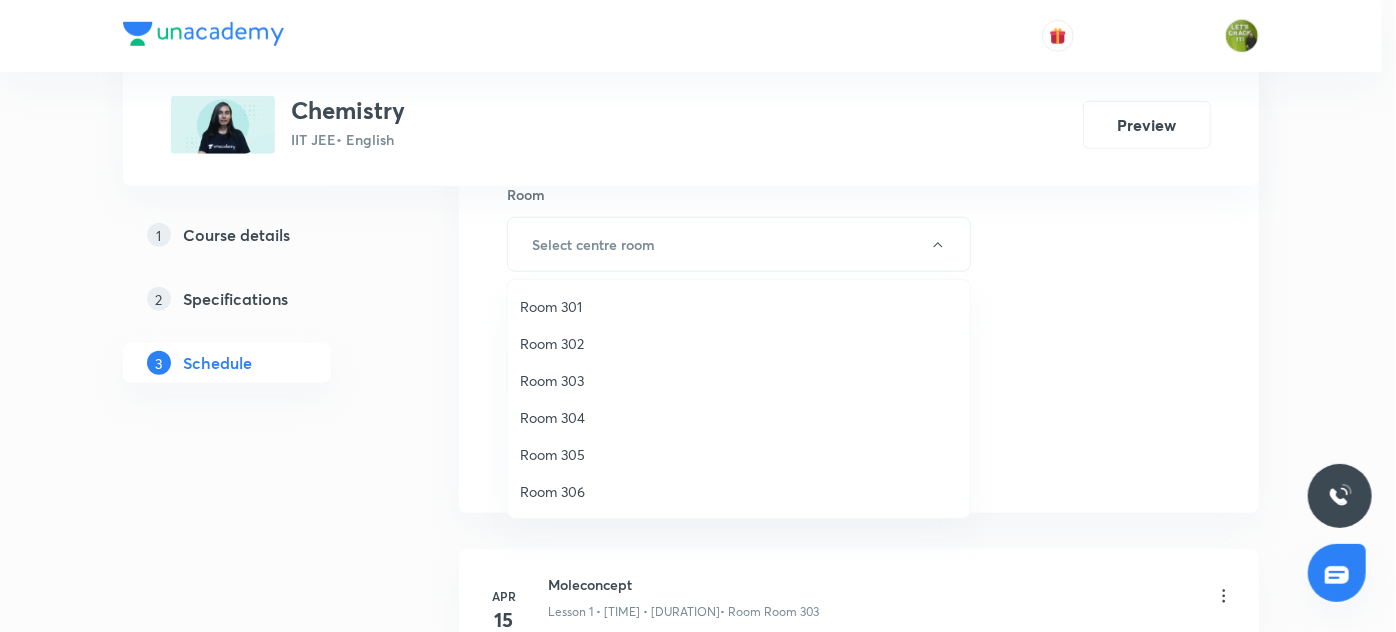 click on "Room 304" at bounding box center [739, 417] 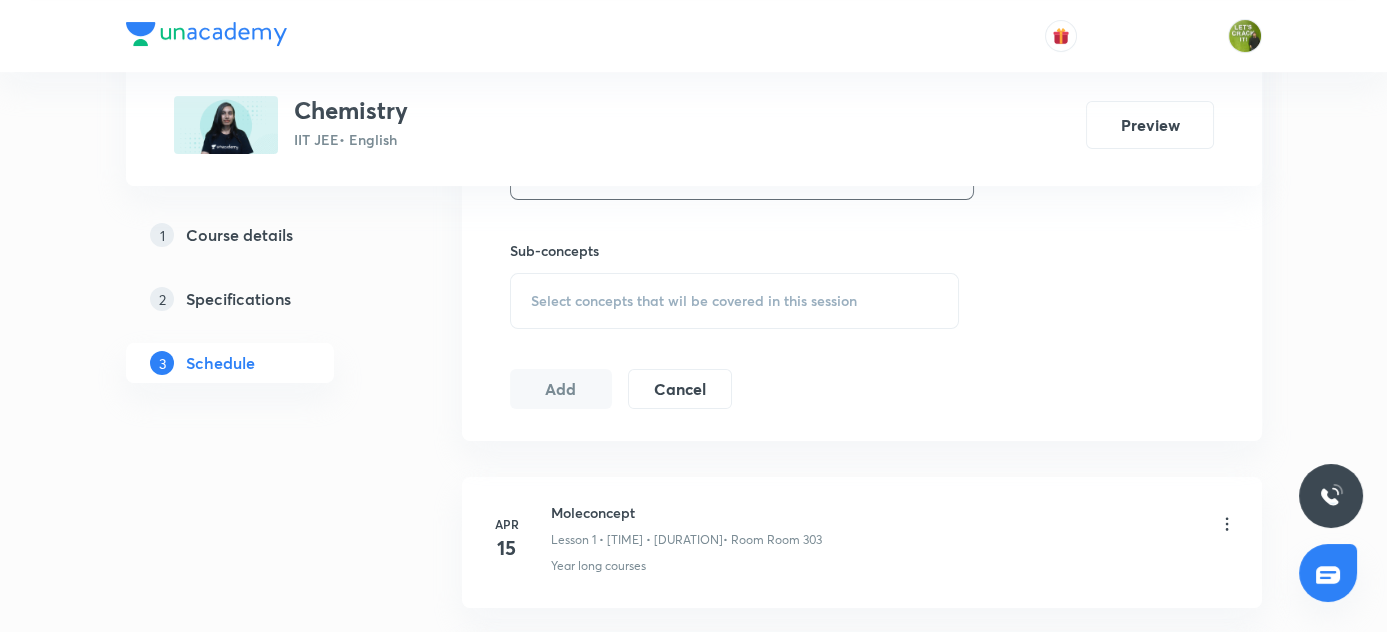scroll, scrollTop: 981, scrollLeft: 0, axis: vertical 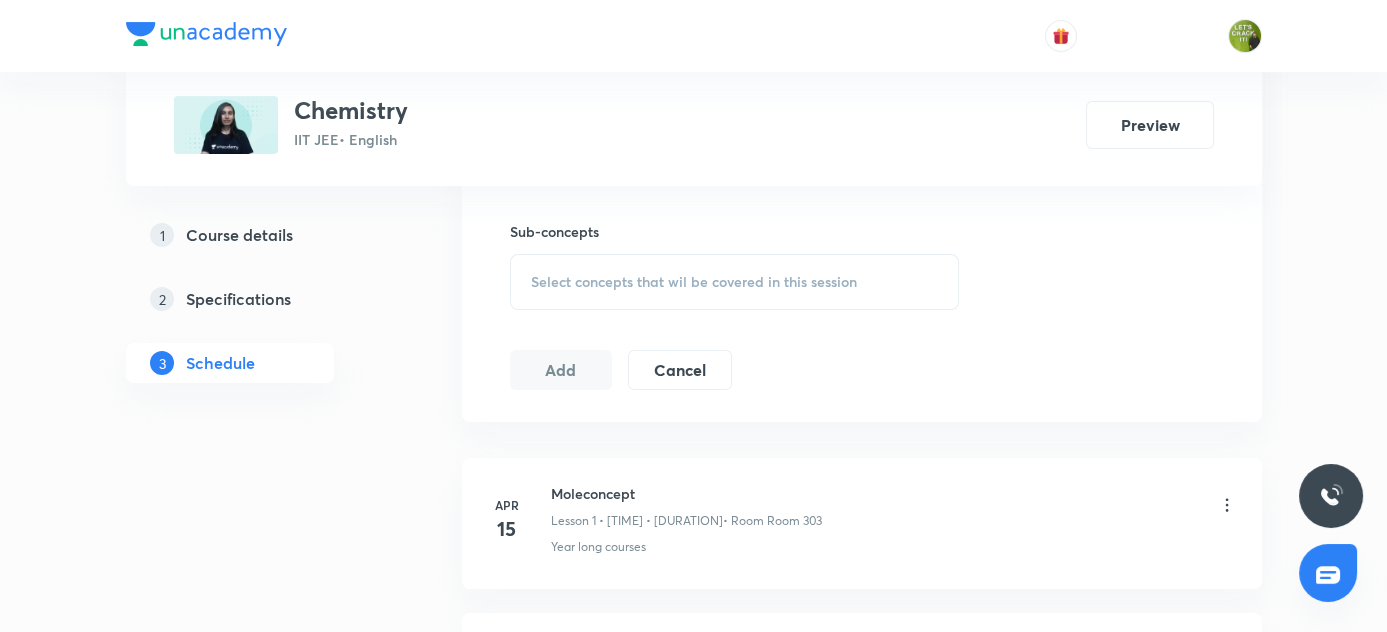 click on "Select concepts that wil be covered in this session" at bounding box center [694, 282] 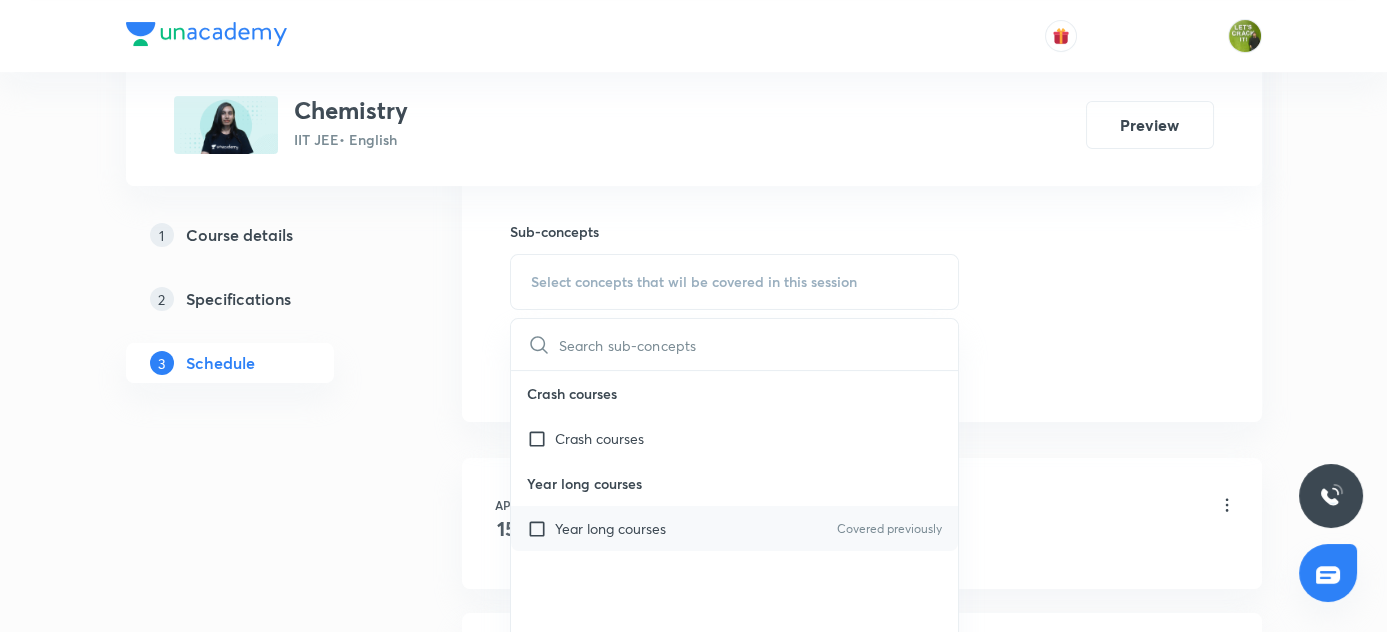 click at bounding box center [541, 528] 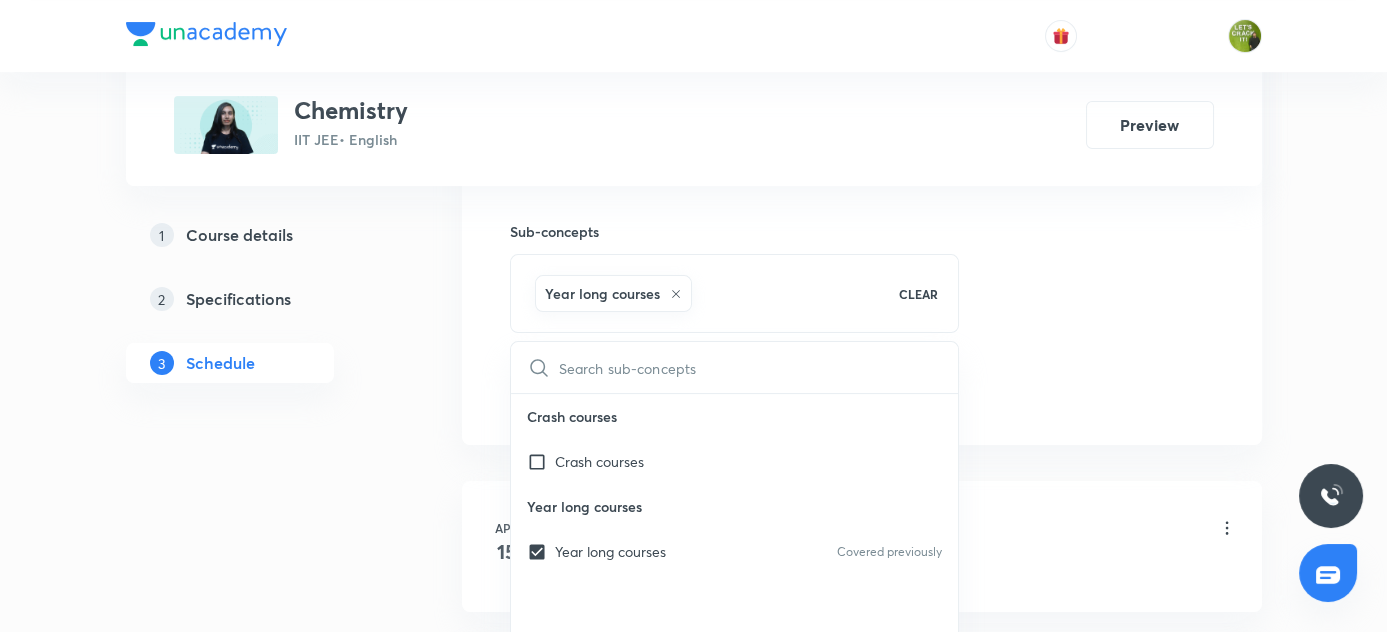 click on "1 Course details 2 Specifications 3 Schedule" at bounding box center [262, 4323] 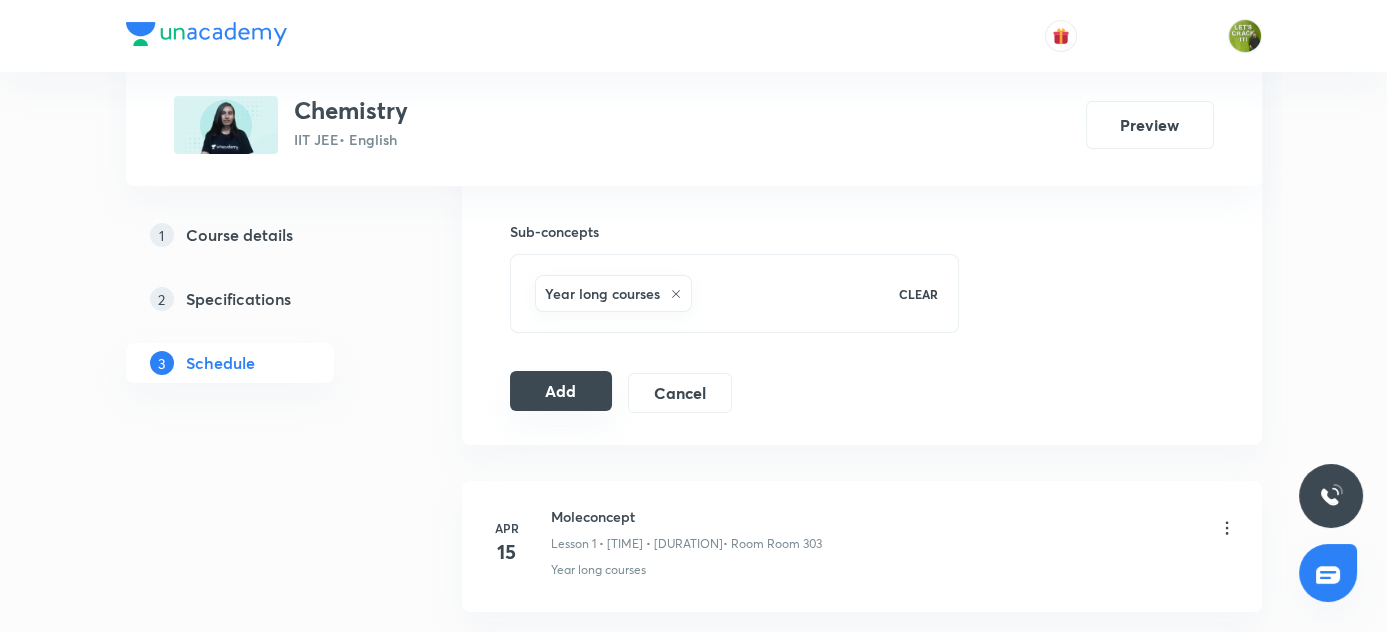 click on "Add" at bounding box center (561, 391) 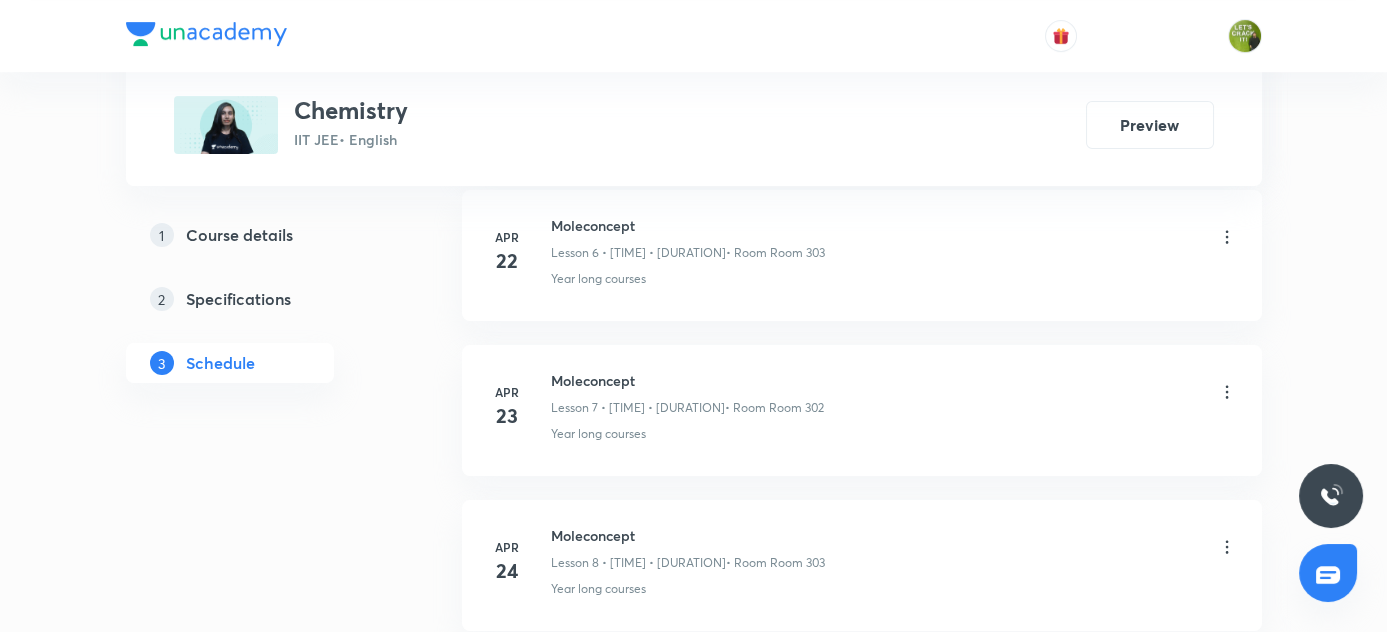 scroll, scrollTop: 1254, scrollLeft: 0, axis: vertical 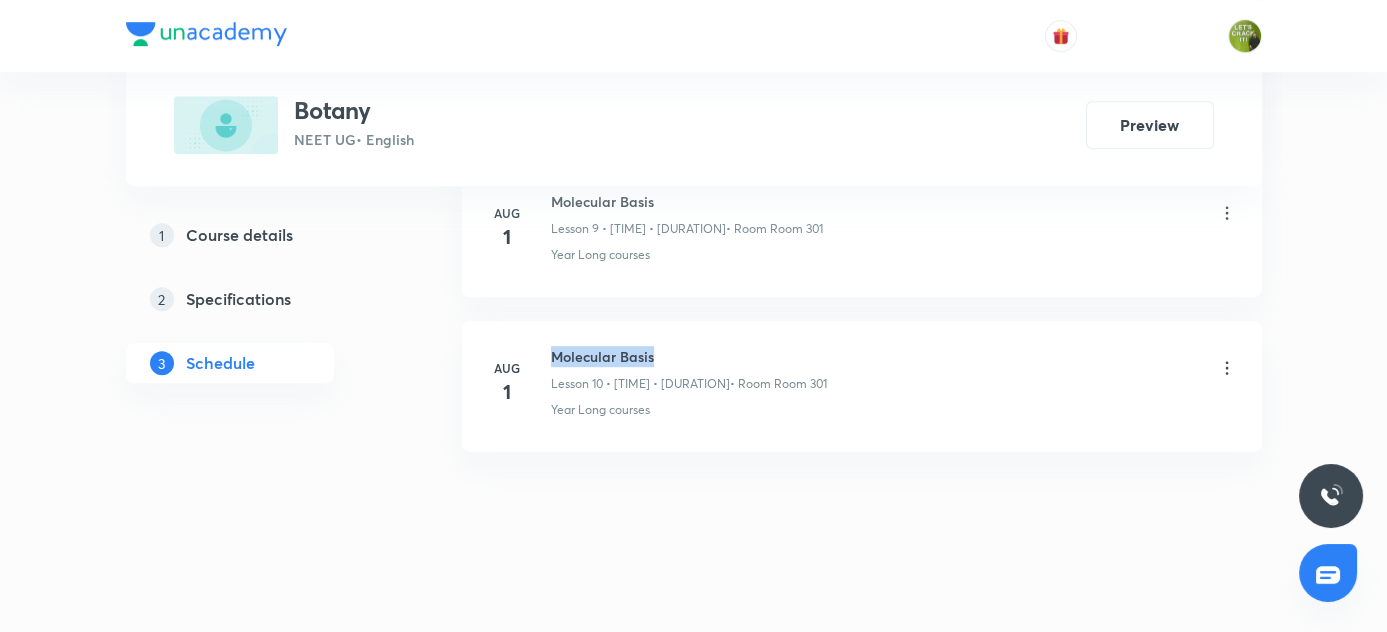 drag, startPoint x: 550, startPoint y: 348, endPoint x: 709, endPoint y: 346, distance: 159.01257 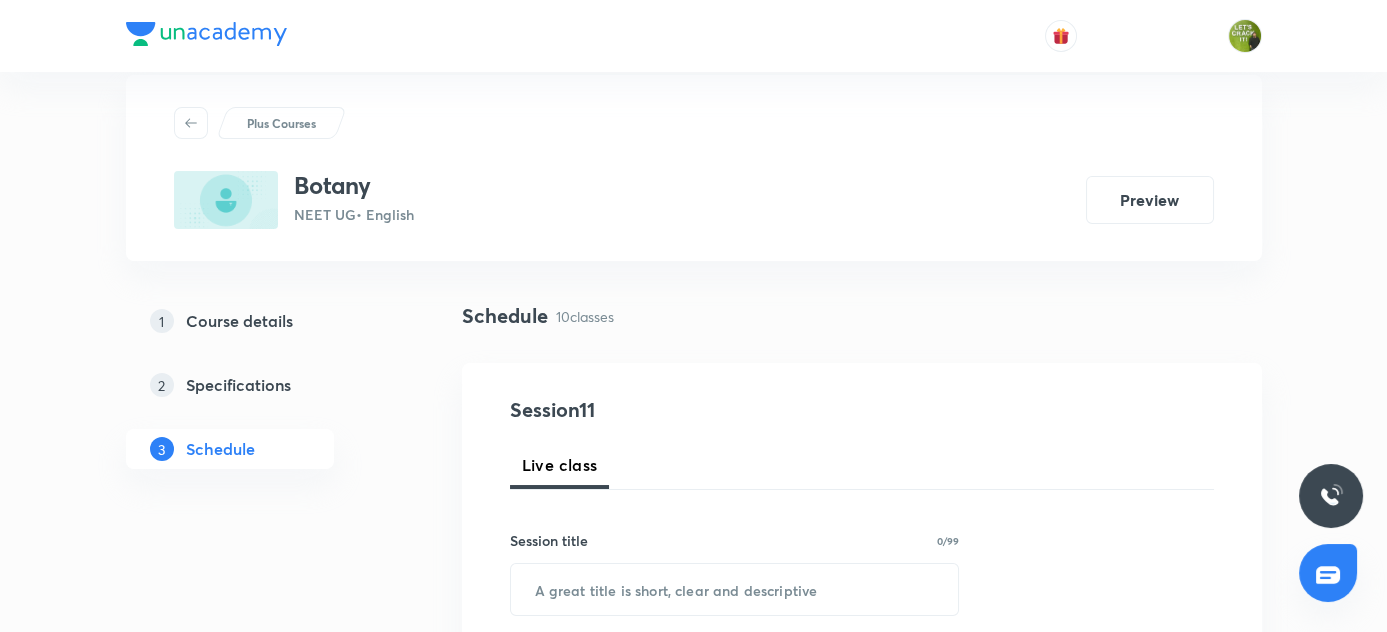 scroll, scrollTop: 0, scrollLeft: 0, axis: both 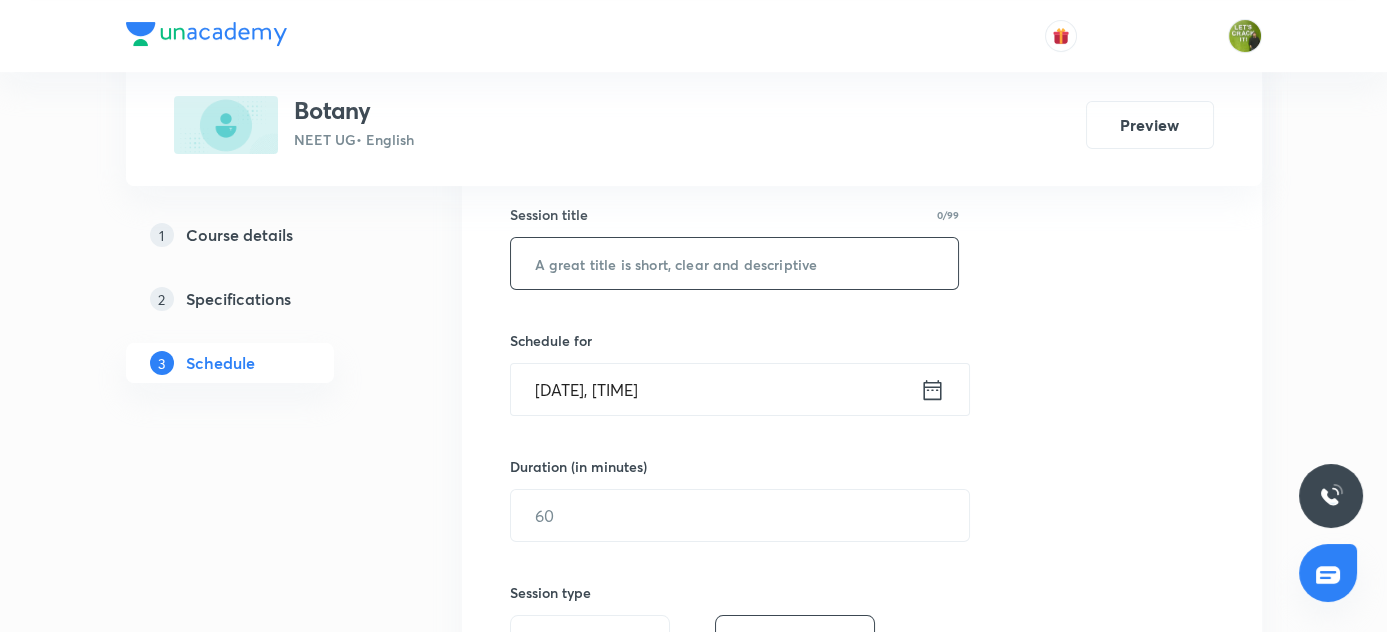 click at bounding box center (735, 263) 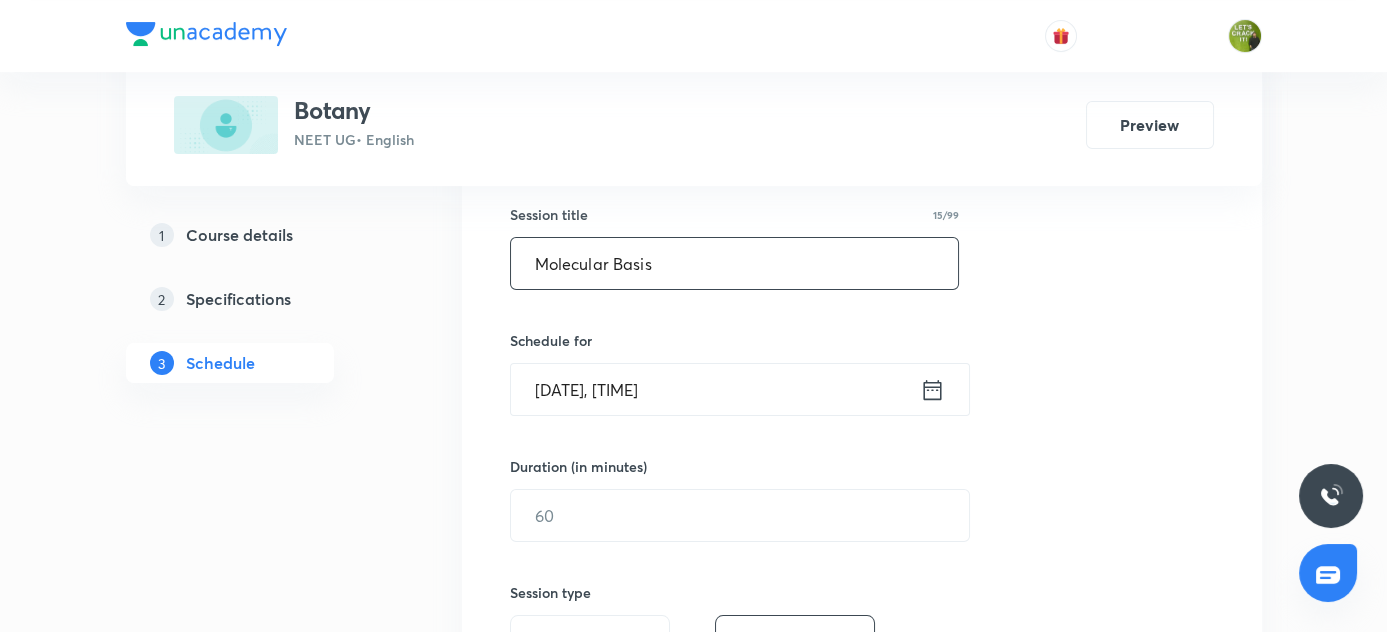 type on "Molecular Basis" 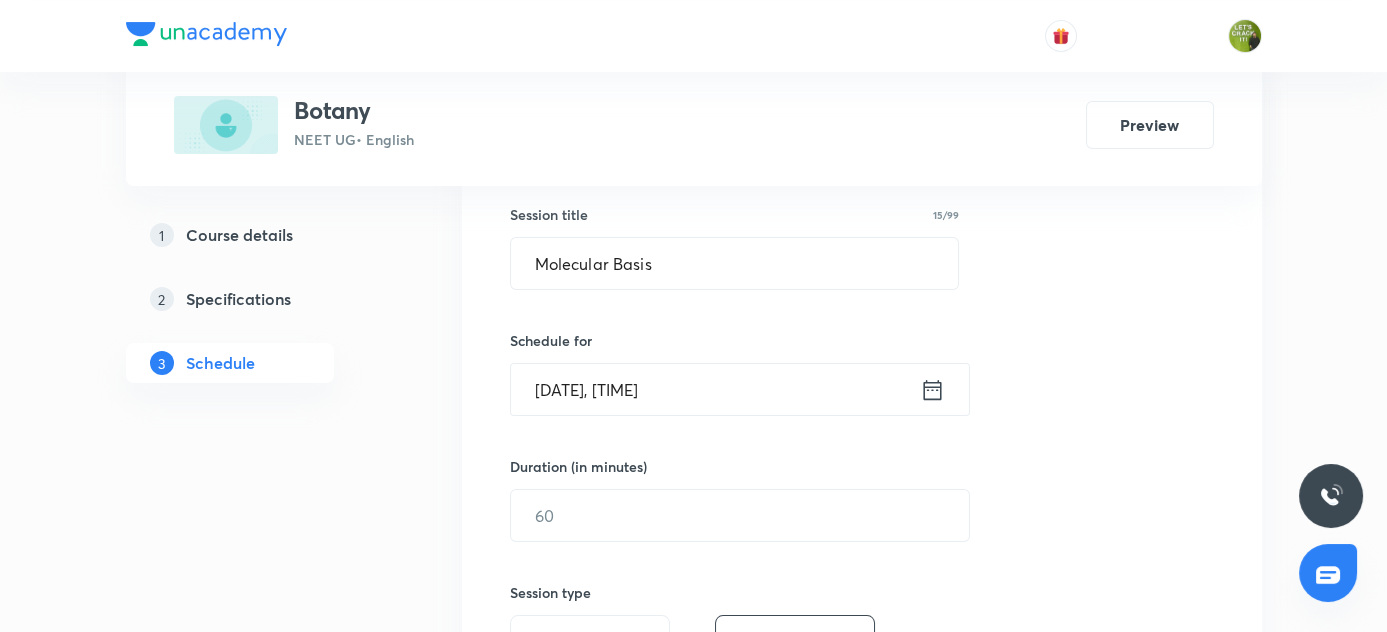 click 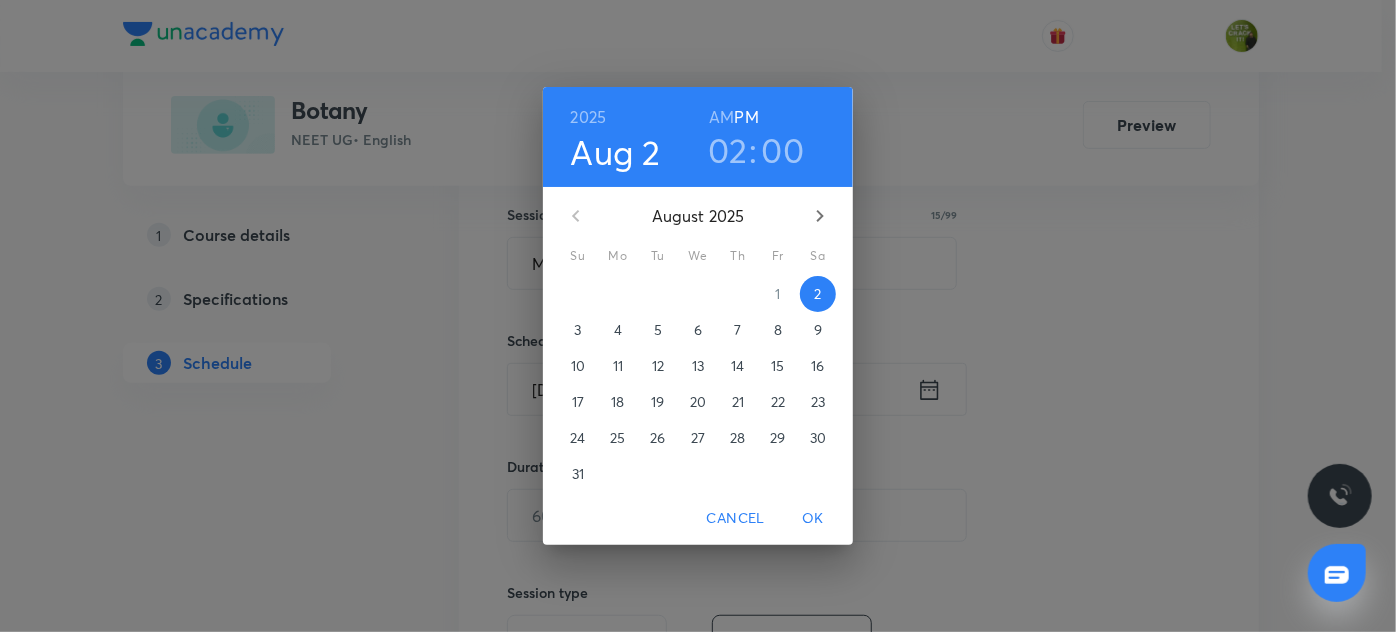 click on "02" at bounding box center (728, 150) 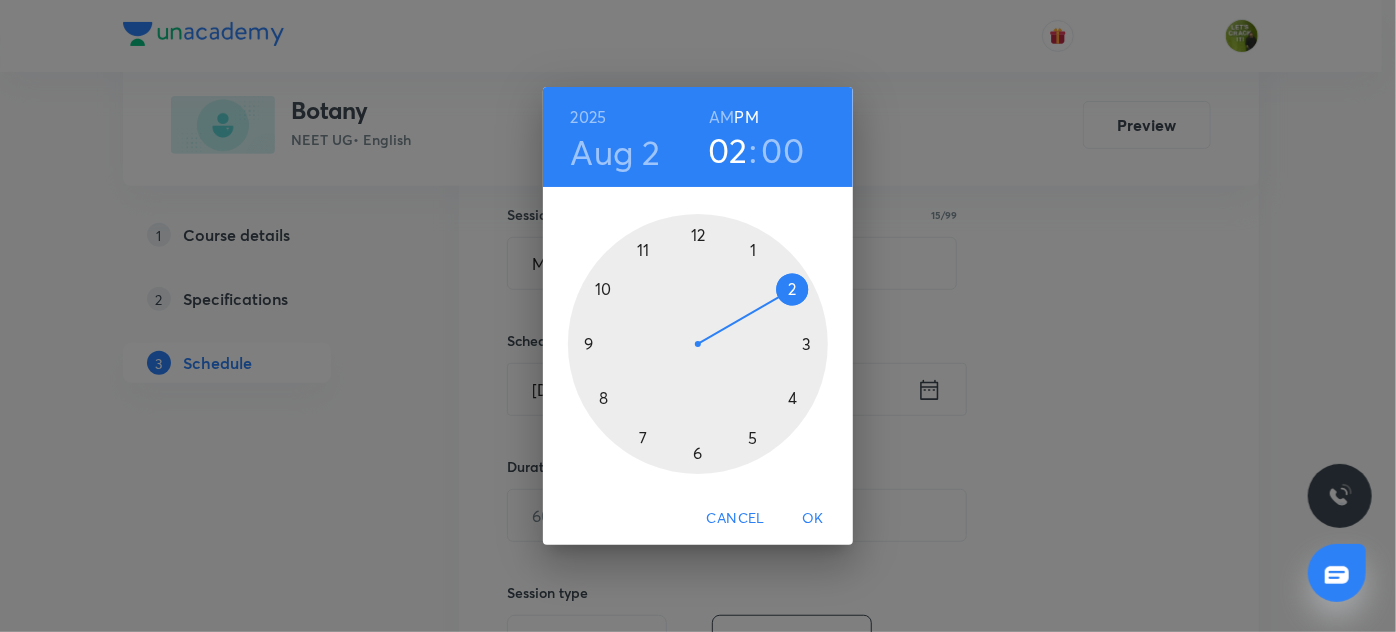 click at bounding box center (698, 344) 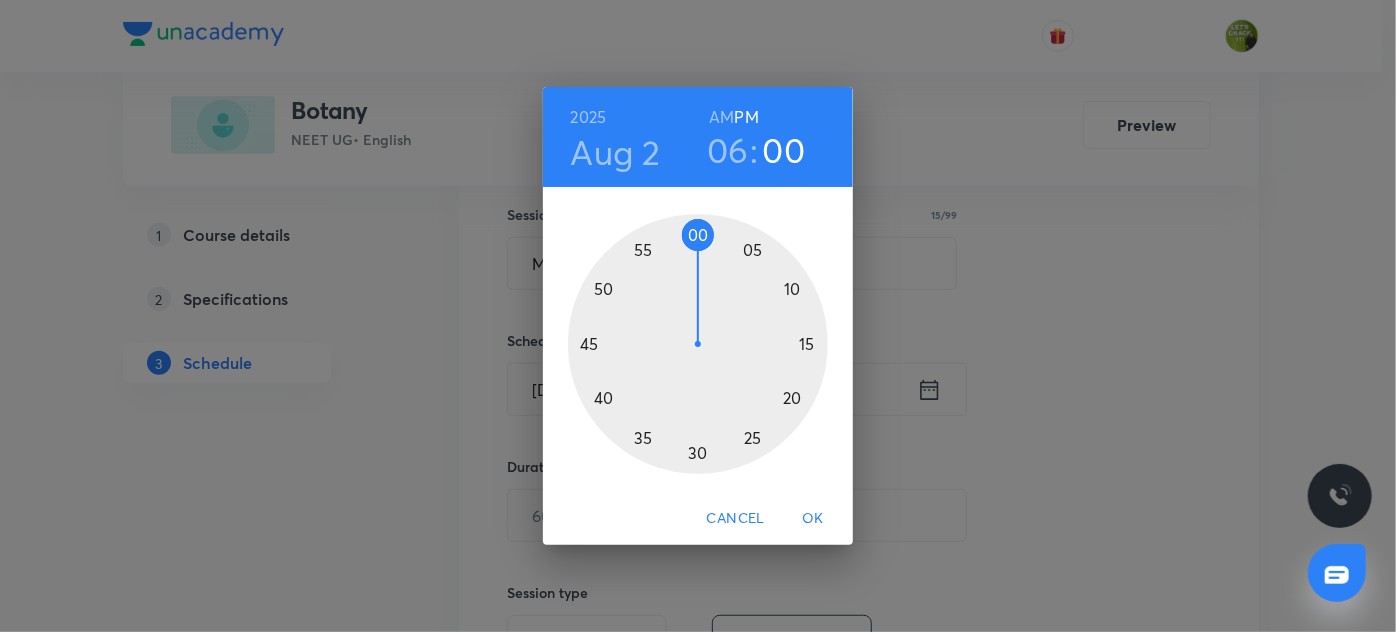 click at bounding box center [698, 344] 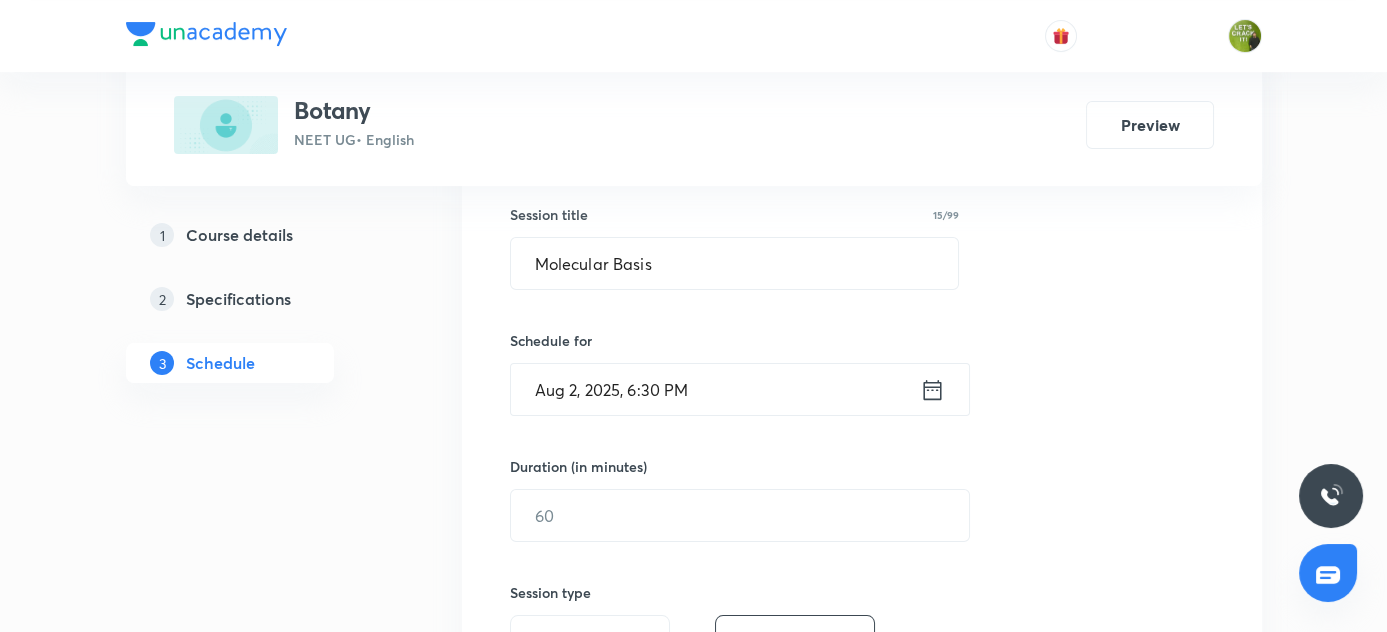 scroll, scrollTop: 454, scrollLeft: 0, axis: vertical 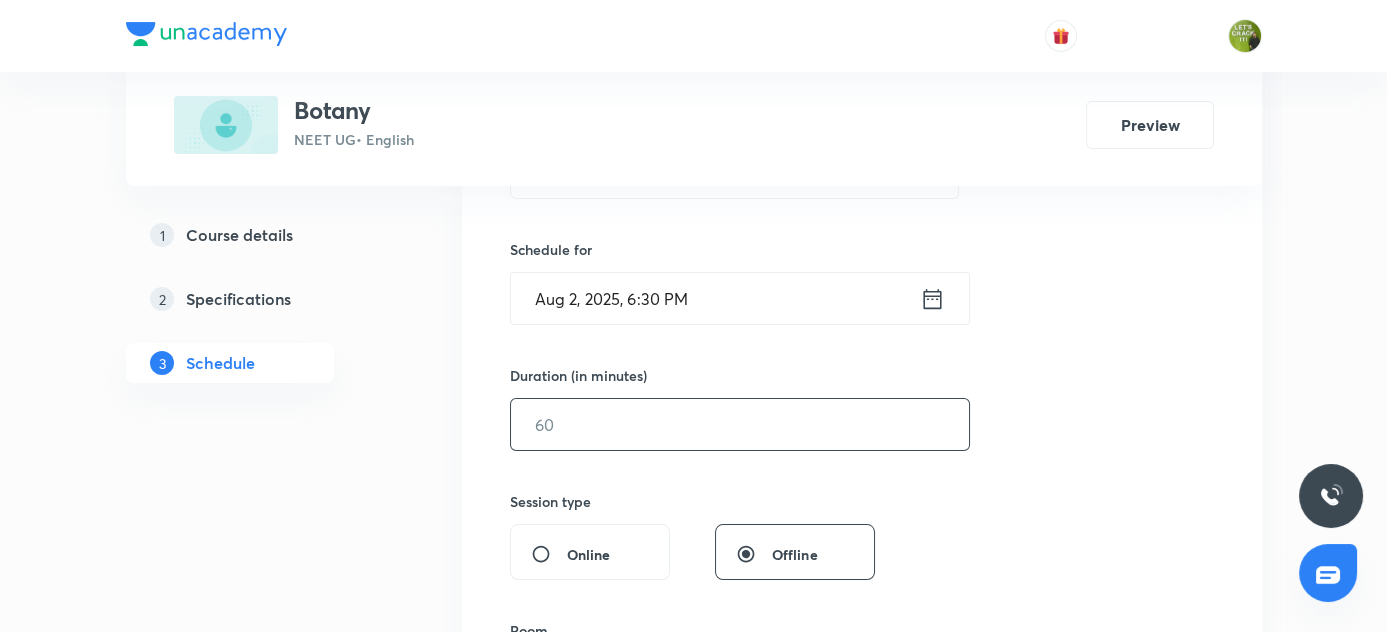 click at bounding box center (740, 424) 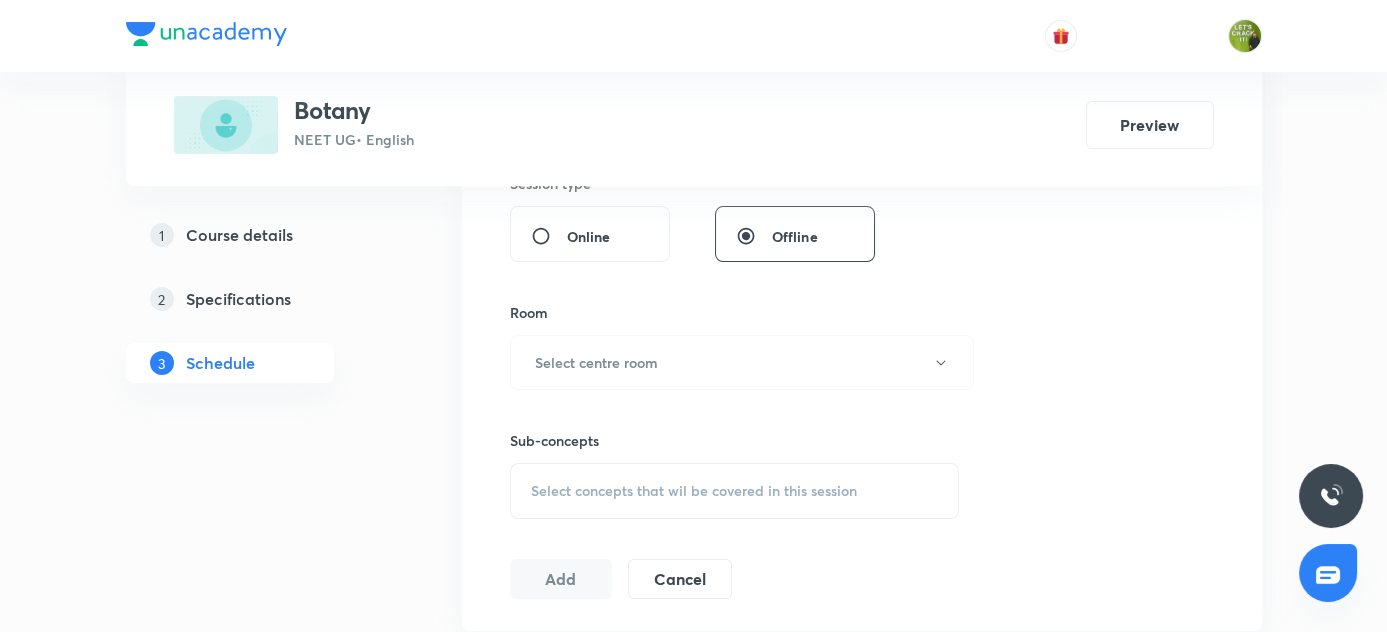 scroll, scrollTop: 818, scrollLeft: 0, axis: vertical 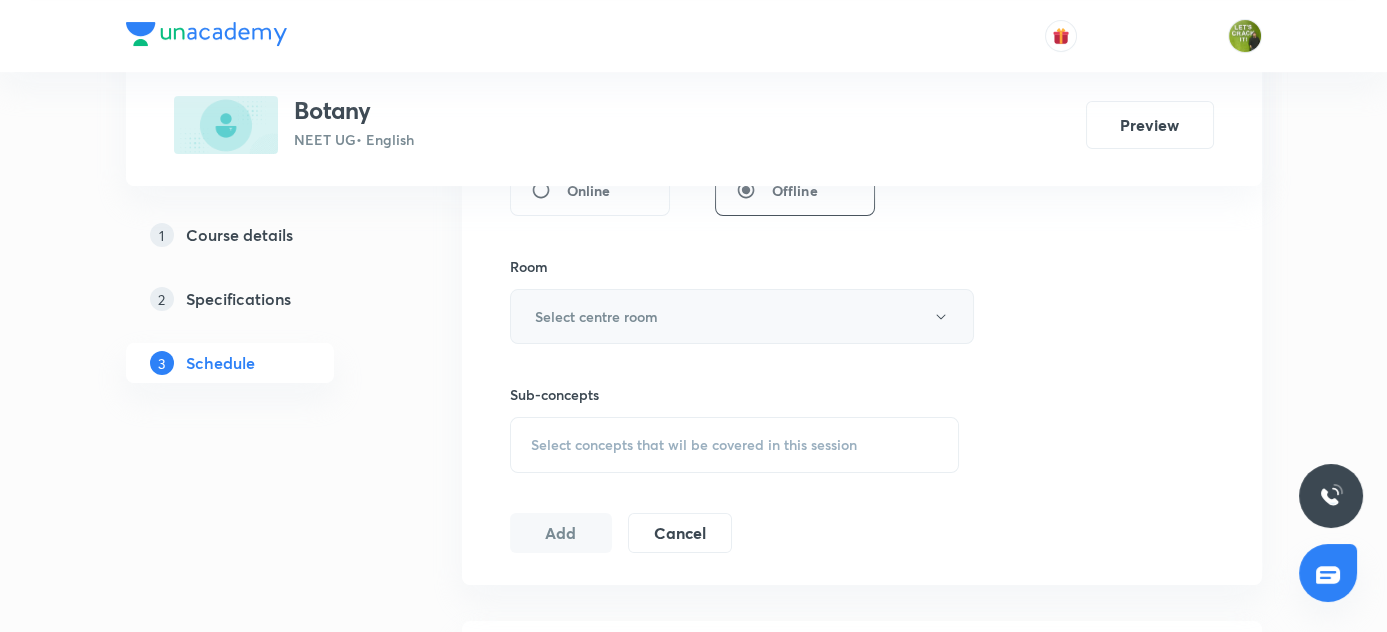 type on "80" 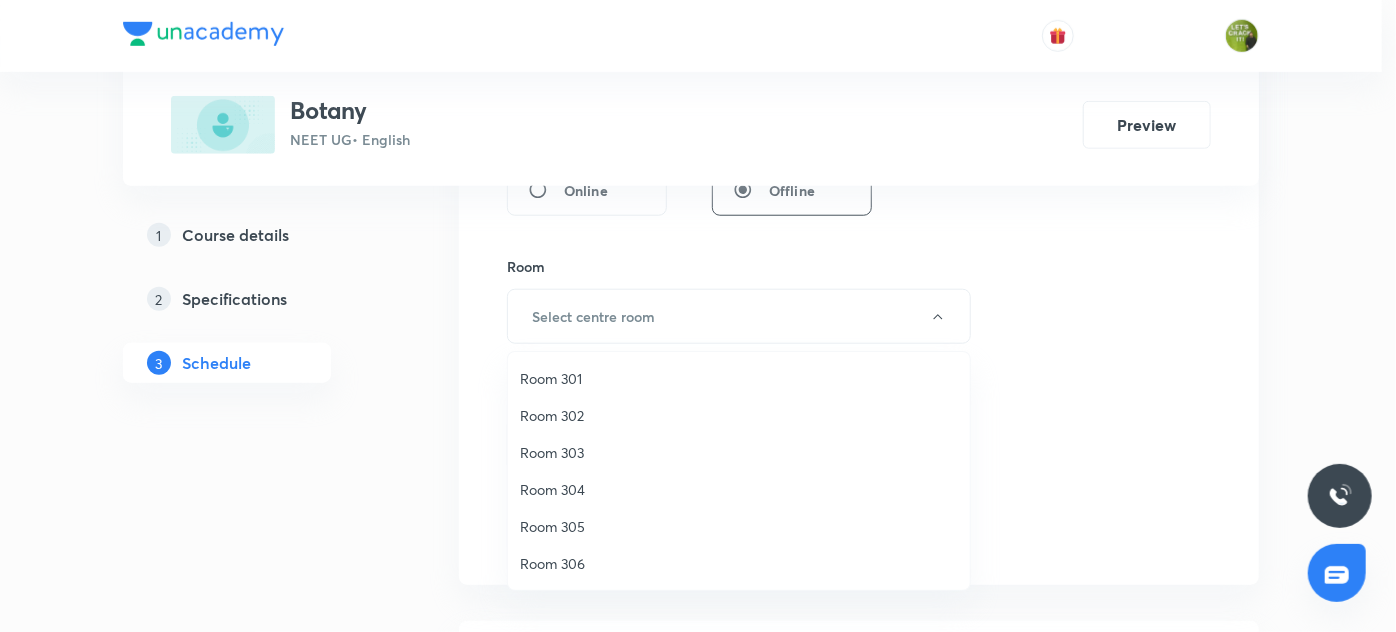 click on "Room 301" at bounding box center [739, 378] 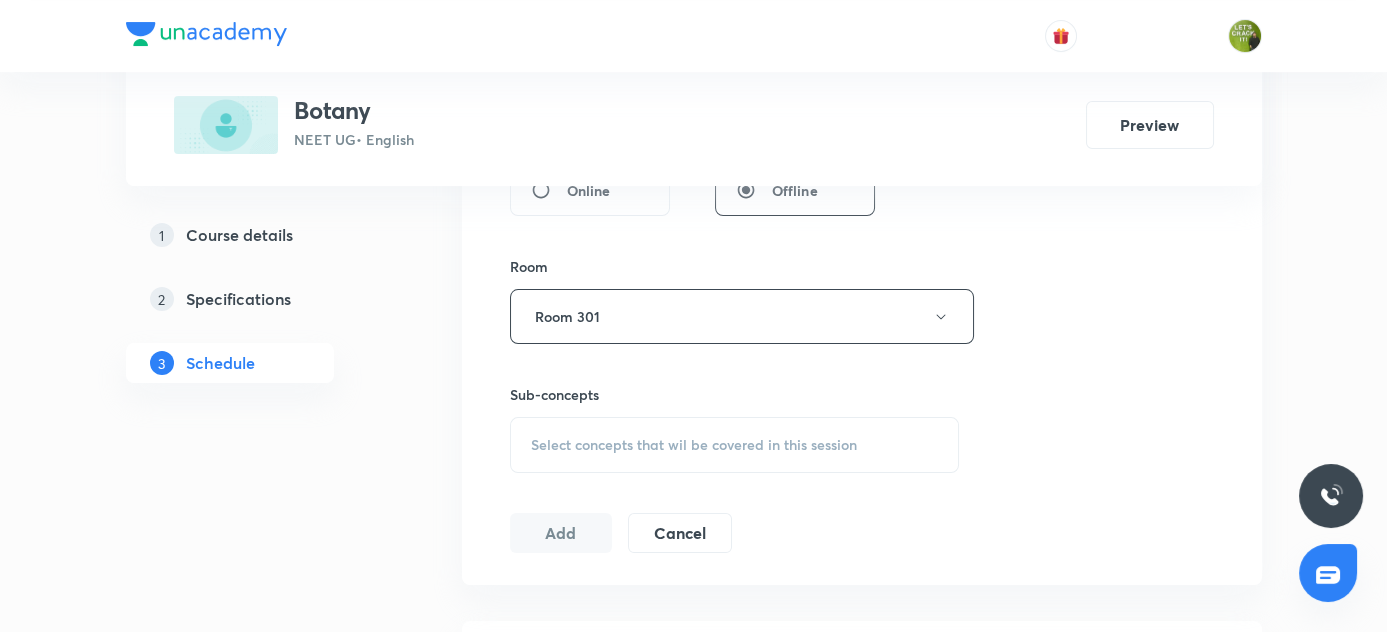 scroll, scrollTop: 909, scrollLeft: 0, axis: vertical 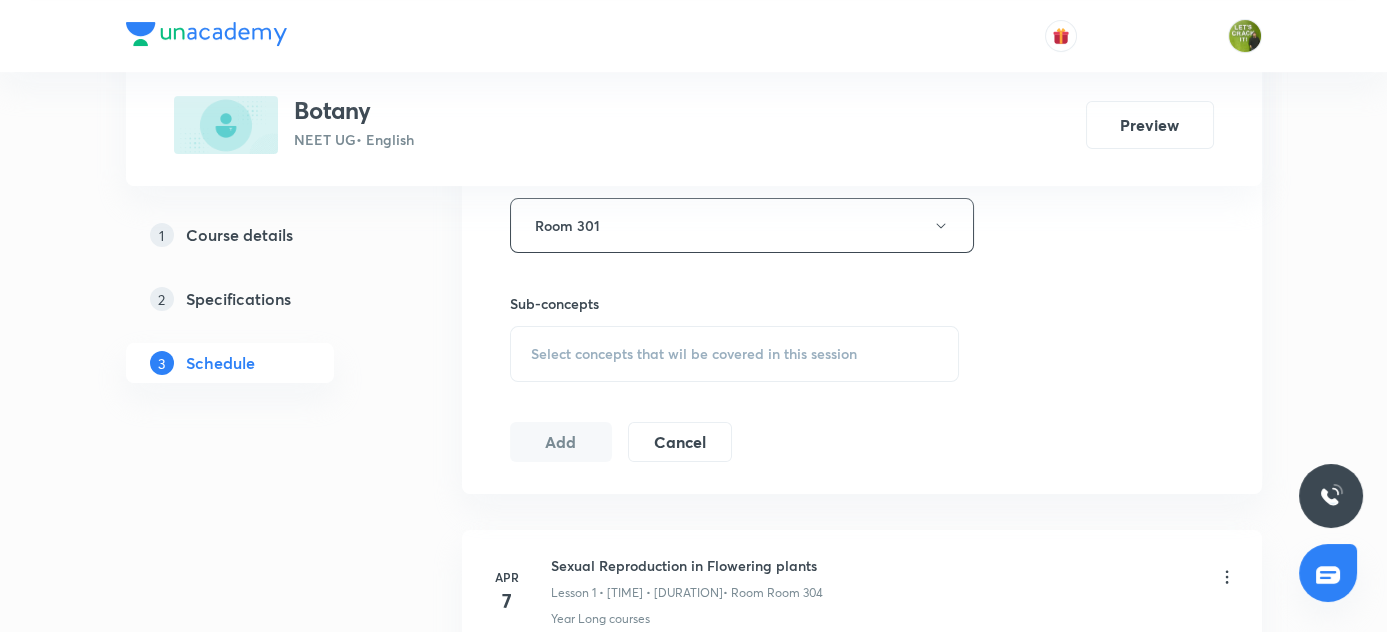 click on "Select concepts that wil be covered in this session" at bounding box center [694, 354] 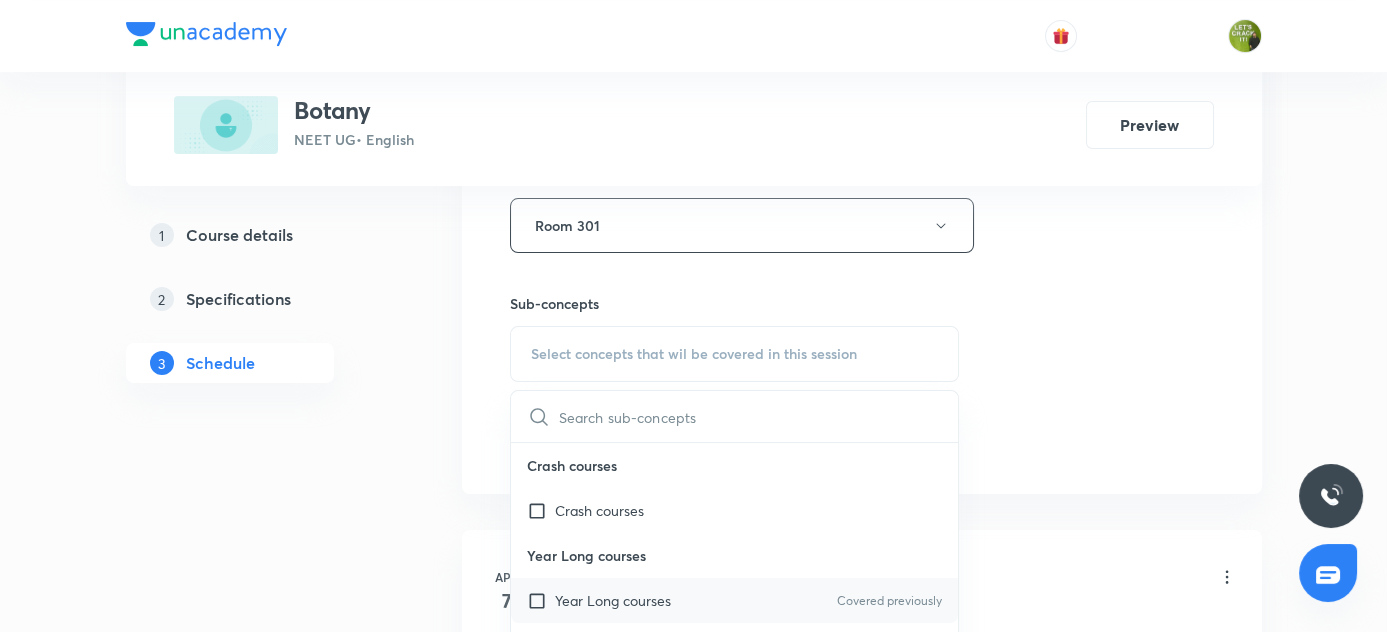 click at bounding box center [541, 600] 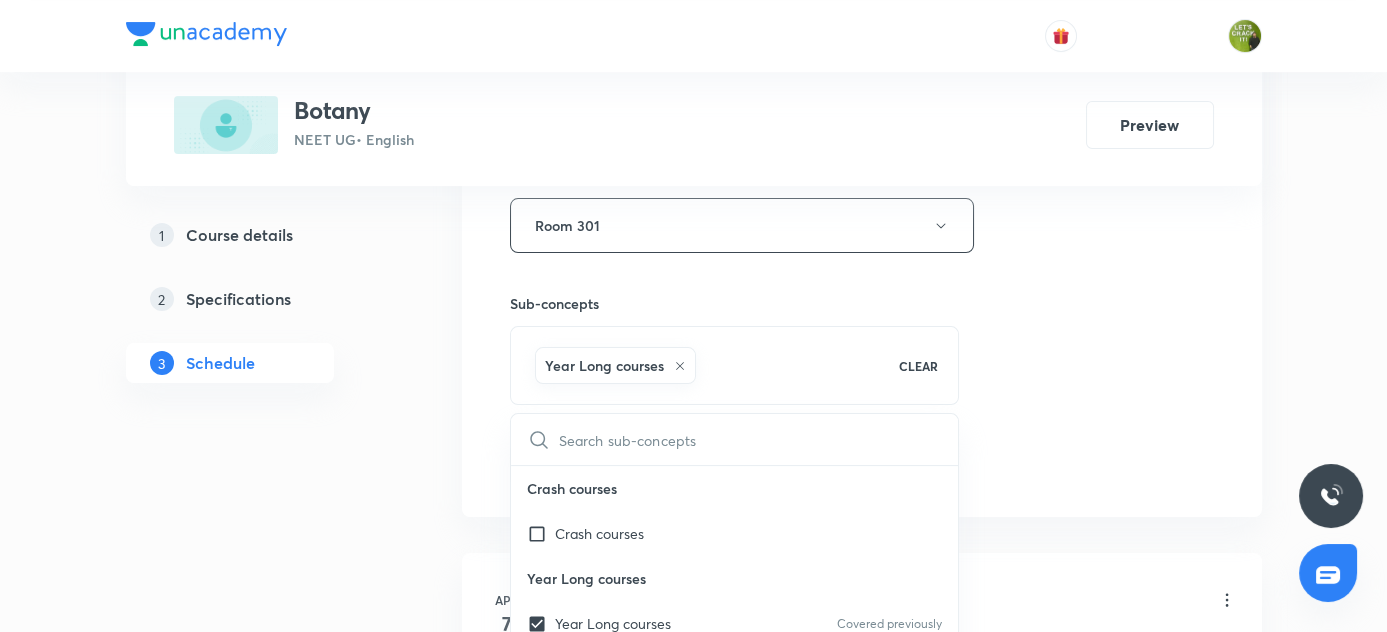 click on "1 Course details 2 Specifications 3 Schedule" at bounding box center (262, 830) 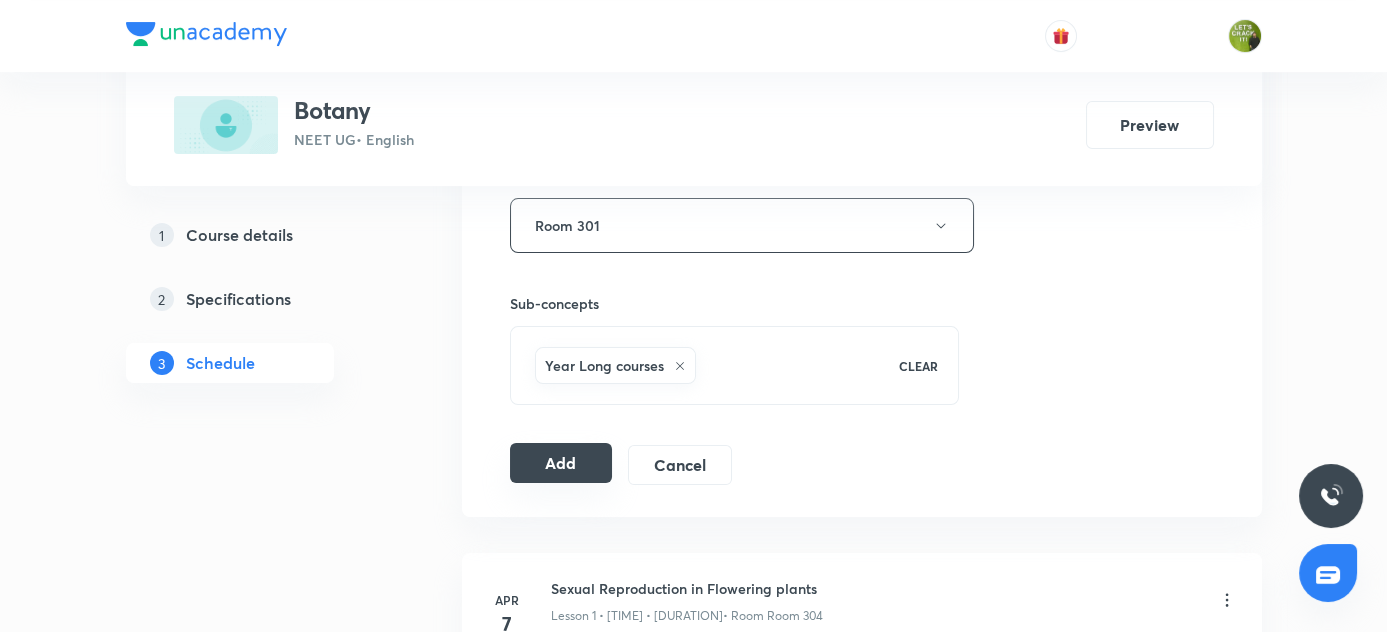 click on "Add" at bounding box center (561, 463) 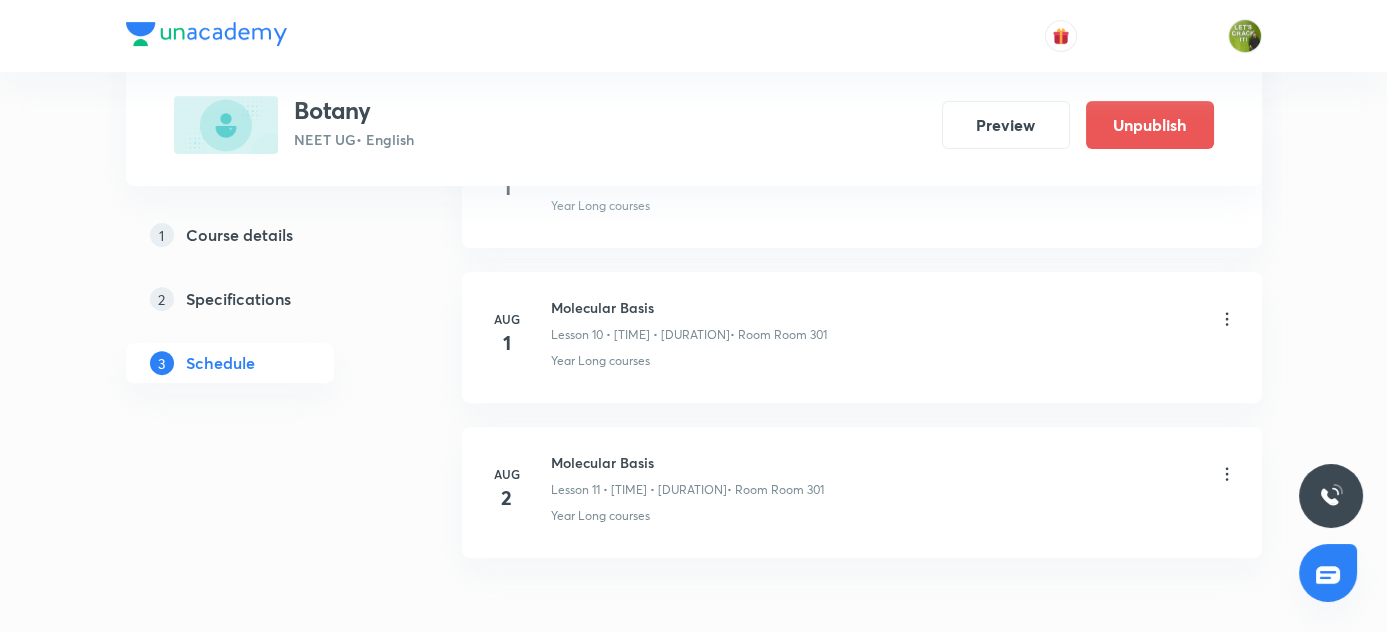 scroll, scrollTop: 1751, scrollLeft: 0, axis: vertical 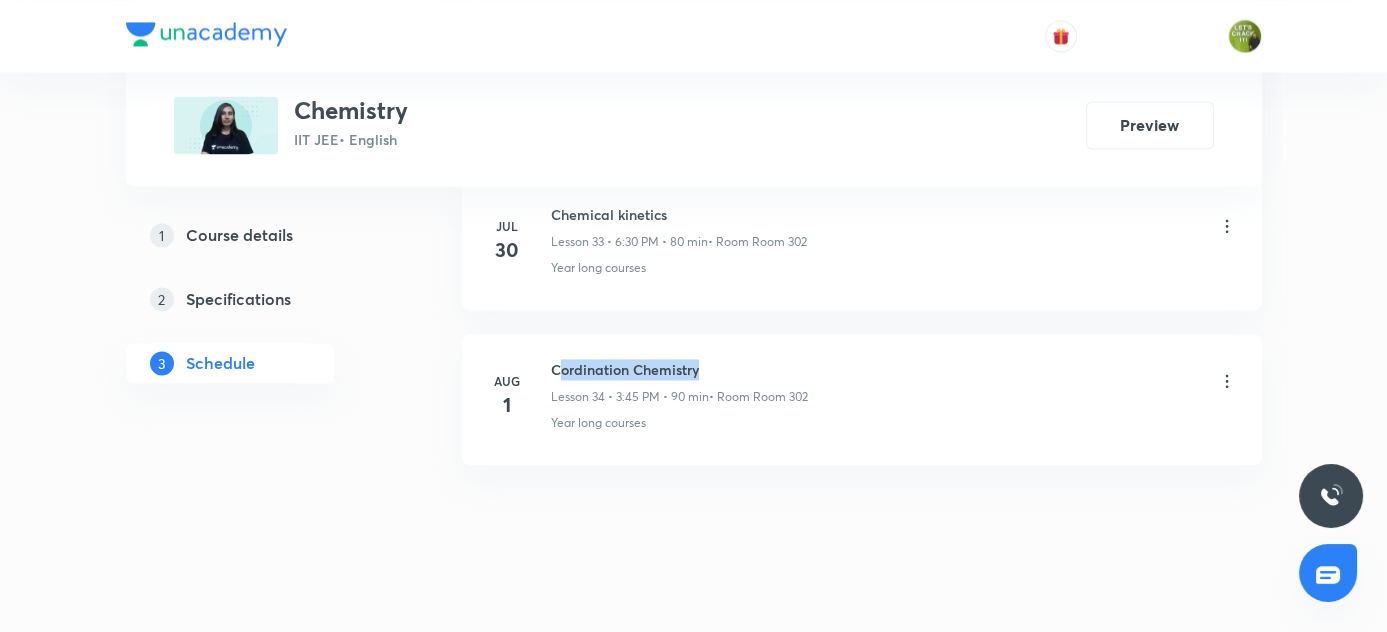 drag, startPoint x: 555, startPoint y: 342, endPoint x: 752, endPoint y: 340, distance: 197.01015 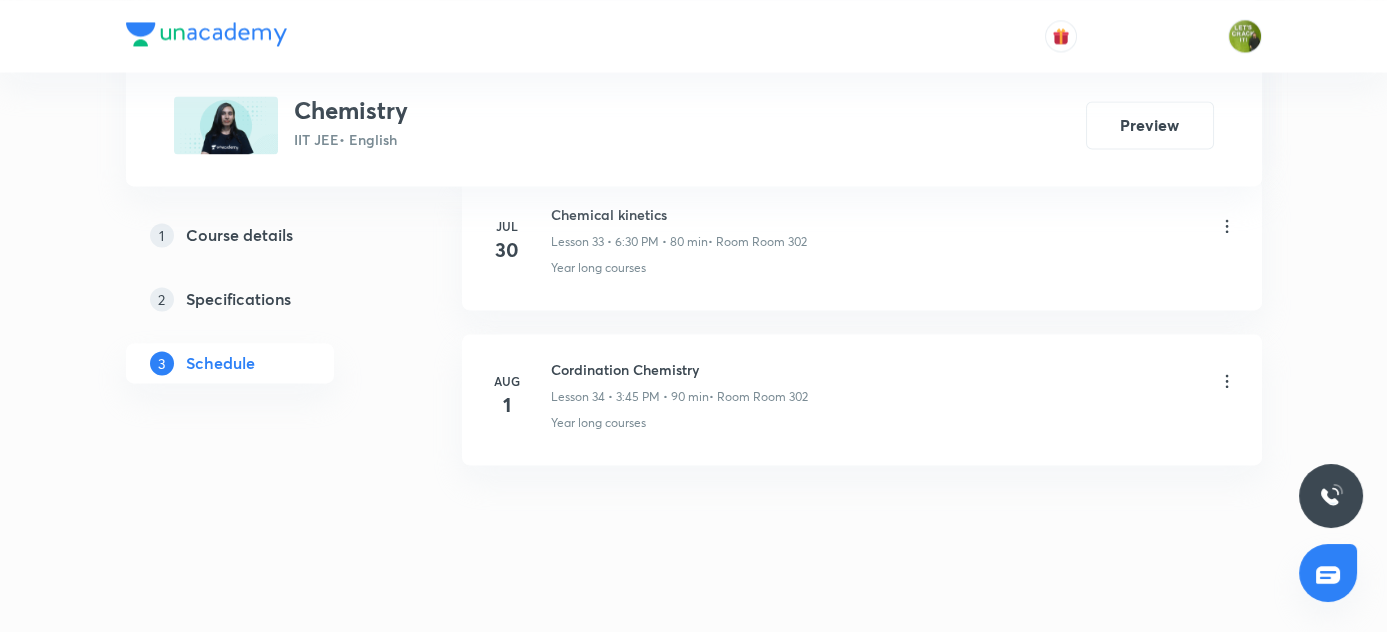 click on "Apr 22 Electrochemistry Lesson 1 • 3:40 PM • 80 min  • Room Room 302 Year long courses Apr 22 Electrochemistry Lesson 2 • 6:30 PM • 80 min  • Room Room 302 Year long courses Apr 25 Electrochemistry Lesson 3 • 6:30 PM • 80 min  • Room Room 302 Year long courses Apr 27 Electrochemistry Lesson 4 • 3:40 PM • 80 min  • Room Room 302 Year long courses Apr 27 Electrochemistry Lesson 5 • 6:30 PM • 80 min  • Room Room 302 Year long courses Apr 29 Electrochemistry Lesson 6 • 3:40 PM • 80 min  • Room Room 302 Year long courses Apr 29 Electrochemistry Lesson 7 • 6:30 PM • 80 min  • Room Room 302 Year long courses May 2 Electrochemistry Lesson 8 • 6:30 PM • 80 min  • Room Room 302 Year long courses May 6 Electrochemistry Lesson 9 • 6:30 PM • 80 min  • Room Room 305 Year long courses May 9 Electrochemistry Lesson 10 • 6:30 PM • 80 min  • Room Room 302 Year long courses May 13 Electrochemistry Lesson Lesson 11 • 4:00 PM • 60 min  • Room Room 302 13" at bounding box center [862, -2150] 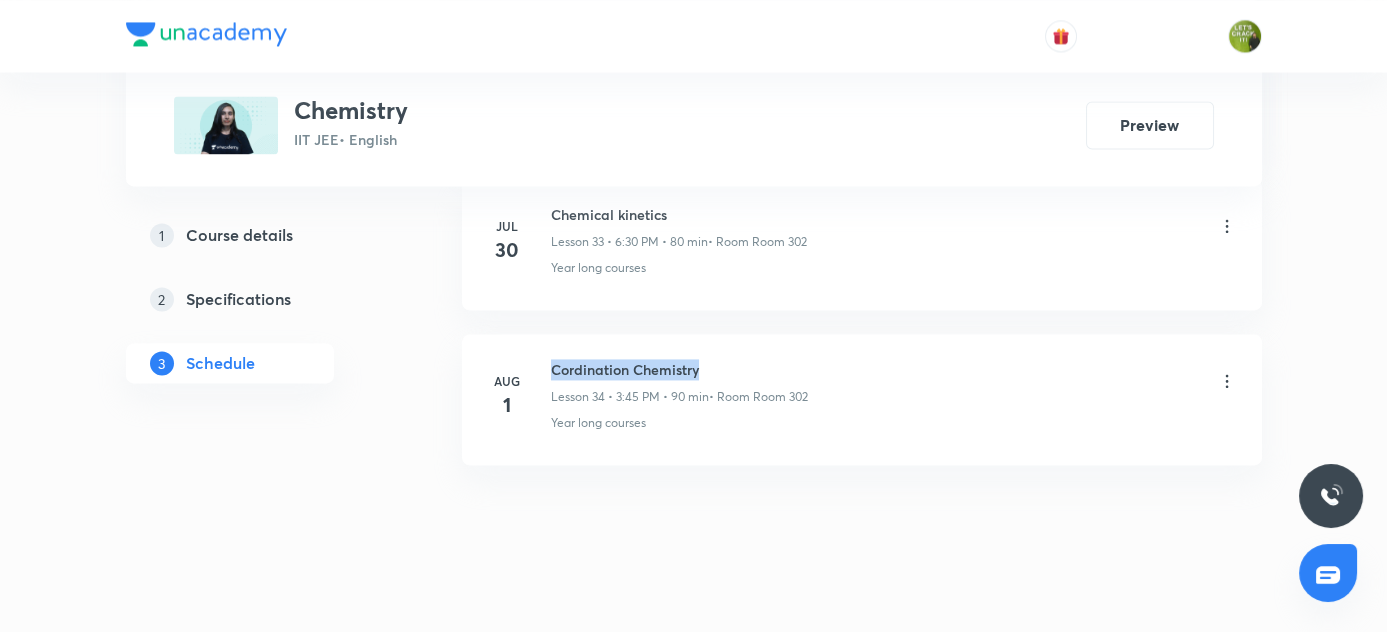 drag, startPoint x: 551, startPoint y: 346, endPoint x: 770, endPoint y: 342, distance: 219.03653 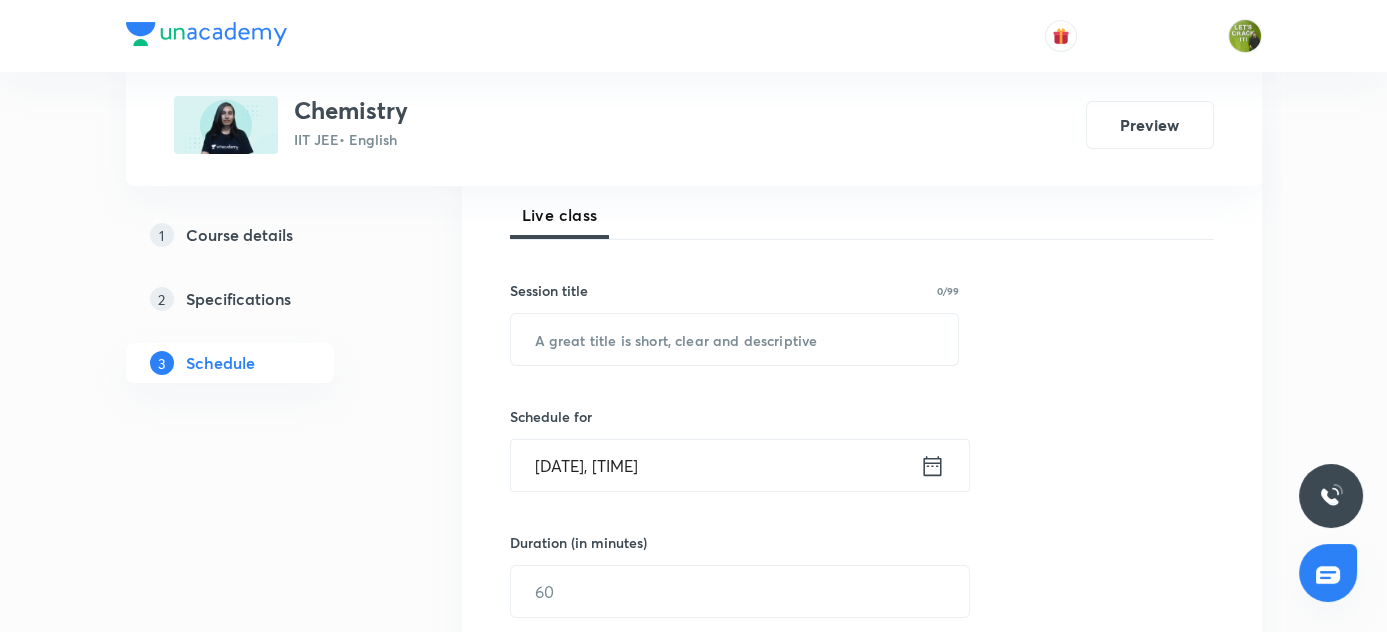 scroll, scrollTop: 0, scrollLeft: 0, axis: both 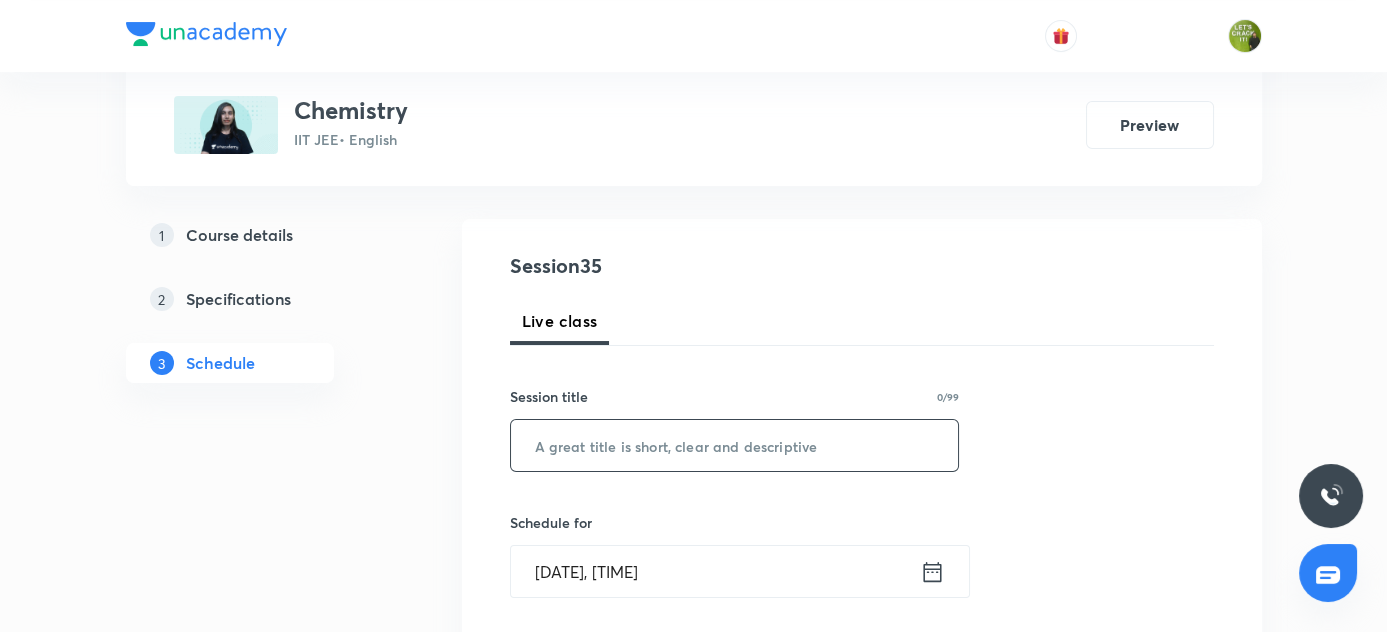 click at bounding box center [735, 445] 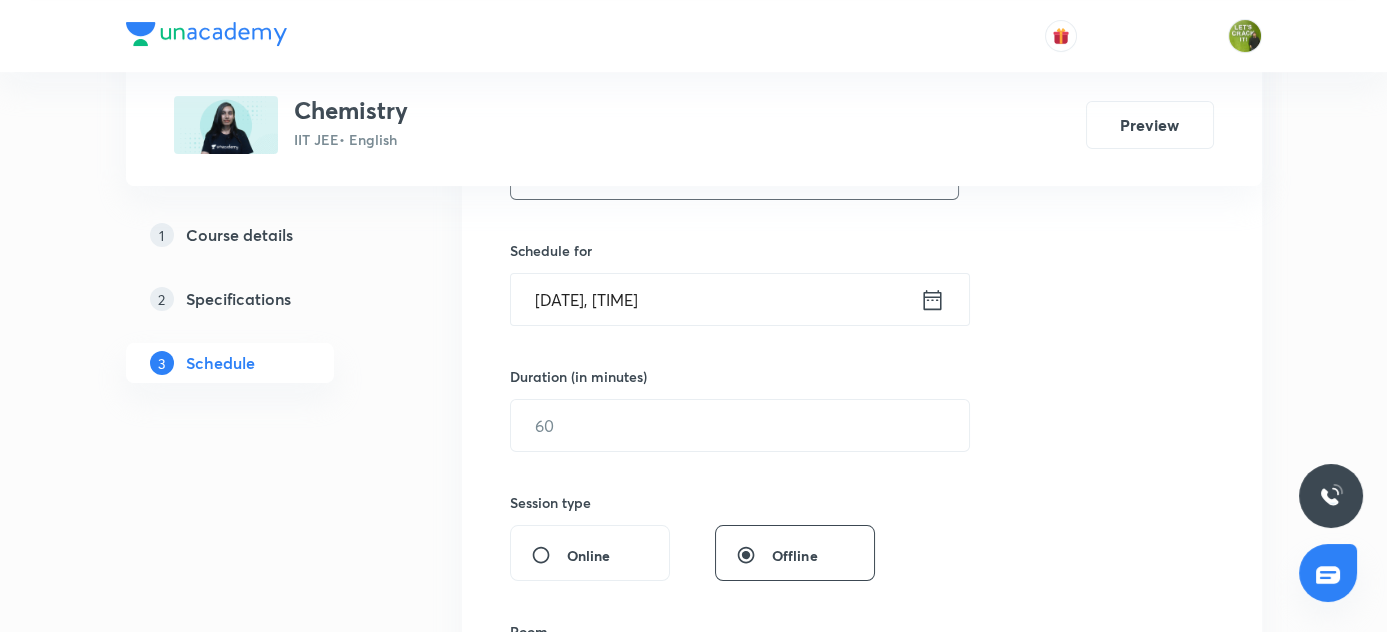 scroll, scrollTop: 454, scrollLeft: 0, axis: vertical 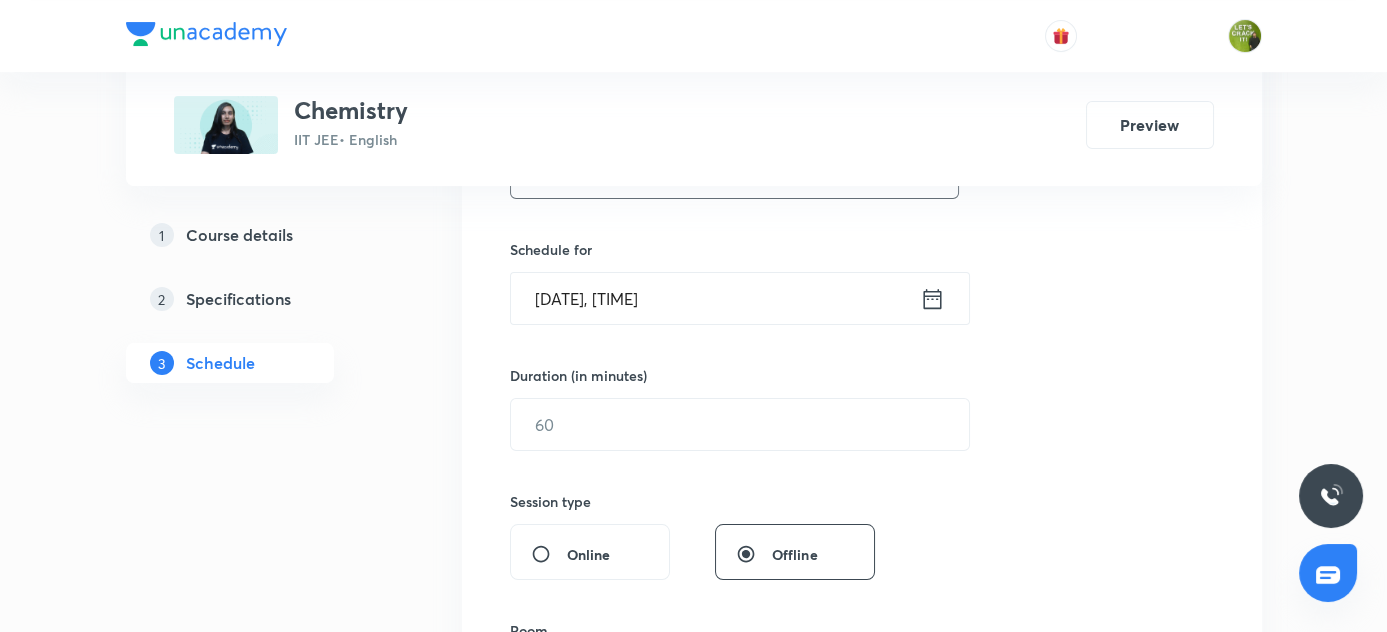 type on "Cordination Chemistry" 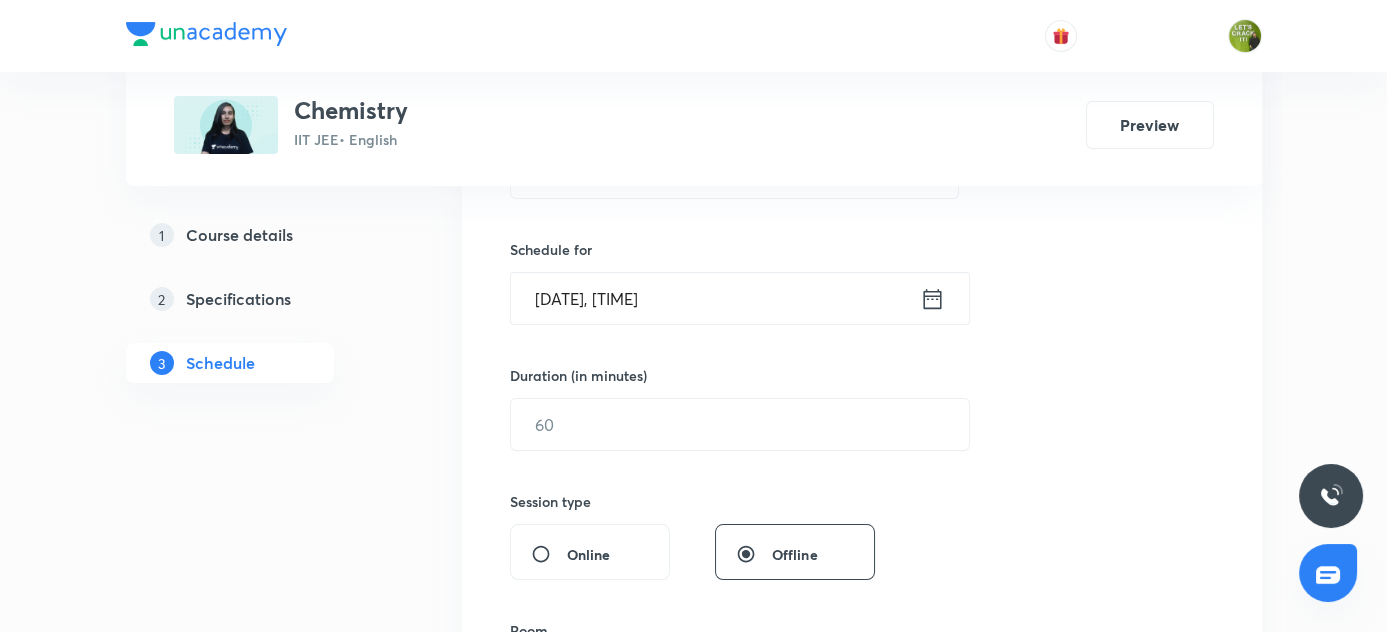 click 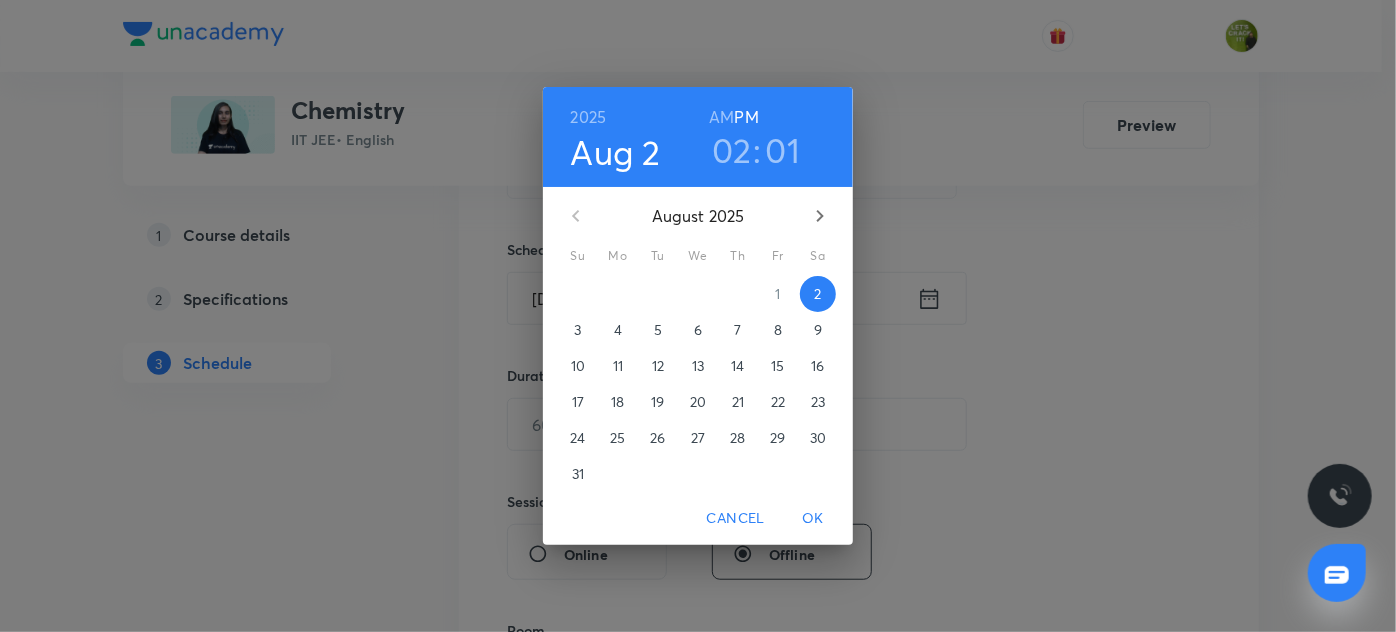 click on "02" at bounding box center [732, 150] 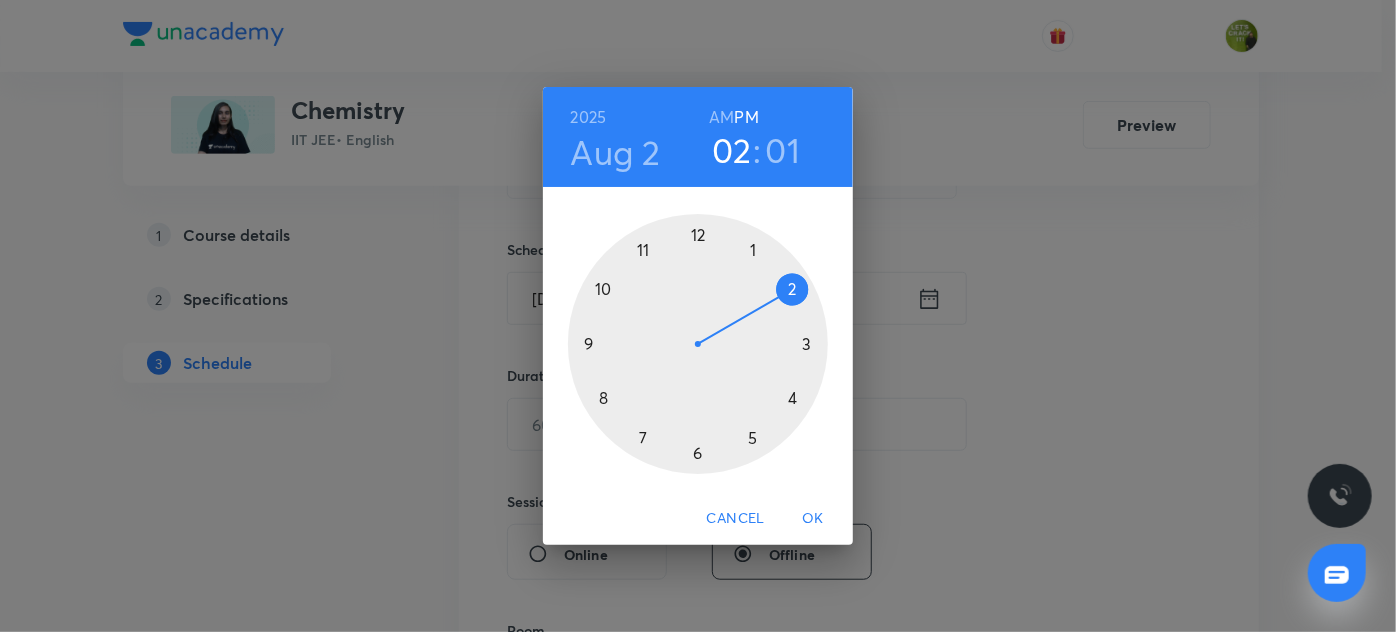 click at bounding box center [698, 344] 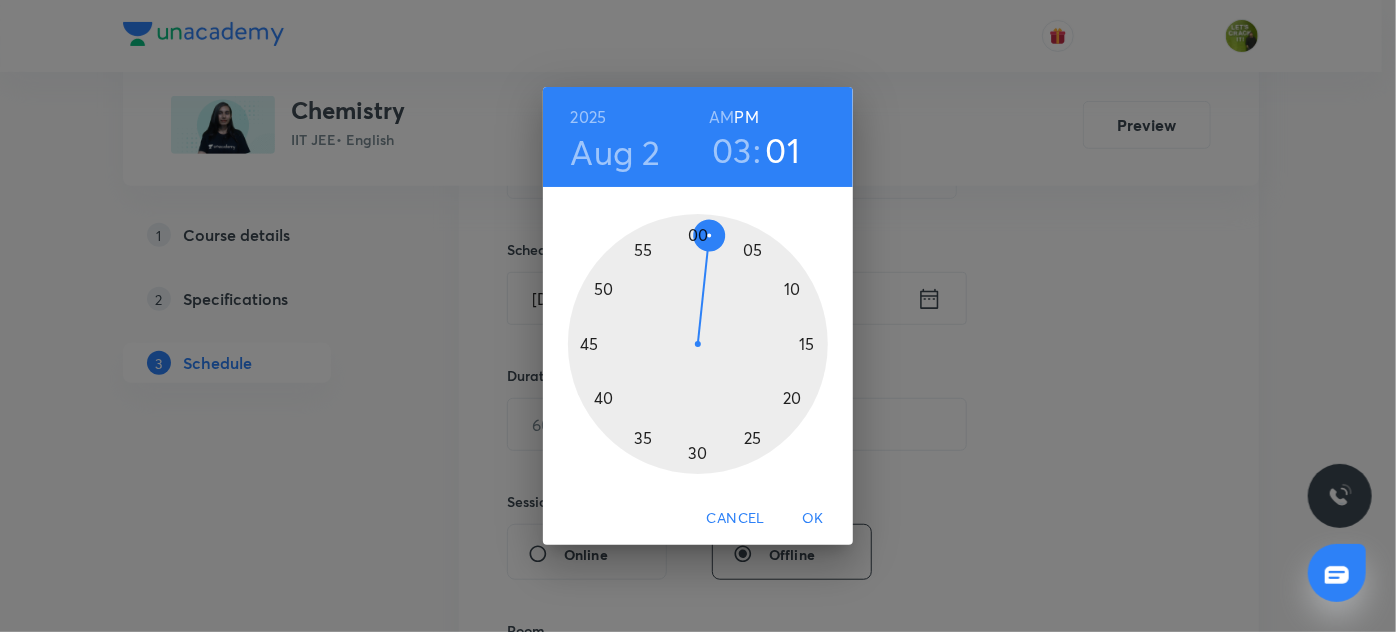 click at bounding box center (698, 344) 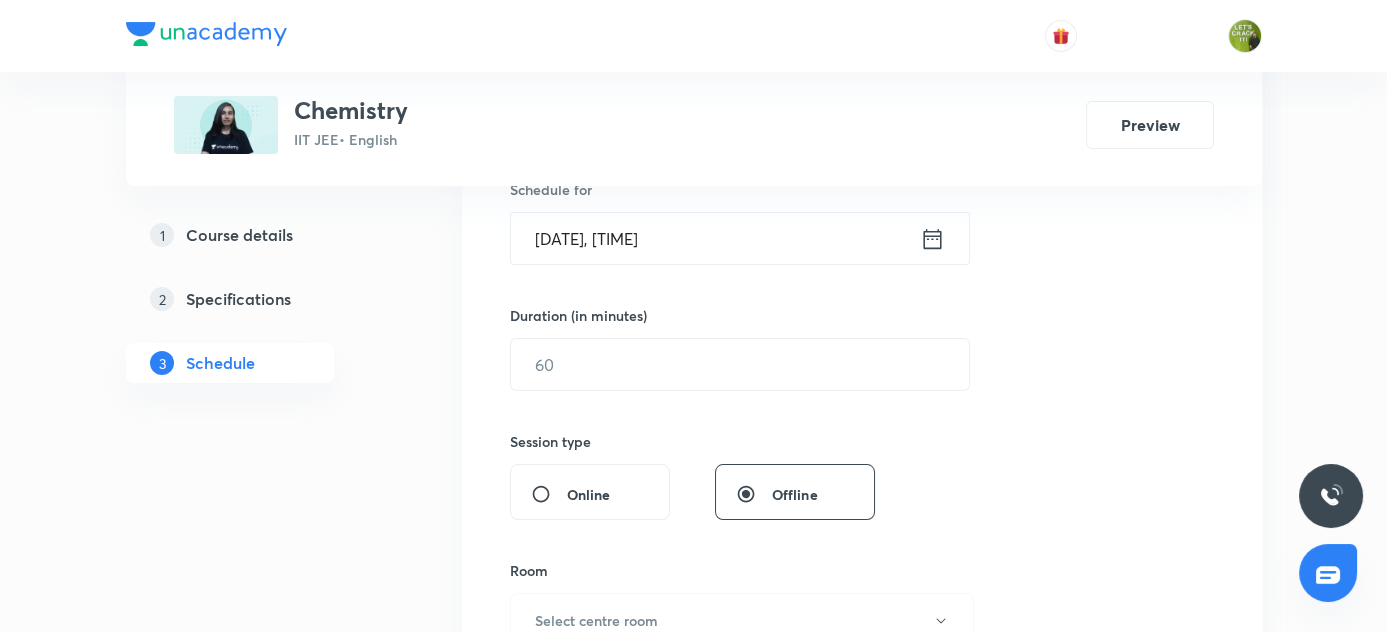 scroll, scrollTop: 545, scrollLeft: 0, axis: vertical 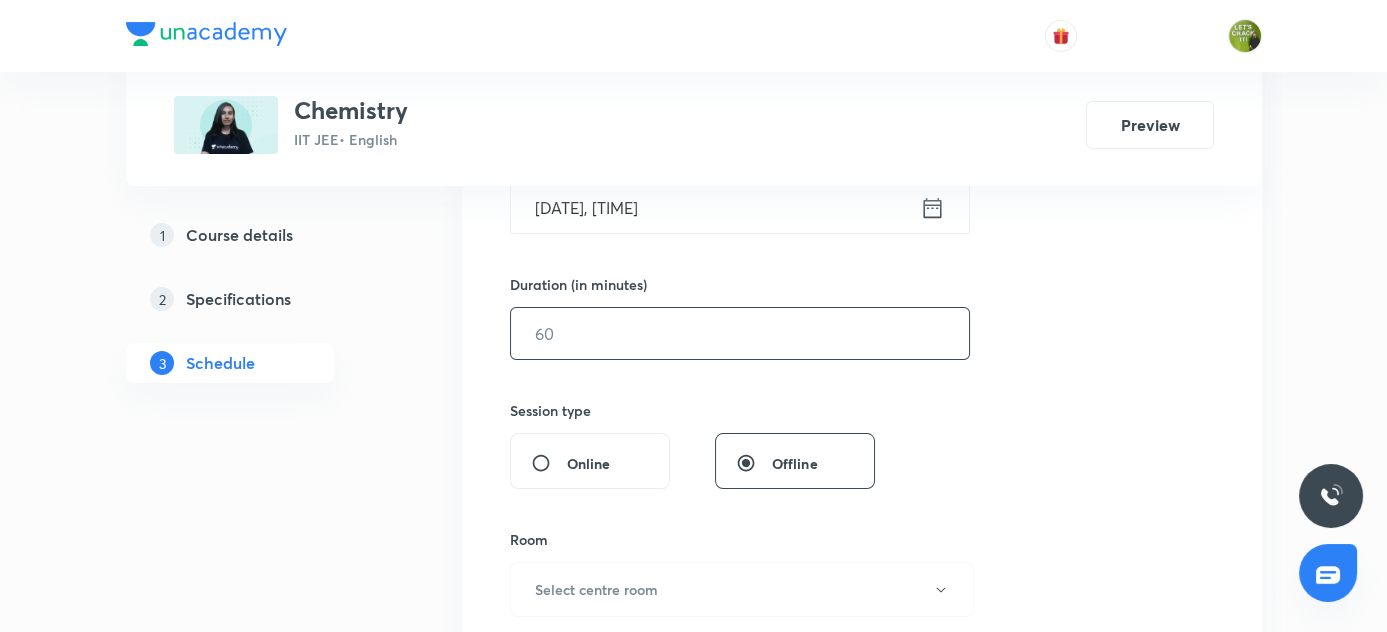 click at bounding box center (740, 333) 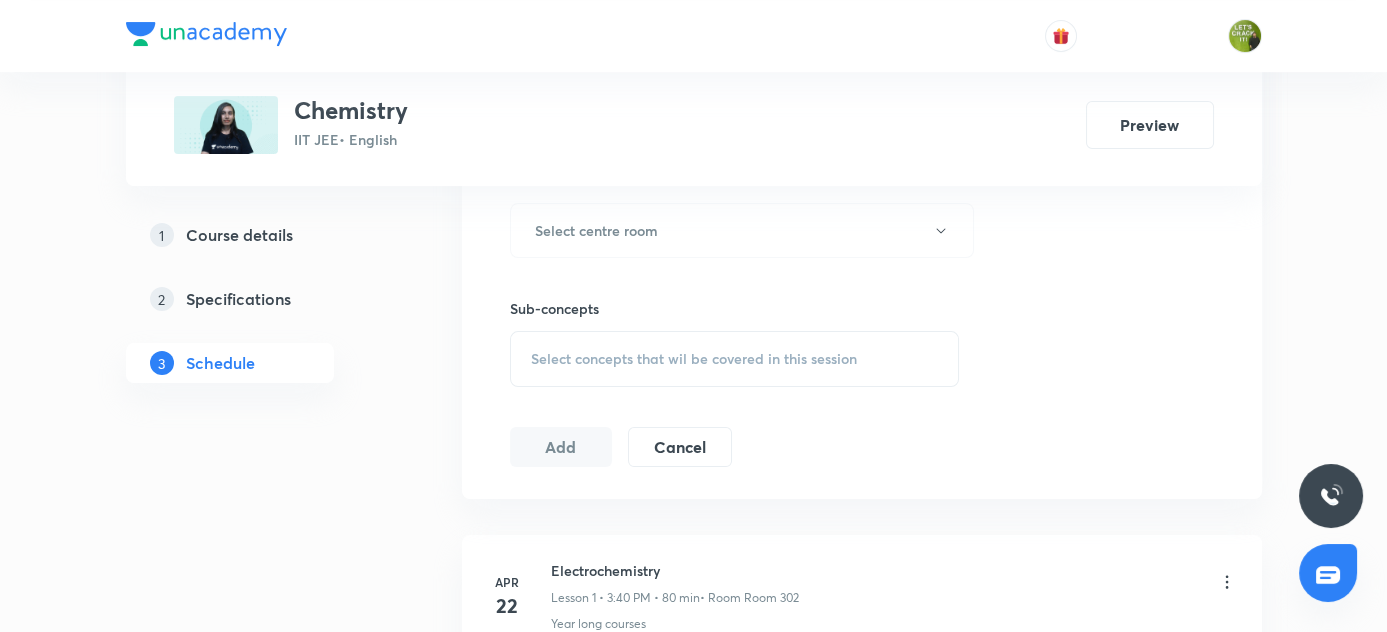 scroll, scrollTop: 909, scrollLeft: 0, axis: vertical 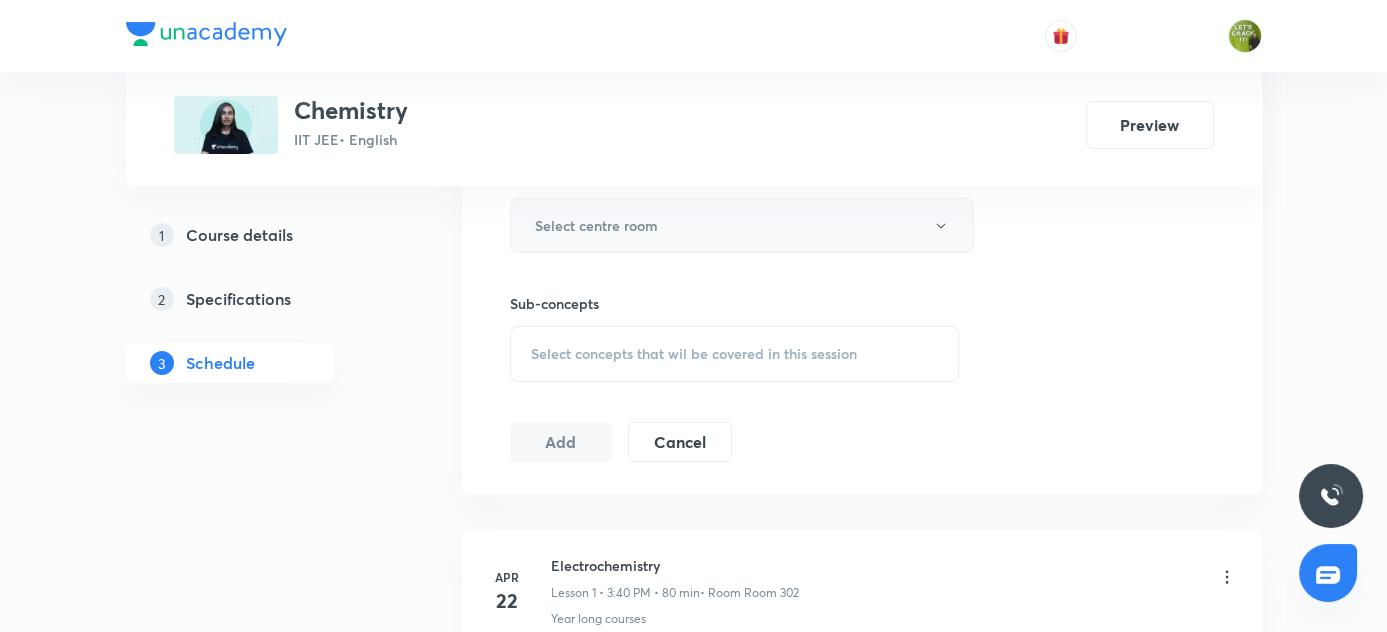 type on "80" 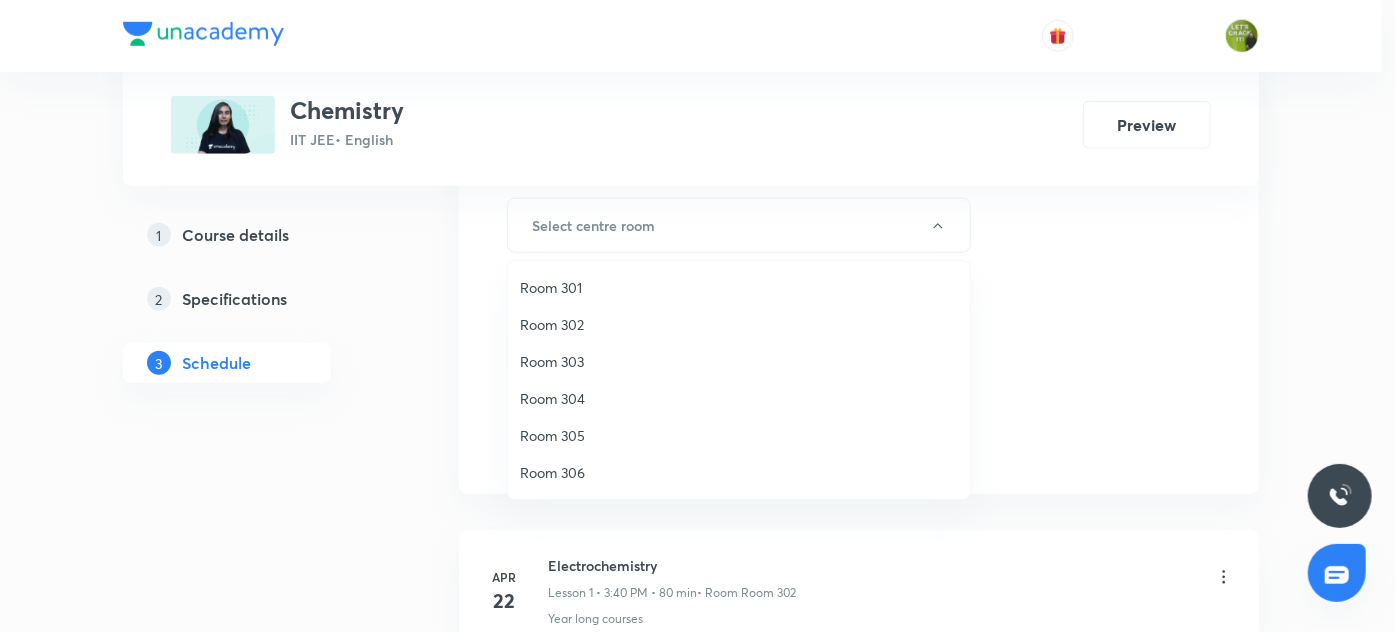 click on "Room 302" at bounding box center [739, 324] 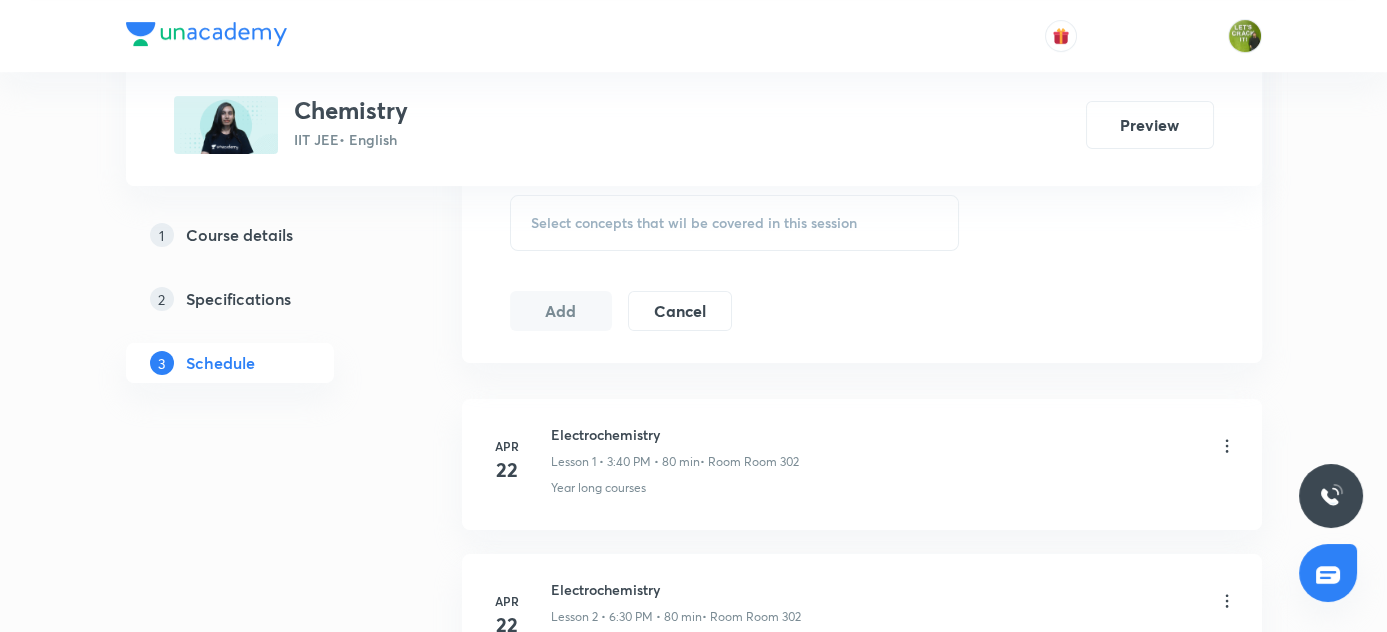 scroll, scrollTop: 1000, scrollLeft: 0, axis: vertical 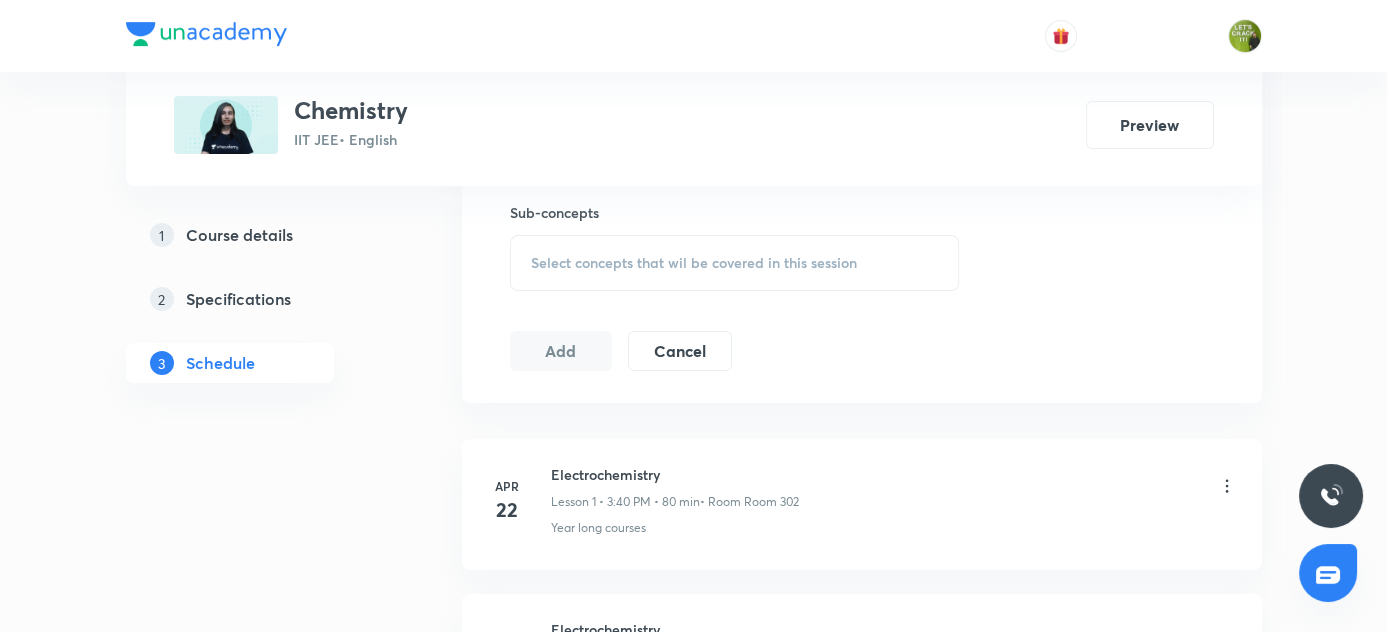 click on "Select concepts that wil be covered in this session" at bounding box center (694, 263) 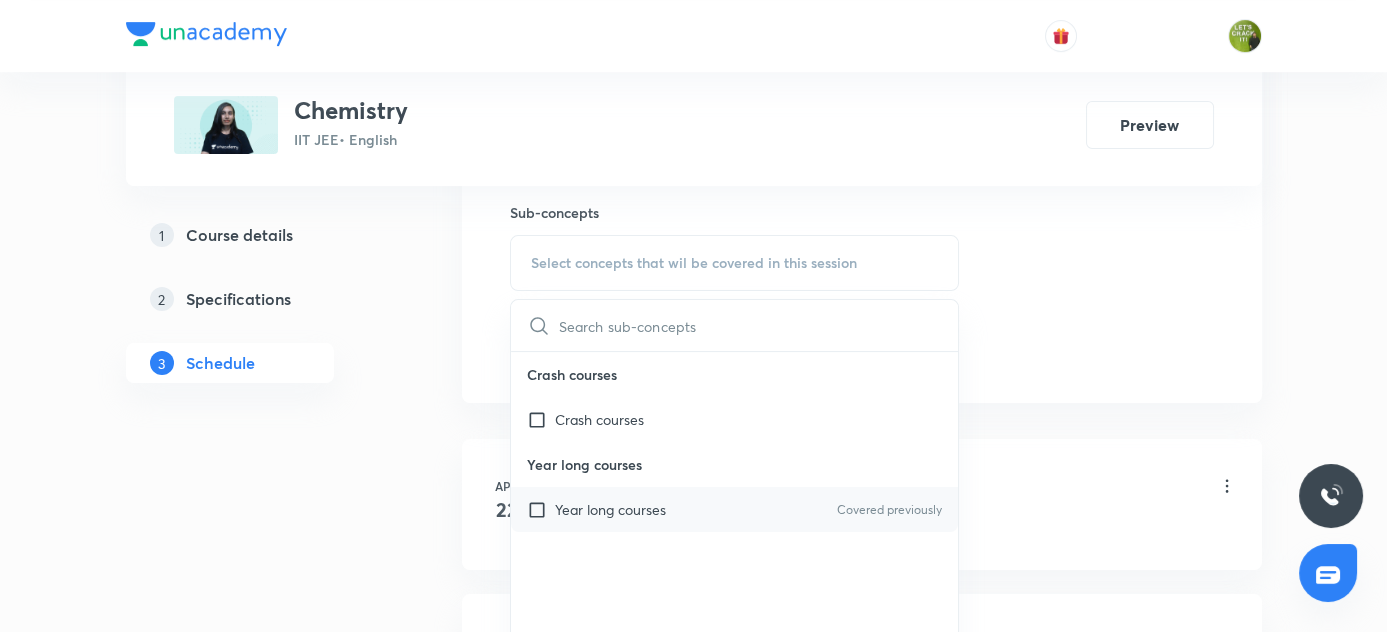 click at bounding box center [541, 509] 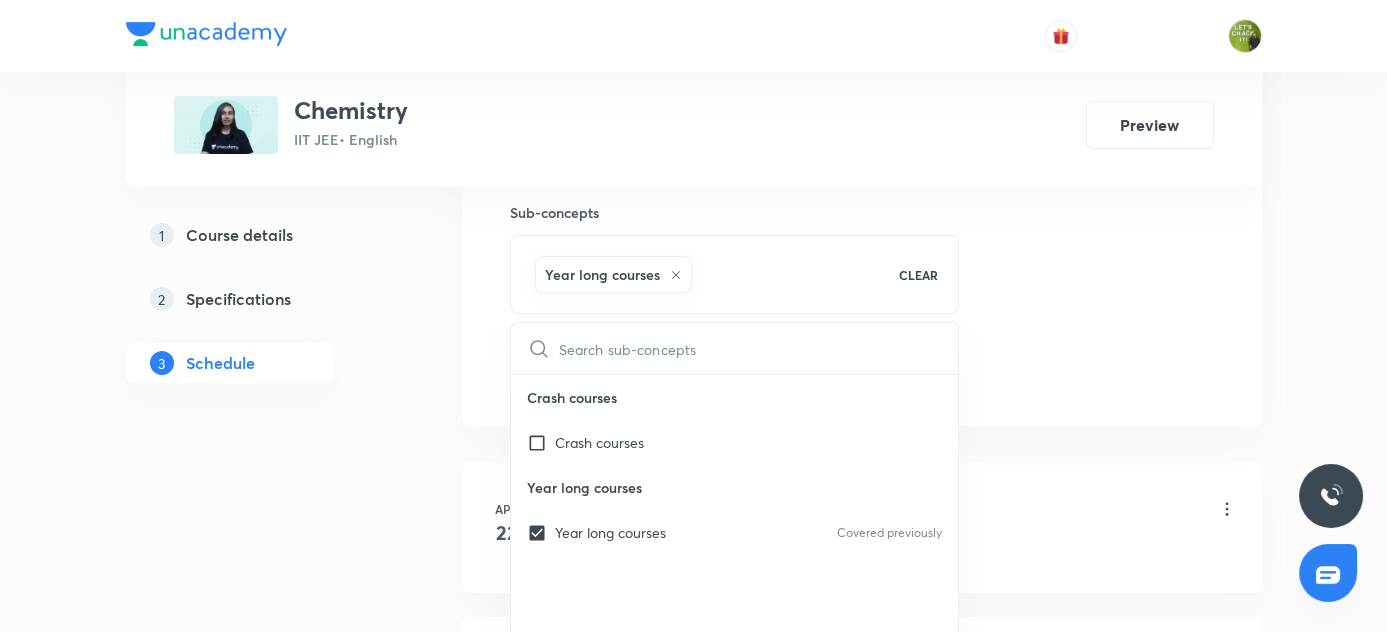 drag, startPoint x: 421, startPoint y: 502, endPoint x: 534, endPoint y: 399, distance: 152.89867 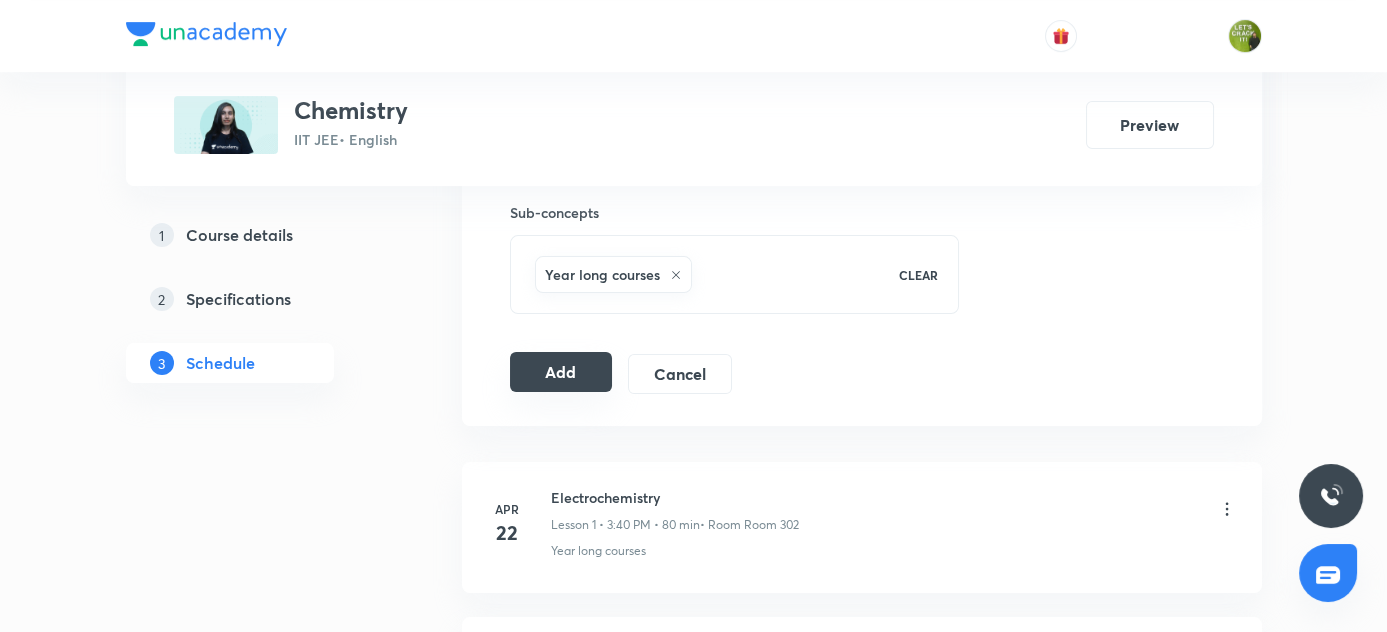 click on "Add" at bounding box center (561, 372) 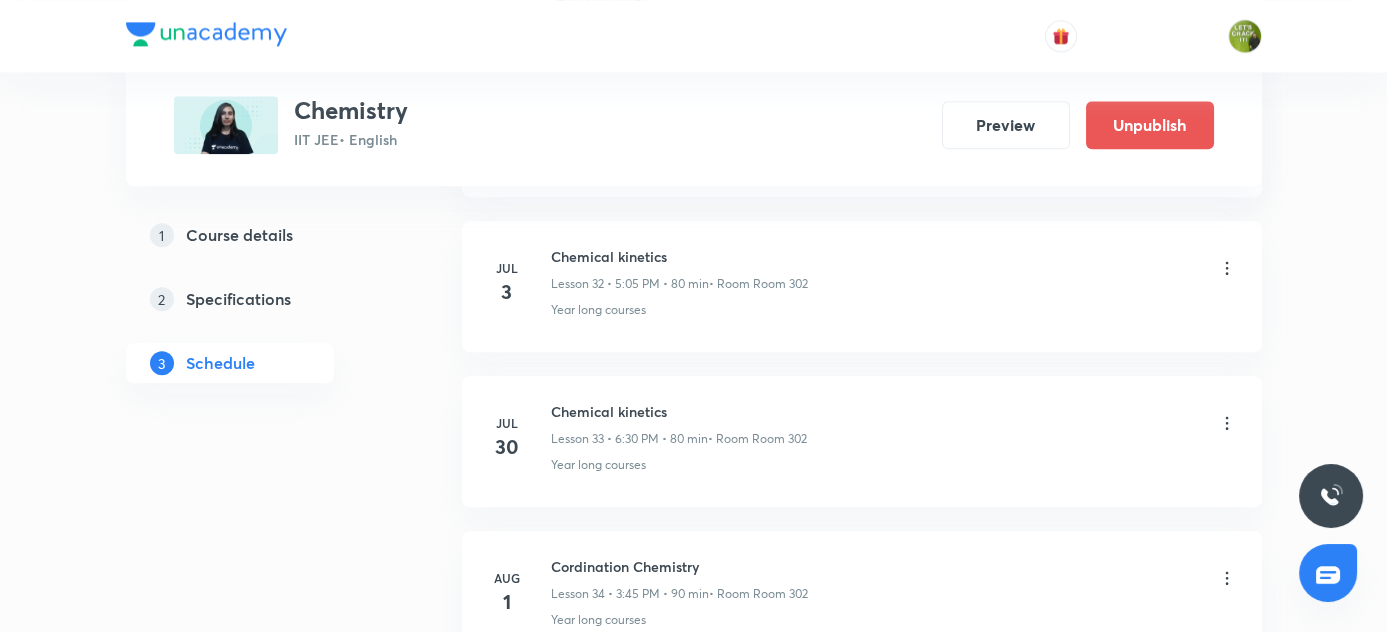 scroll, scrollTop: 5458, scrollLeft: 0, axis: vertical 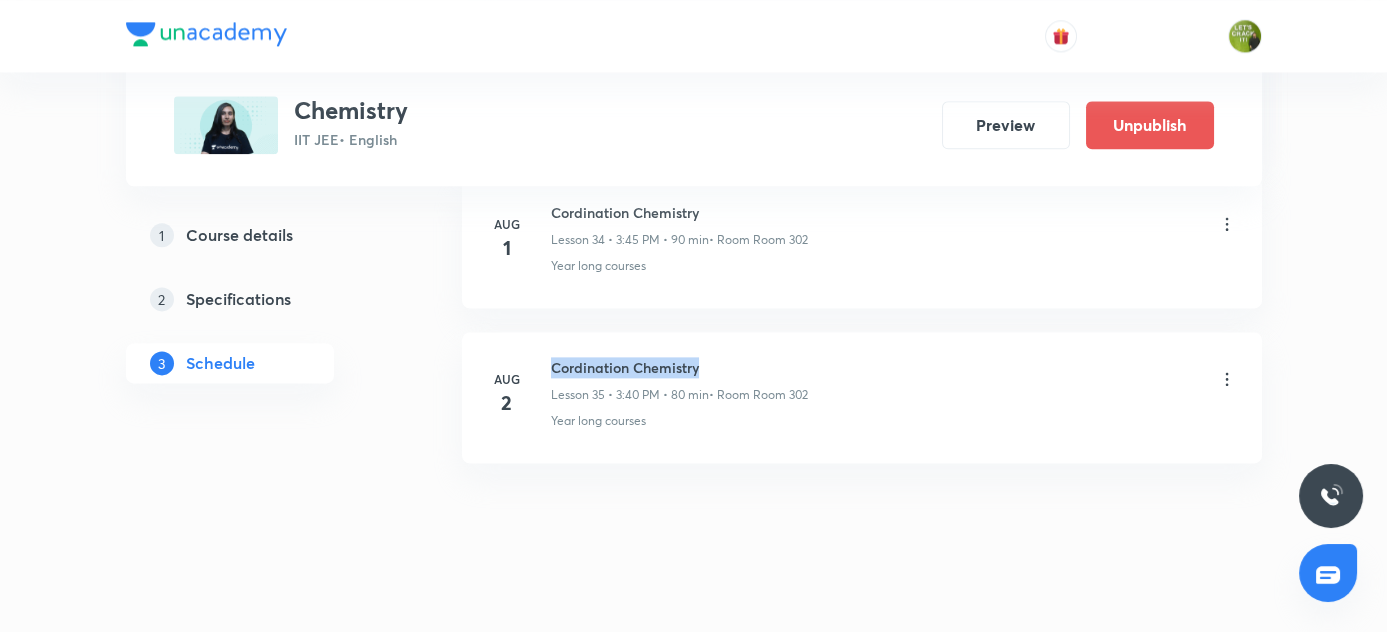 drag, startPoint x: 552, startPoint y: 348, endPoint x: 663, endPoint y: 346, distance: 111.01801 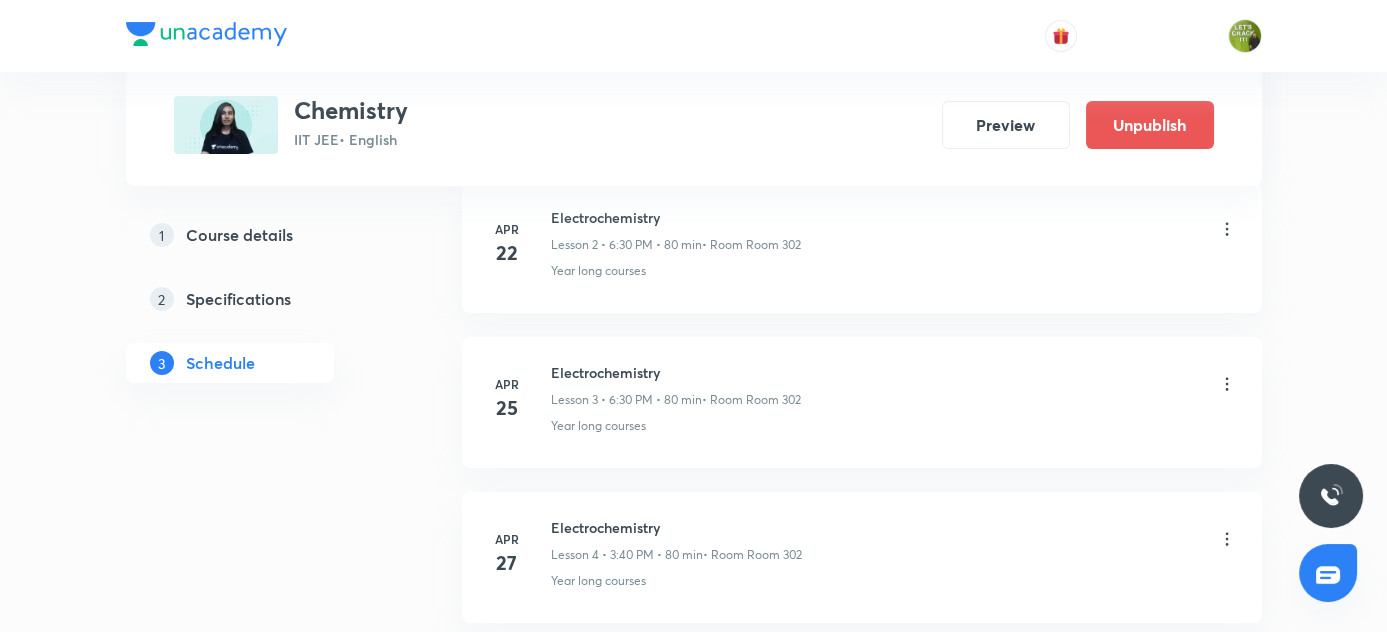 scroll, scrollTop: 481, scrollLeft: 0, axis: vertical 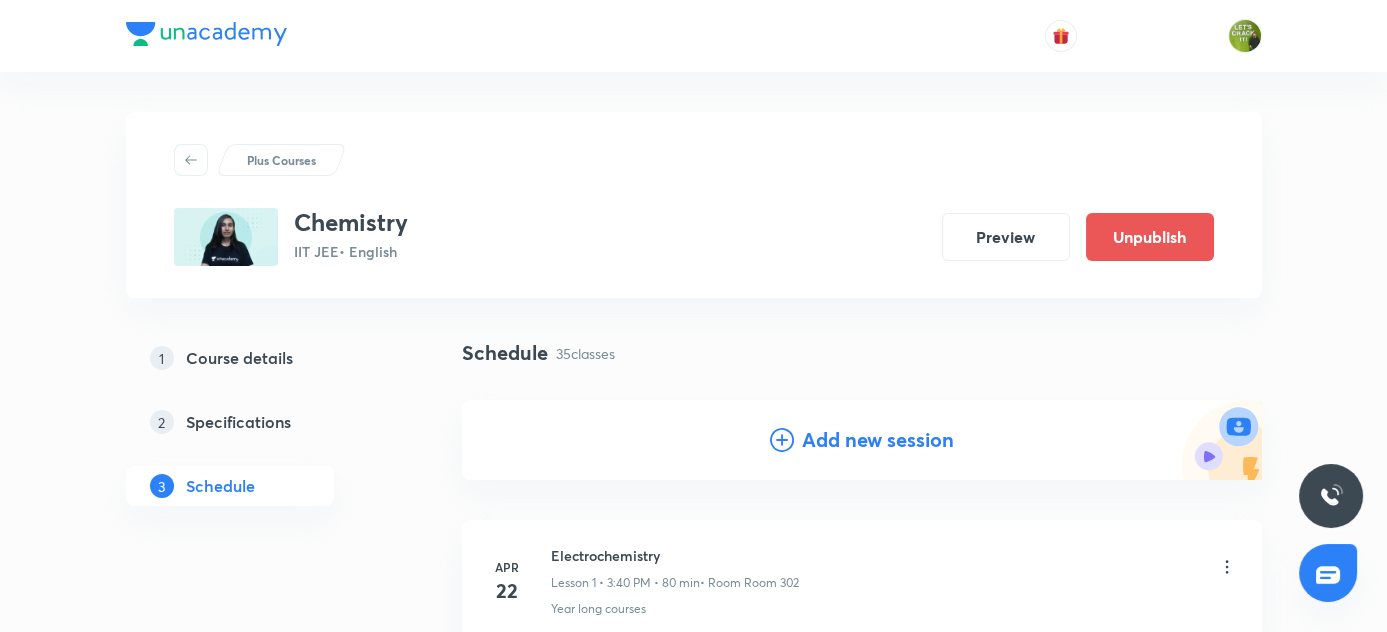 click 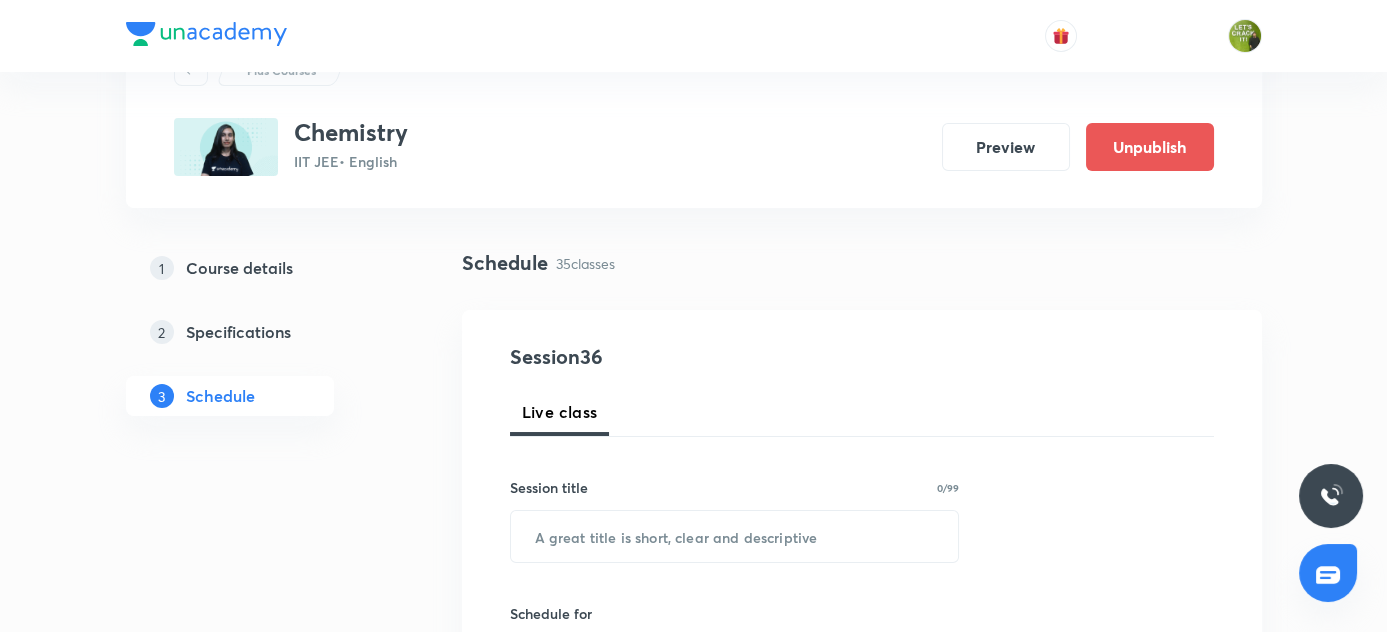 scroll, scrollTop: 181, scrollLeft: 0, axis: vertical 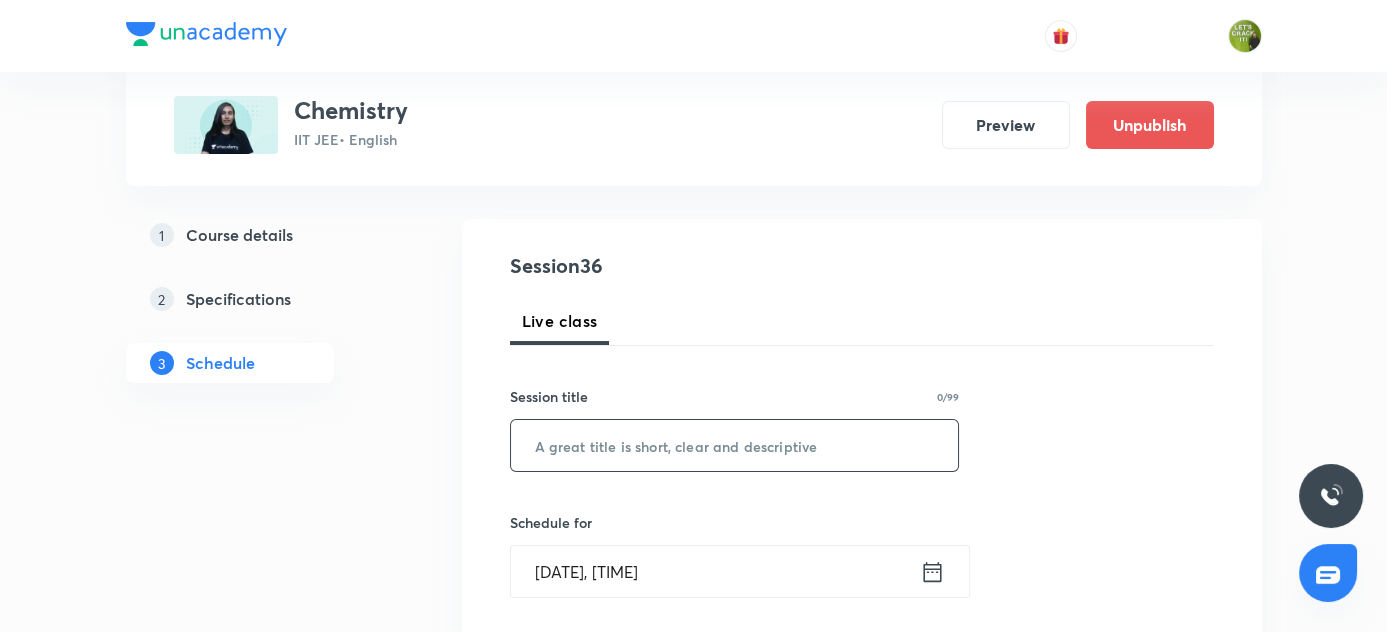 click at bounding box center (735, 445) 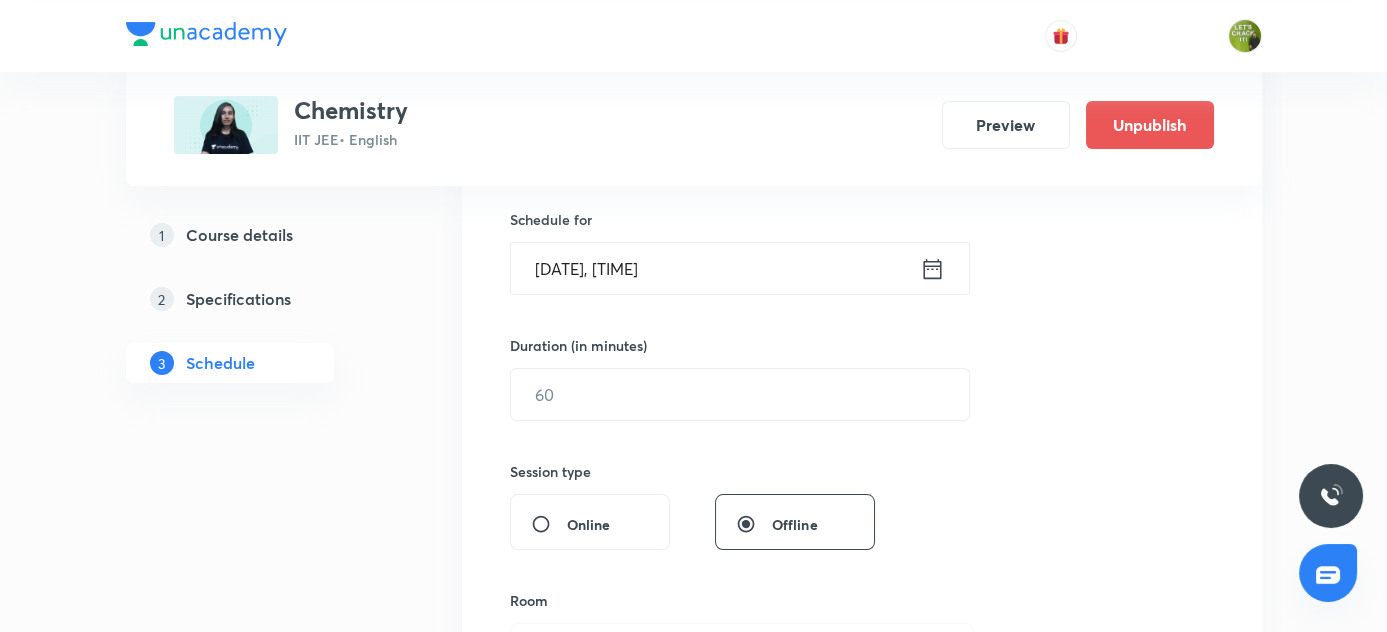 scroll, scrollTop: 454, scrollLeft: 0, axis: vertical 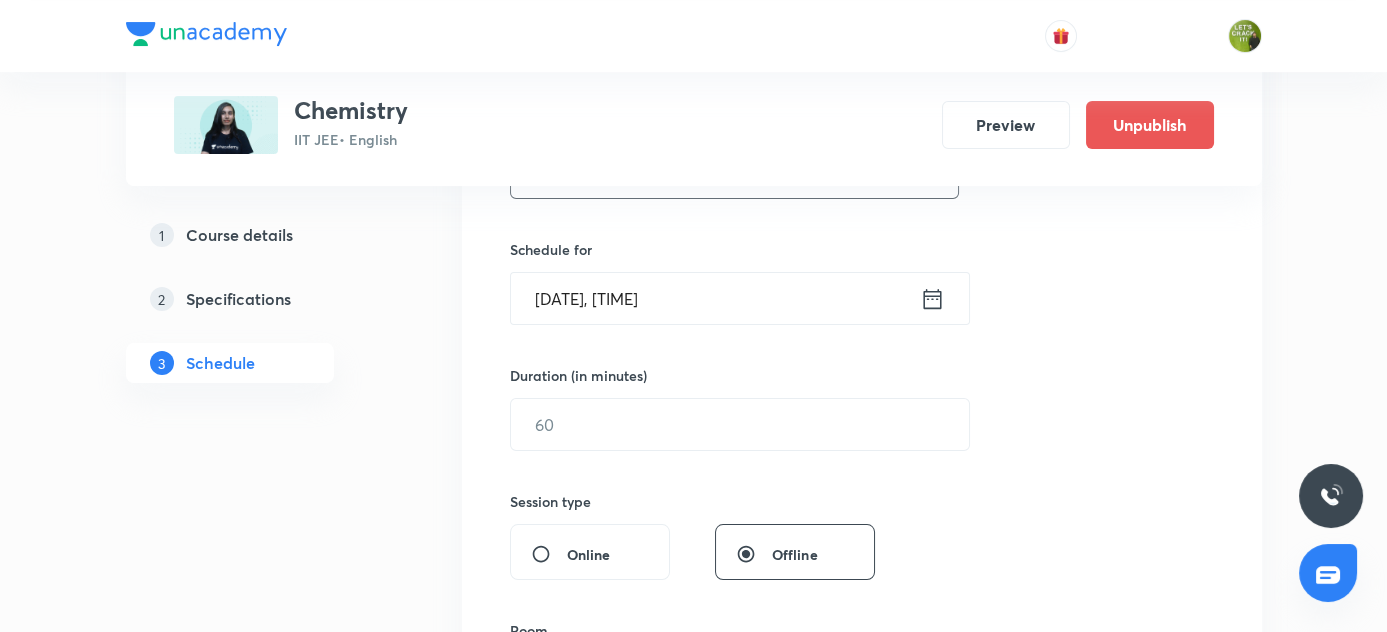 type on "Cordination Chemistry" 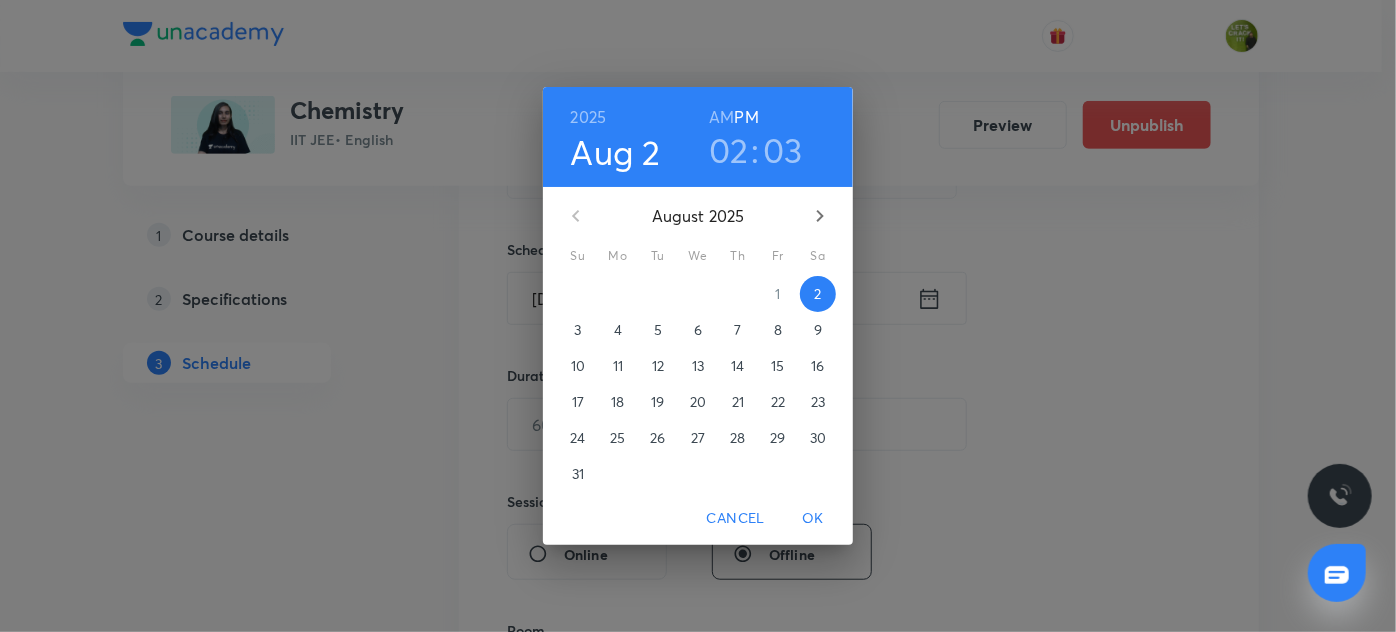 drag, startPoint x: 738, startPoint y: 151, endPoint x: 727, endPoint y: 212, distance: 61.983868 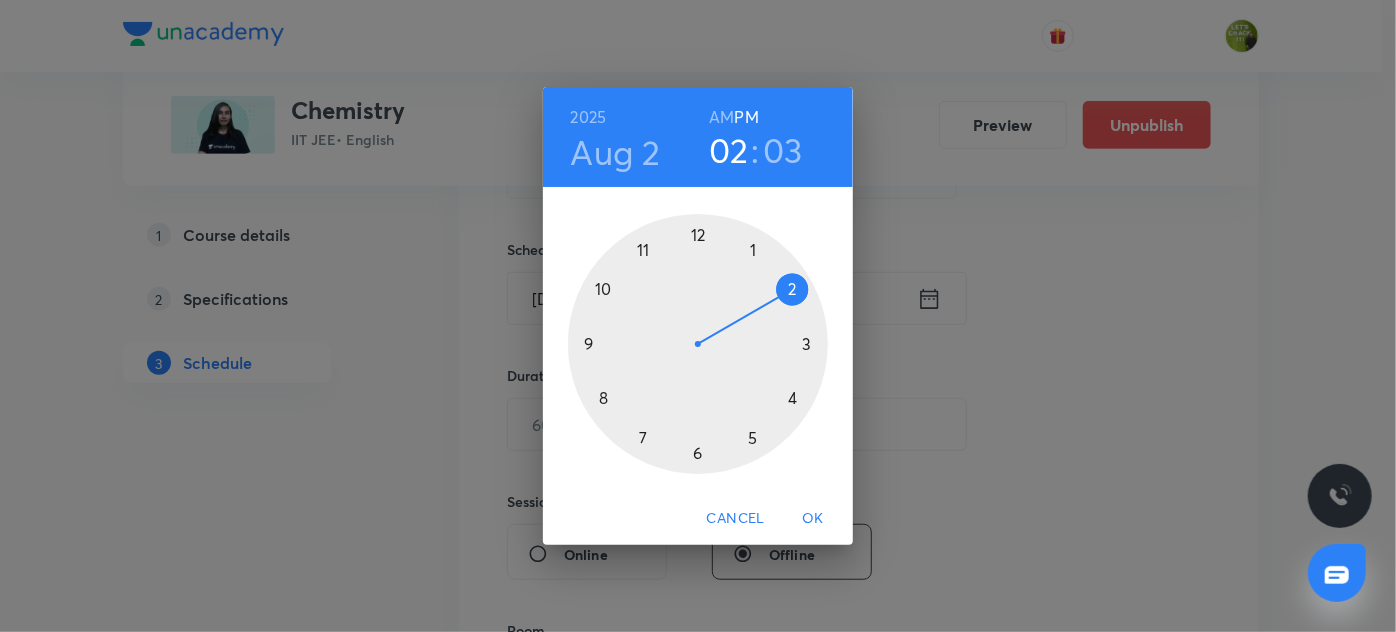 click at bounding box center [698, 344] 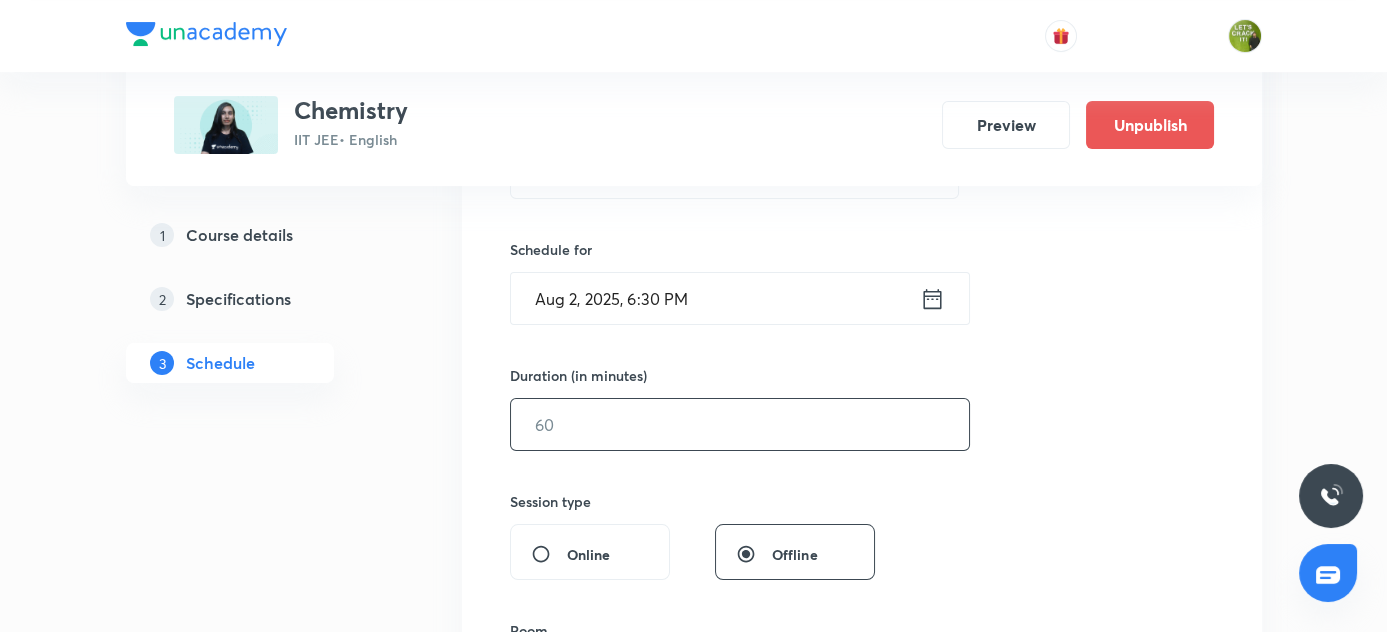 click at bounding box center [740, 424] 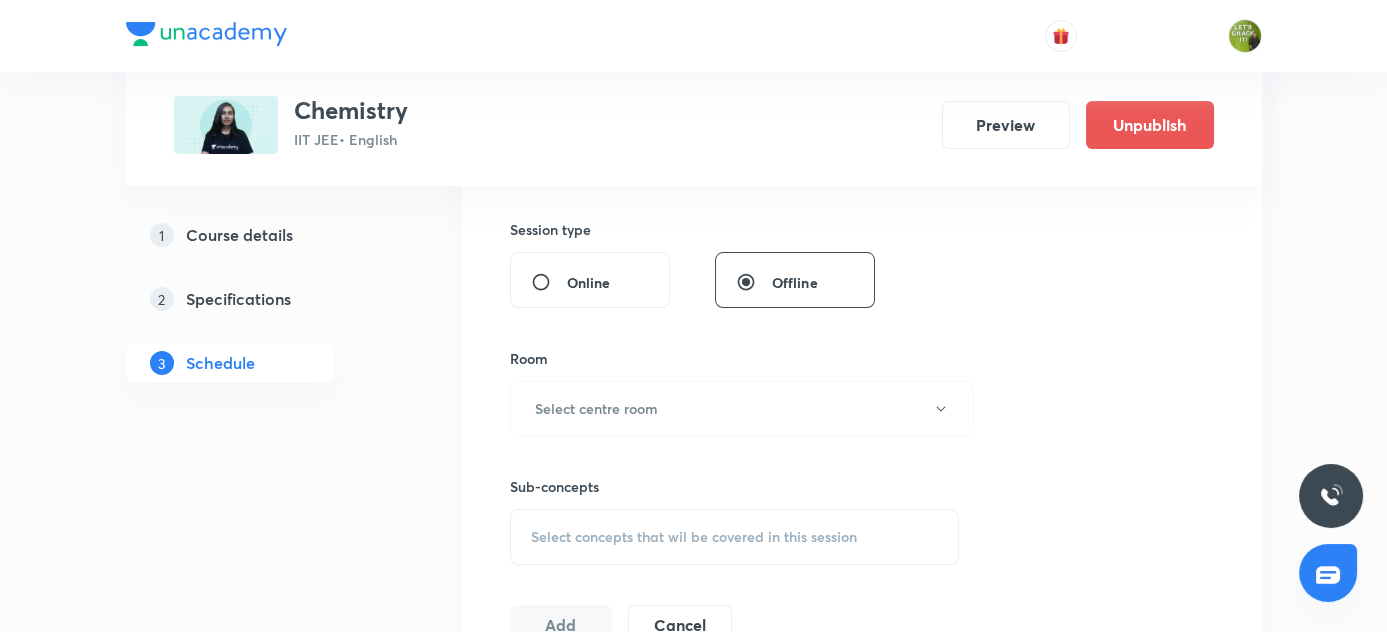 scroll, scrollTop: 727, scrollLeft: 0, axis: vertical 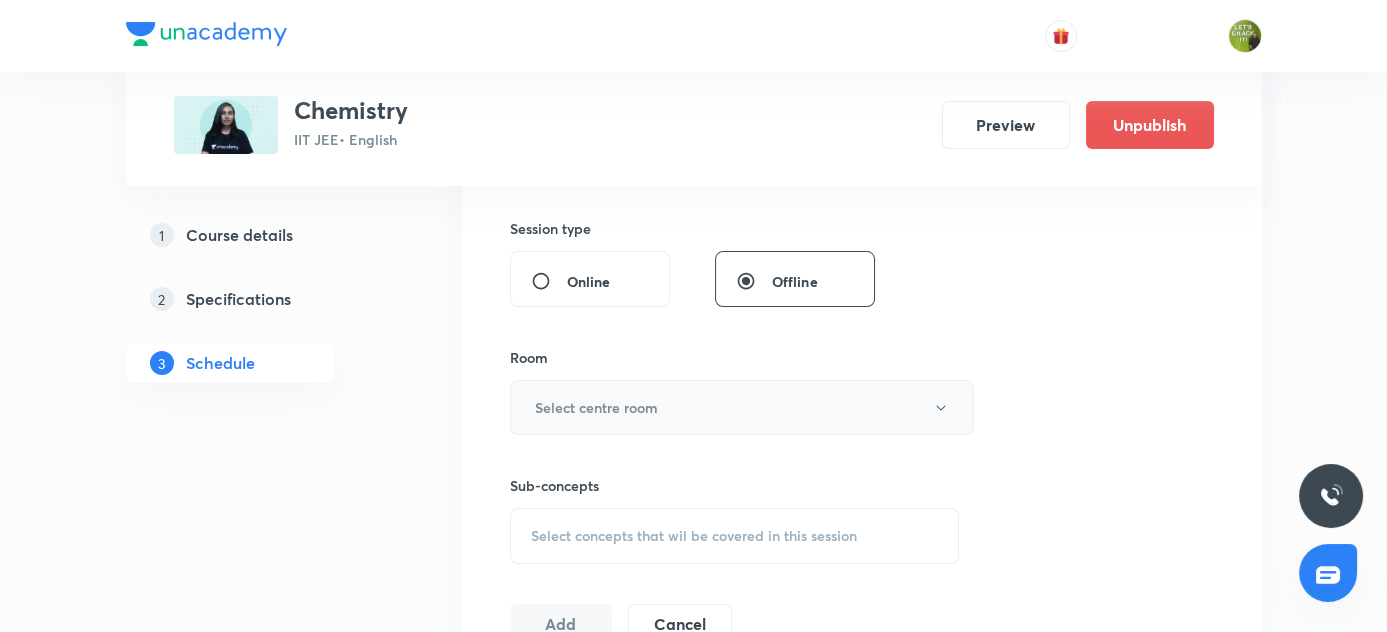 type on "80" 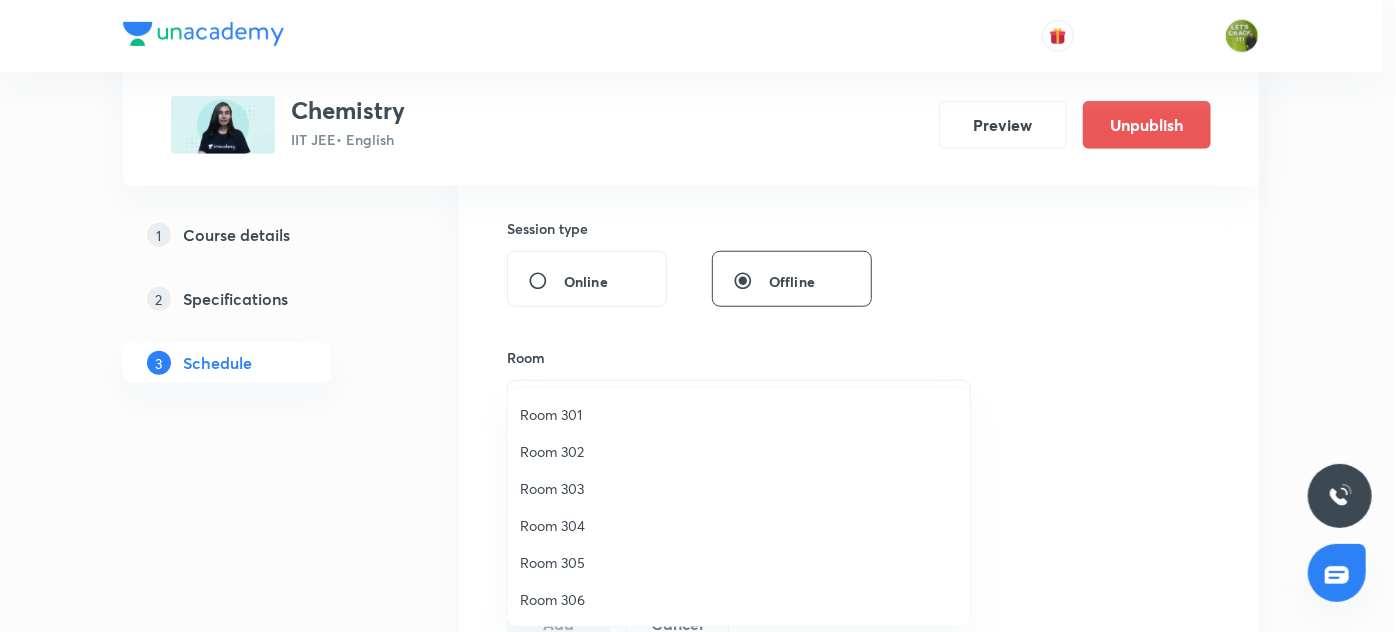 click on "Room 302" at bounding box center (739, 451) 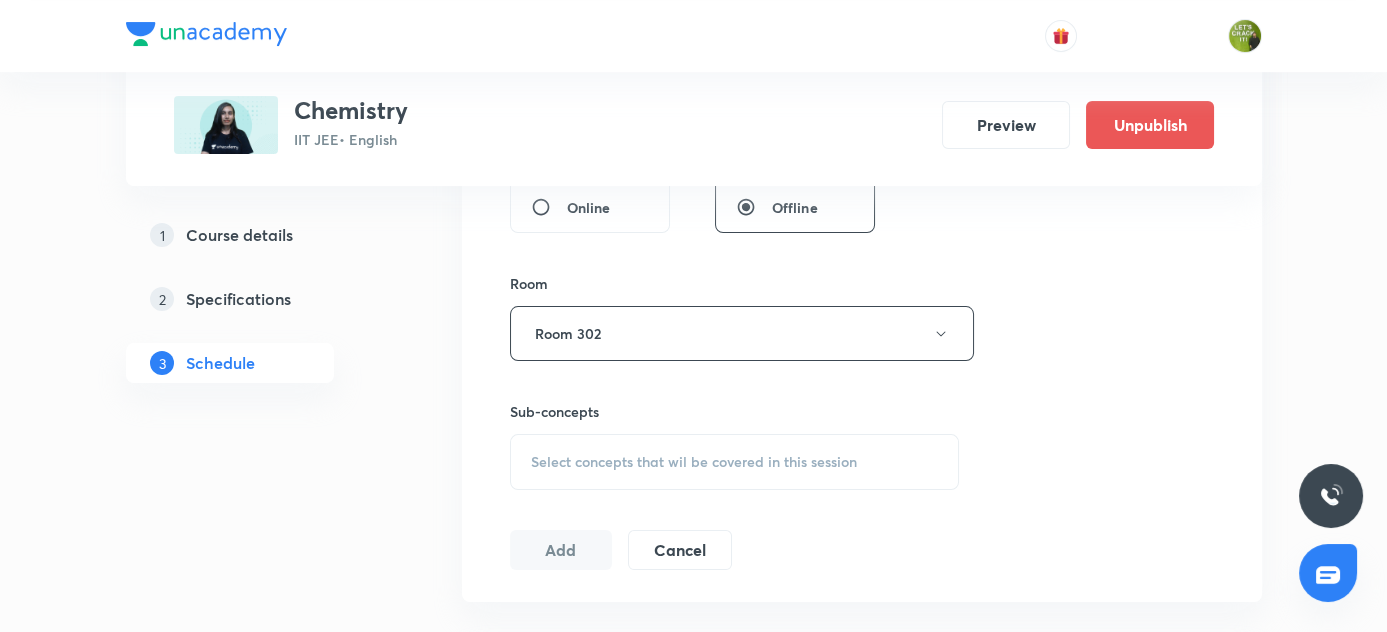 scroll, scrollTop: 909, scrollLeft: 0, axis: vertical 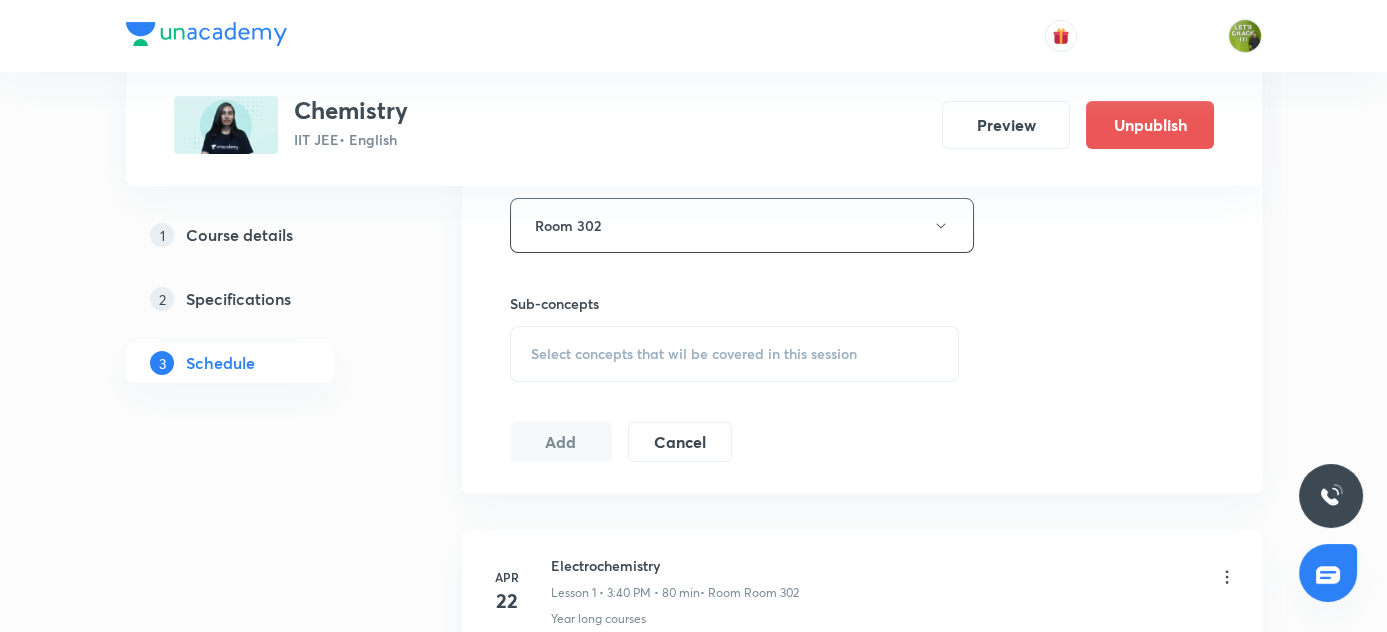 click on "Select concepts that wil be covered in this session" at bounding box center (694, 354) 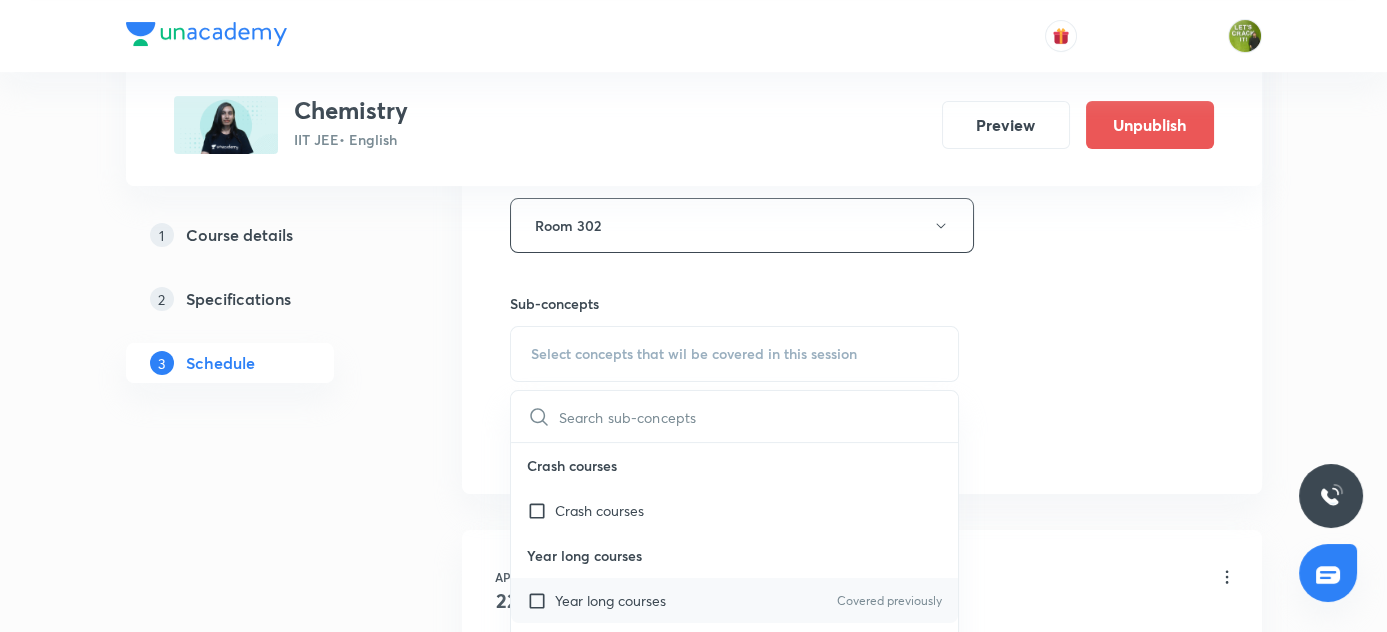 click at bounding box center (541, 600) 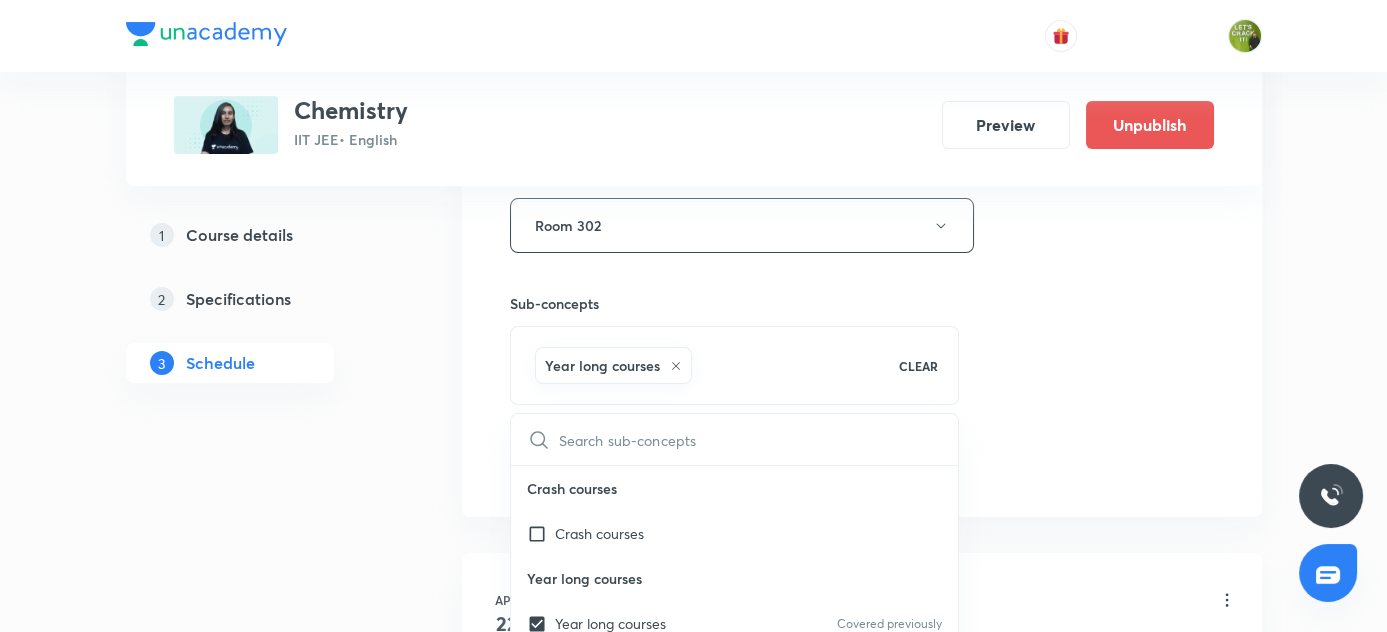click on "1 Course details 2 Specifications 3 Schedule" at bounding box center (262, 2767) 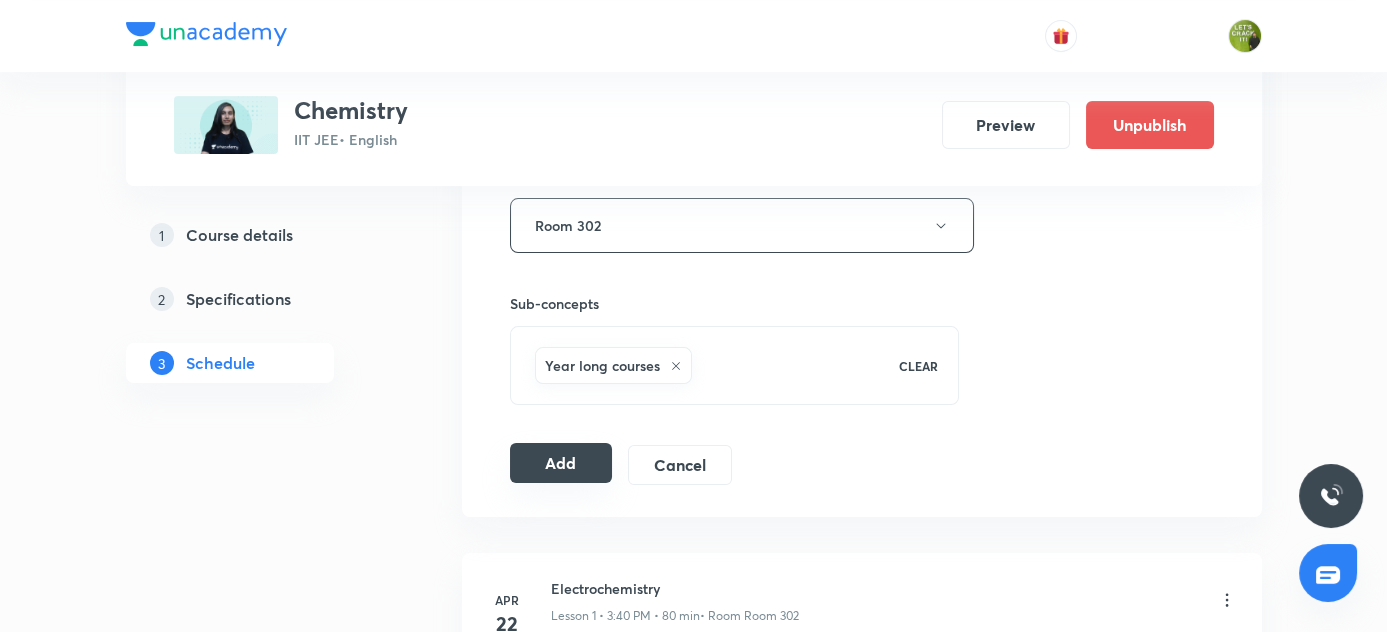 click on "Add" at bounding box center [561, 463] 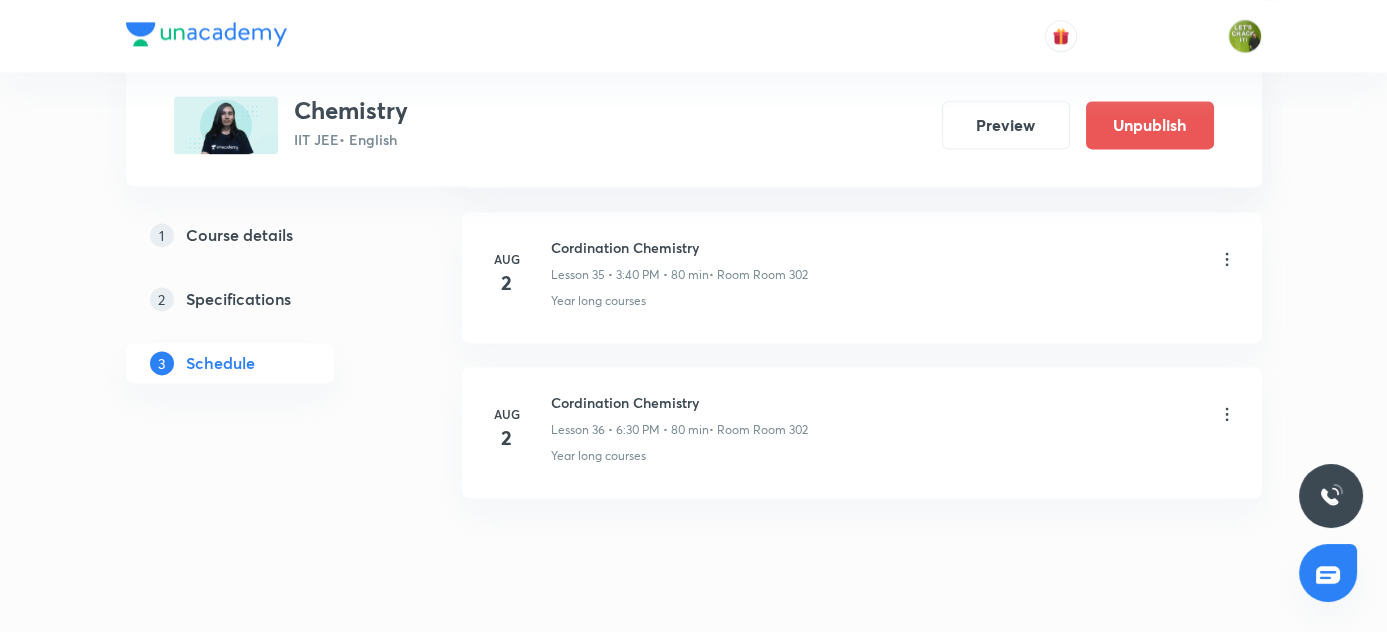 scroll, scrollTop: 5612, scrollLeft: 0, axis: vertical 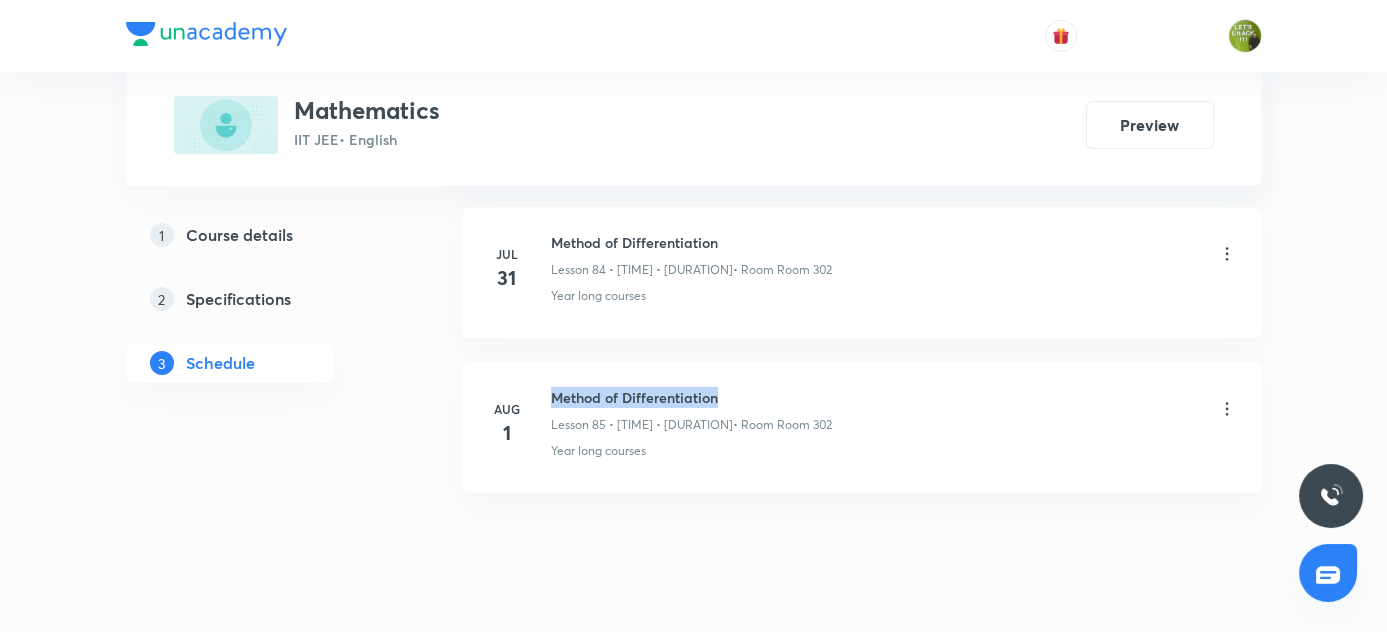 drag, startPoint x: 549, startPoint y: 346, endPoint x: 752, endPoint y: 352, distance: 203.08865 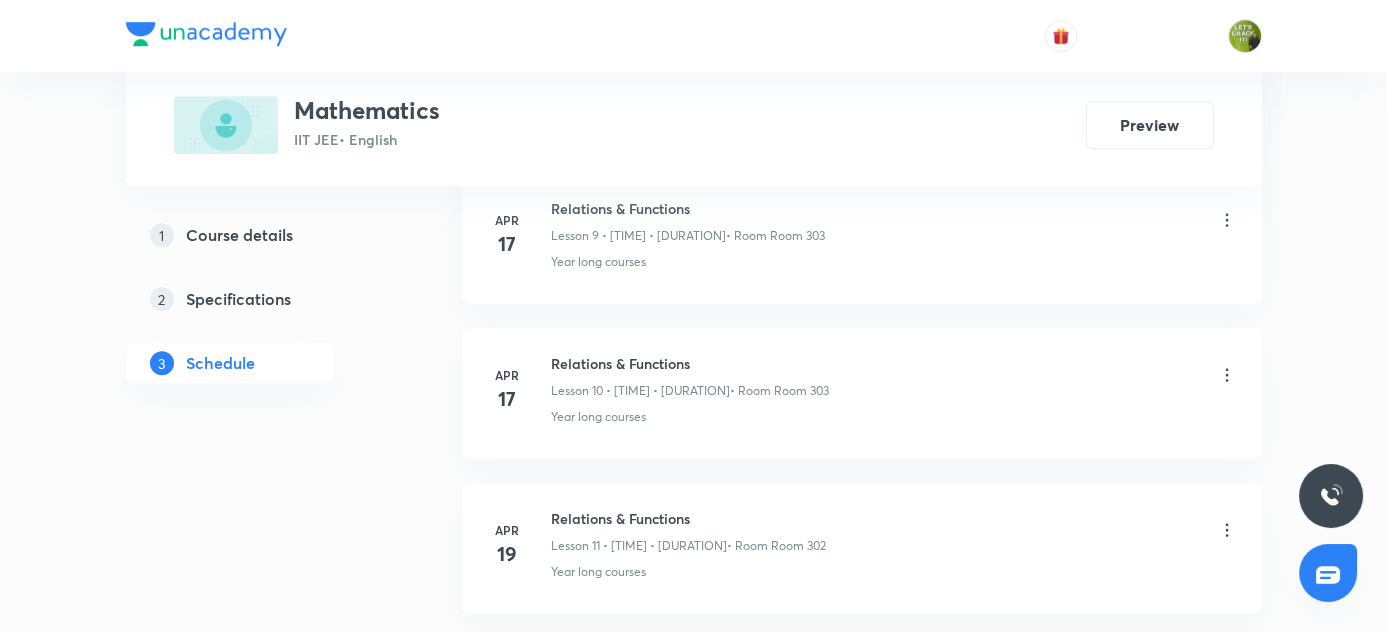 scroll, scrollTop: 1931, scrollLeft: 0, axis: vertical 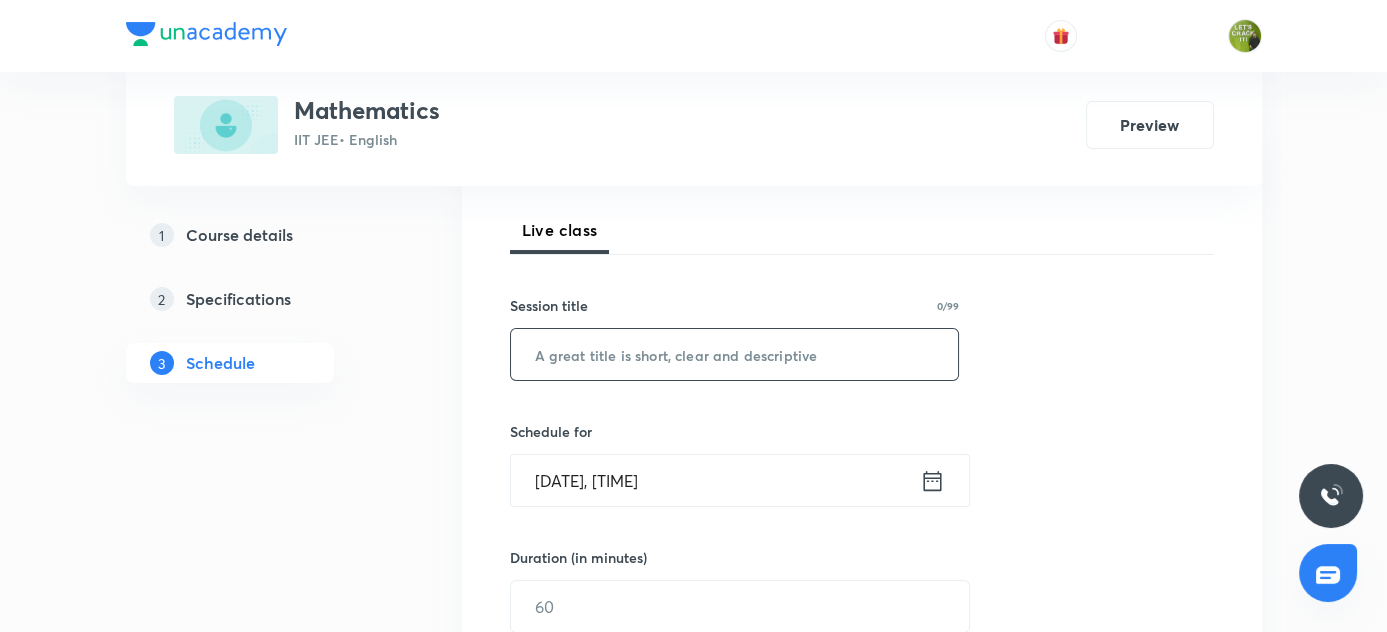 click at bounding box center (735, 354) 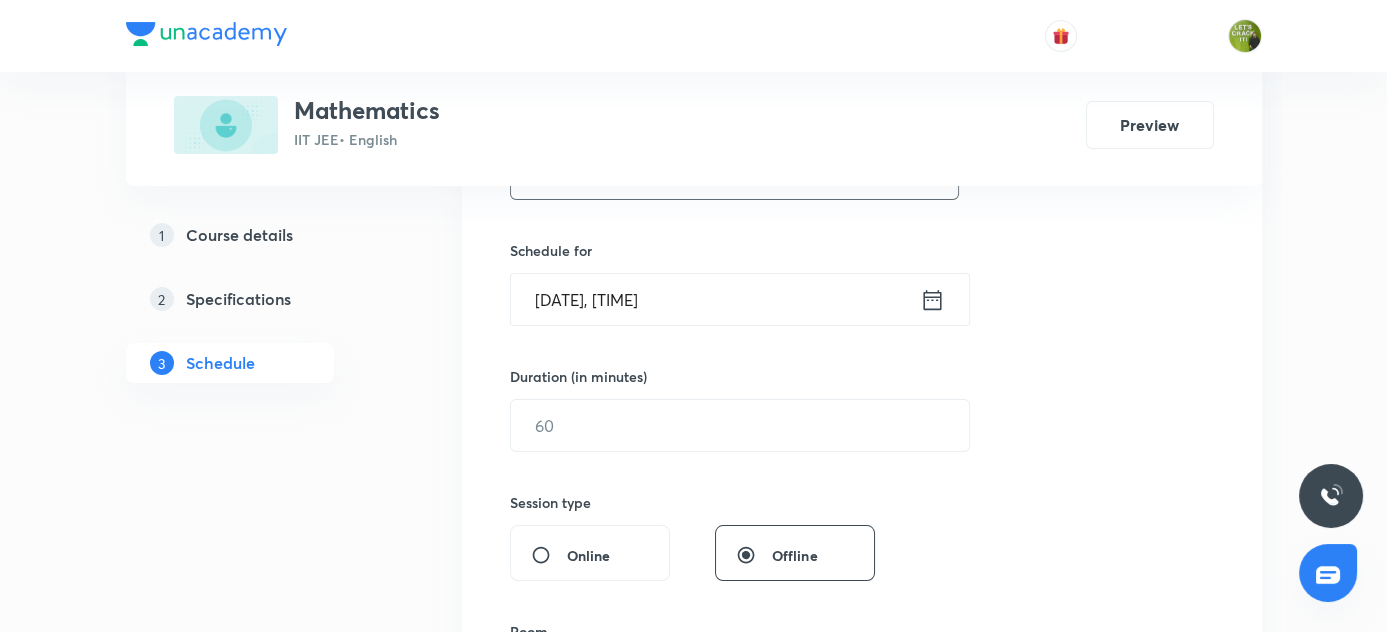 scroll, scrollTop: 454, scrollLeft: 0, axis: vertical 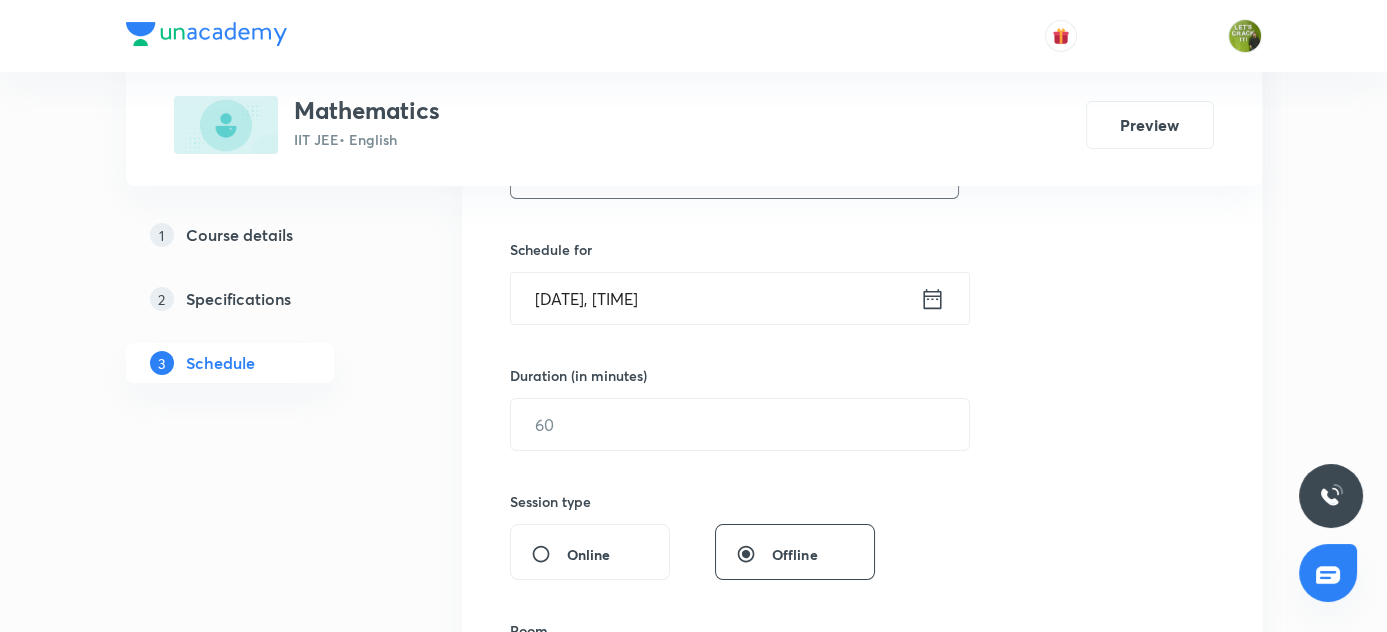 type on "Method of Differentiation" 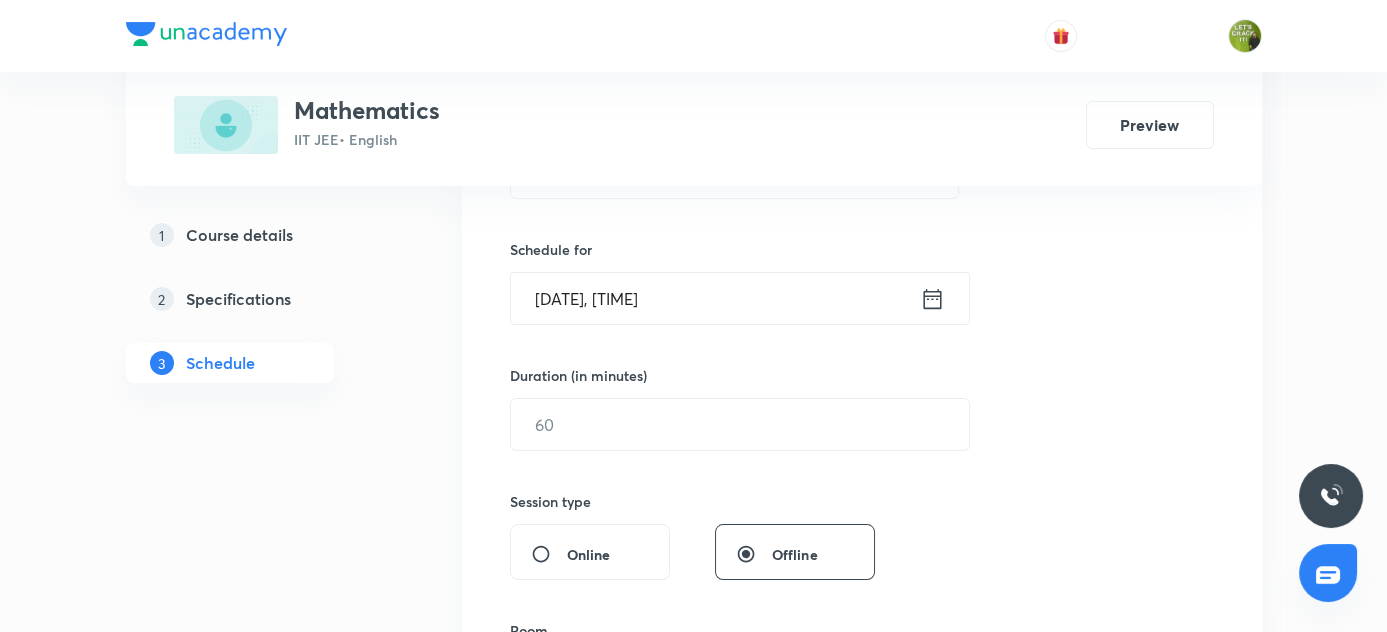click 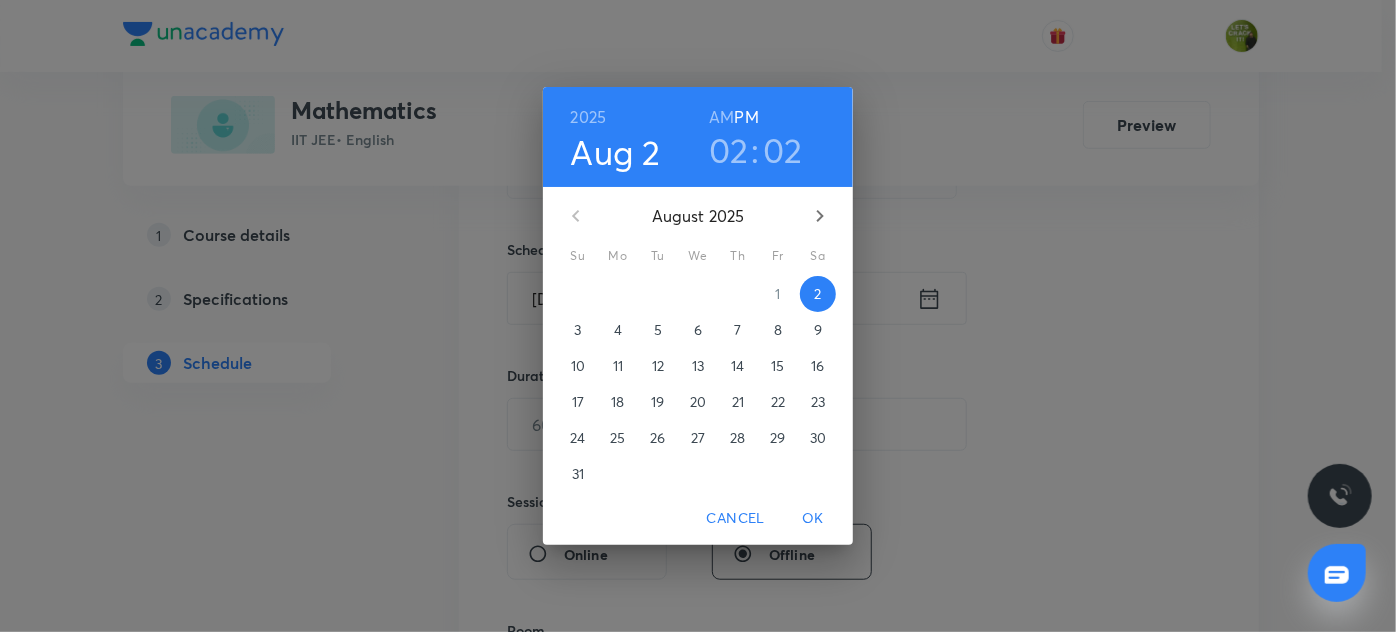 click on "02" at bounding box center (729, 150) 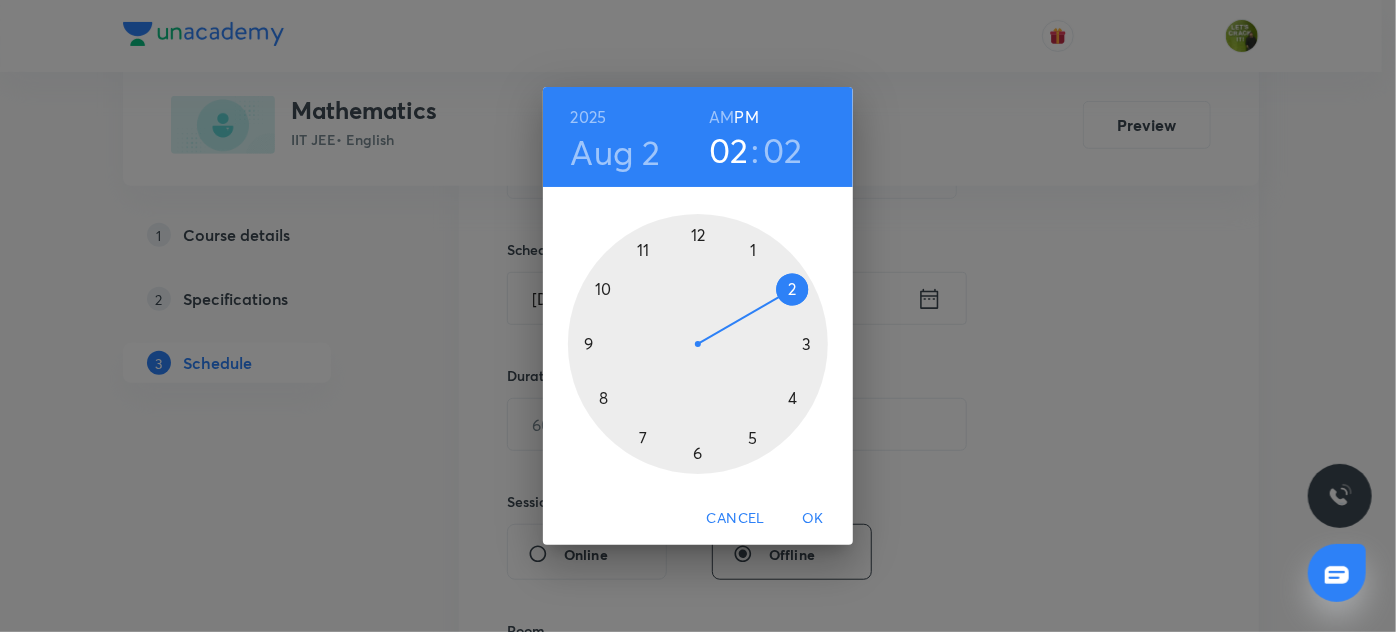 click at bounding box center [698, 344] 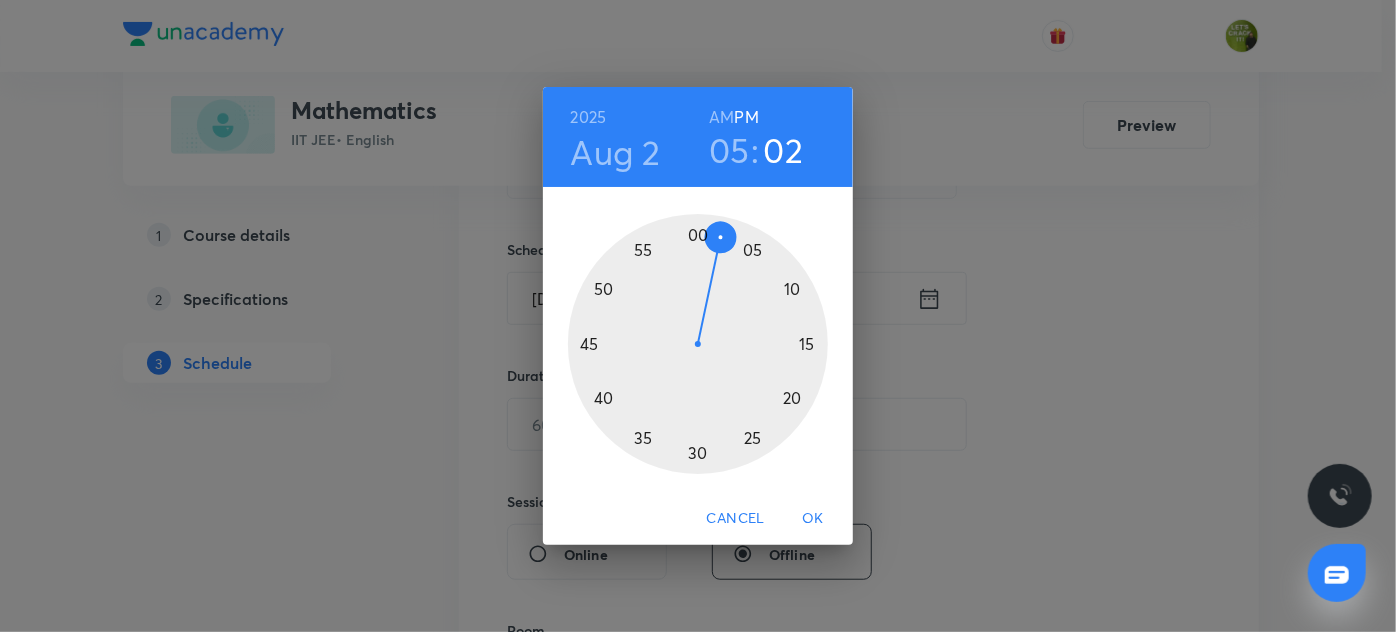 click at bounding box center [698, 344] 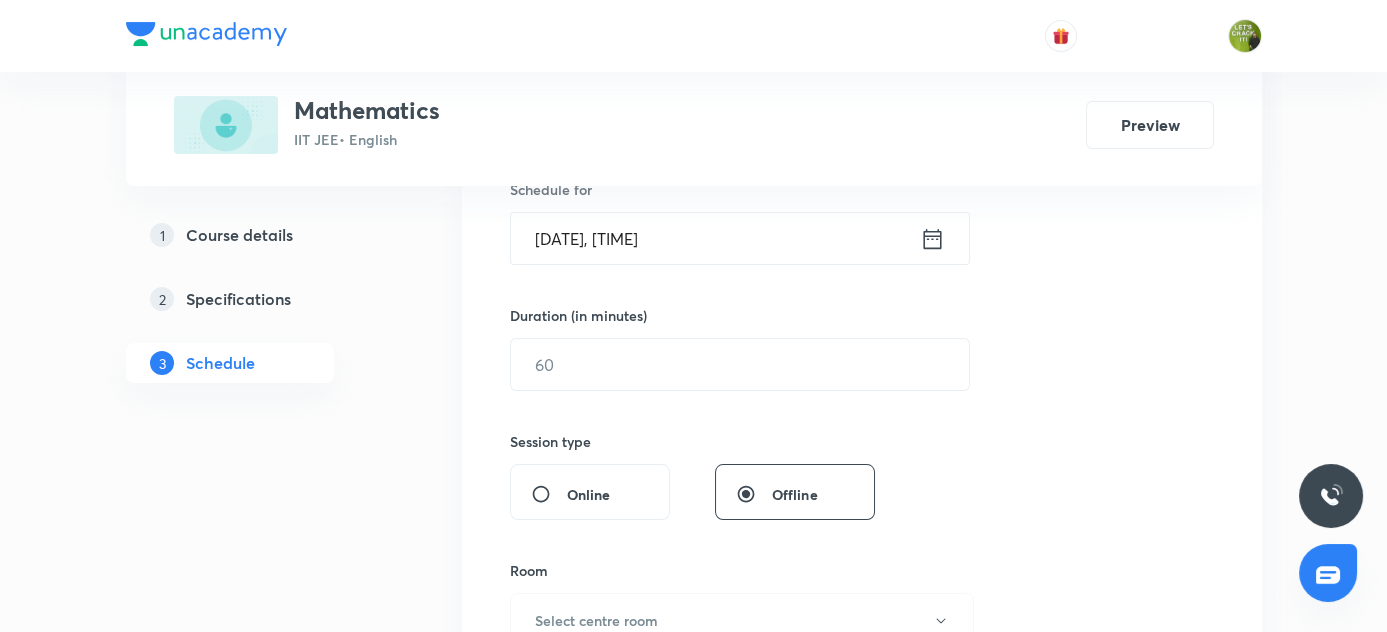 scroll, scrollTop: 545, scrollLeft: 0, axis: vertical 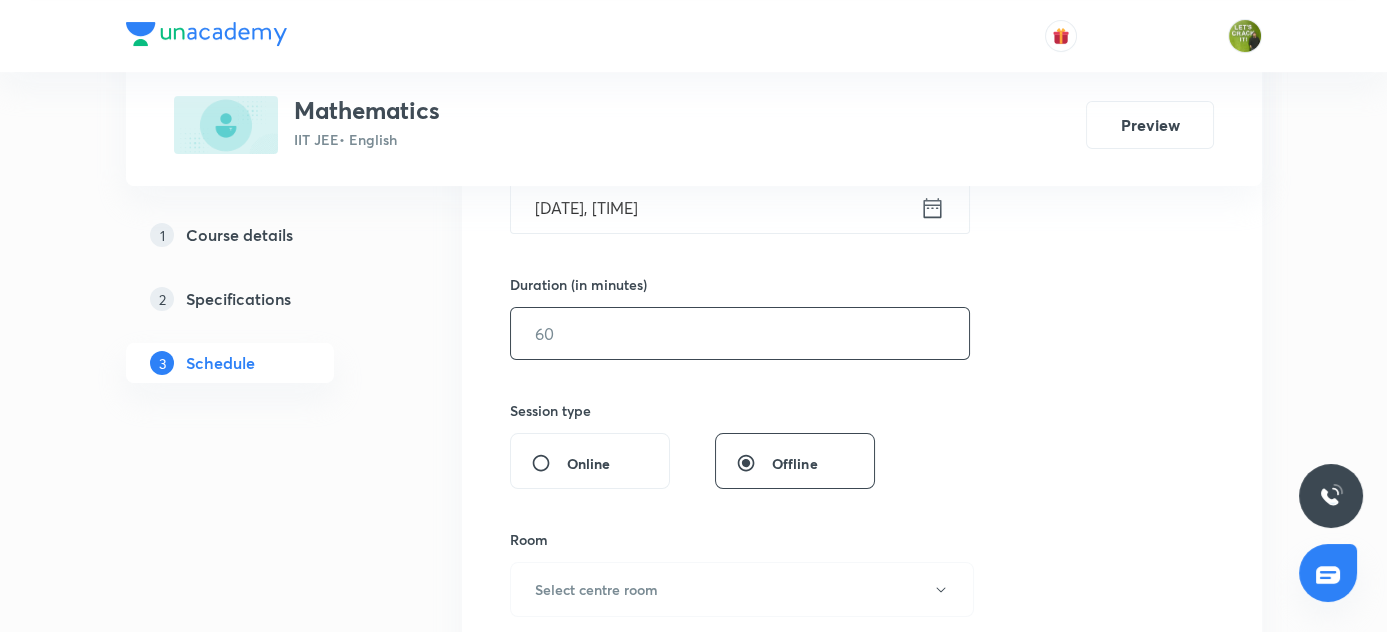 click at bounding box center (740, 333) 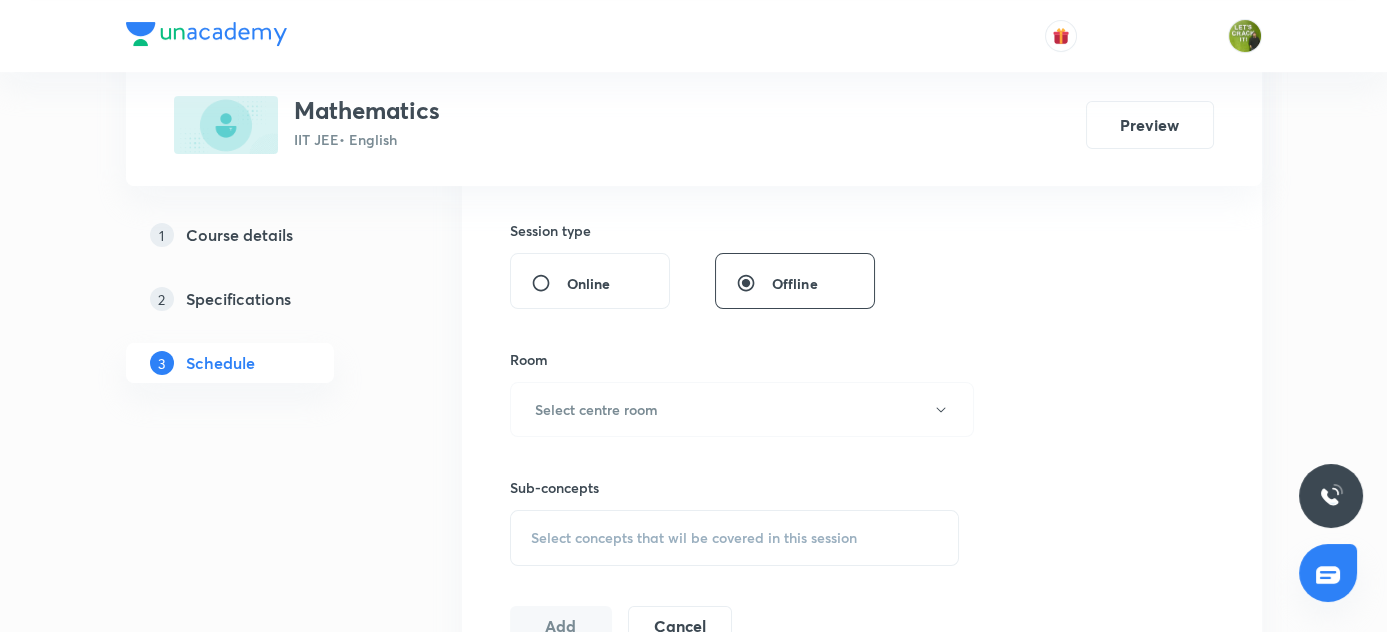 scroll, scrollTop: 727, scrollLeft: 0, axis: vertical 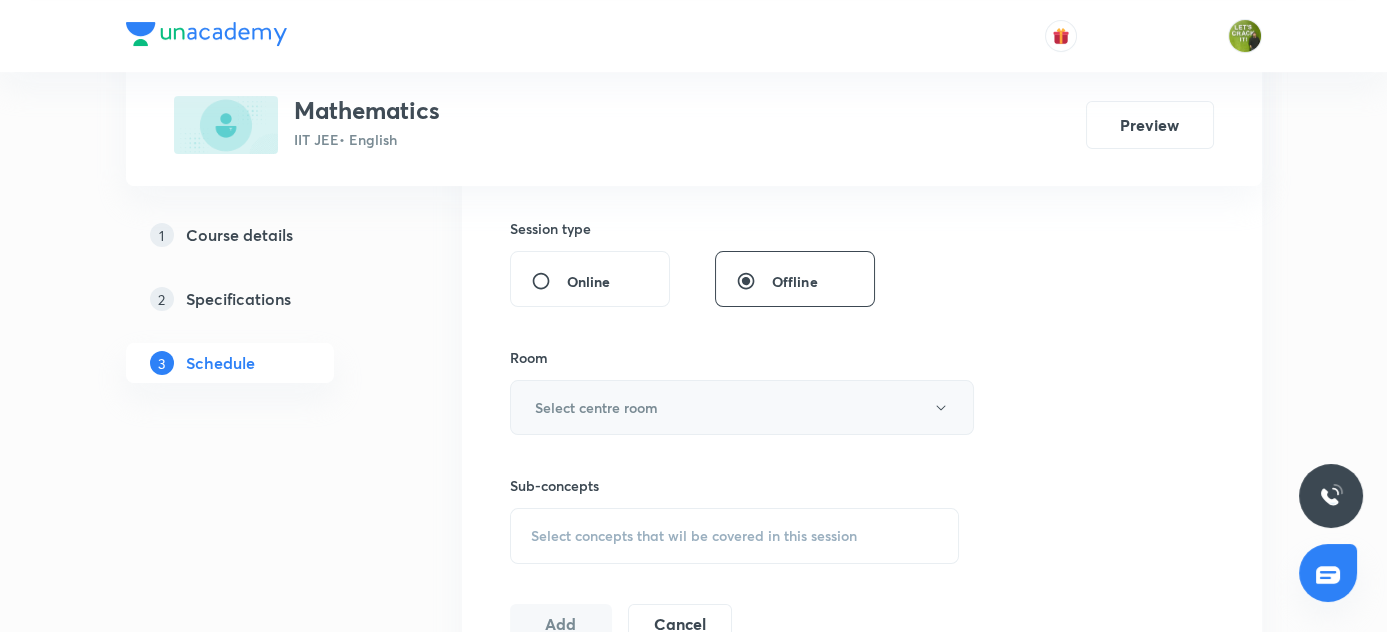 type on "80" 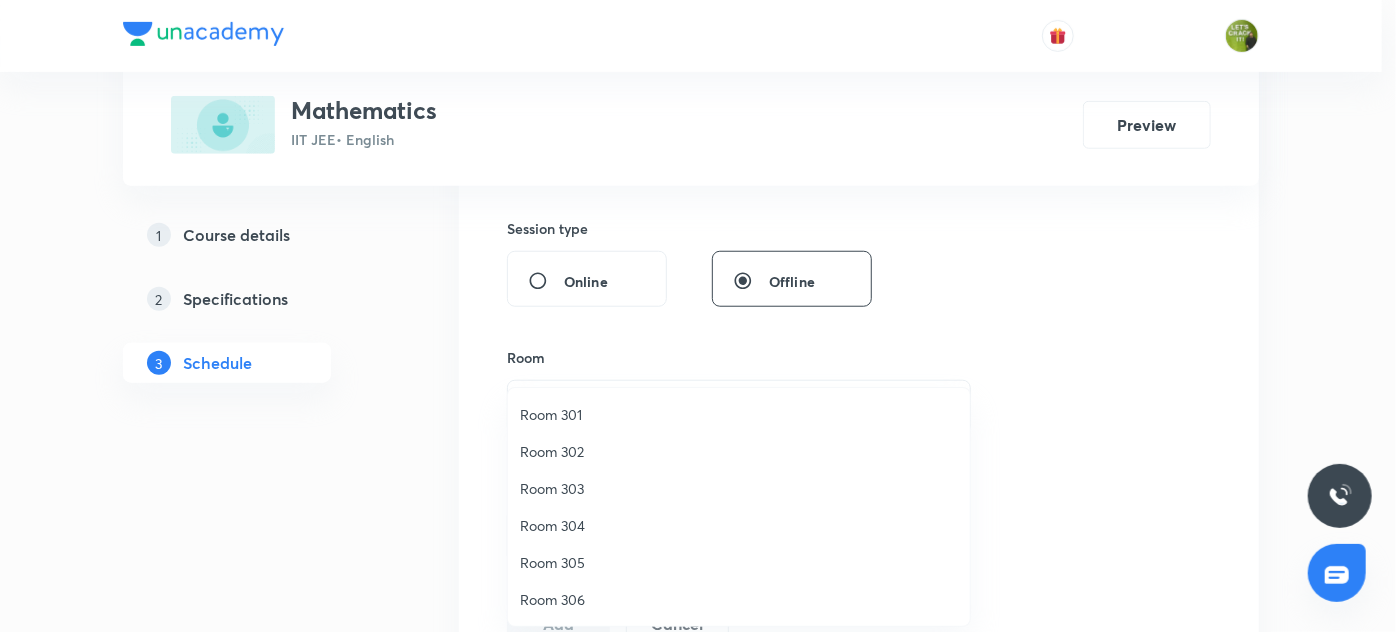 click on "Room 302" at bounding box center [739, 451] 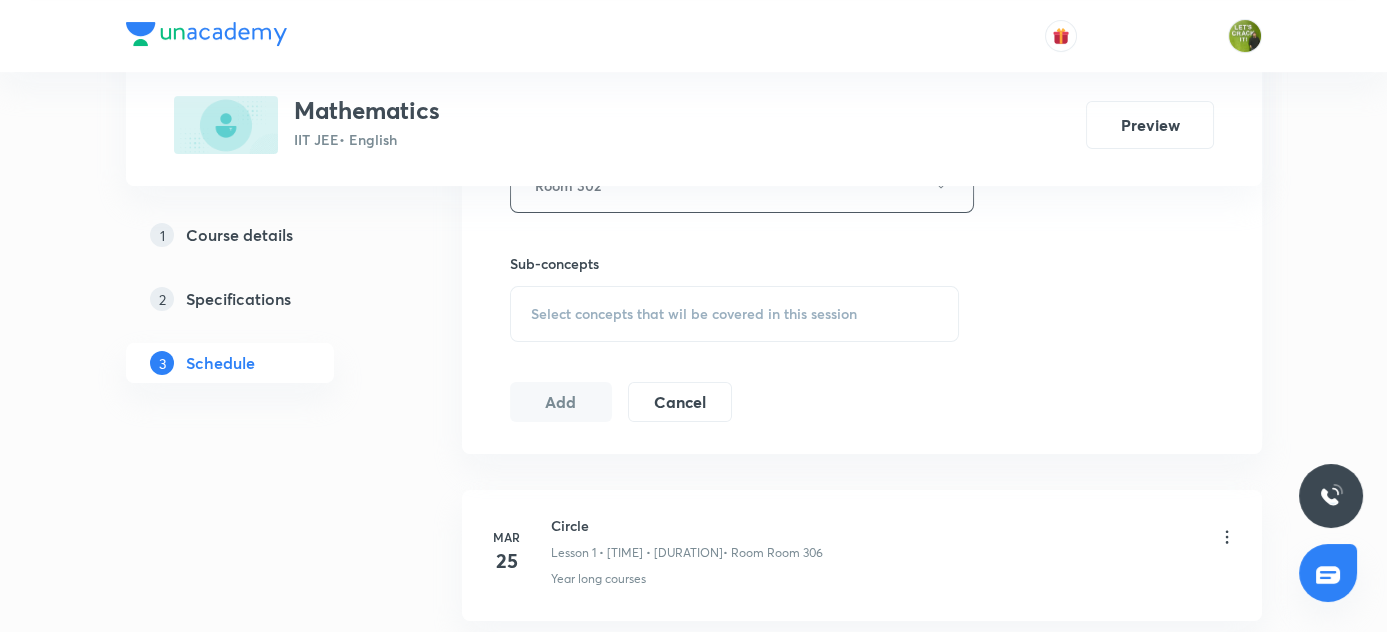 scroll, scrollTop: 1000, scrollLeft: 0, axis: vertical 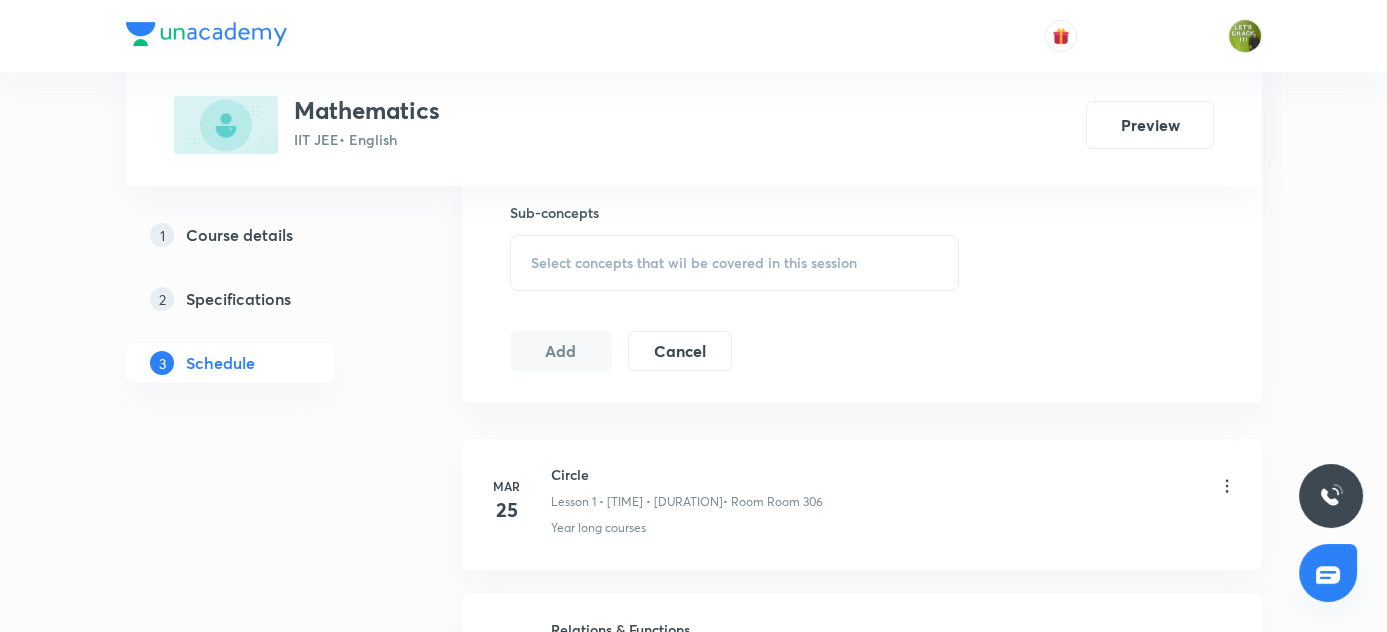 click on "Select concepts that wil be covered in this session" at bounding box center [735, 263] 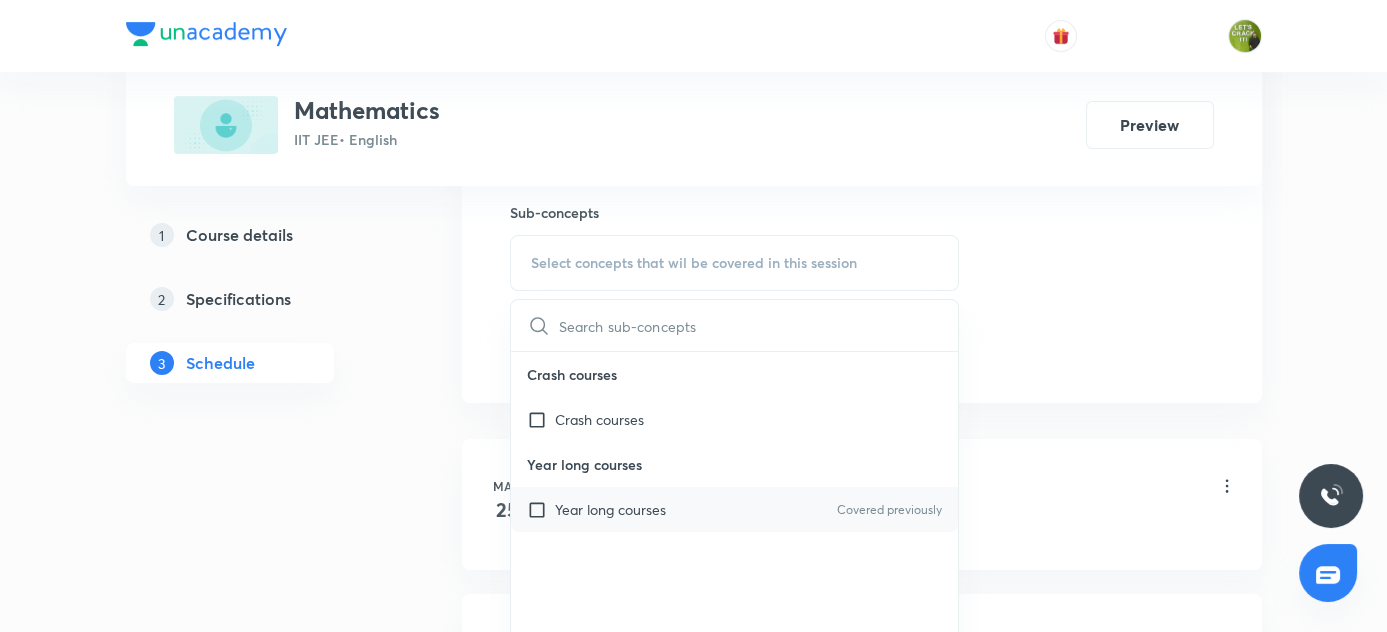 click at bounding box center (541, 509) 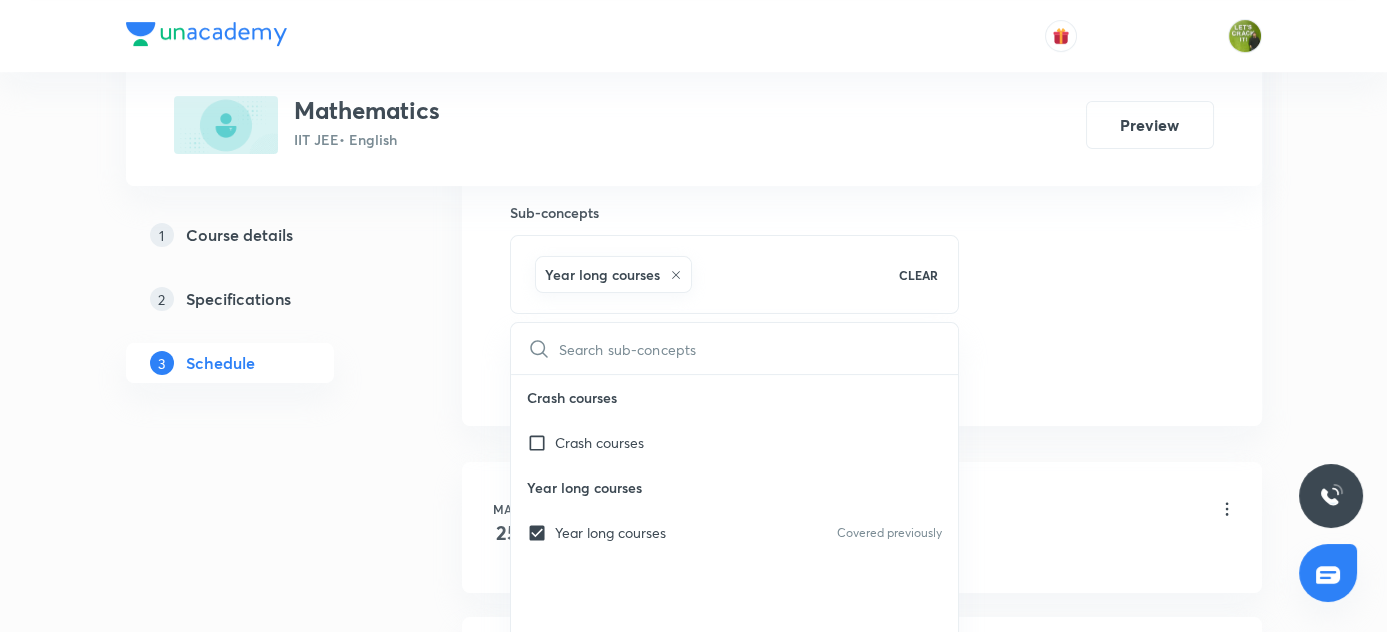 click on "1 Course details 2 Specifications 3 Schedule" at bounding box center (262, 6551) 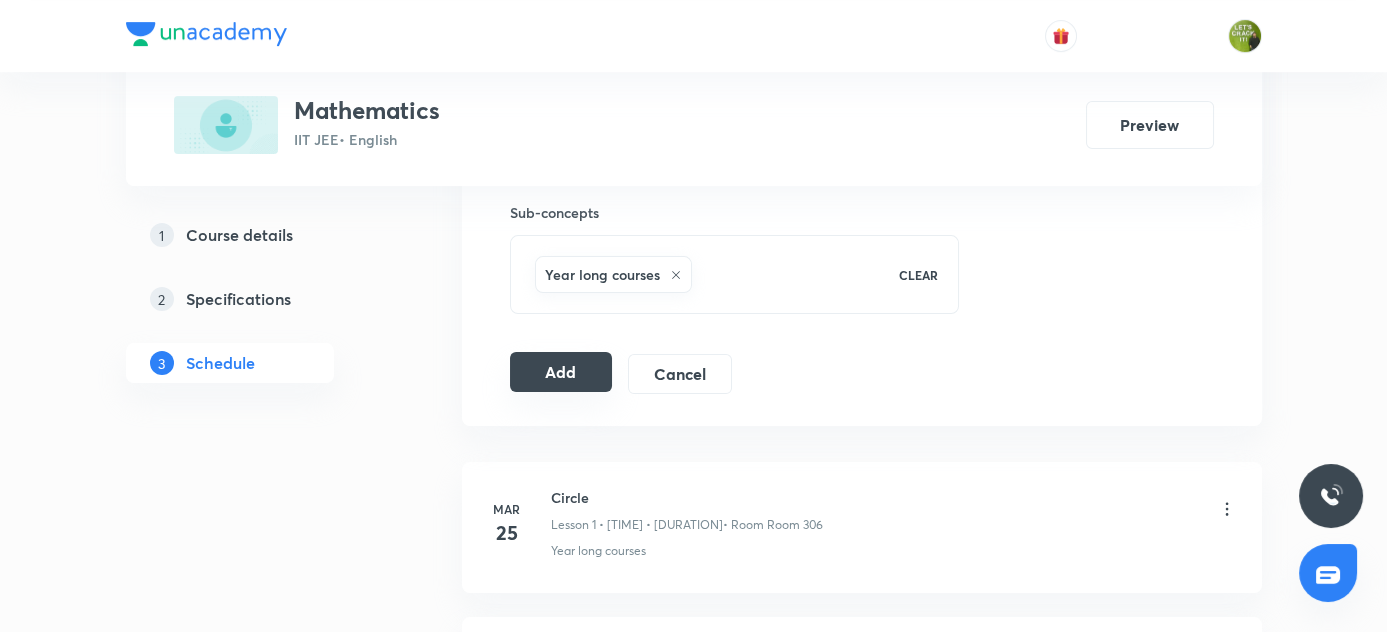 click on "Add" at bounding box center (561, 372) 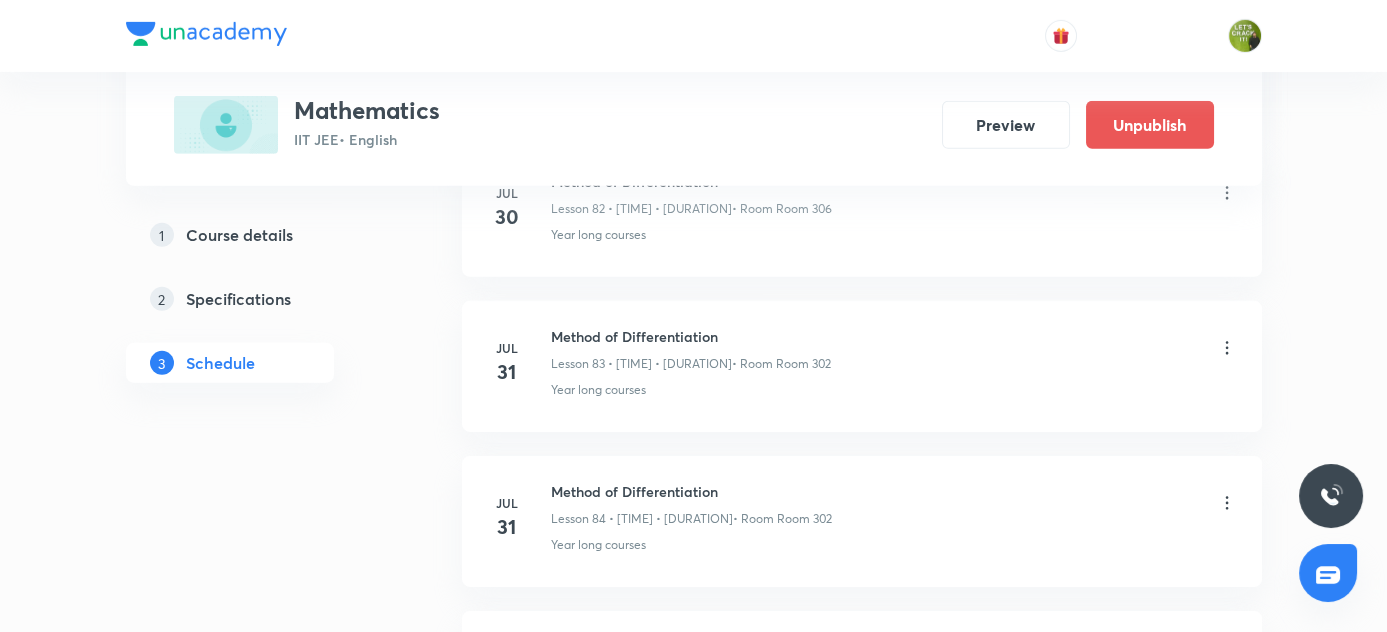 scroll, scrollTop: 13335, scrollLeft: 0, axis: vertical 